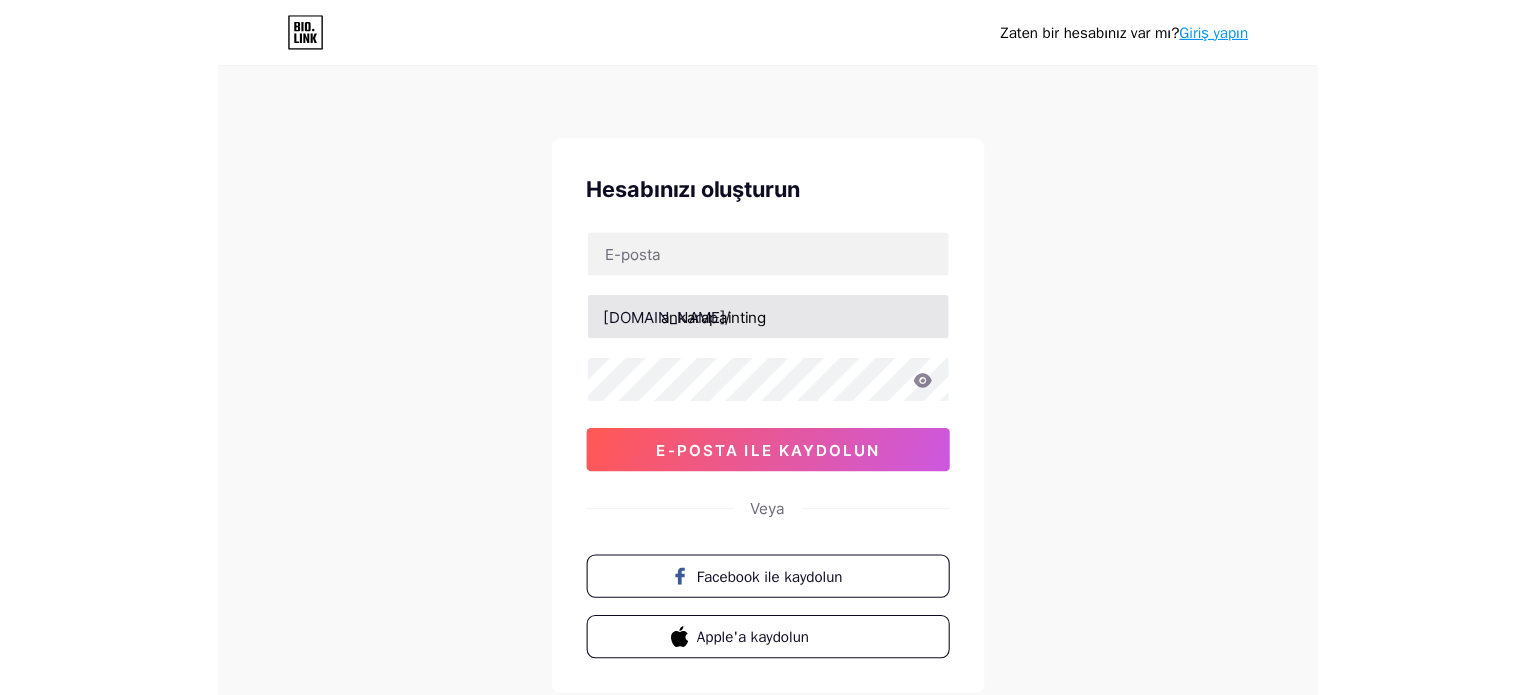 scroll, scrollTop: 0, scrollLeft: 0, axis: both 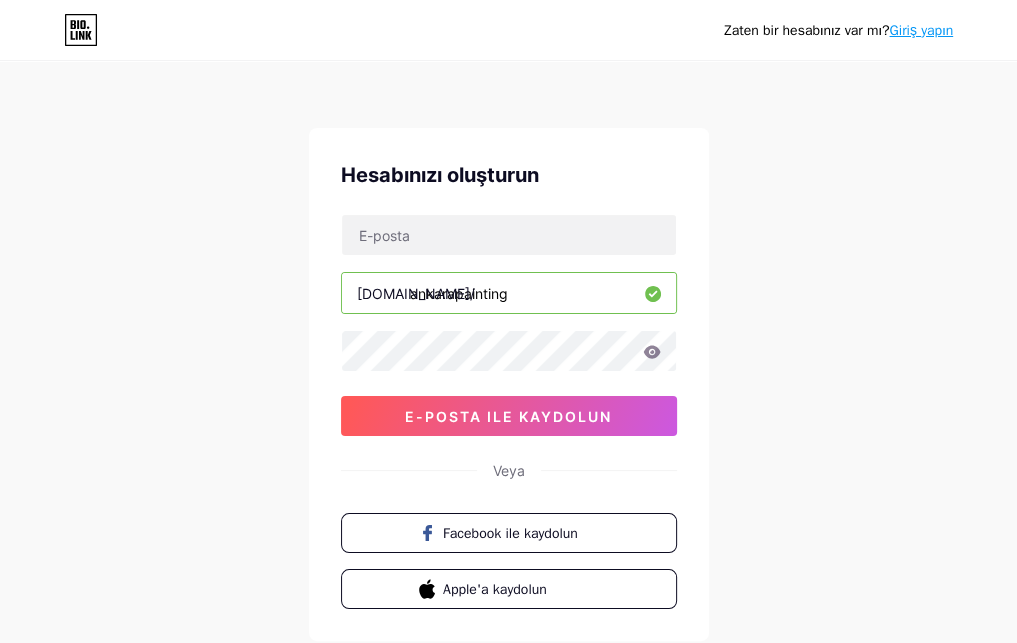 drag, startPoint x: 412, startPoint y: 287, endPoint x: 514, endPoint y: 287, distance: 102 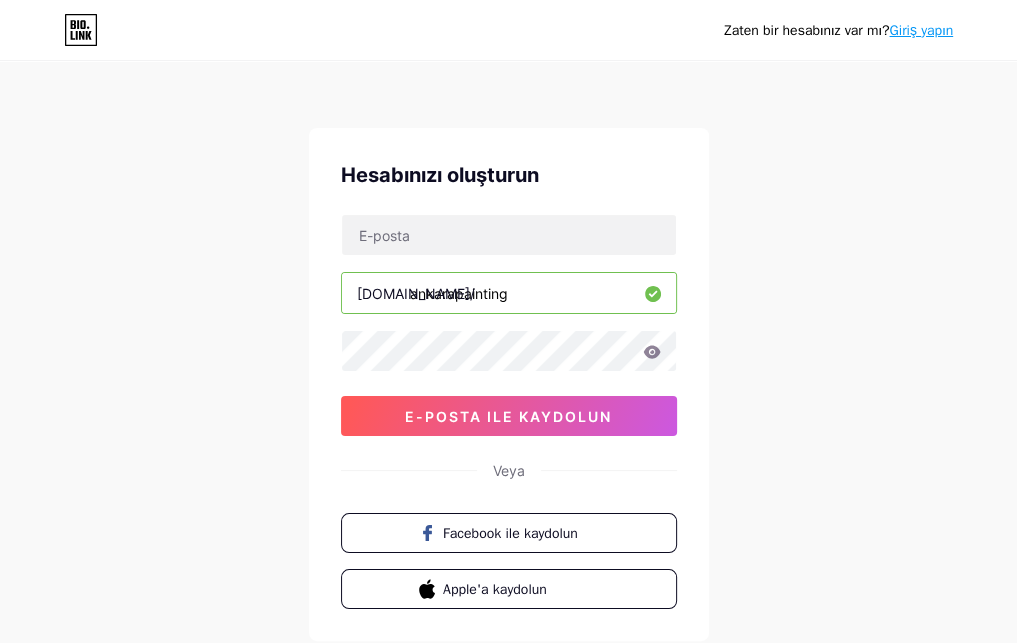 click on "Zaten bir hesabınız var mı?  Giriş yapın   Hesabınızı oluşturun         [DOMAIN_NAME]/   ankarapainting                     e-posta ile [PERSON_NAME]       Facebook ile kaydolun
Apple'a kaydolun
Kaydolduğunuzda  Hizmet Şartlarımızı  ve  Gizlilik Politikamızı  kabul etmiş olursunuz ." at bounding box center [508, 382] 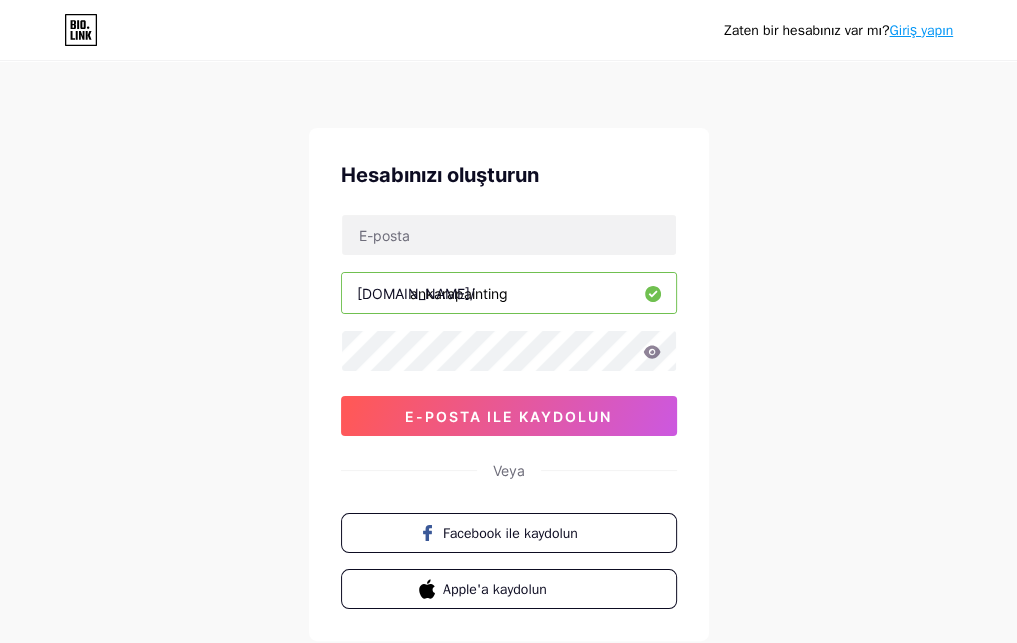 drag, startPoint x: 35, startPoint y: 276, endPoint x: 123, endPoint y: 283, distance: 88.27797 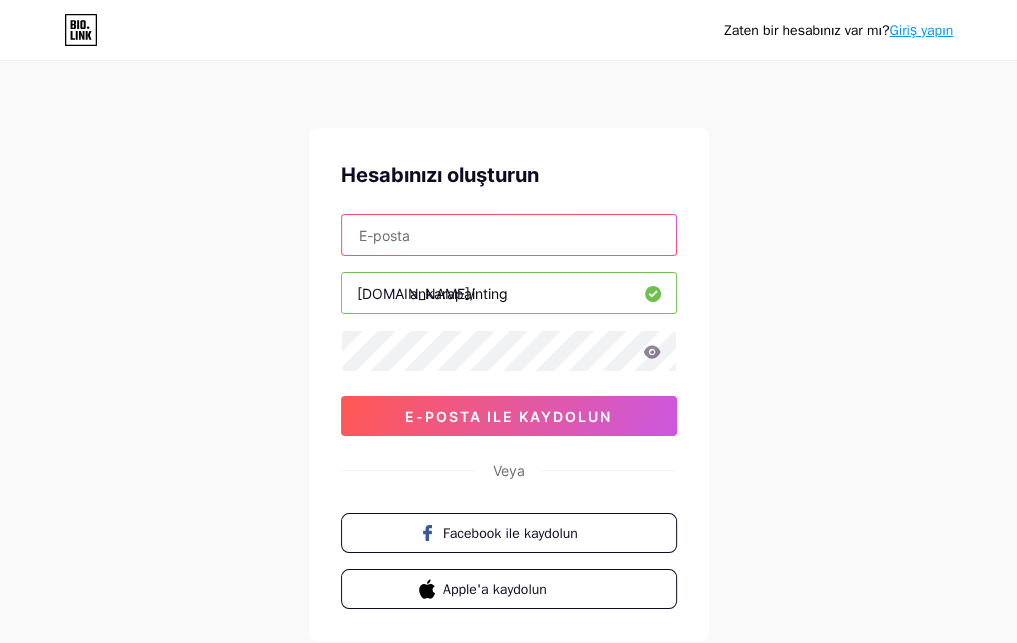 click at bounding box center (509, 235) 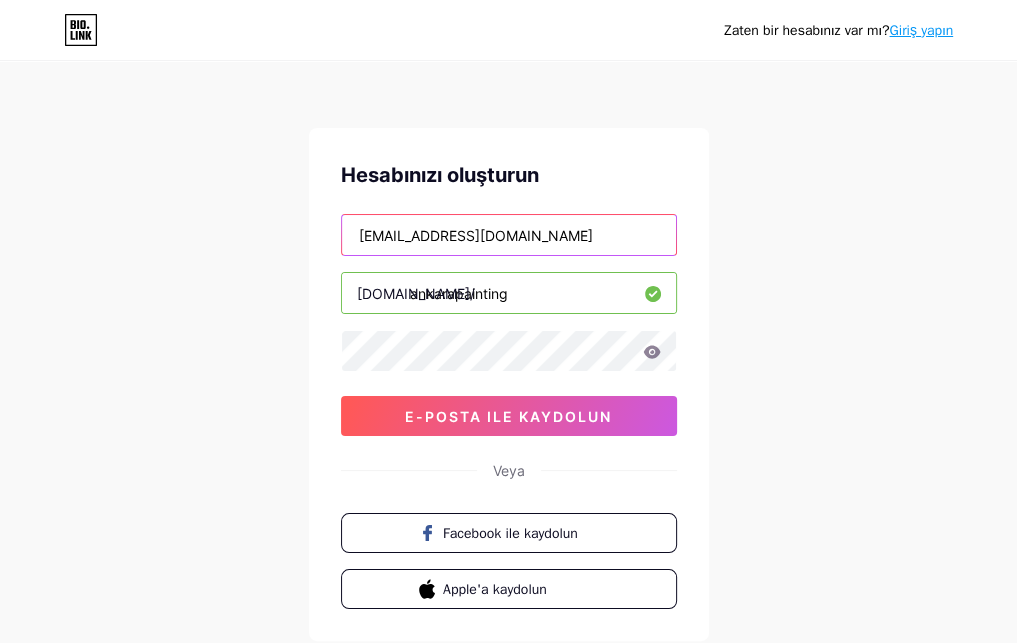 type on "[EMAIL_ADDRESS][DOMAIN_NAME]" 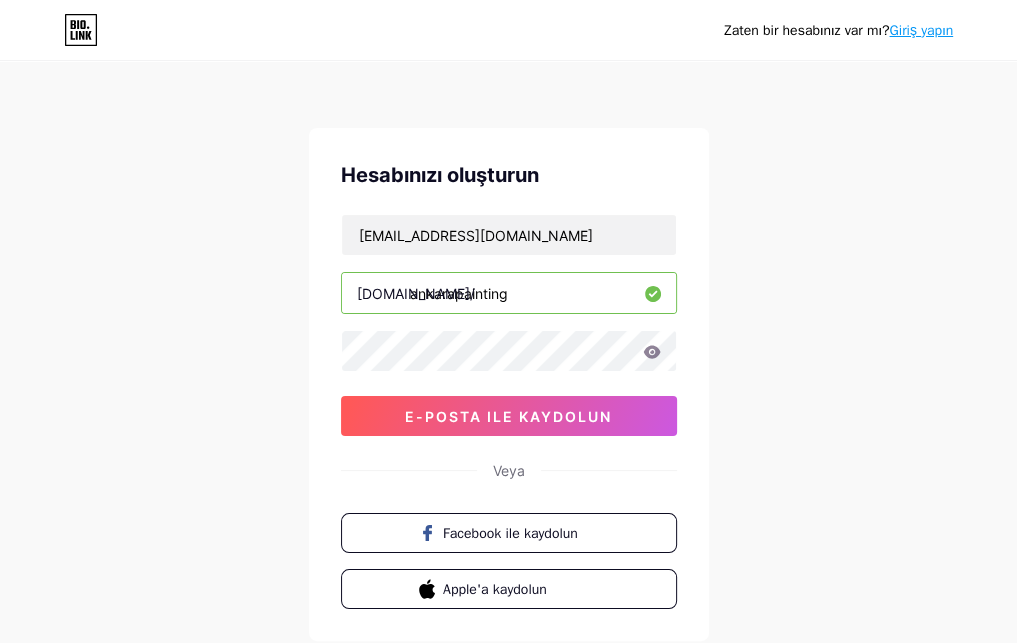 click on "Zaten bir hesabınız var mı?  Giriş yapın   Hesabınızı oluşturun     [EMAIL_ADDRESS][DOMAIN_NAME]     [DOMAIN_NAME]/   ankarapainting                     e-posta ile [PERSON_NAME]       Facebook ile kaydolun
Apple'a kaydolun
Kaydolduğunuzda  Hizmet Şartlarımızı  ve  Gizlilik Politikamızı  kabul etmiş olursunuz ." at bounding box center (508, 382) 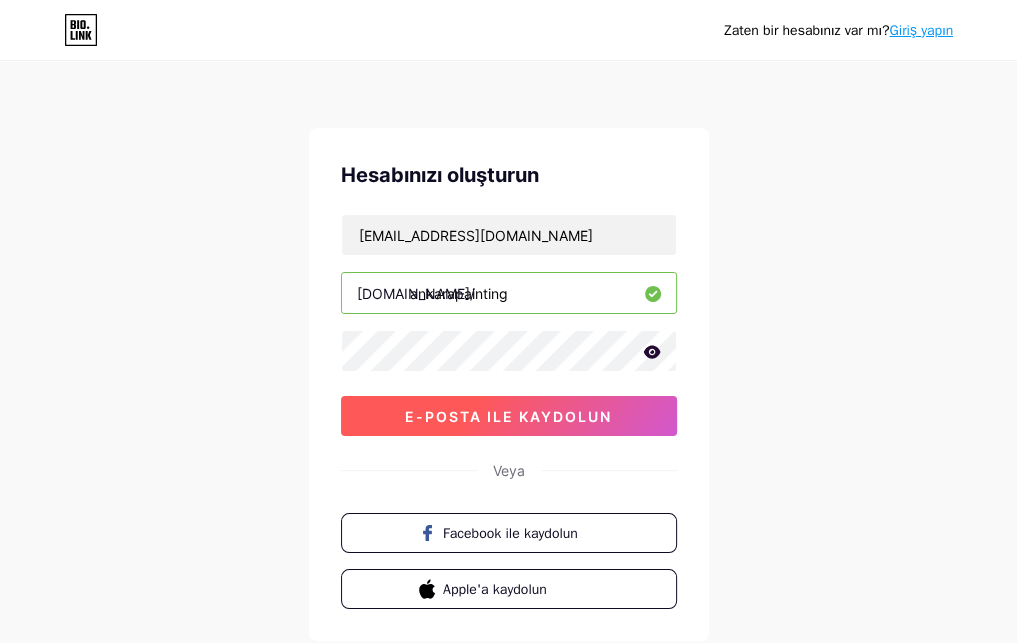 click on "e-posta ile kaydolun" at bounding box center [509, 416] 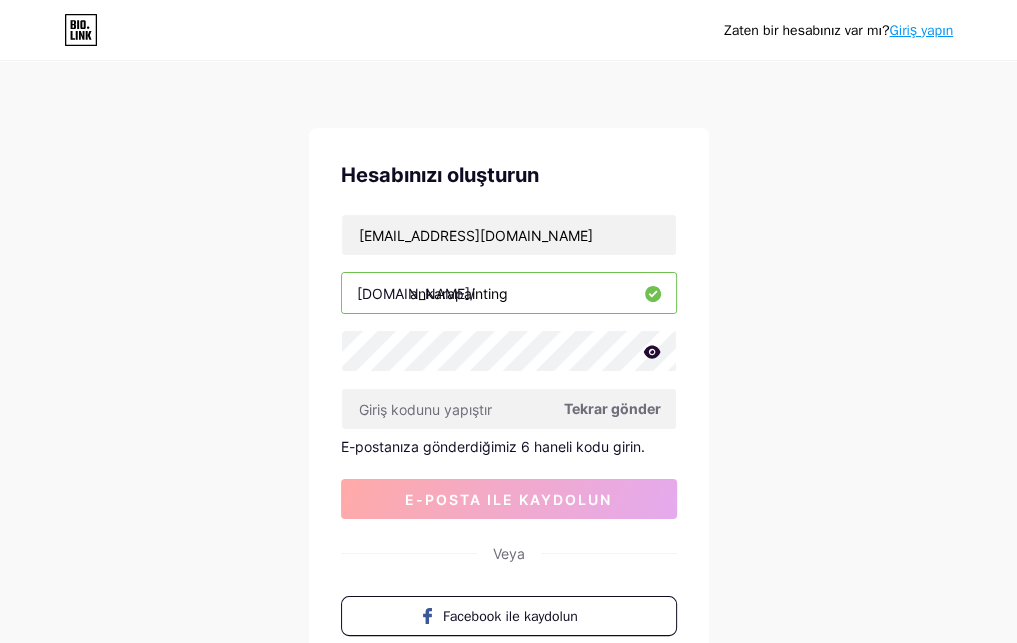 click on "Zaten bir hesabınız var mı?  Giriş yapın   Hesabınızı oluşturun     [EMAIL_ADDRESS][DOMAIN_NAME]     [DOMAIN_NAME]/   ankarapainting                 Tekrar gönder     E-postanıza gönderdiğimiz 6 haneli kodu girin.         e-posta ile [PERSON_NAME]       Facebook ile kaydolun
Apple'a kaydolun
Kaydolduğunuzda  Hizmet Şartlarımızı  ve  Gizlilik Politikamızı  kabul etmiş olursunuz ." at bounding box center (508, 424) 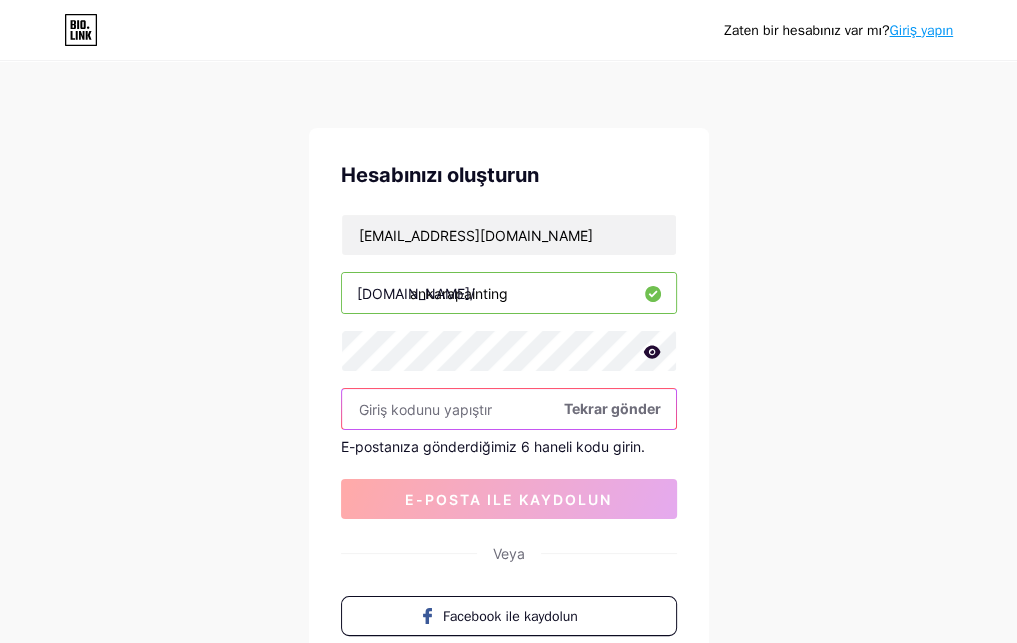 click at bounding box center [509, 409] 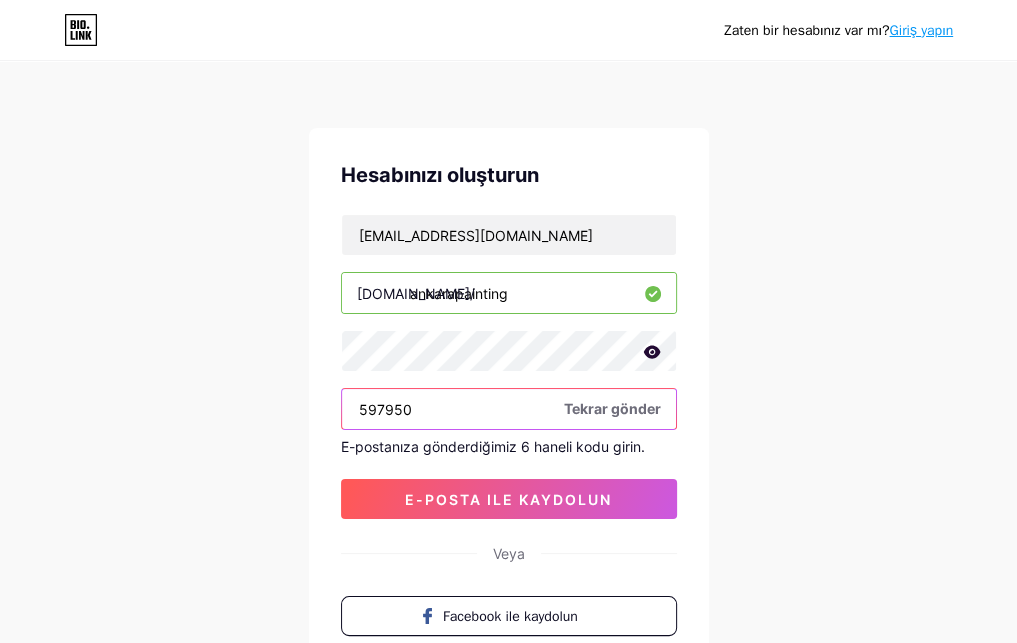 type on "597950" 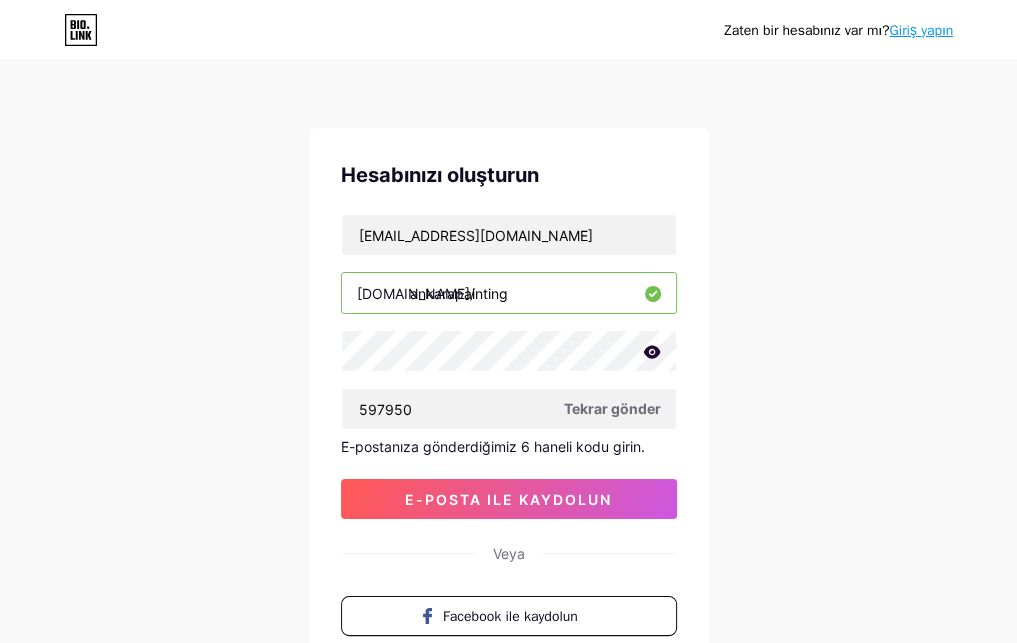 click on "E-postanıza gönderdiğimiz 6 haneli kodu girin." at bounding box center (509, 446) 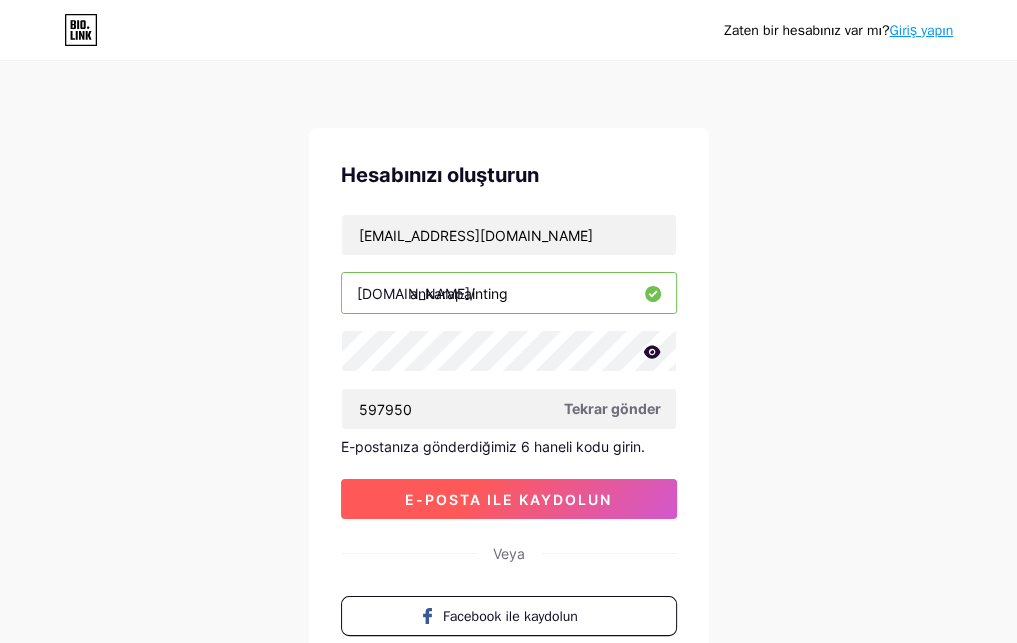 click on "e-posta ile kaydolun" at bounding box center [508, 499] 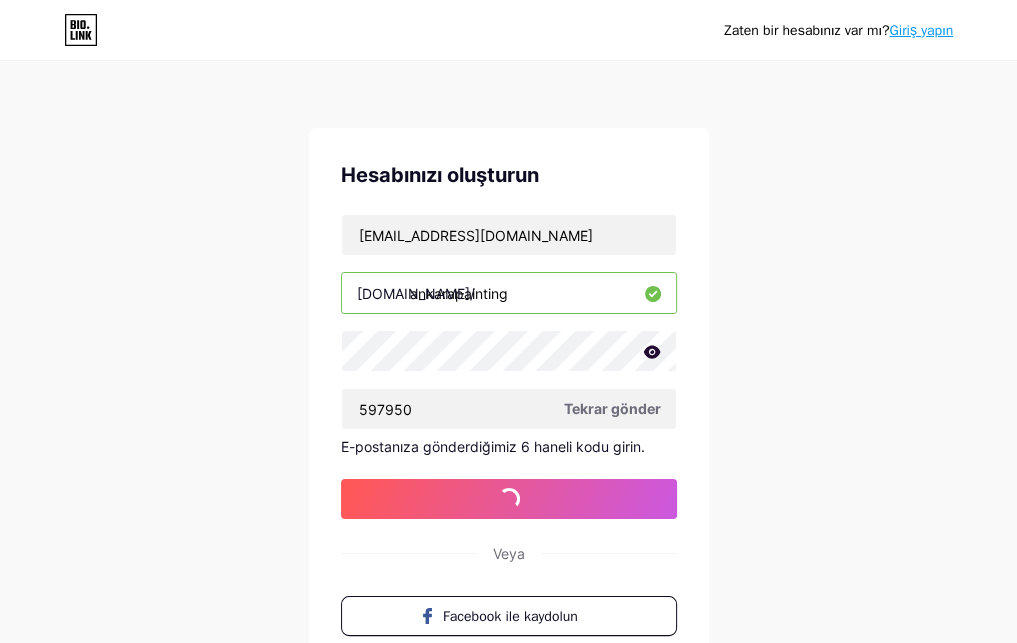 click on "Hesabınızı oluşturun     [EMAIL_ADDRESS][DOMAIN_NAME]     [DOMAIN_NAME]/   ankarapainting               597950   Tekrar gönder     E-postanıza gönderdiğimiz 6 haneli kodu girin.         e-posta ile [PERSON_NAME]       Facebook ile kaydolun
Apple'a kaydolun" at bounding box center (509, 426) 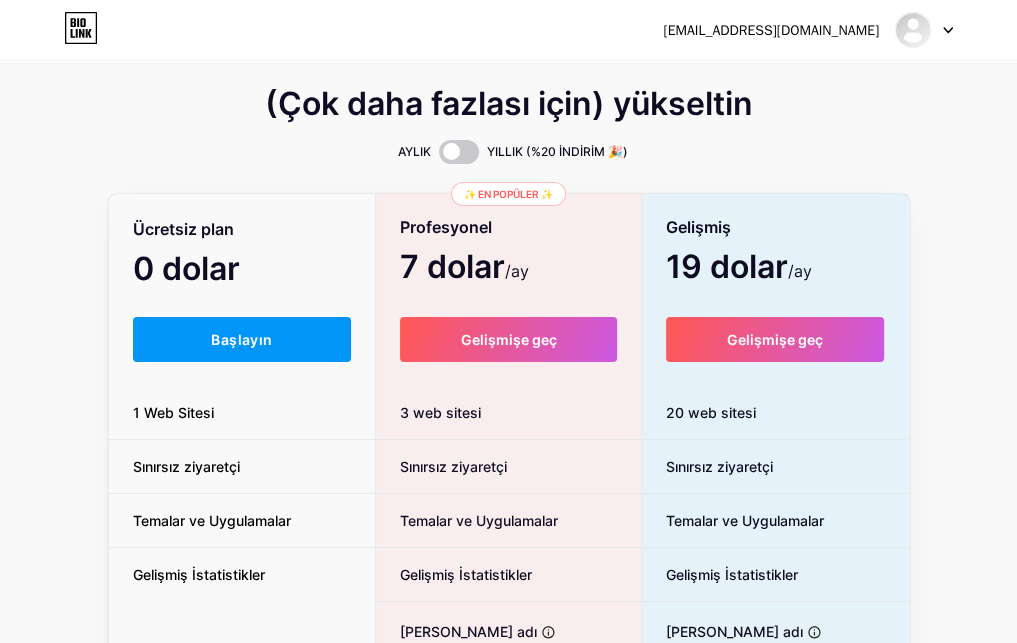 click on "(Çok daha fazlası için) yükseltin
AYLIK
YILLIK (%20 İNDİRİM 🎉)
Ücretsiz plan   0 dolar   /ay   Başlayın     1 Web Sitesi Sınırsız ziyaretçi Temalar ve Uygulamalar Gelişmiş İstatistikler   ✨ En popüler ✨   Profesyonel   7 dolar   /ay     Gelişmişe geç     3 web sitesi
Sınırsız ziyaretçi     Temalar ve Uygulamalar     Gelişmiş İstatistikler     Özel alan adı       Bunu kendi kişisel alan adınızda barındırın   E-posta listesi oluşturun       Ziyaretçilerinizin e-postalarını toplayın ve onlara e-posta güncellemeleri gönderin   Blog yazılarını yayınla       Güçlü bir editörle saniyeler içinde bir blog başlatın   Doğrulanmış rozet       Mavi bir onay işareti göstererek özgünlüğü artırın   Bio Link markasını kaldırın       Tüm kredileri kaldırın ve tamamen [MEDICAL_DATA] etiketli hale getirin     Gelişmiş   19 dolar   /ay     Gelişmişe geç     20 web sitesi" at bounding box center (508, 497) 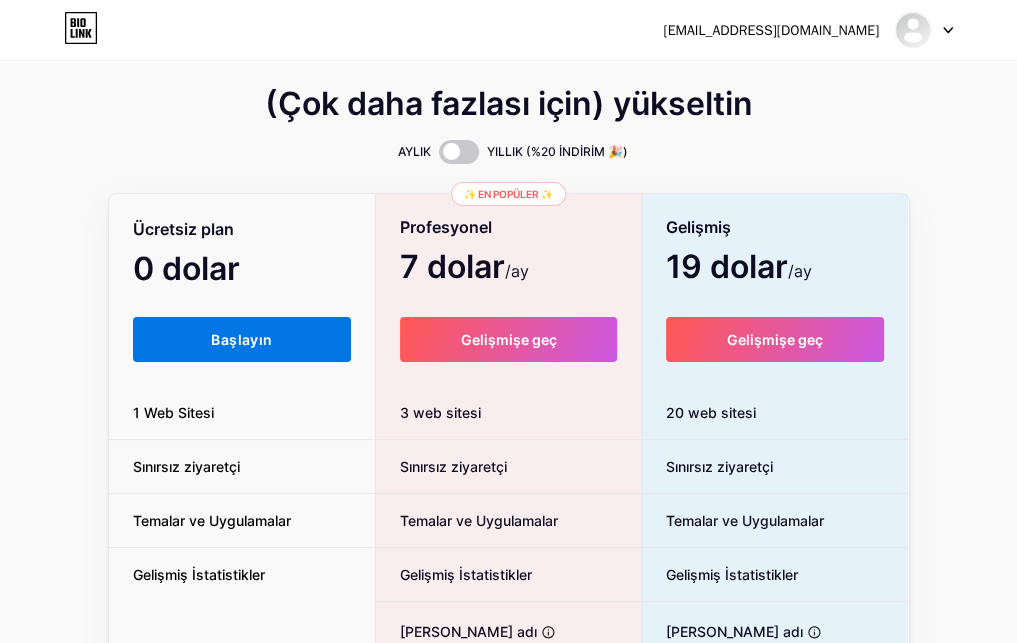 click on "Başlayın" at bounding box center (241, 339) 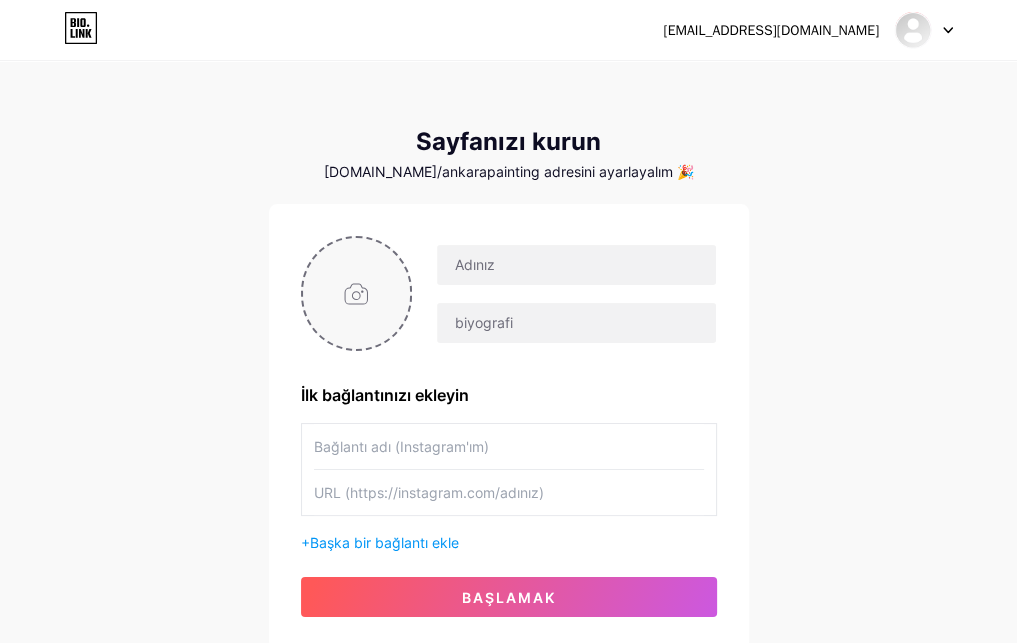 click at bounding box center (357, 293) 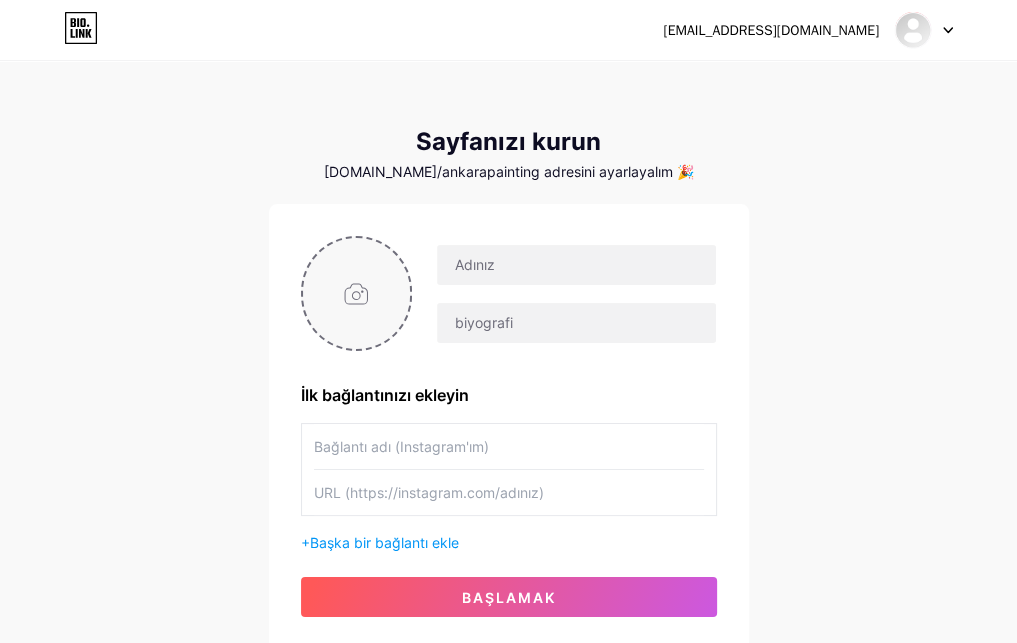 type on "C:\fakepath\[EMAIL_ADDRESS]" 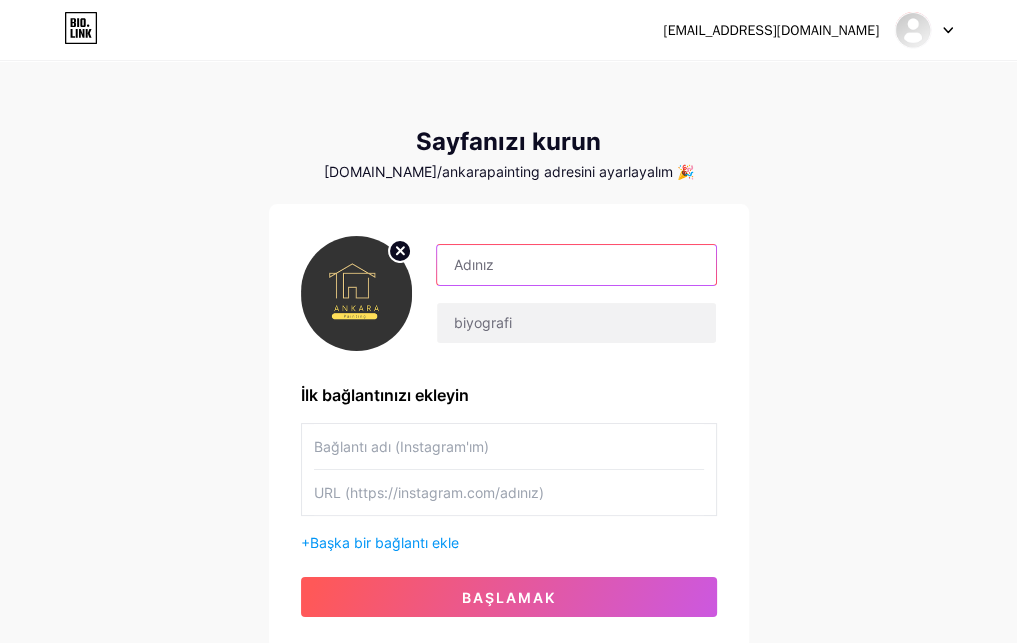 click at bounding box center [576, 265] 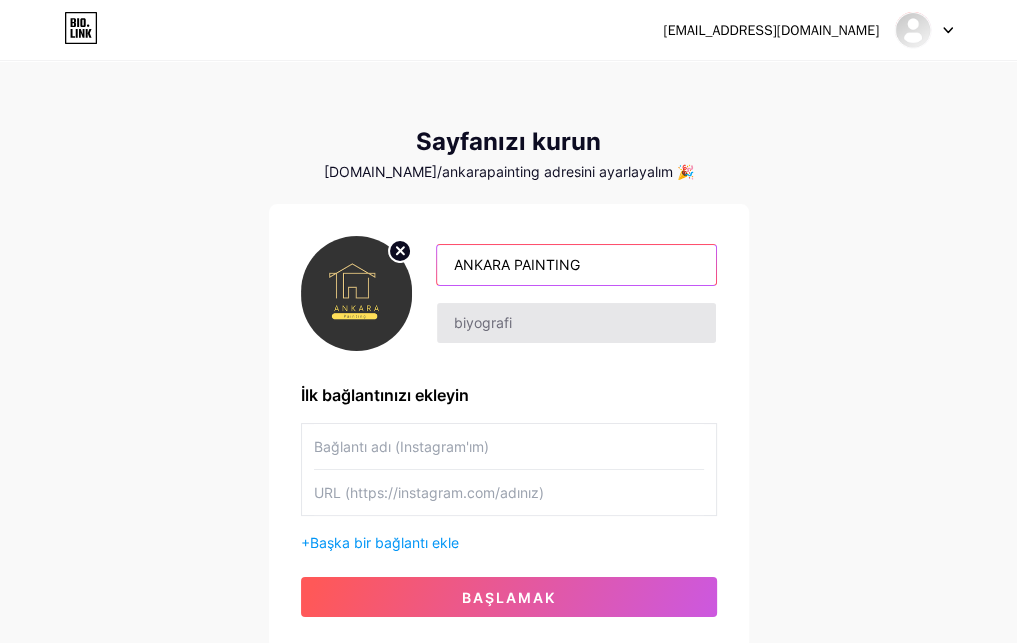 type on "ANKARA PAINTING" 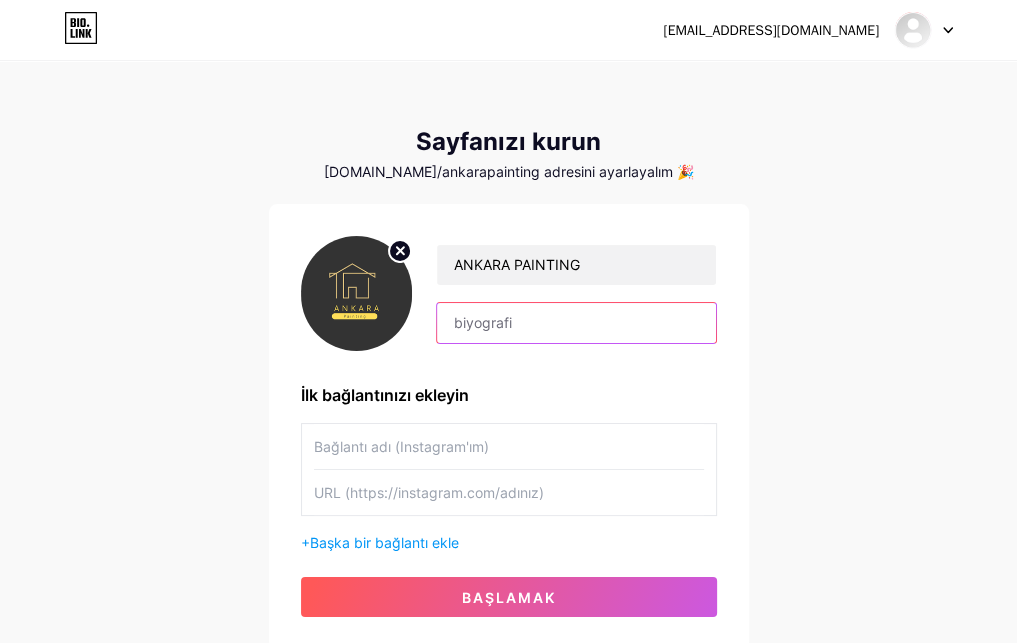 click at bounding box center (576, 323) 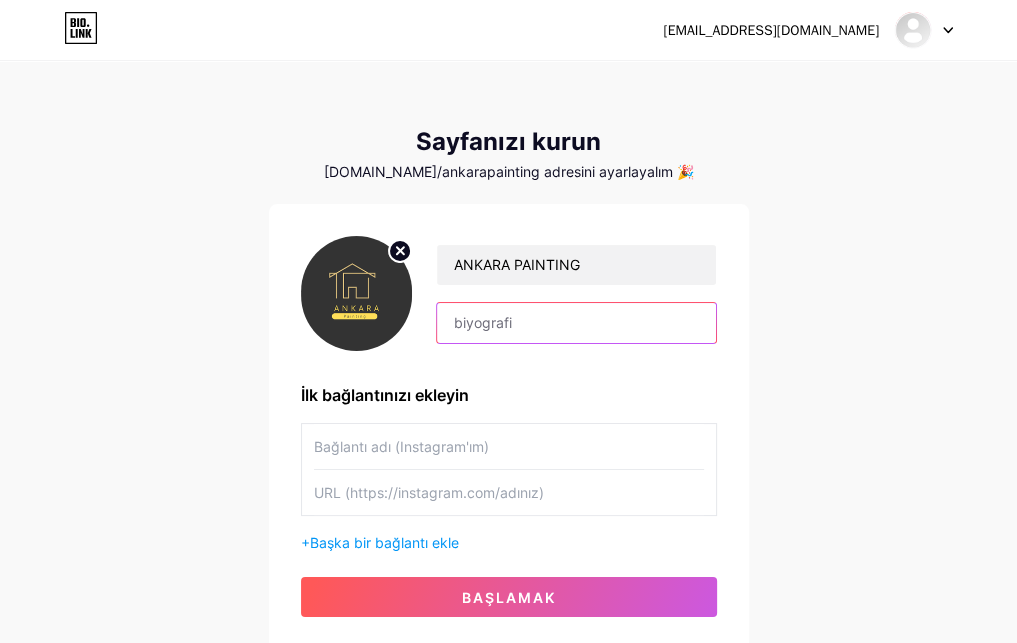 click at bounding box center (576, 323) 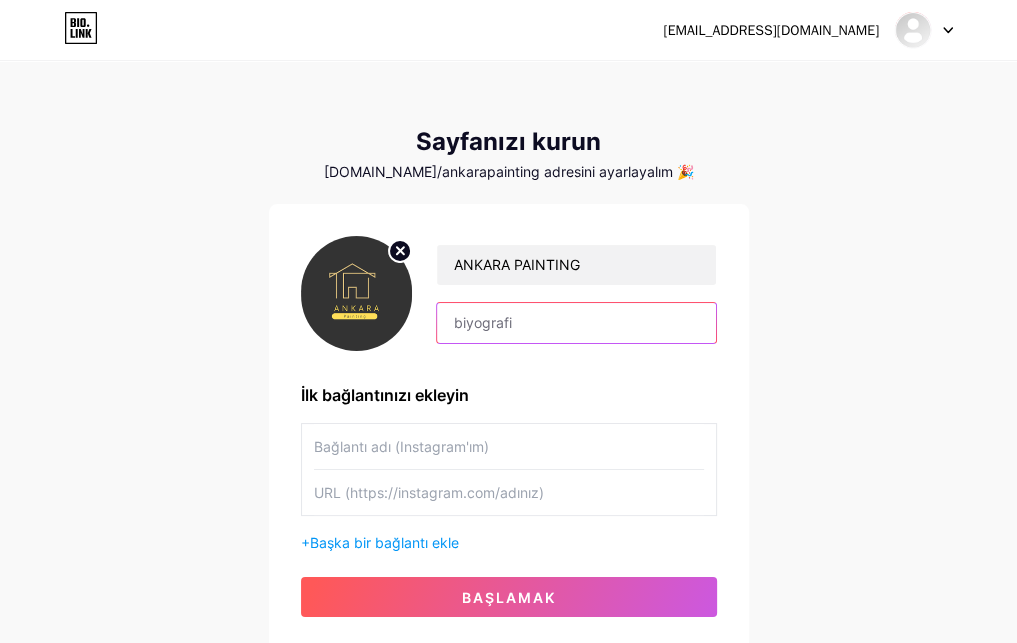 click at bounding box center (576, 323) 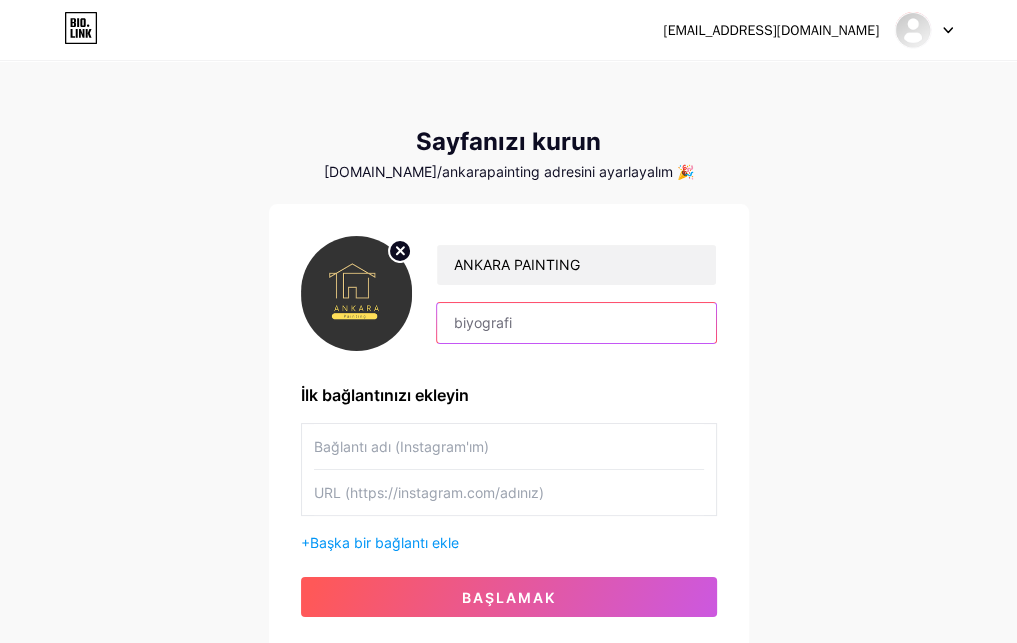 type on "İ" 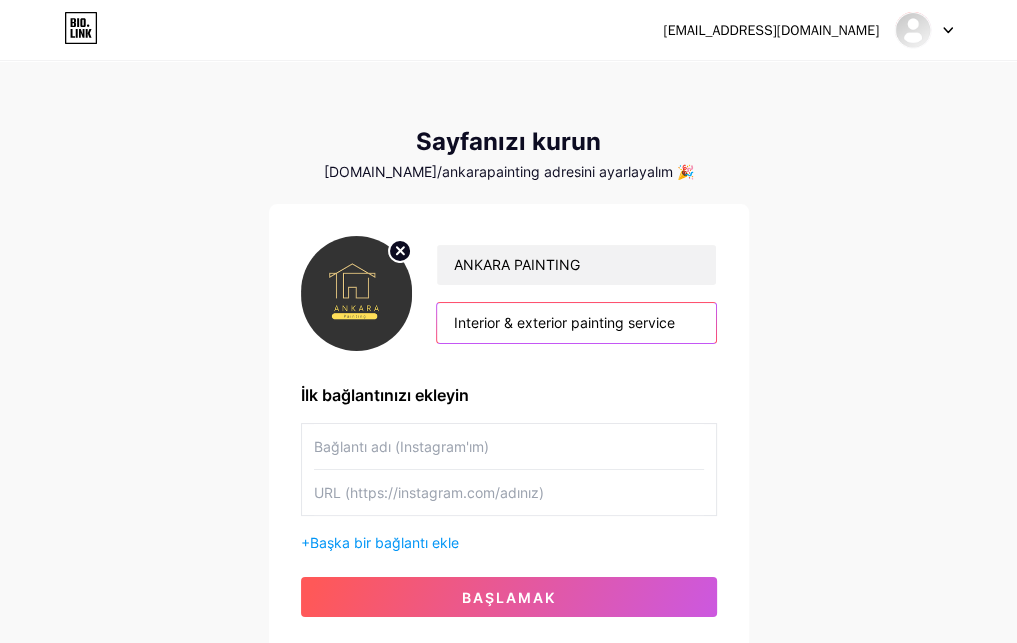 type on "Interior & exterior painting service" 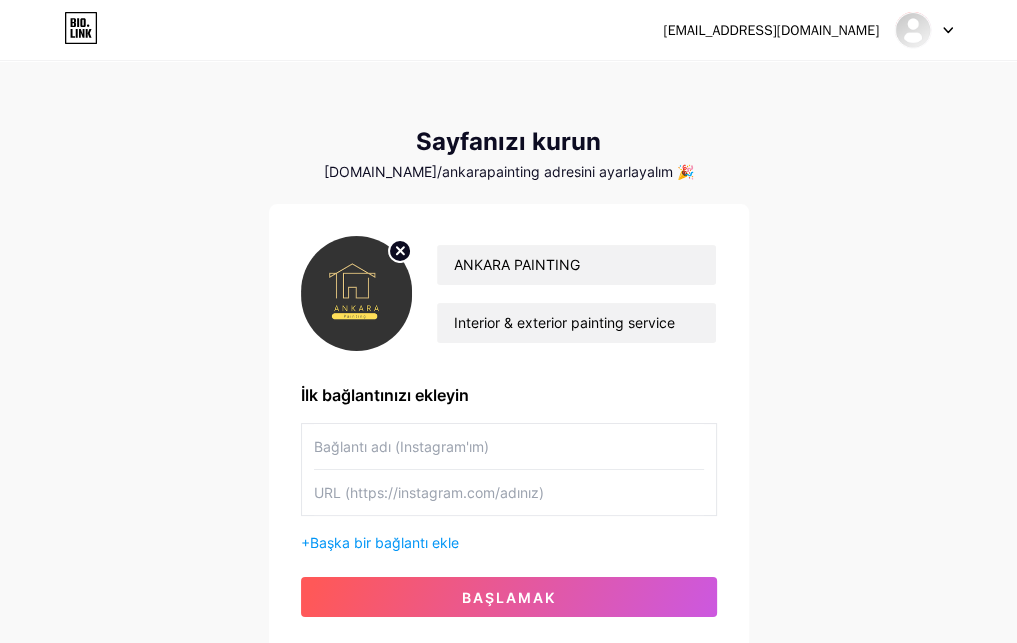 click on "ANKARA PAINTING     Interior & exterior painting service     İlk bağlantınızı ekleyin
+  Başka bir bağlantı ekle     başlamak" at bounding box center (509, 426) 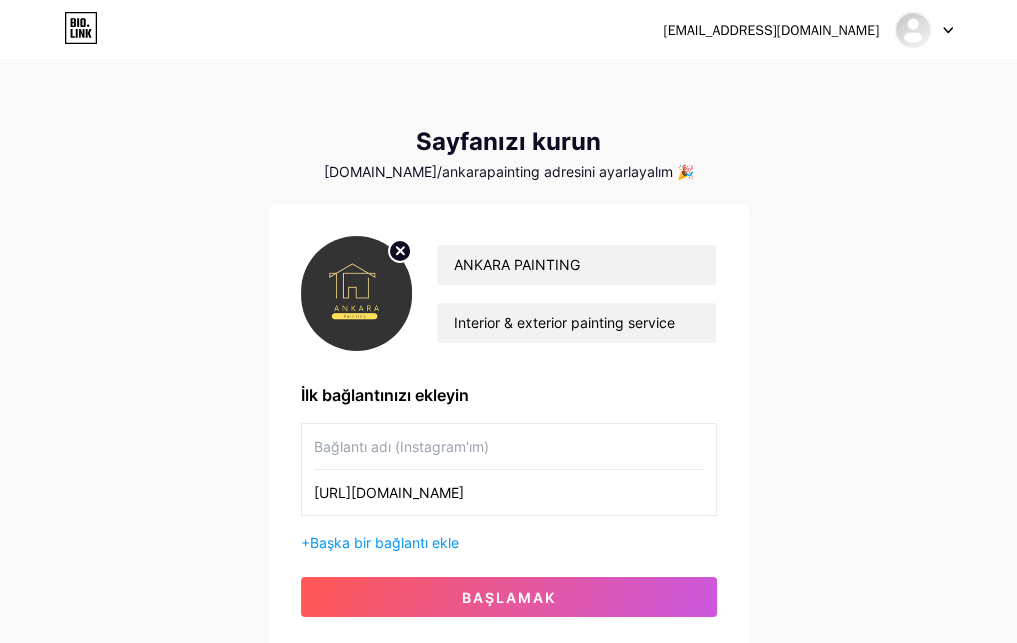 type on "[URL][DOMAIN_NAME]" 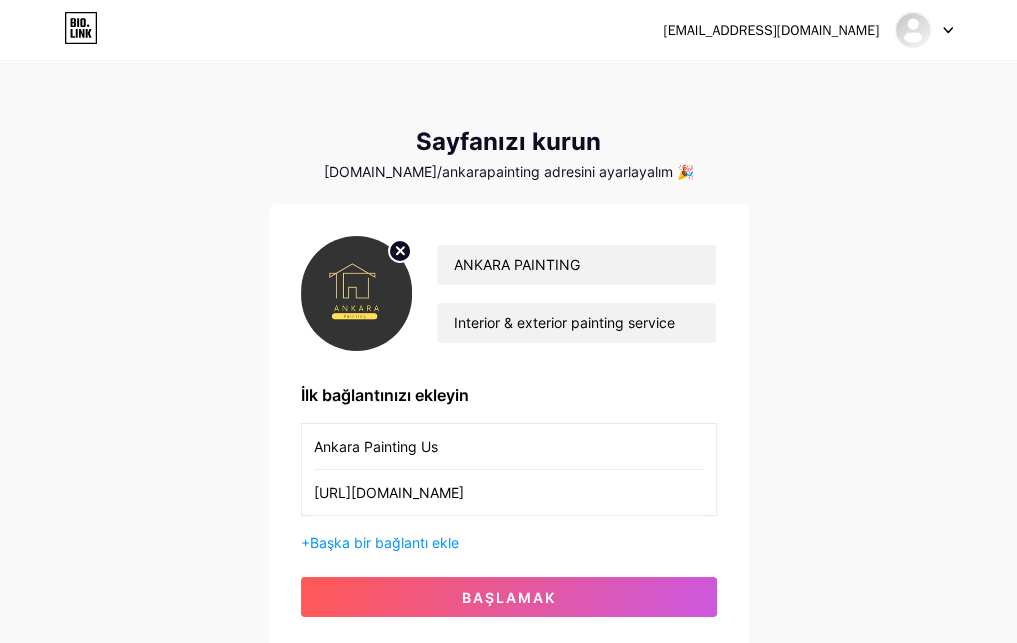 click on "ANKARA PAINTING     Interior & exterior painting service     İlk bağlantınızı ekleyin   Ankara Painting Us   [URL][DOMAIN_NAME]
+  Başka bir bağlantı ekle     başlamak" at bounding box center (509, 426) 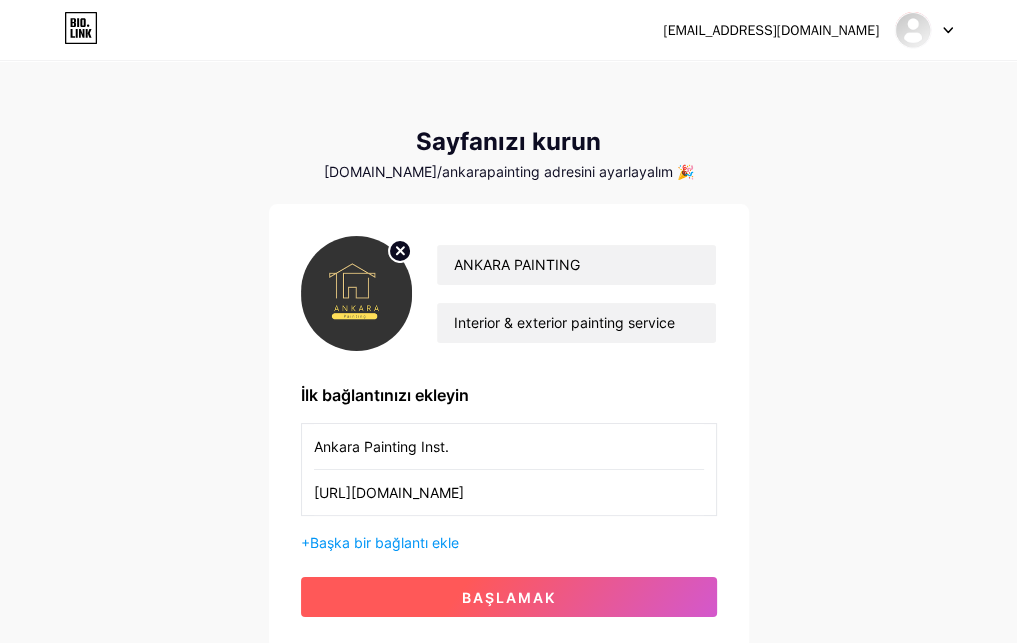 type on "Ankara Painting Inst." 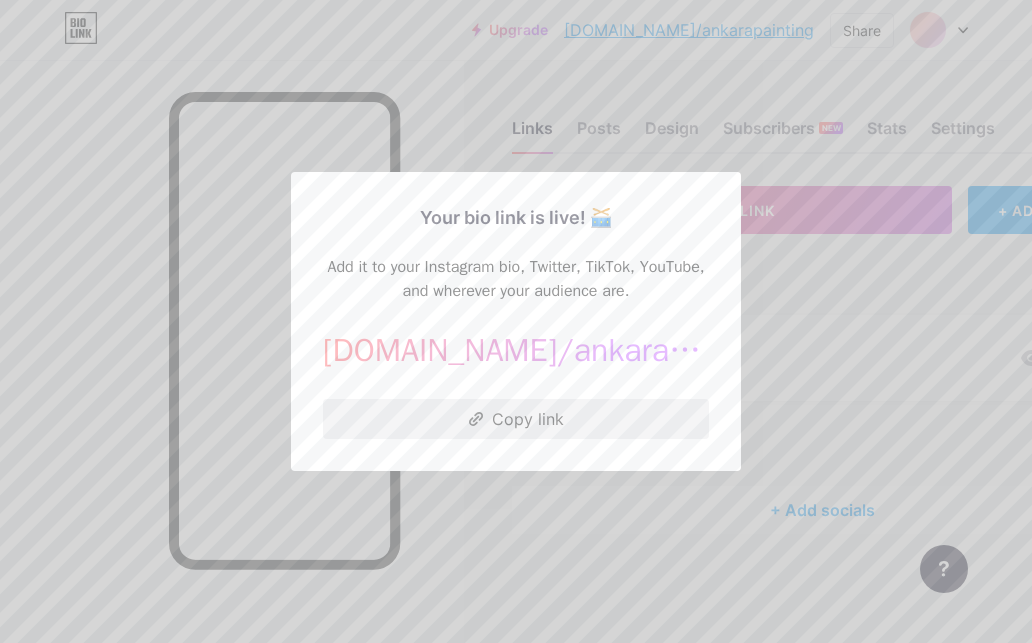 click on "Copy link" at bounding box center [516, 419] 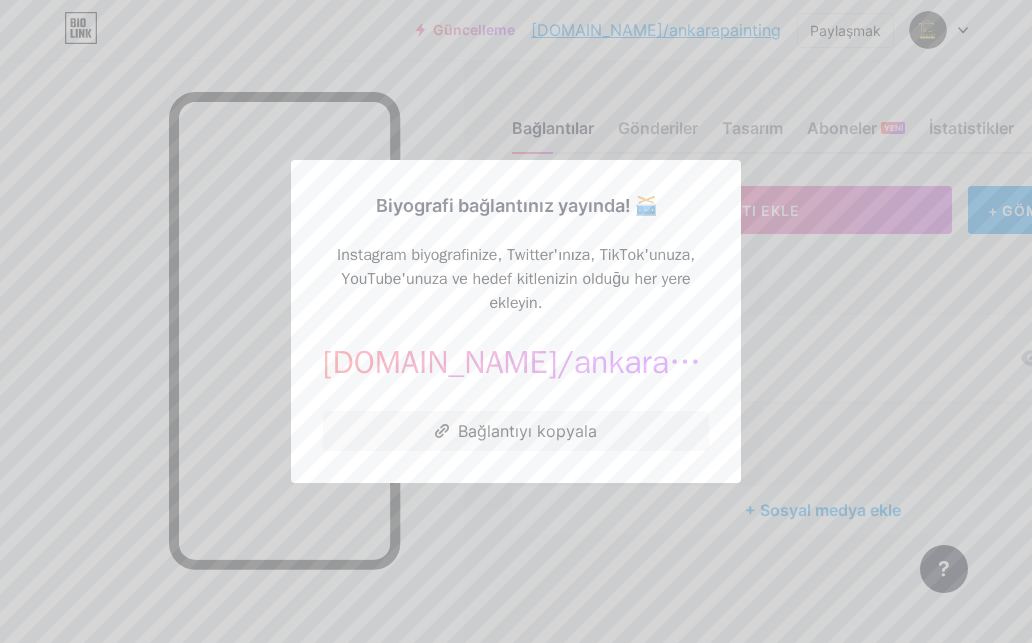 click at bounding box center [516, 321] 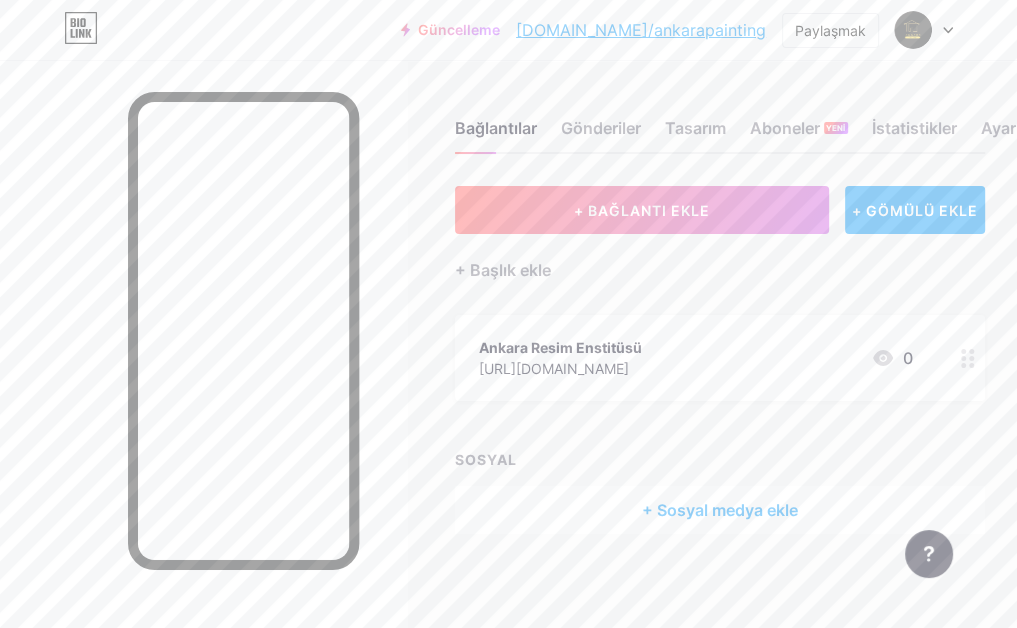 click on "+ Başlık ekle" at bounding box center [720, 258] 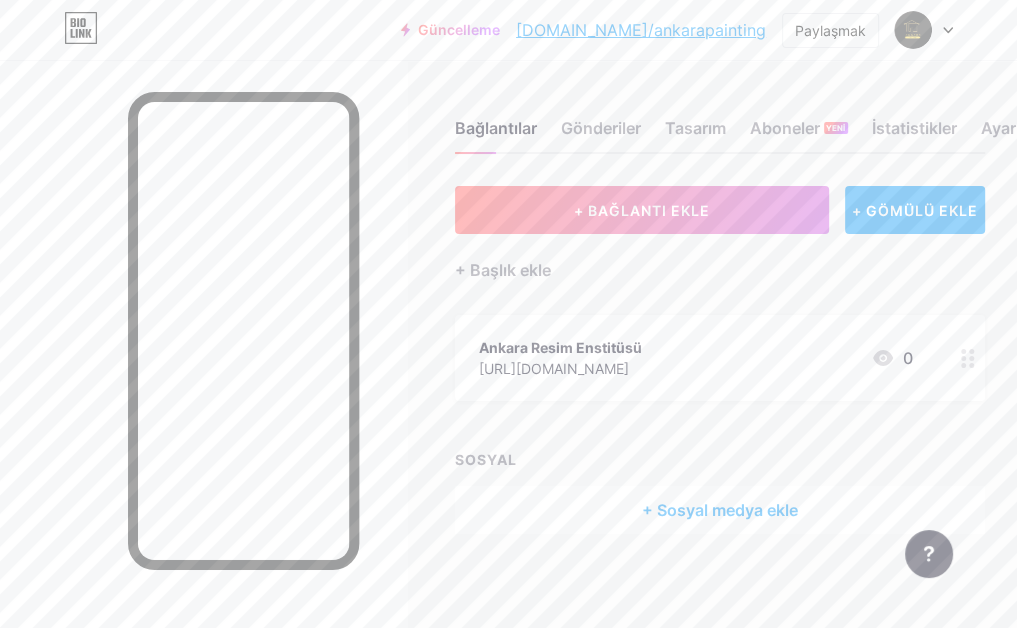 click on "+ Başlık ekle" at bounding box center [720, 258] 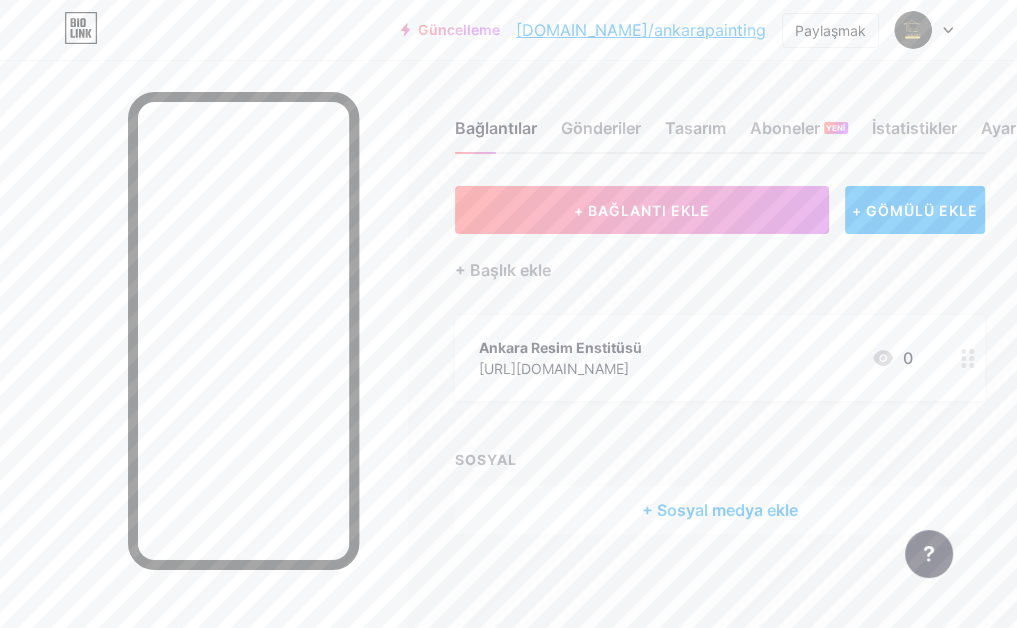click at bounding box center (203, 374) 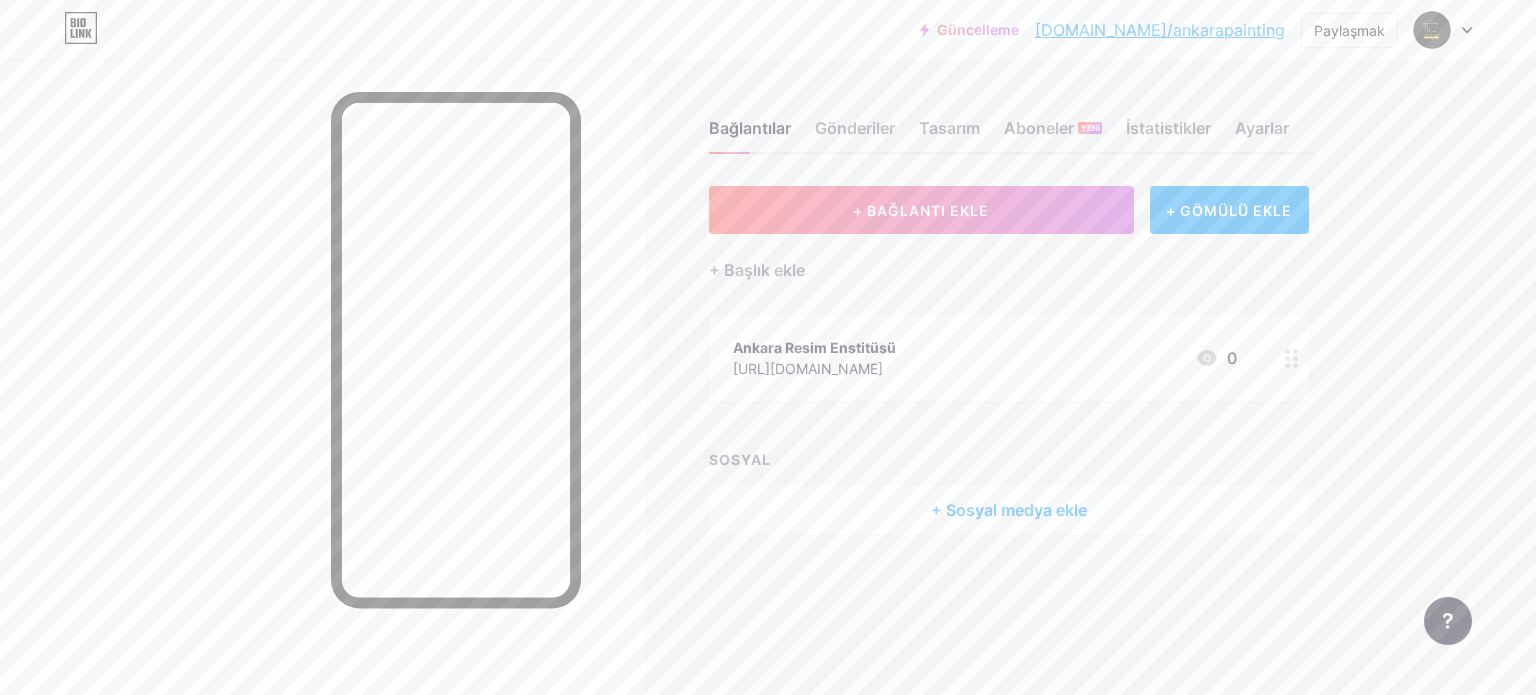 click on "Bağlantılar
Gönderiler
Tasarım
Aboneler
YENİ
İstatistikler
Ayarlar       + BAĞLANTI EKLE     + GÖMÜLÜ EKLE
+ Başlık ekle
Ankara Resim Enstitüsü
[URL][DOMAIN_NAME]
0
SOSYAL     + Sosyal medya ekle                       Özellik istekleri             Yardım merkezi         Destek ekibiyle iletişime geçin" at bounding box center [698, 347] 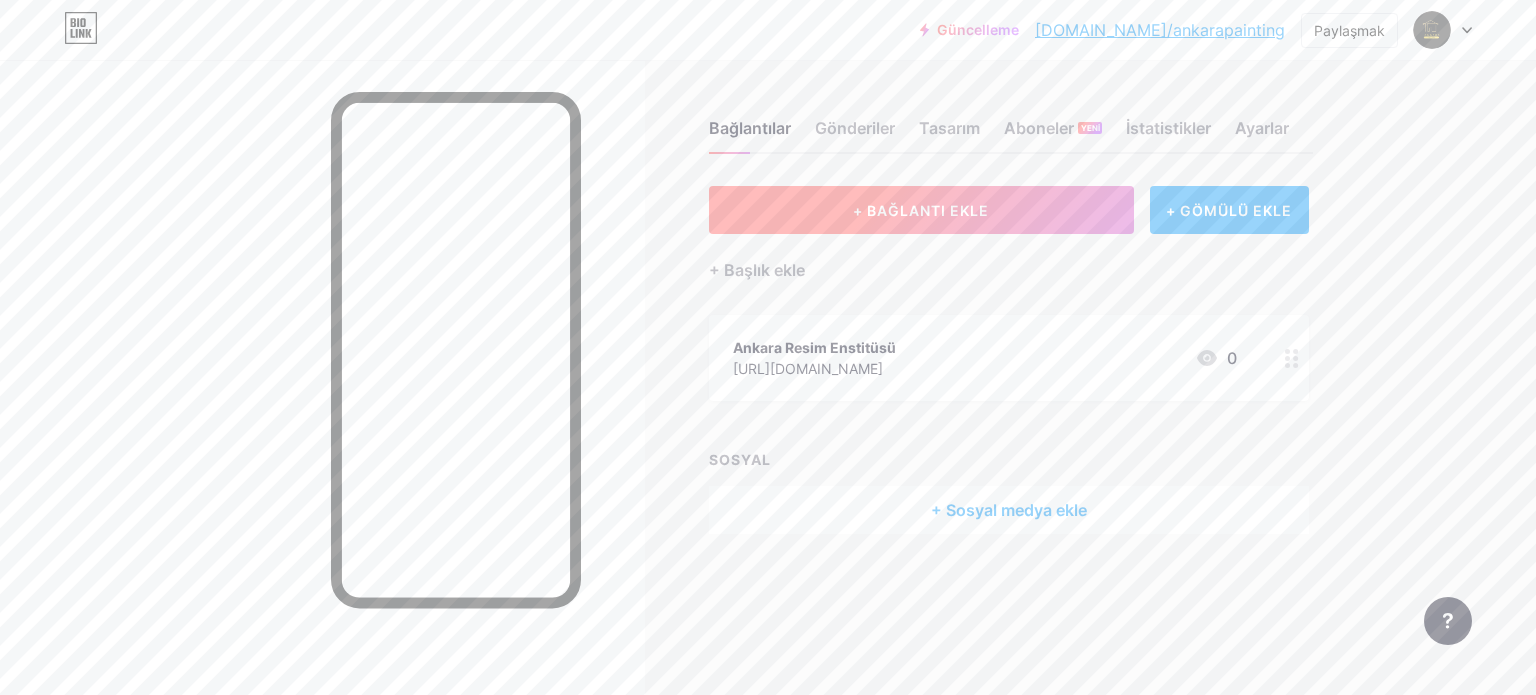 click on "+ BAĞLANTI EKLE" at bounding box center (921, 210) 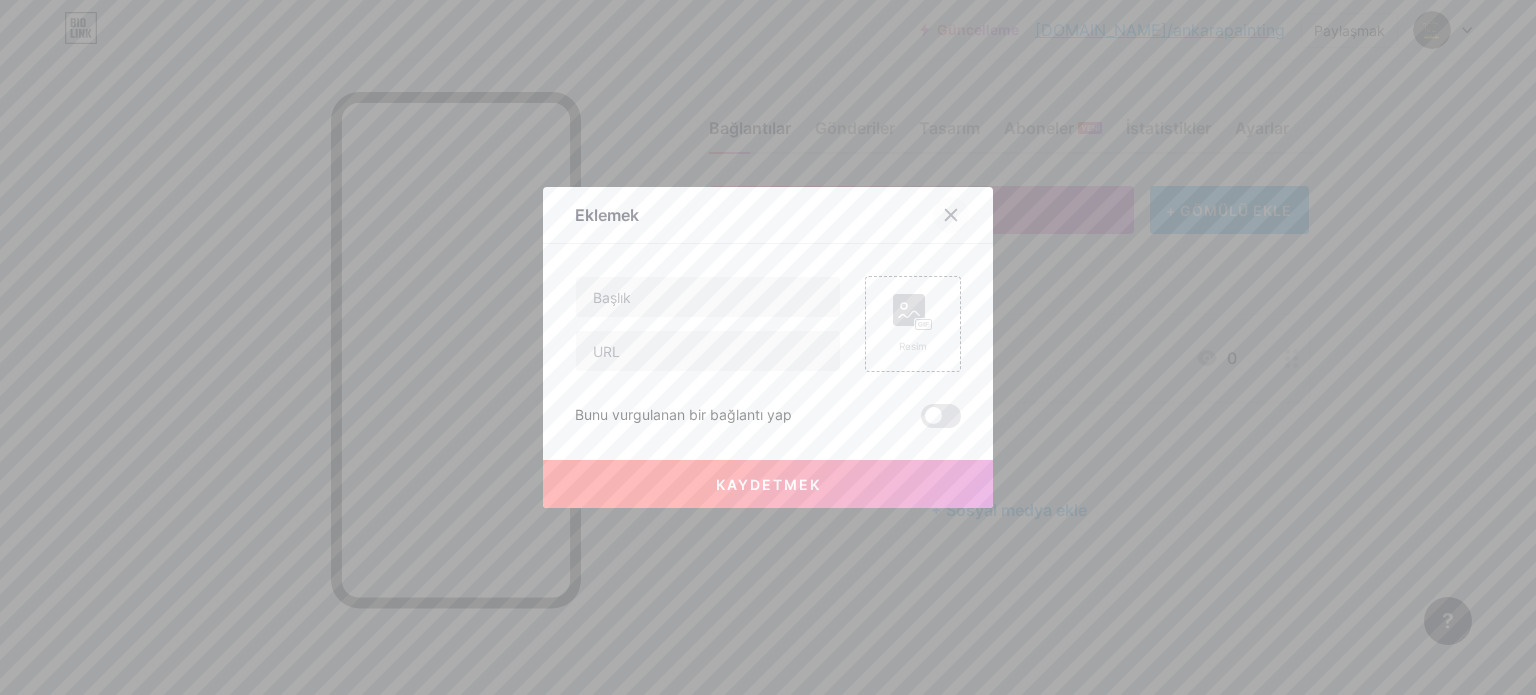 click 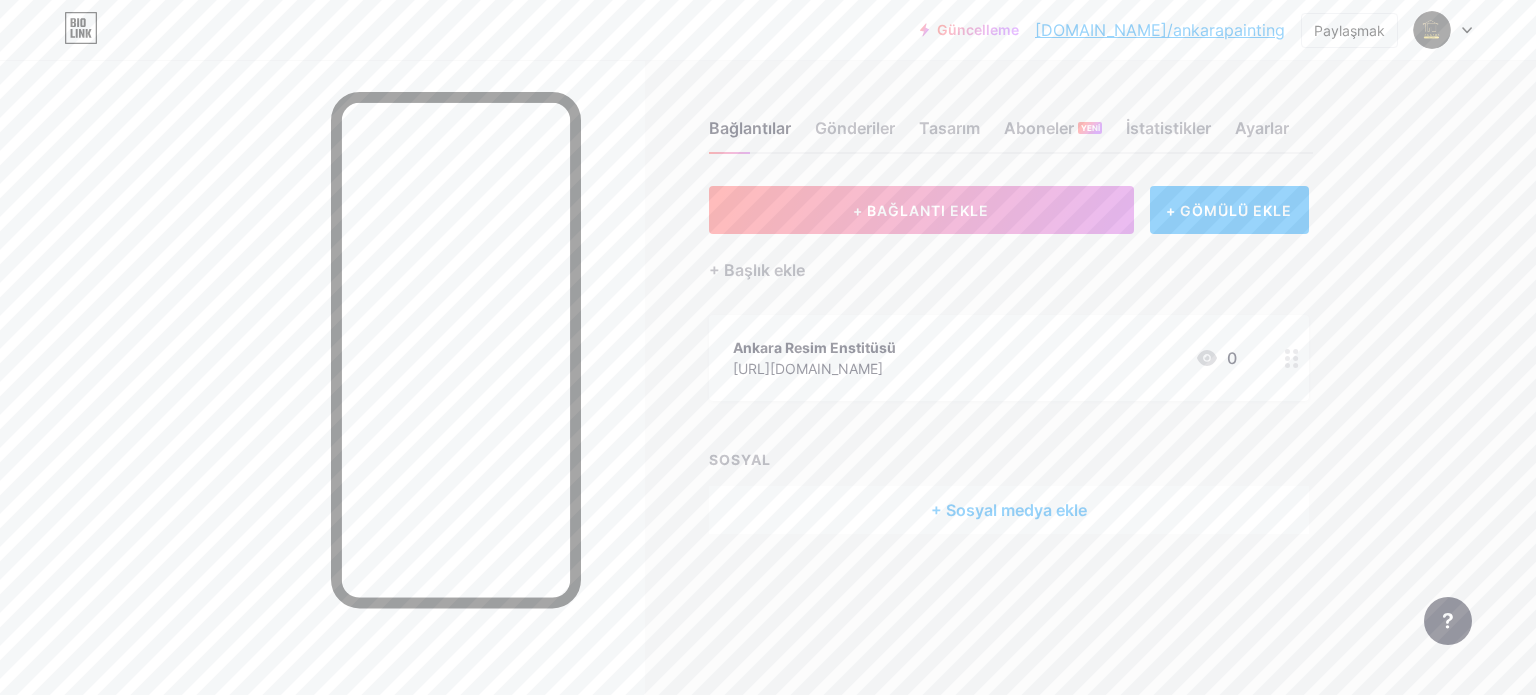 click on "+ BAĞLANTI EKLE     + GÖMÜLÜ EKLE
+ Başlık ekle
Ankara Resim Enstitüsü
[URL][DOMAIN_NAME]
0
SOSYAL     + Sosyal medya ekle" at bounding box center (1009, 360) 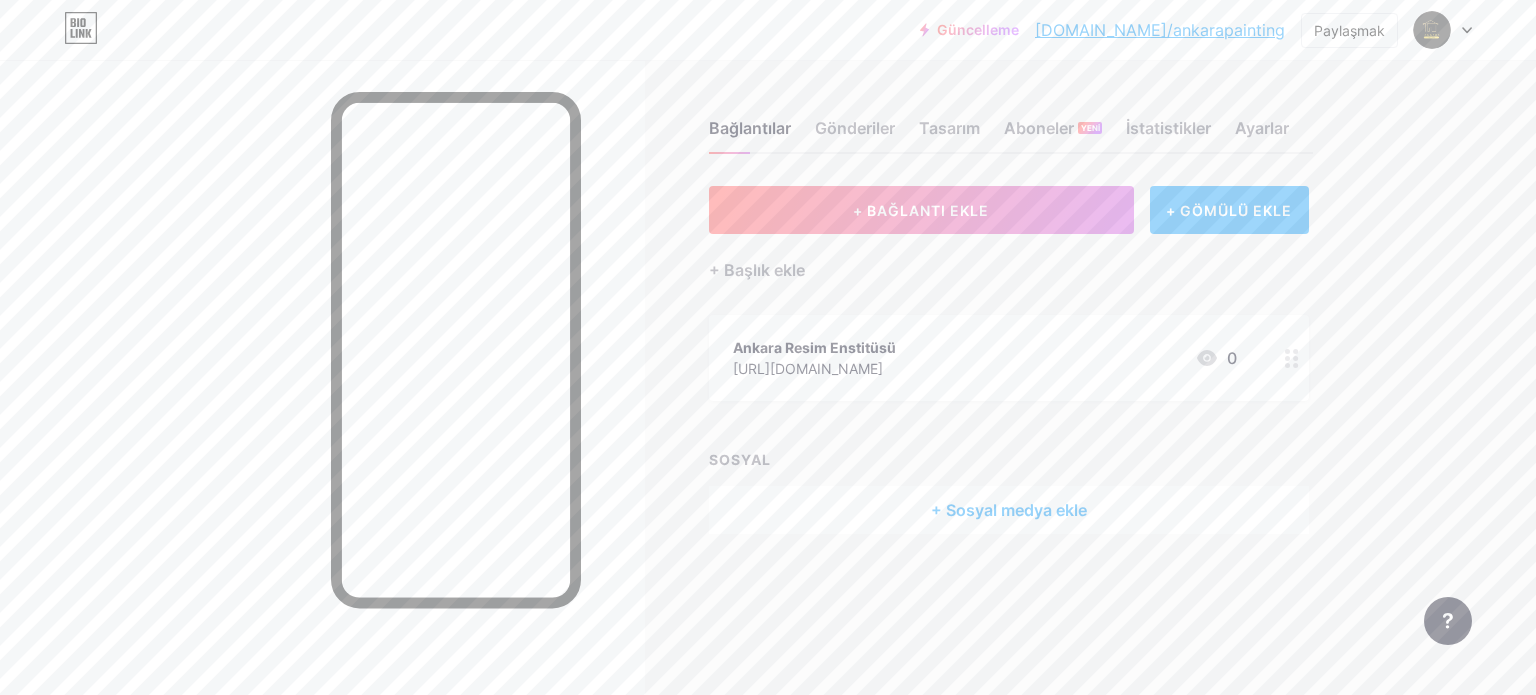 click on "+ GÖMÜLÜ EKLE" at bounding box center [1229, 210] 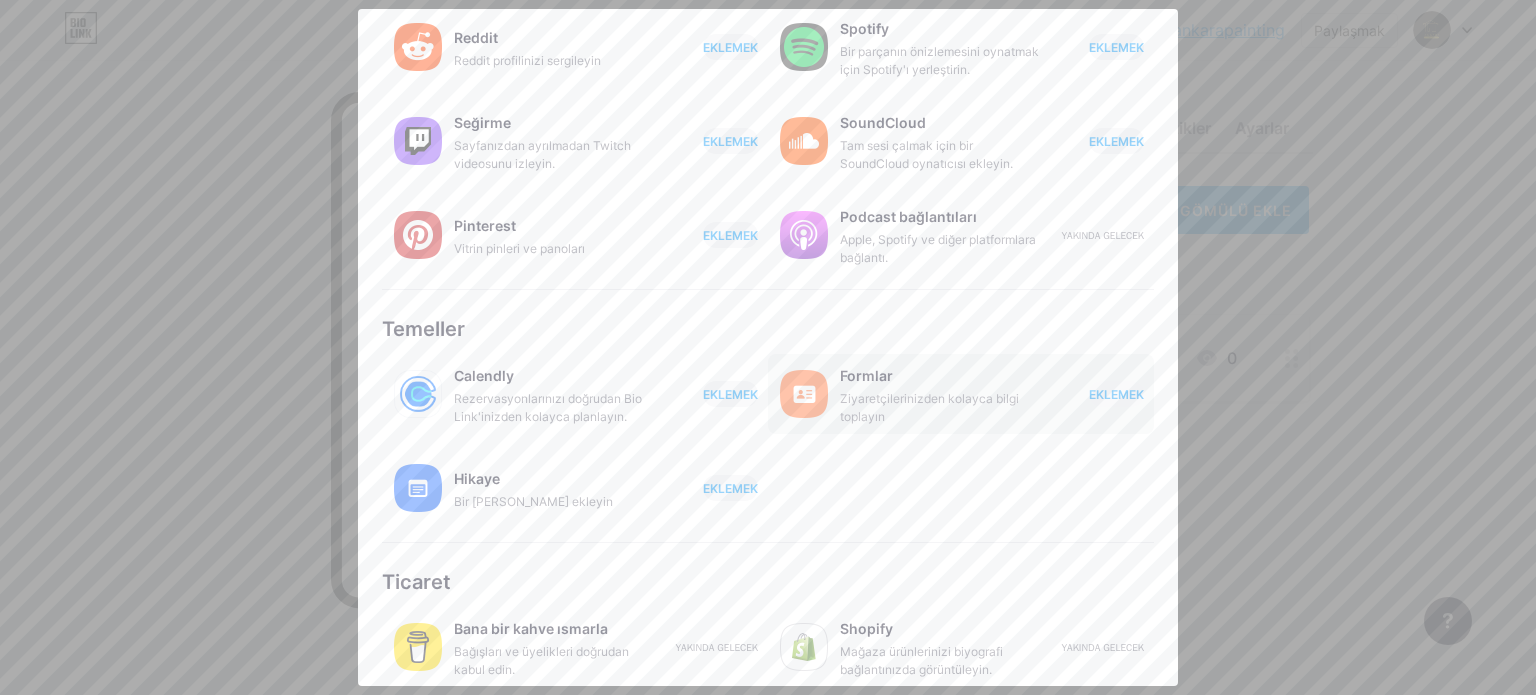scroll, scrollTop: 340, scrollLeft: 0, axis: vertical 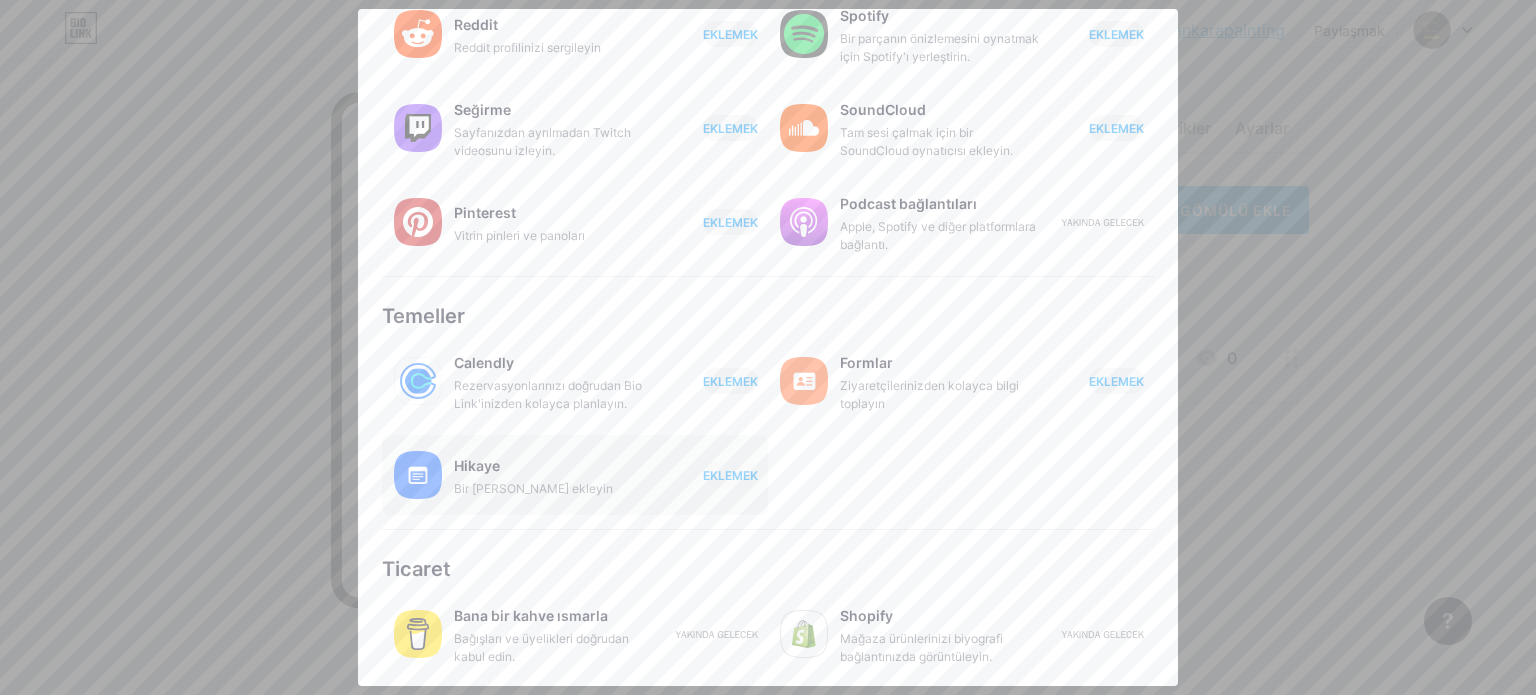 click on "Bir [PERSON_NAME] ekleyin" at bounding box center (554, 489) 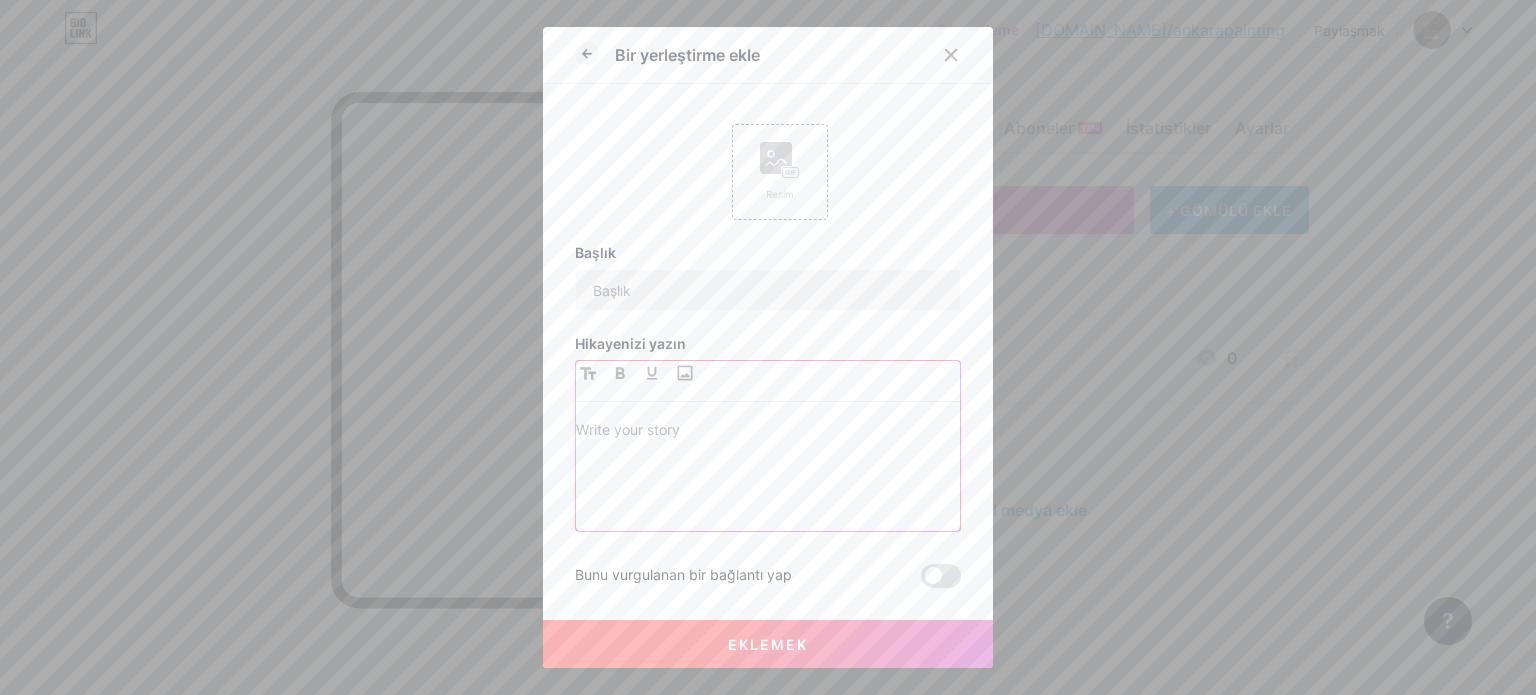 click at bounding box center (768, 474) 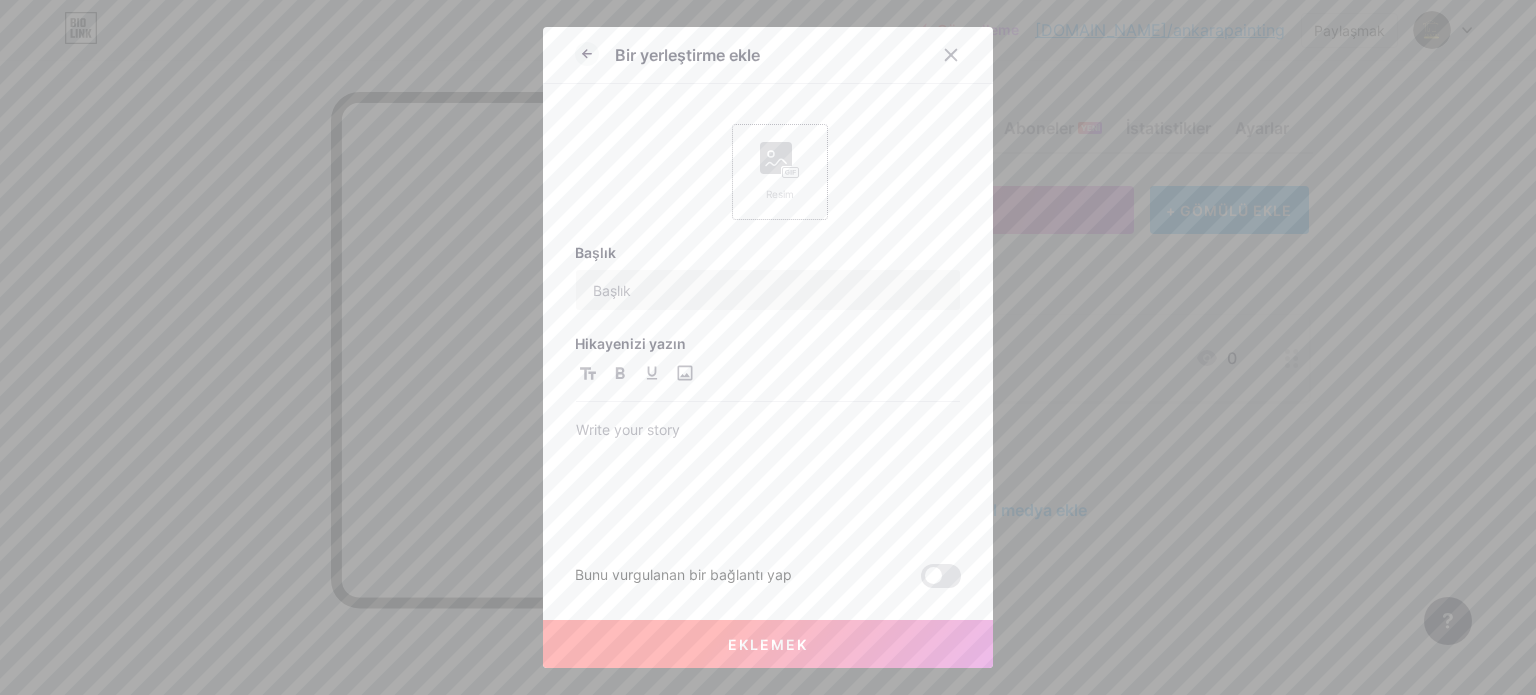 click 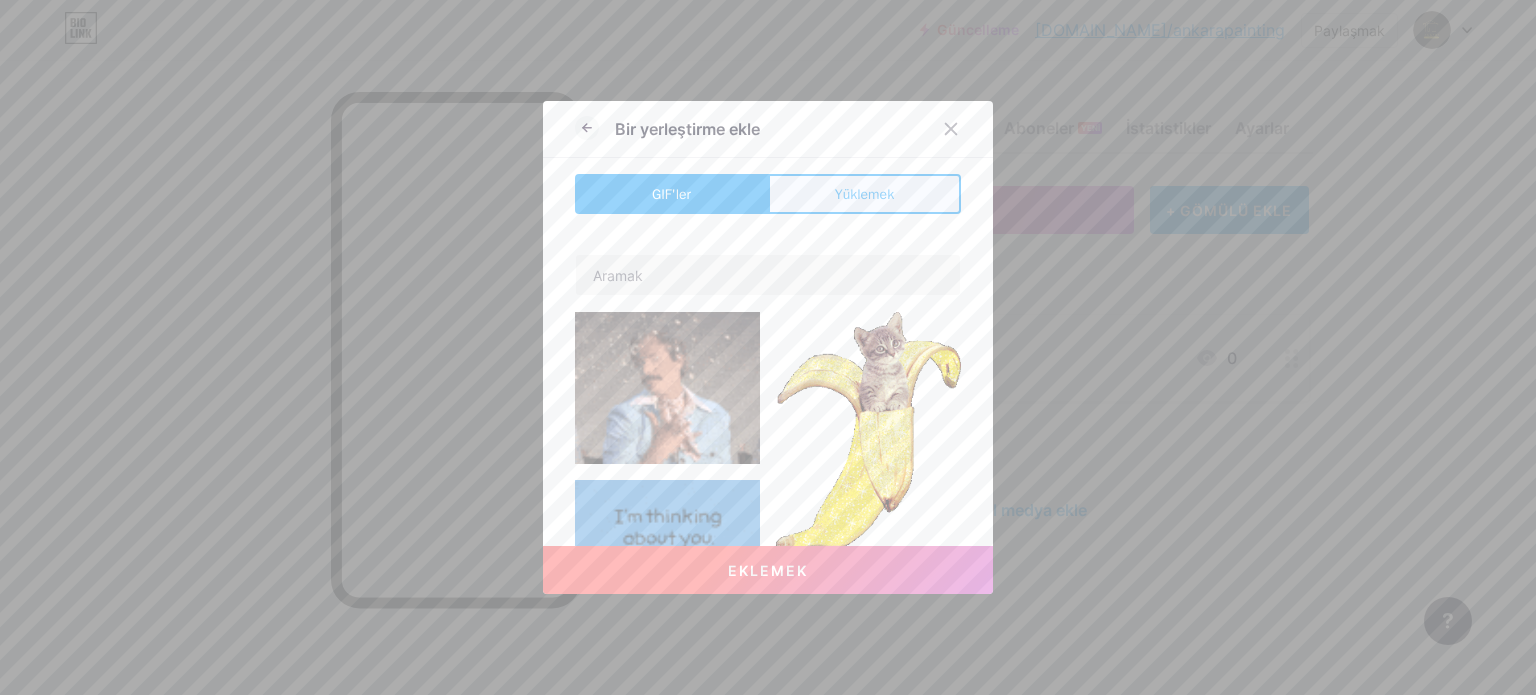 click on "Yüklemek" at bounding box center (864, 194) 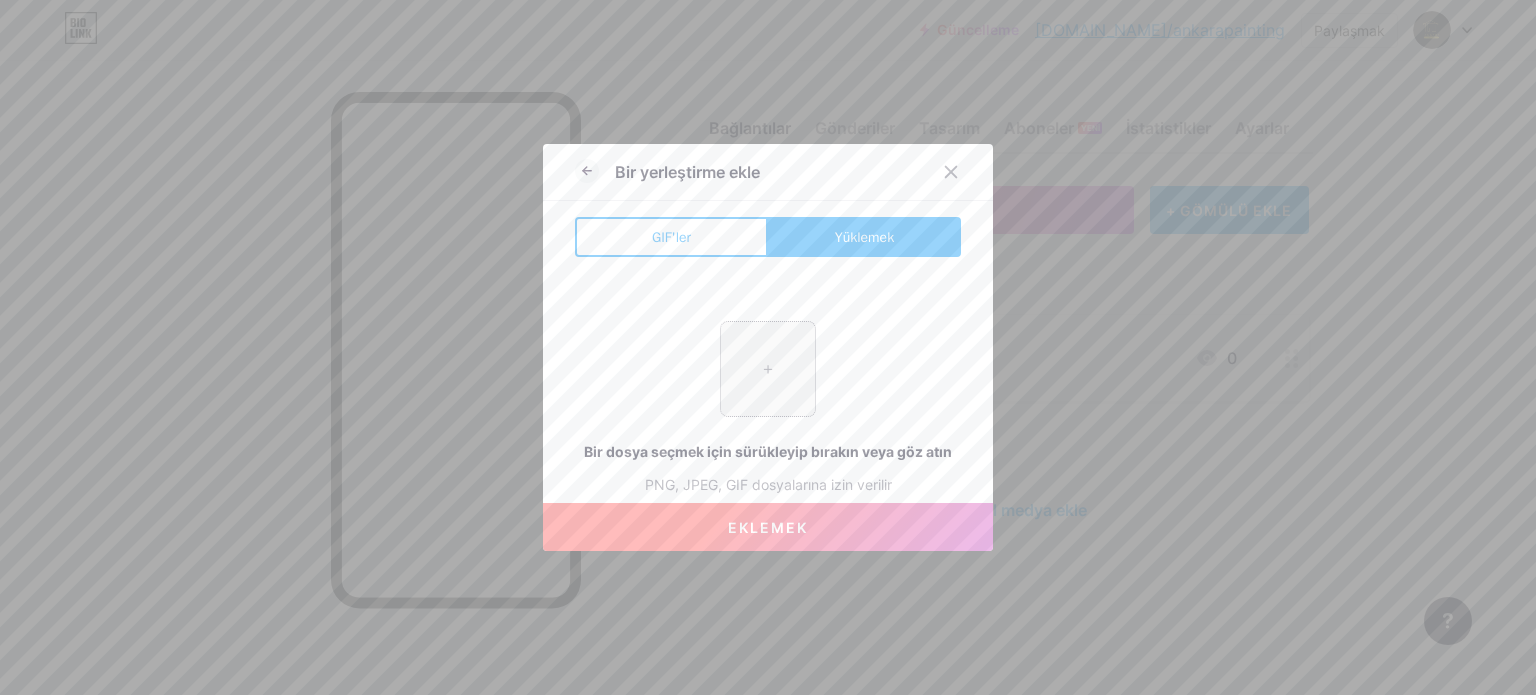 click at bounding box center [768, 369] 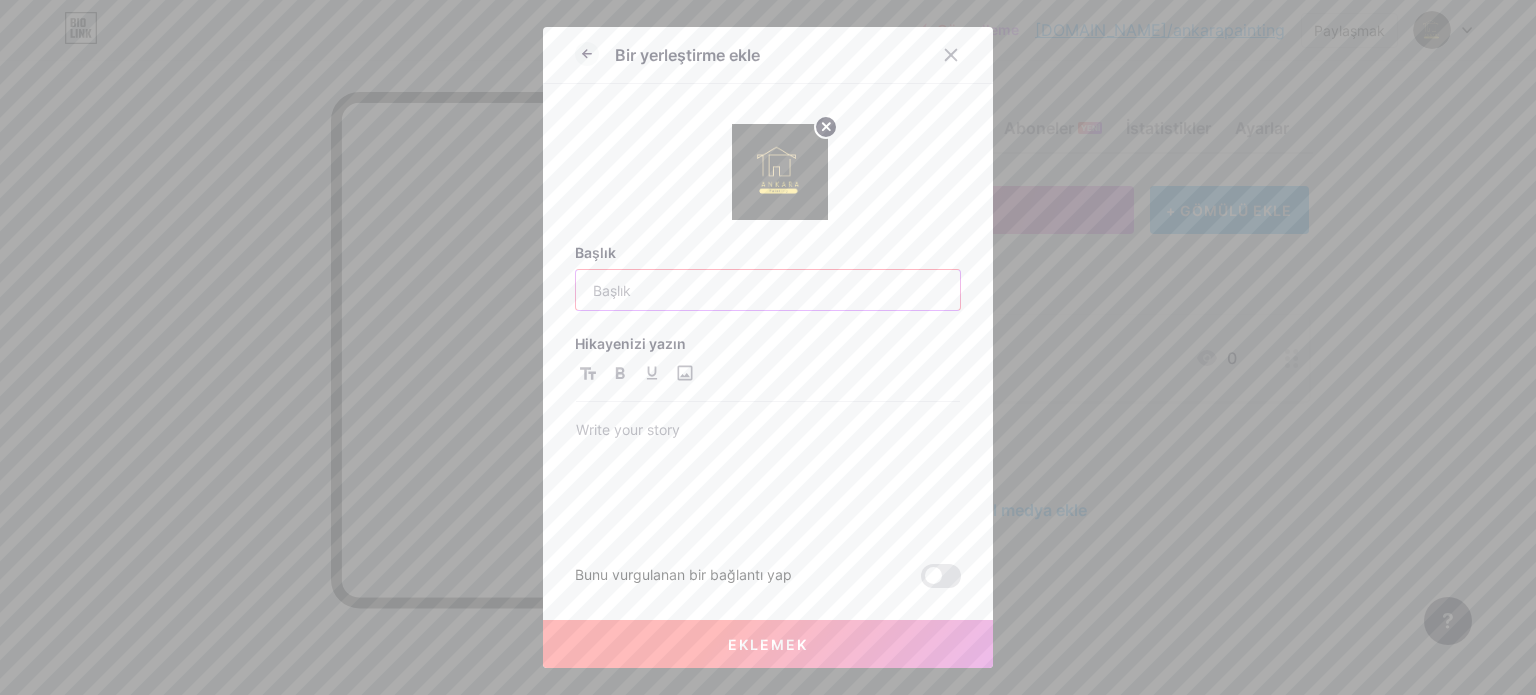 click at bounding box center (768, 290) 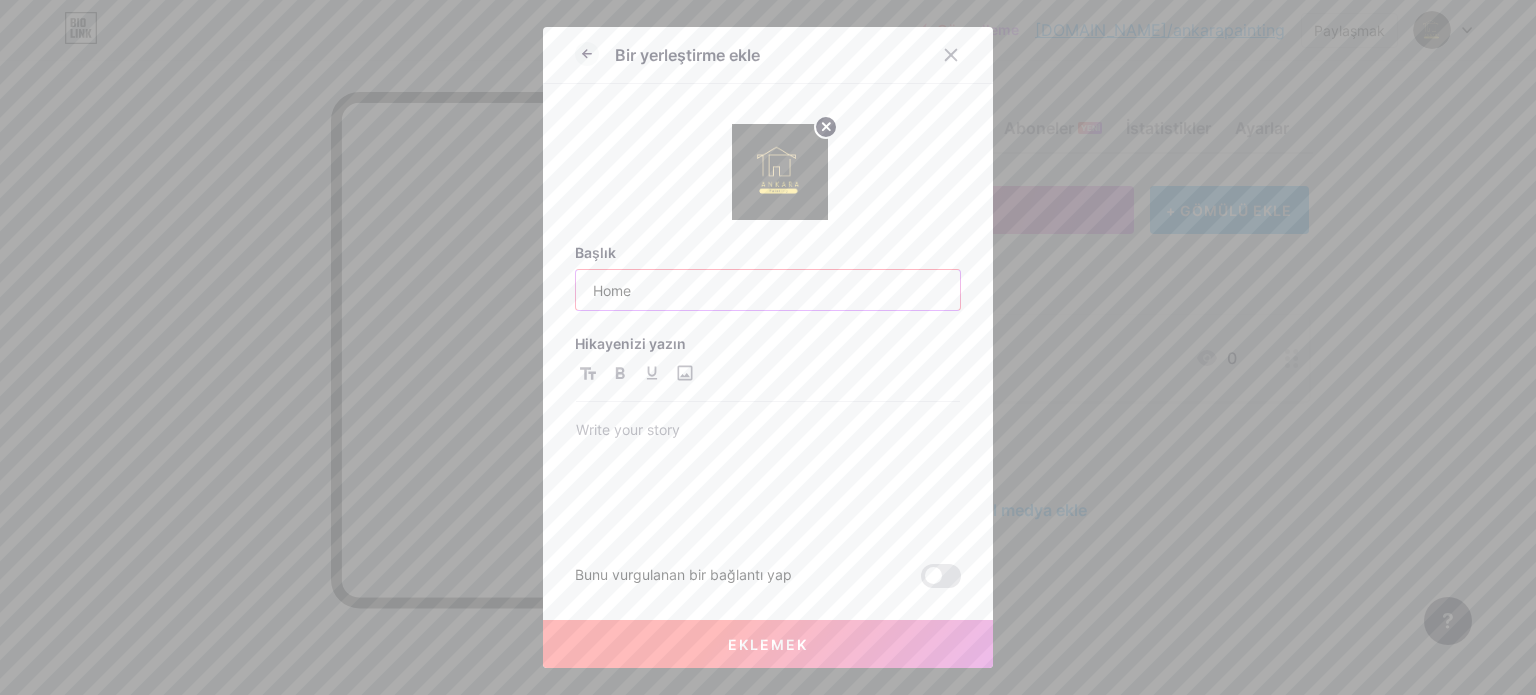 type on "Home" 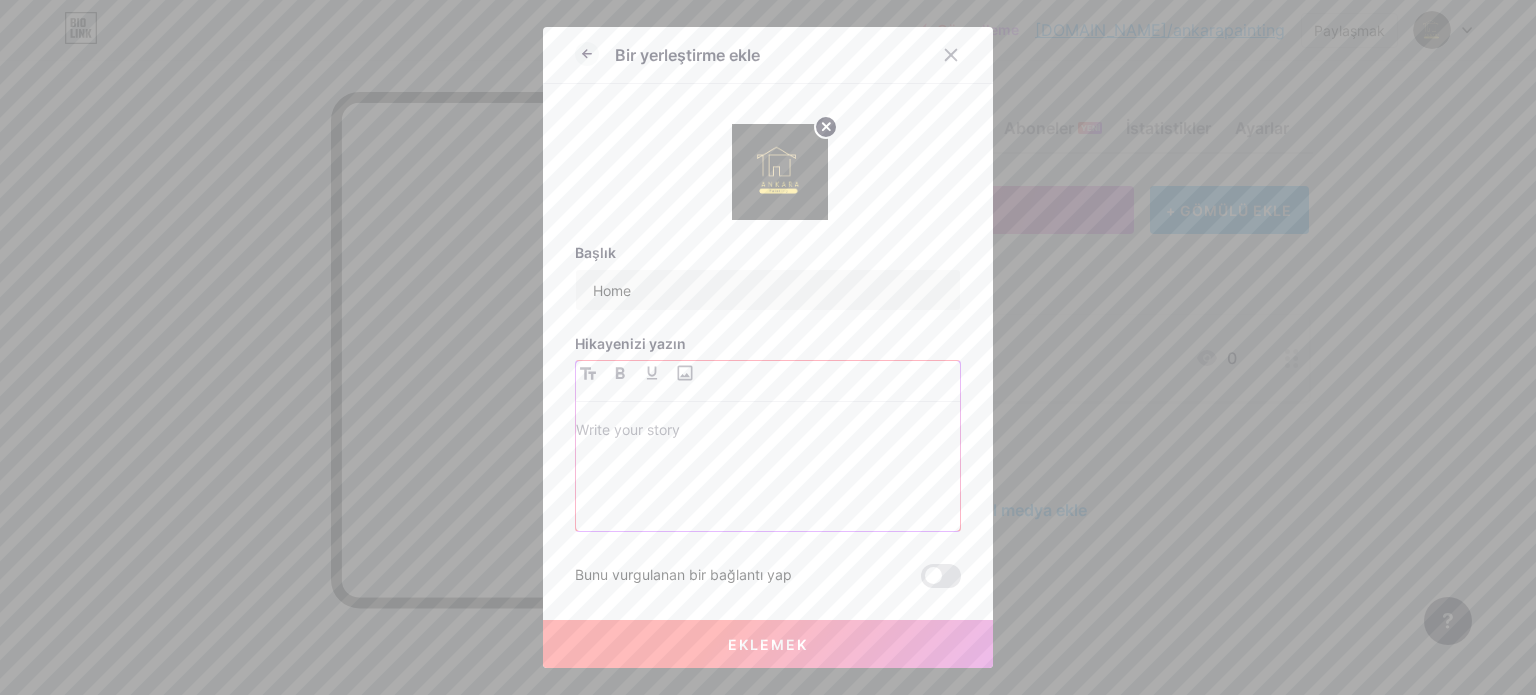 click at bounding box center [768, 432] 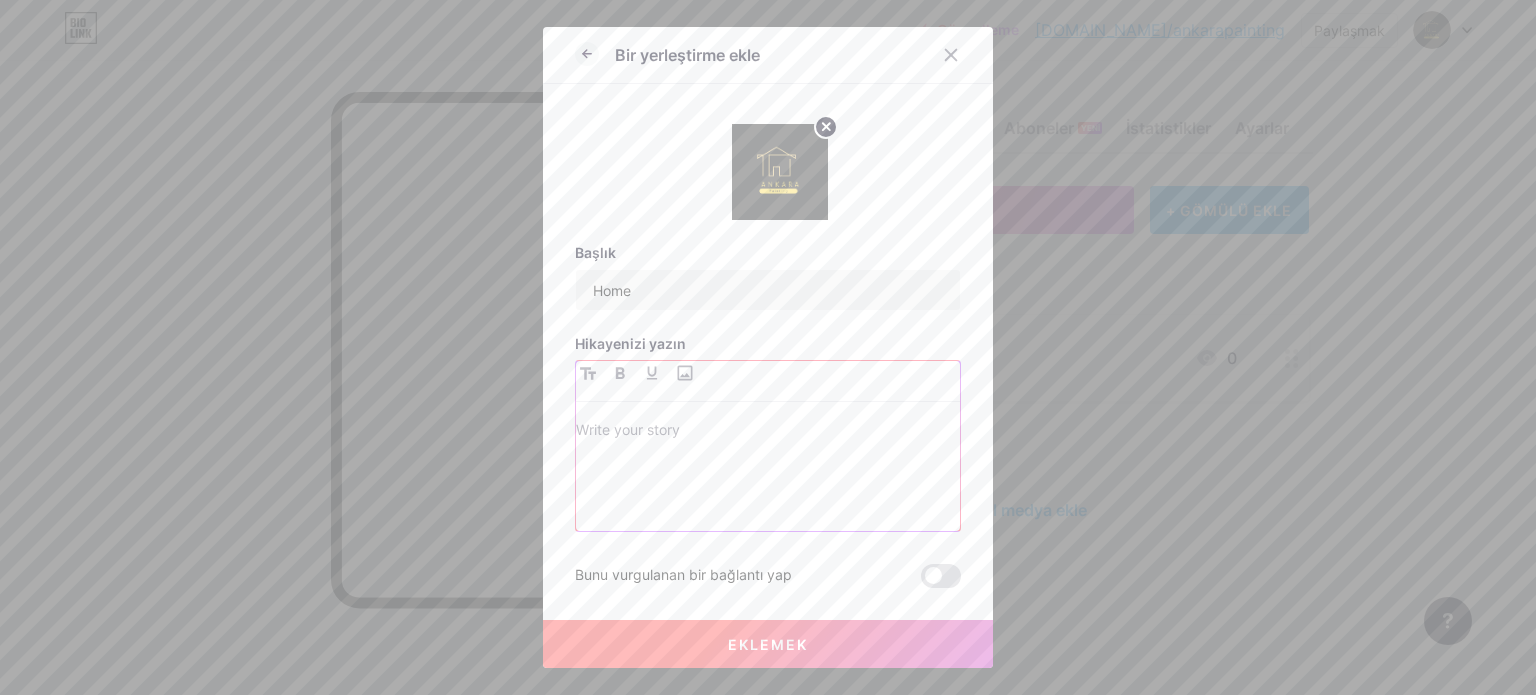 type 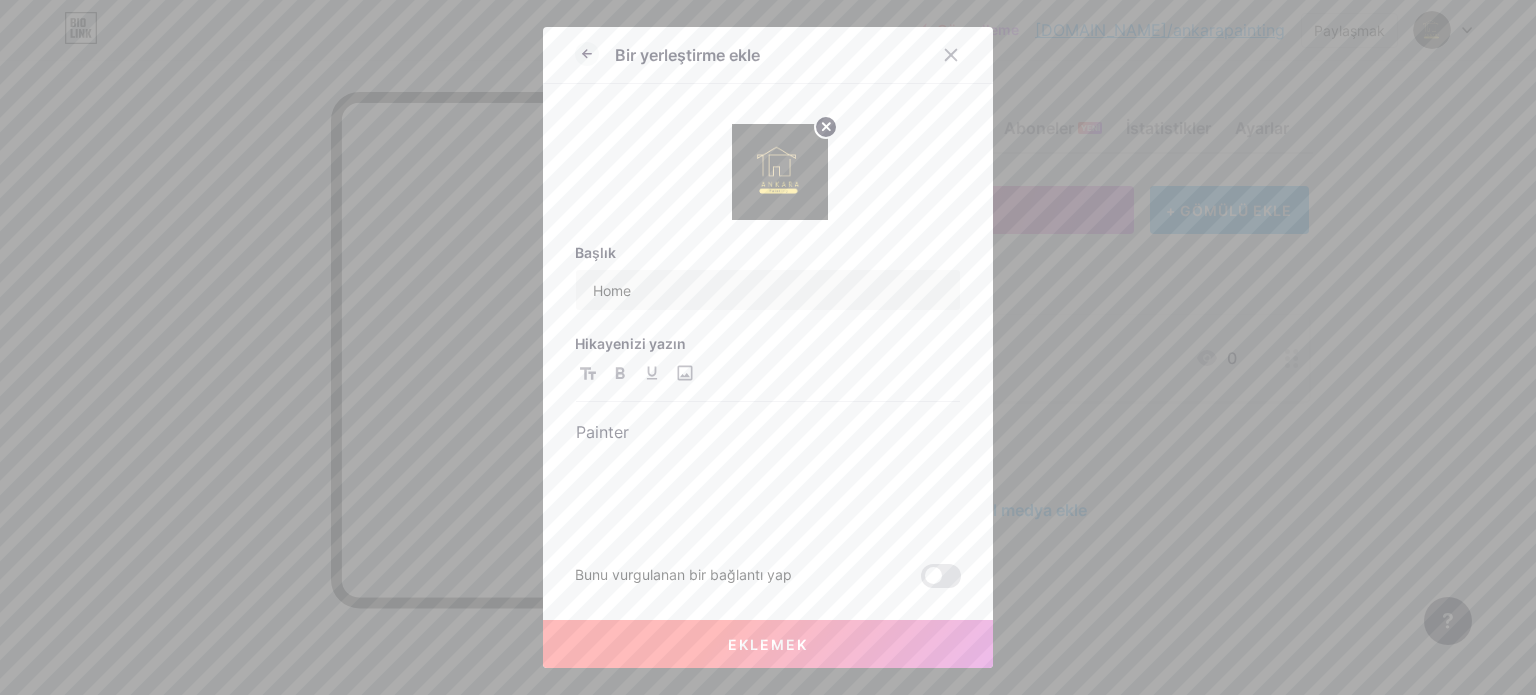 click on "Eklemek" at bounding box center [768, 644] 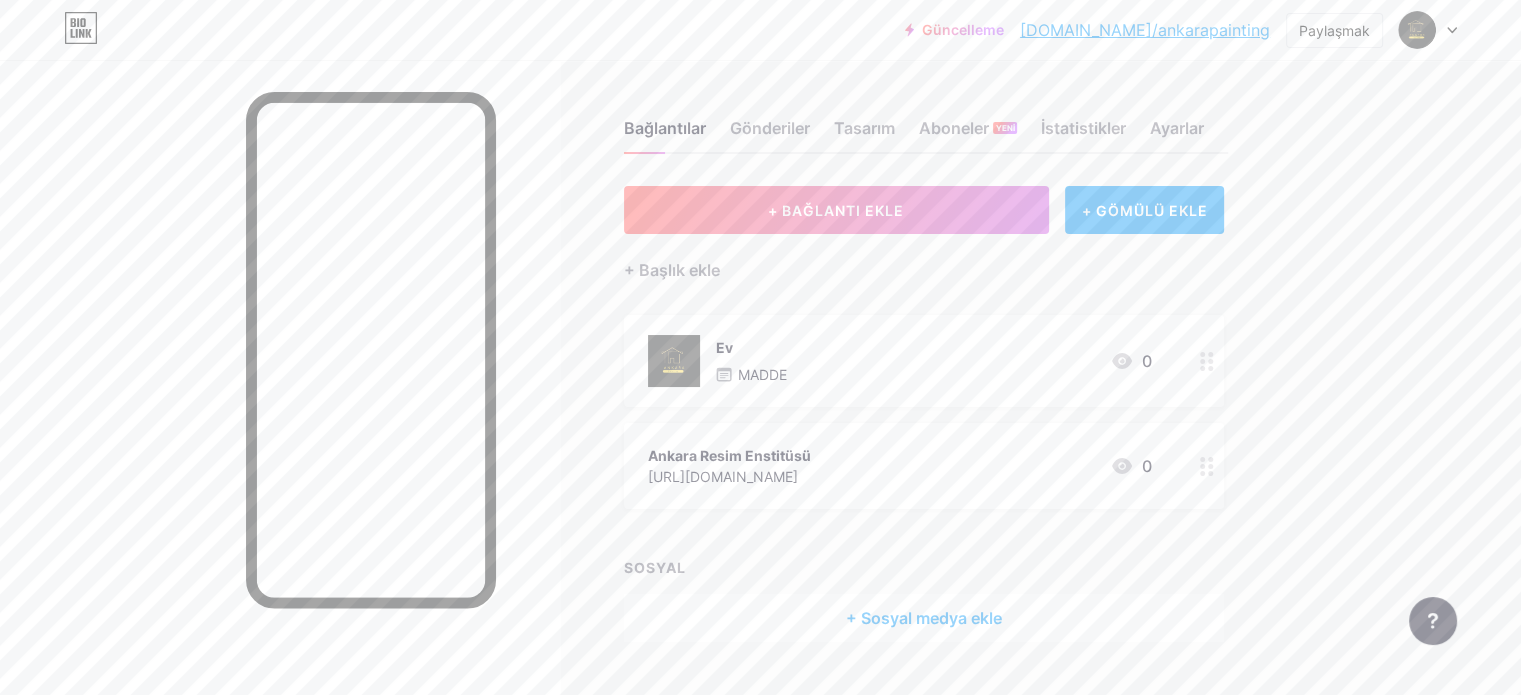 click at bounding box center [280, 407] 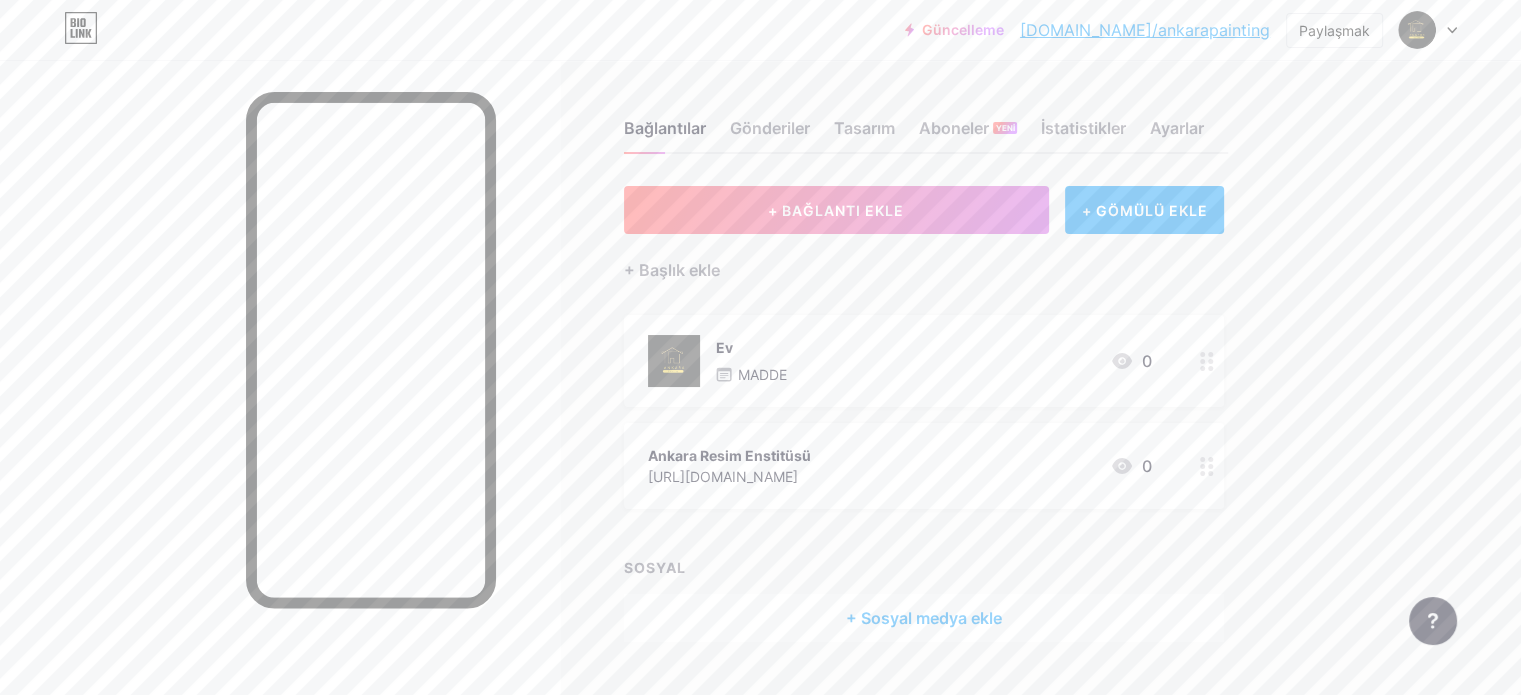 click on "Ev
MADDE
0" at bounding box center [900, 361] 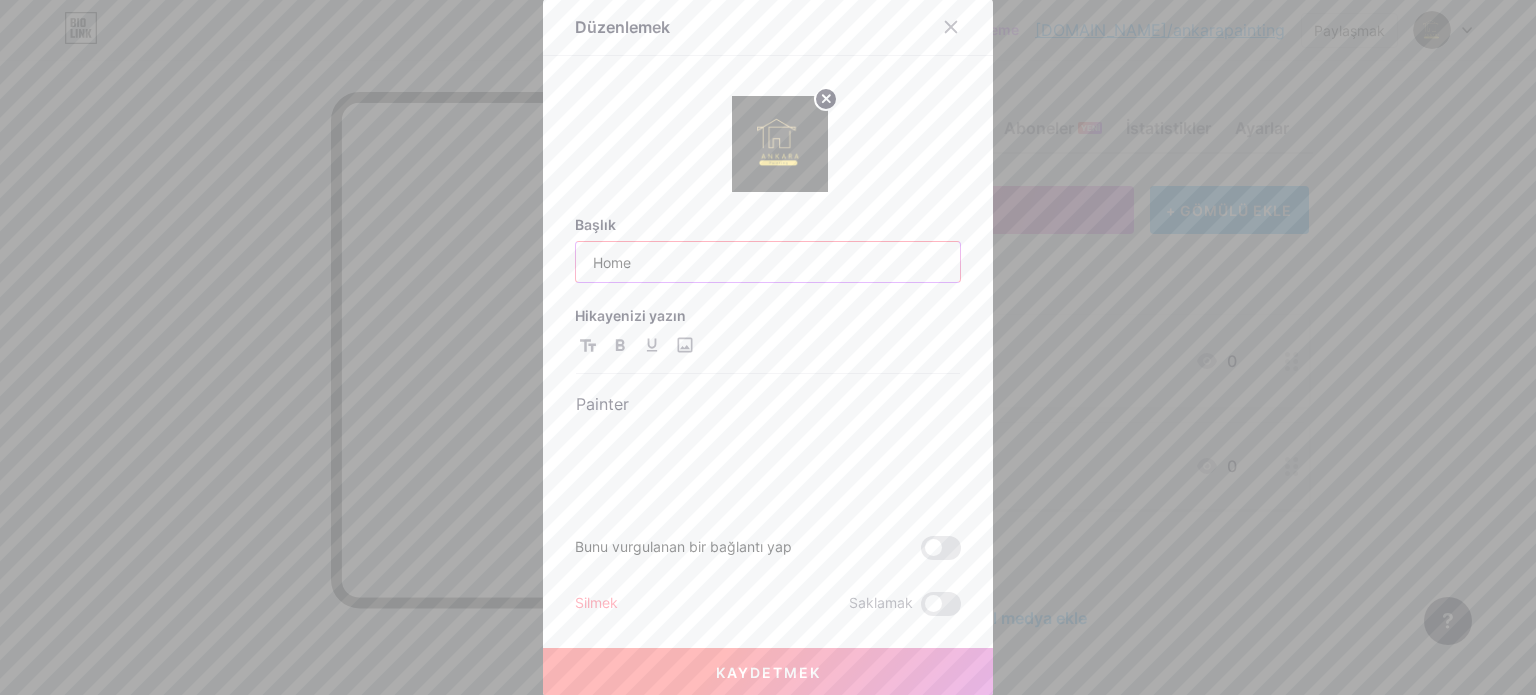 drag, startPoint x: 630, startPoint y: 255, endPoint x: 522, endPoint y: 247, distance: 108.29589 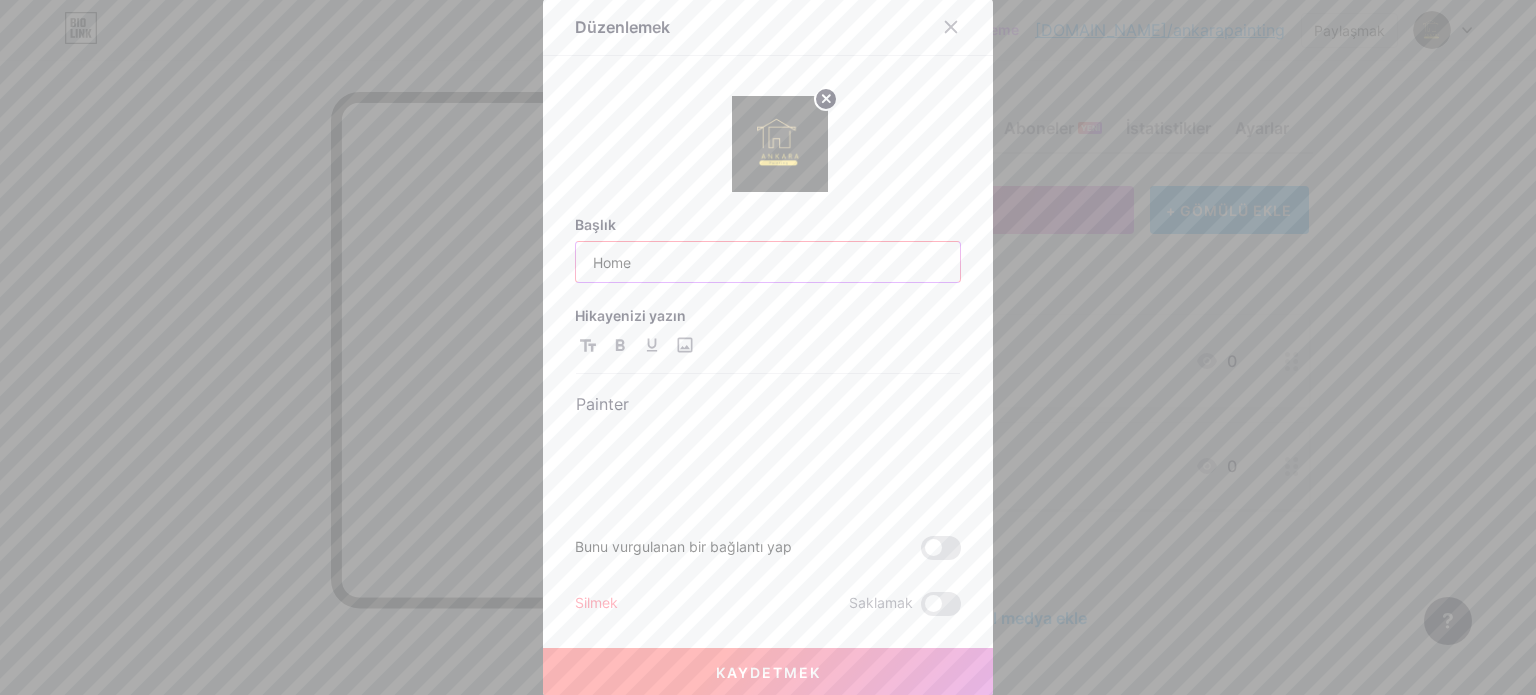 paste on "Our services in [GEOGRAPHIC_DATA]" 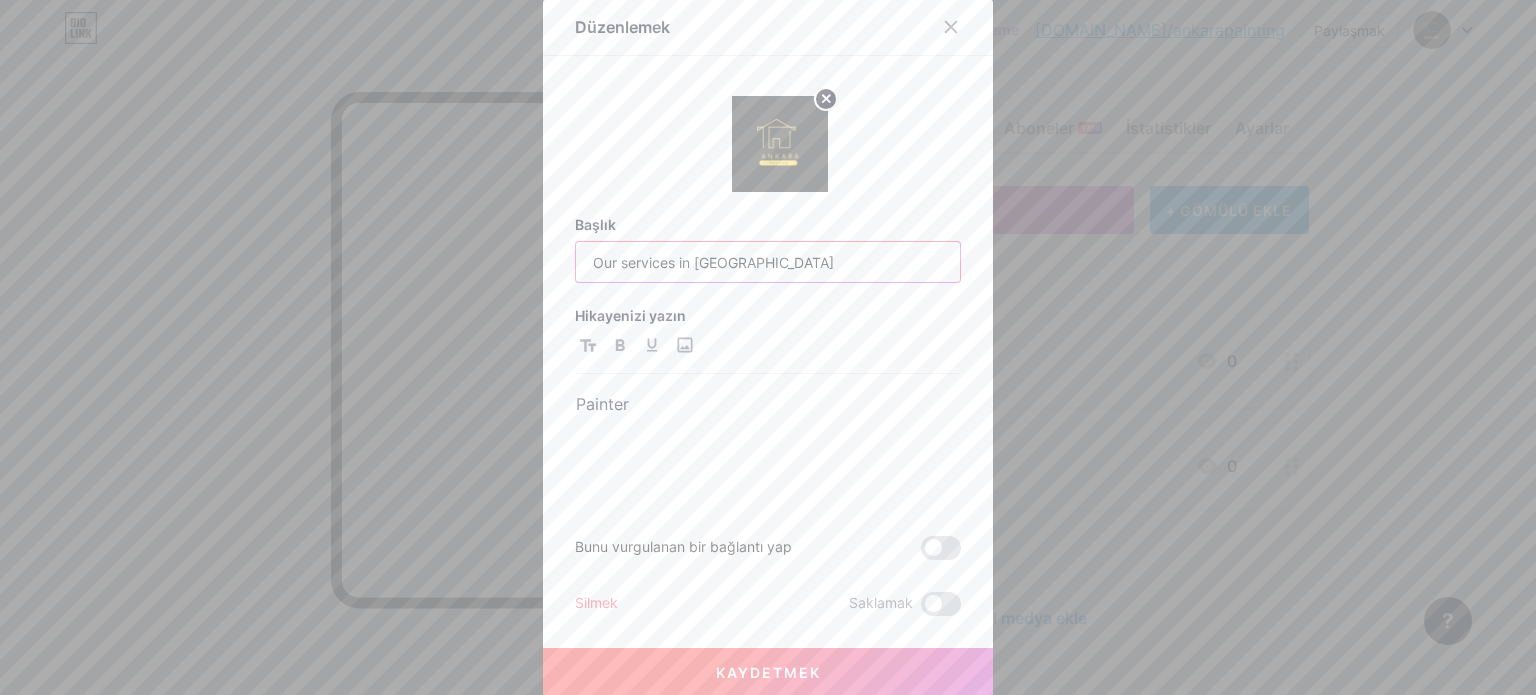 type on "Our services in [GEOGRAPHIC_DATA]" 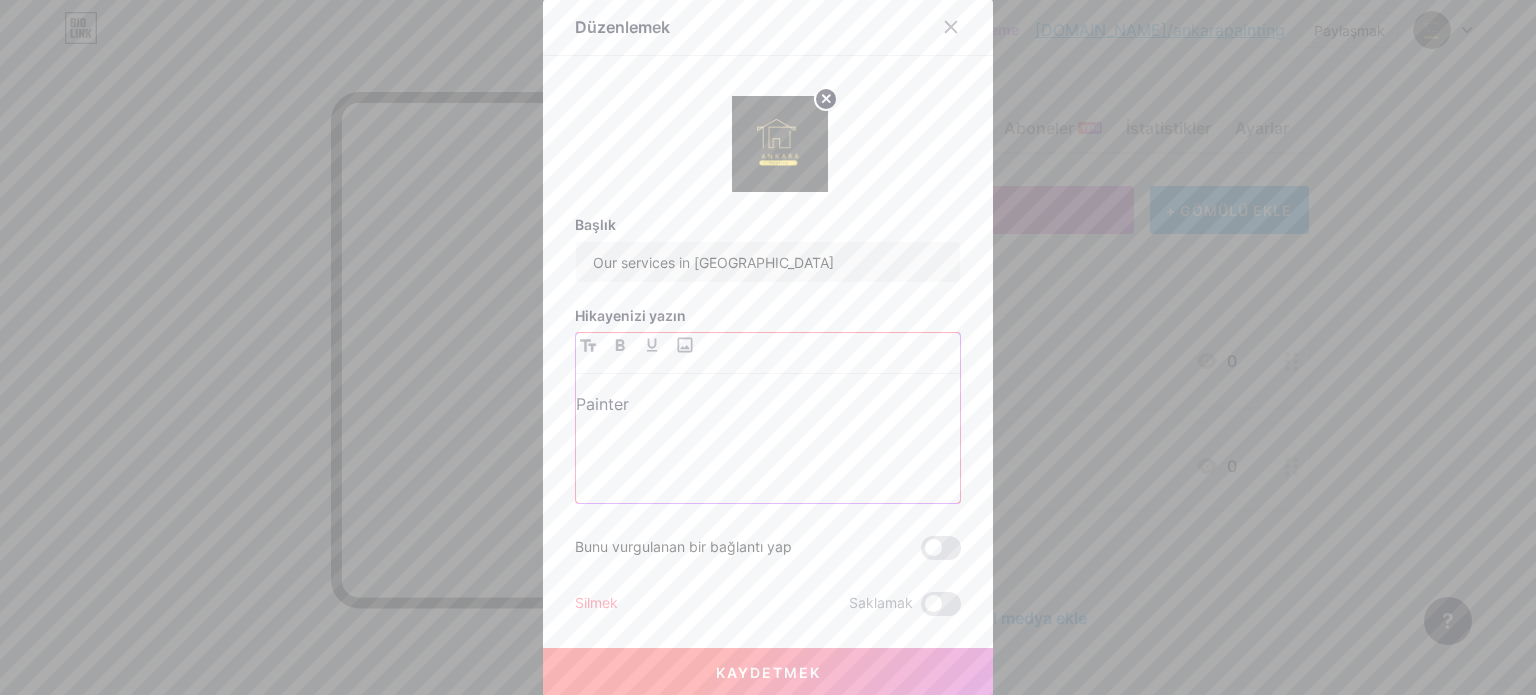 click on "Painter" at bounding box center (768, 404) 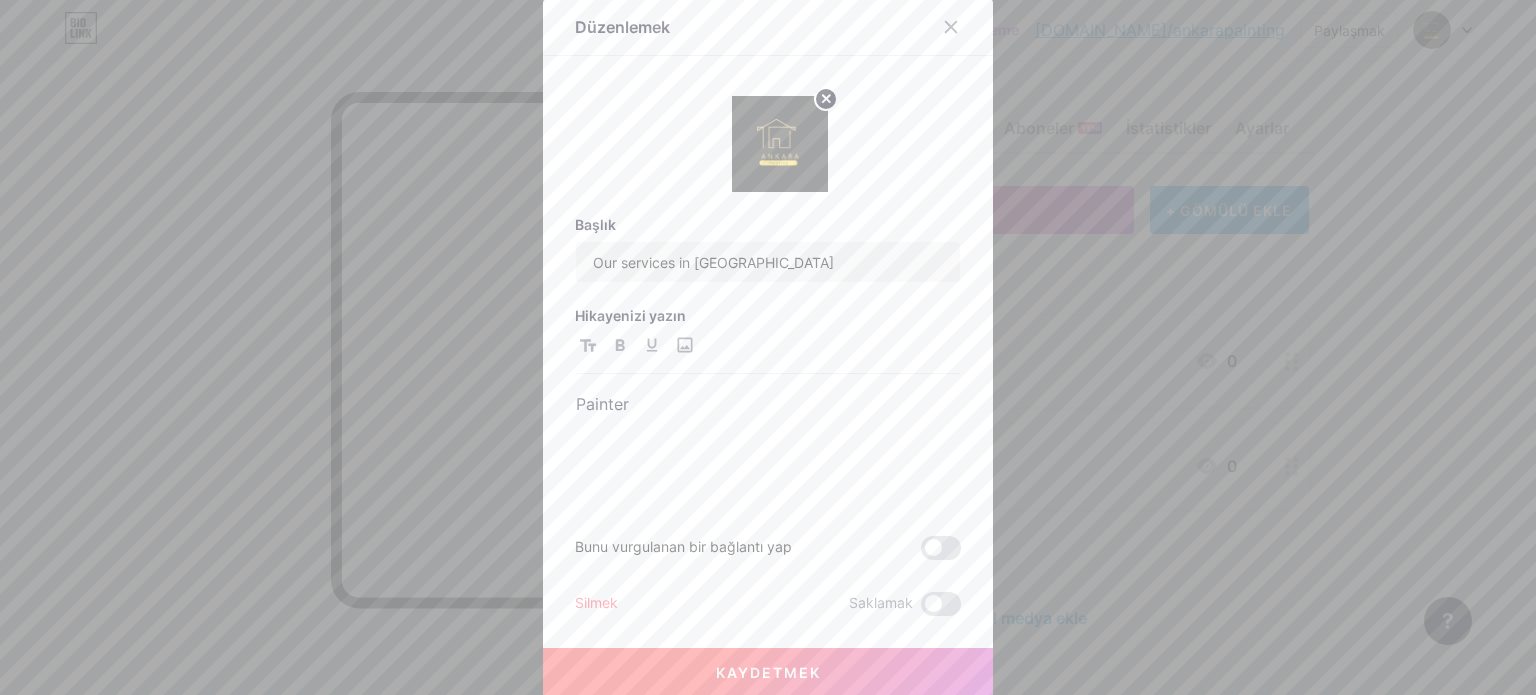 drag, startPoint x: 1271, startPoint y: 288, endPoint x: 1253, endPoint y: 287, distance: 18.027756 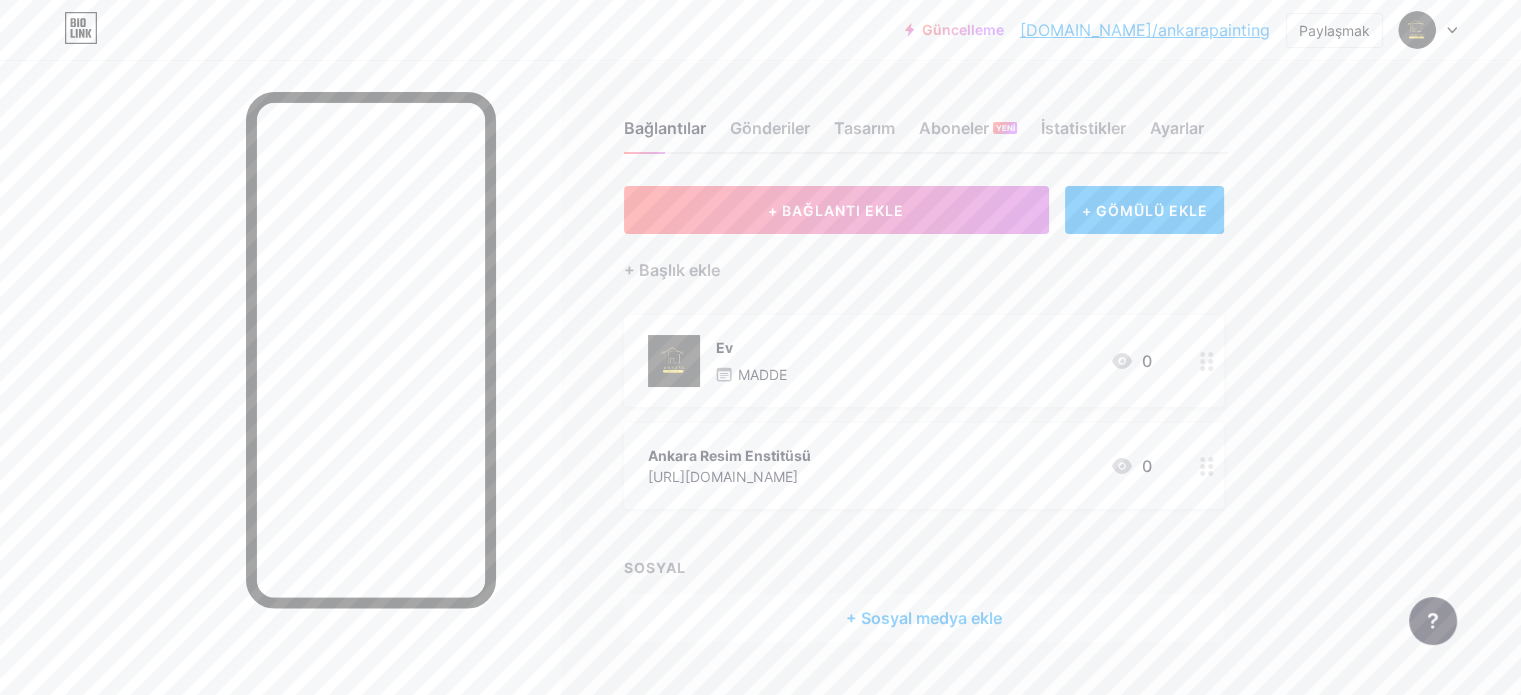 click on "MADDE" at bounding box center [762, 374] 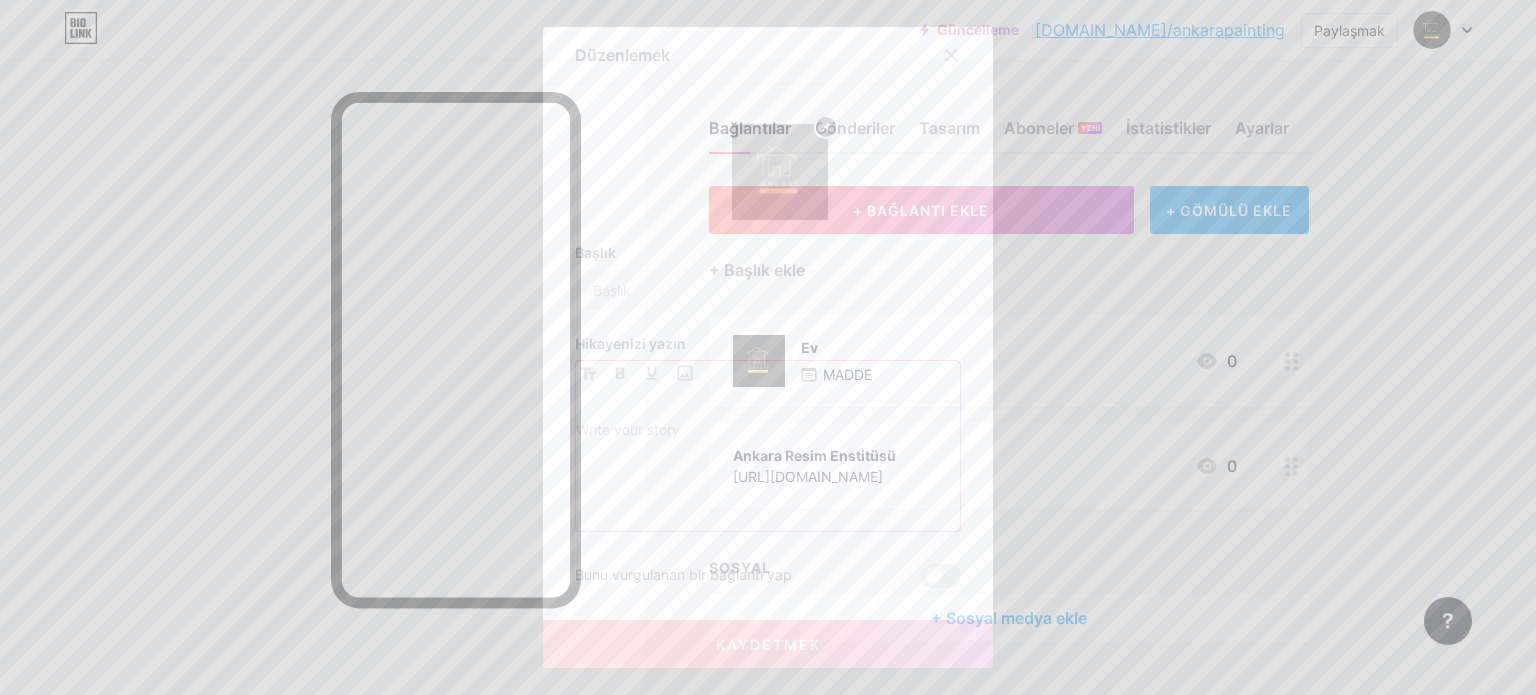 click at bounding box center [768, 432] 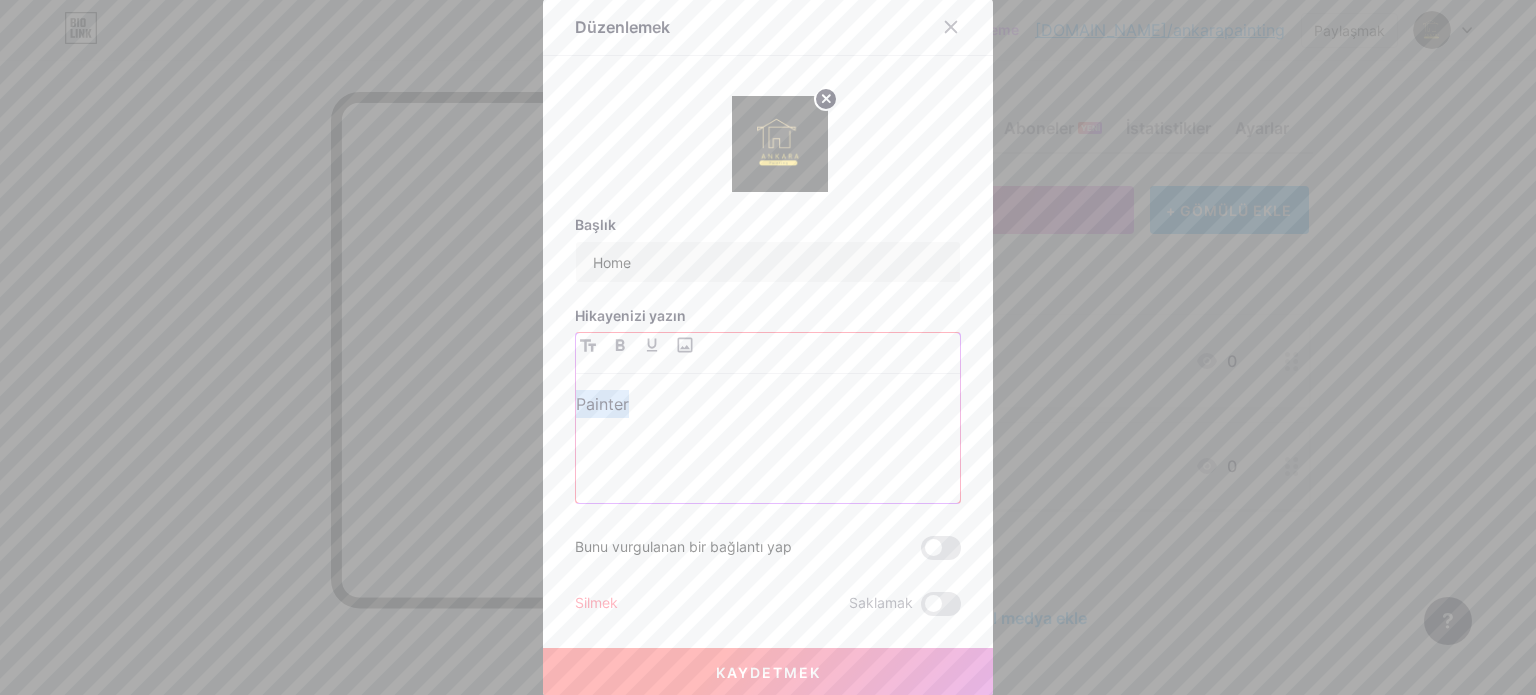 drag, startPoint x: 635, startPoint y: 405, endPoint x: 552, endPoint y: 396, distance: 83.48653 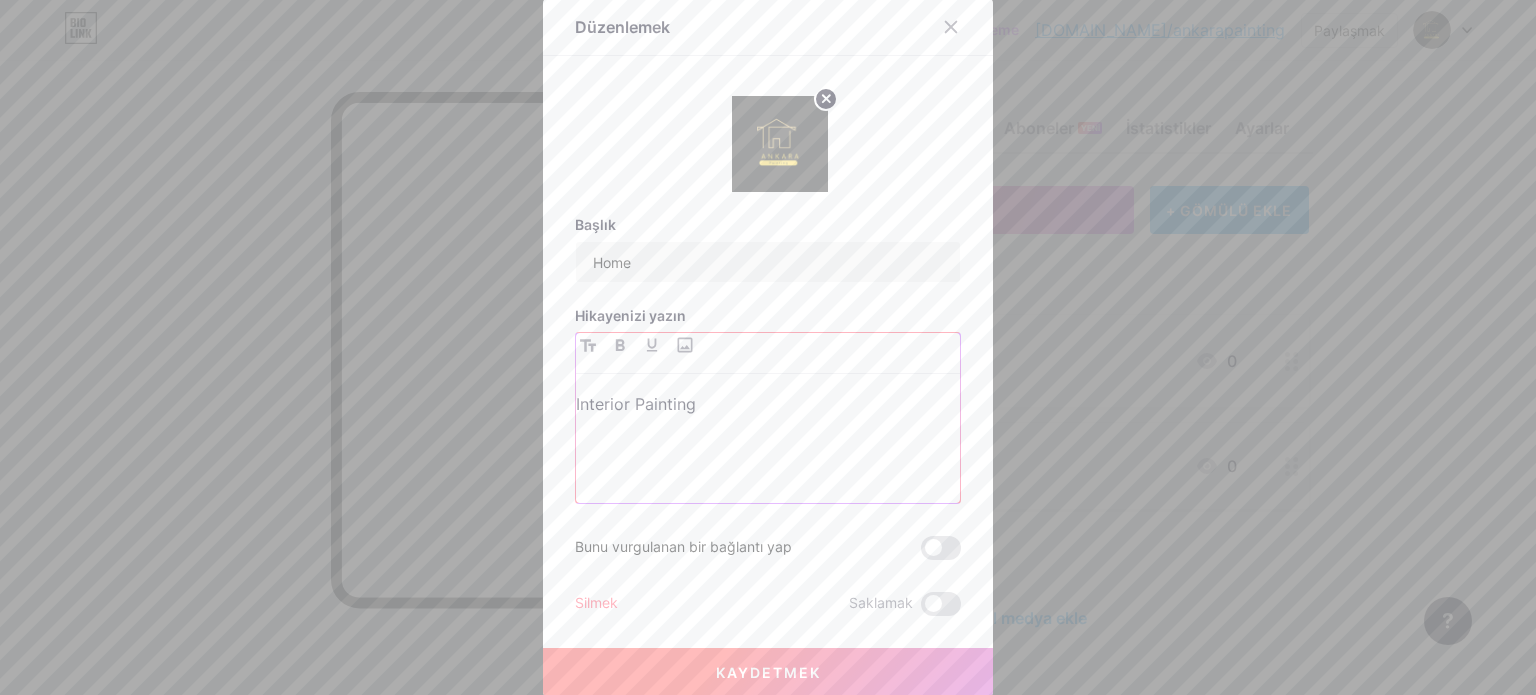 click on "Interior Painting" at bounding box center [768, 404] 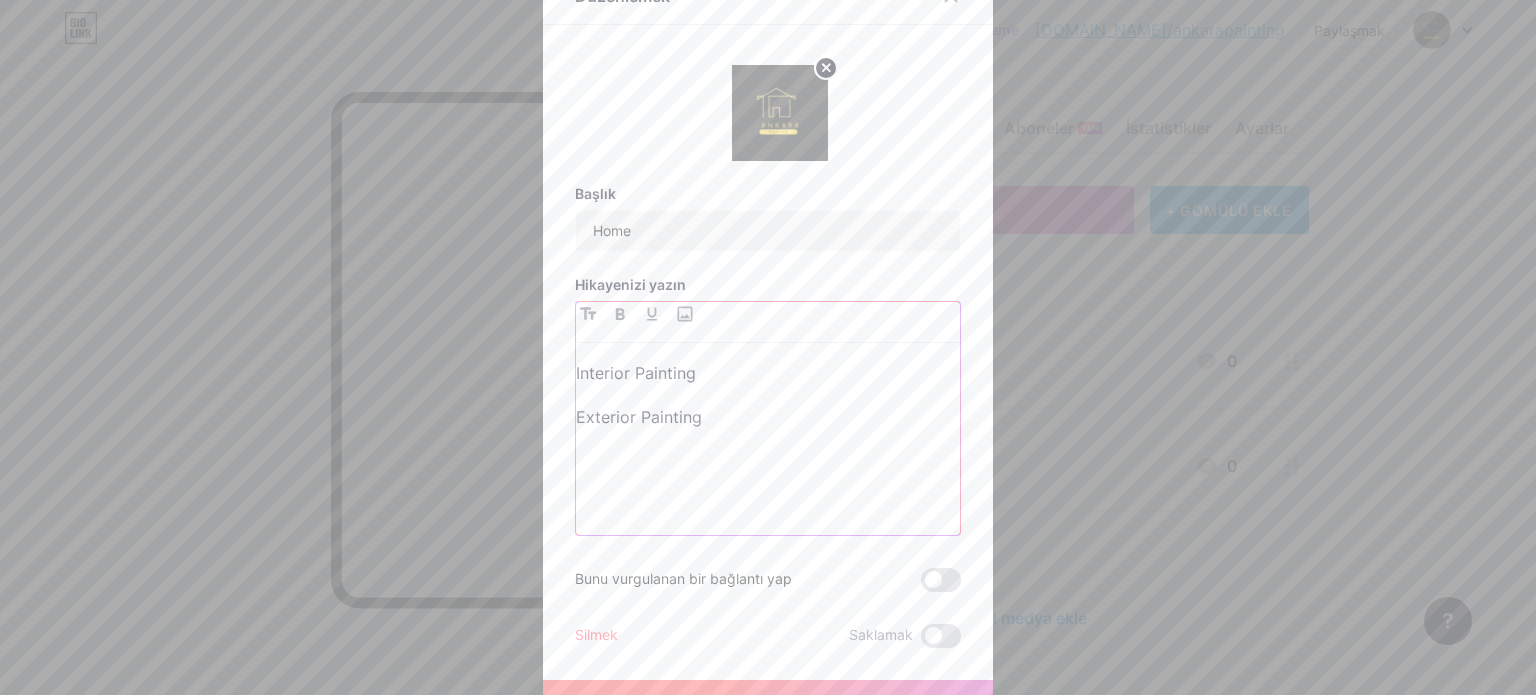 click at bounding box center (768, 461) 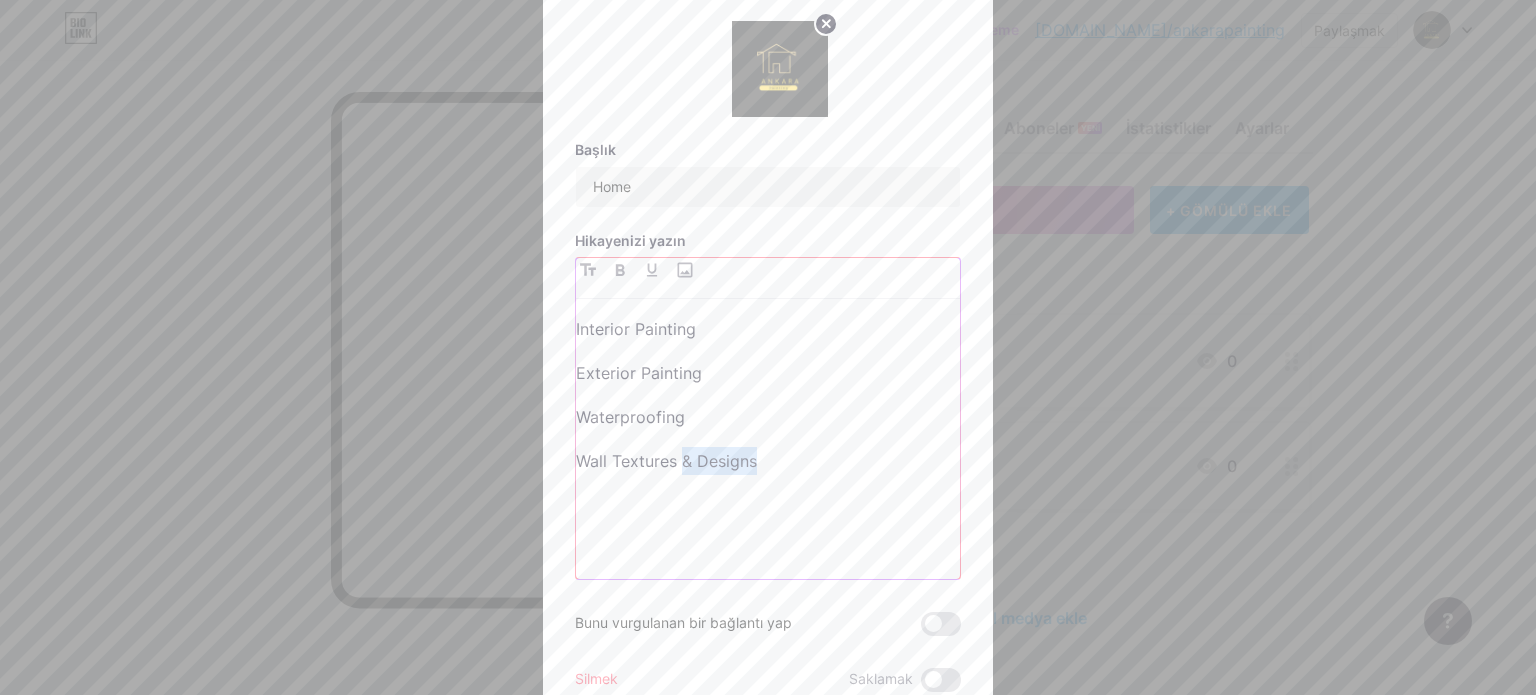 drag, startPoint x: 675, startPoint y: 458, endPoint x: 789, endPoint y: 467, distance: 114.35471 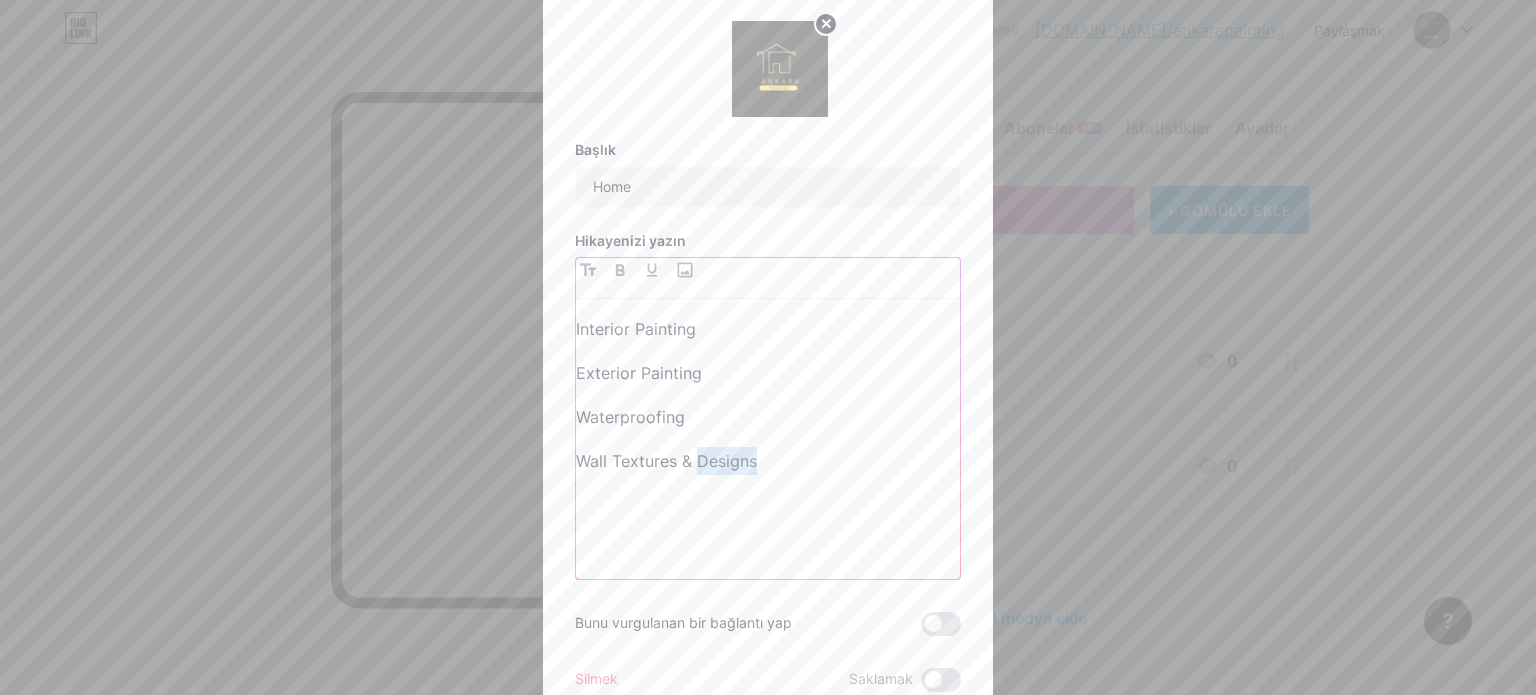 drag, startPoint x: 692, startPoint y: 463, endPoint x: 758, endPoint y: 462, distance: 66.007576 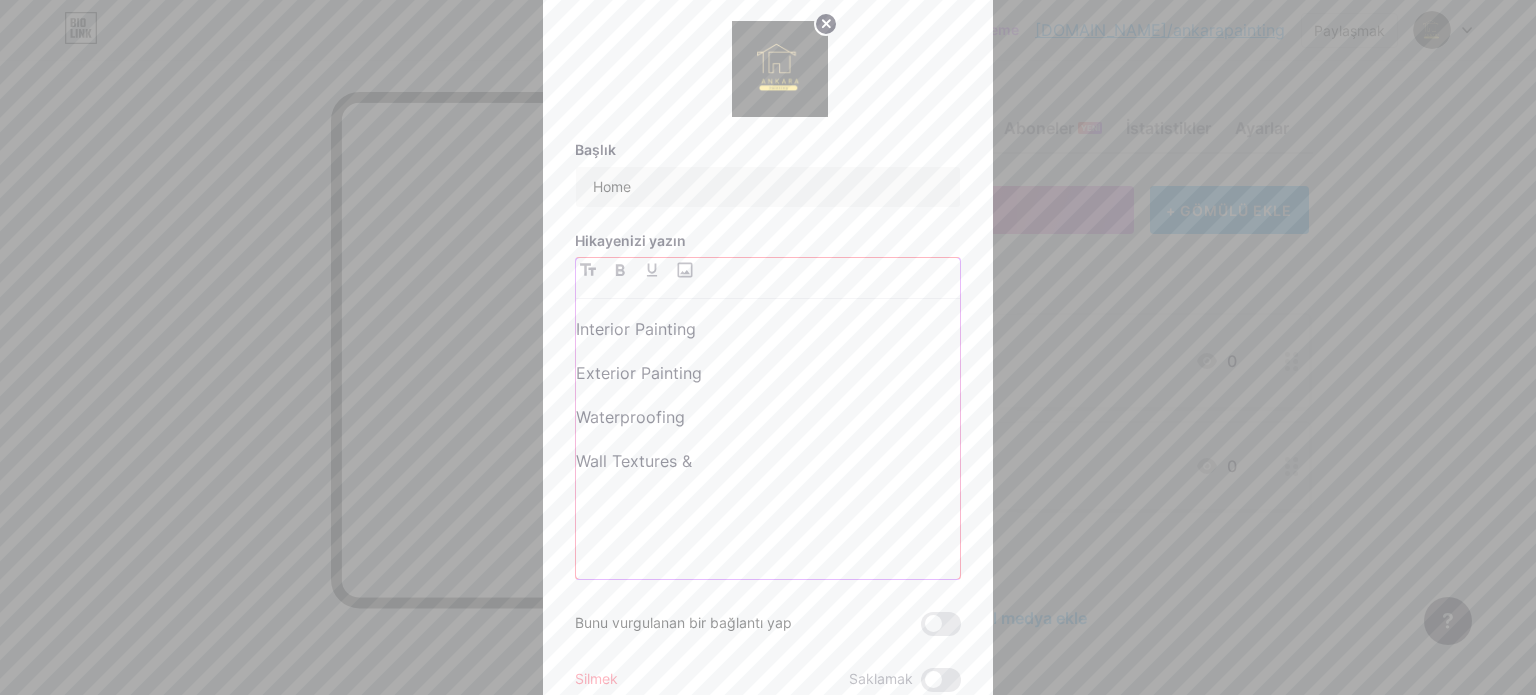type 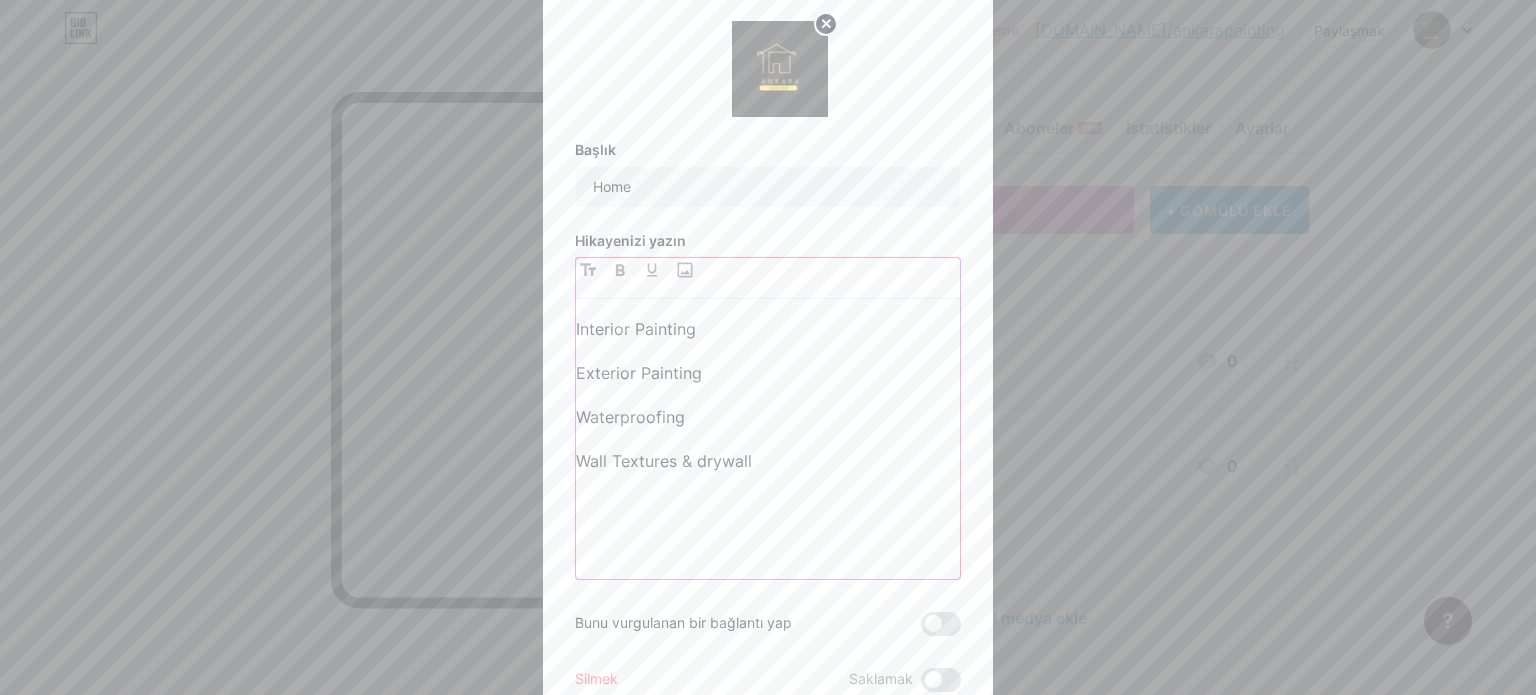 click on "Wall Textures & drywall" at bounding box center (768, 461) 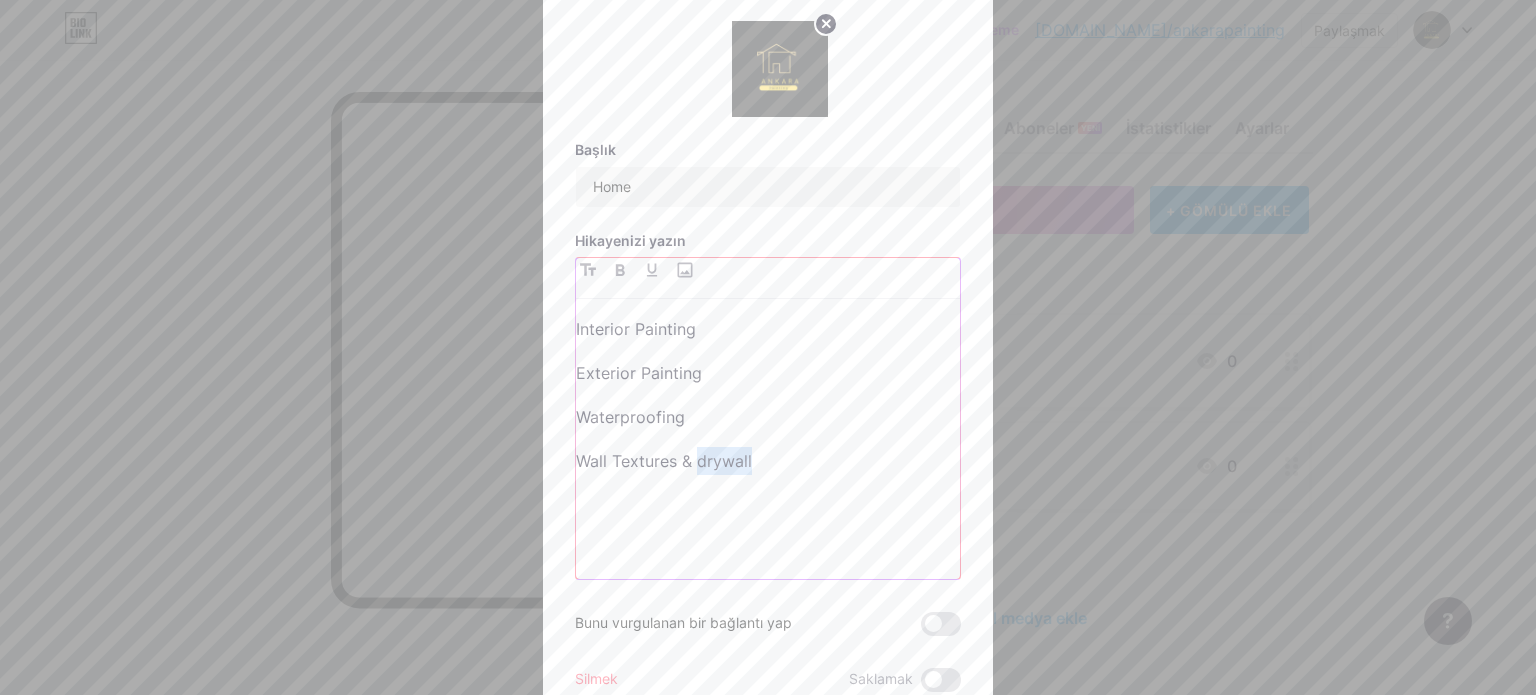 drag, startPoint x: 691, startPoint y: 461, endPoint x: 782, endPoint y: 465, distance: 91.08787 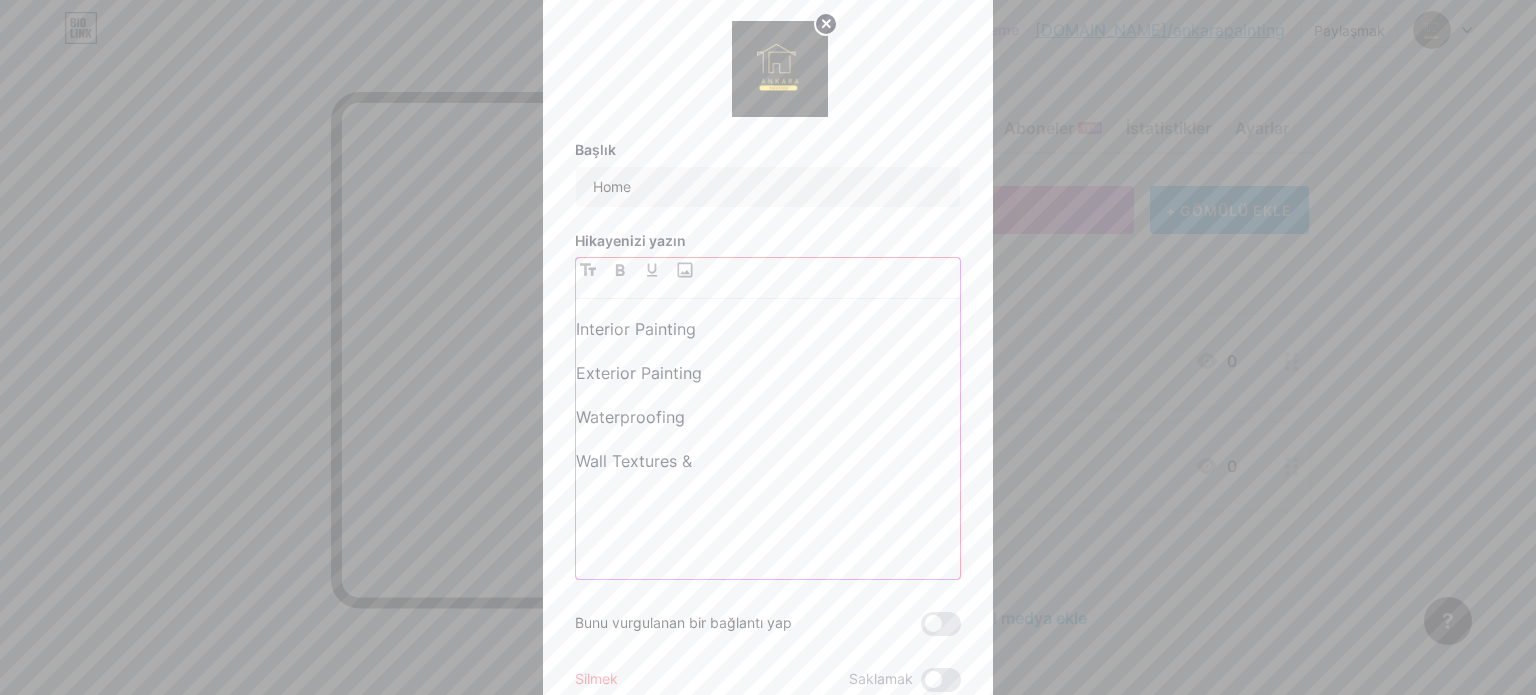click on "Wall Textures &" at bounding box center [768, 461] 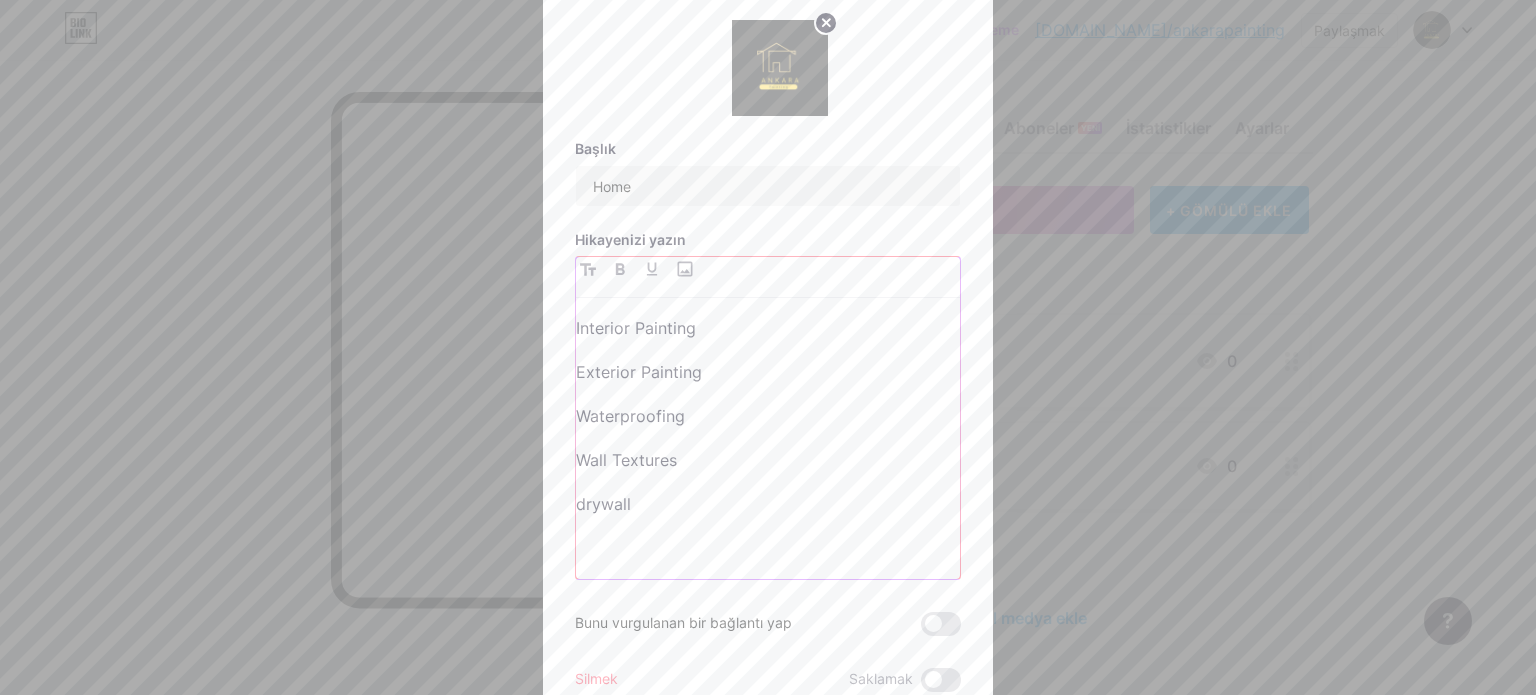 click on "drywall" at bounding box center [768, 504] 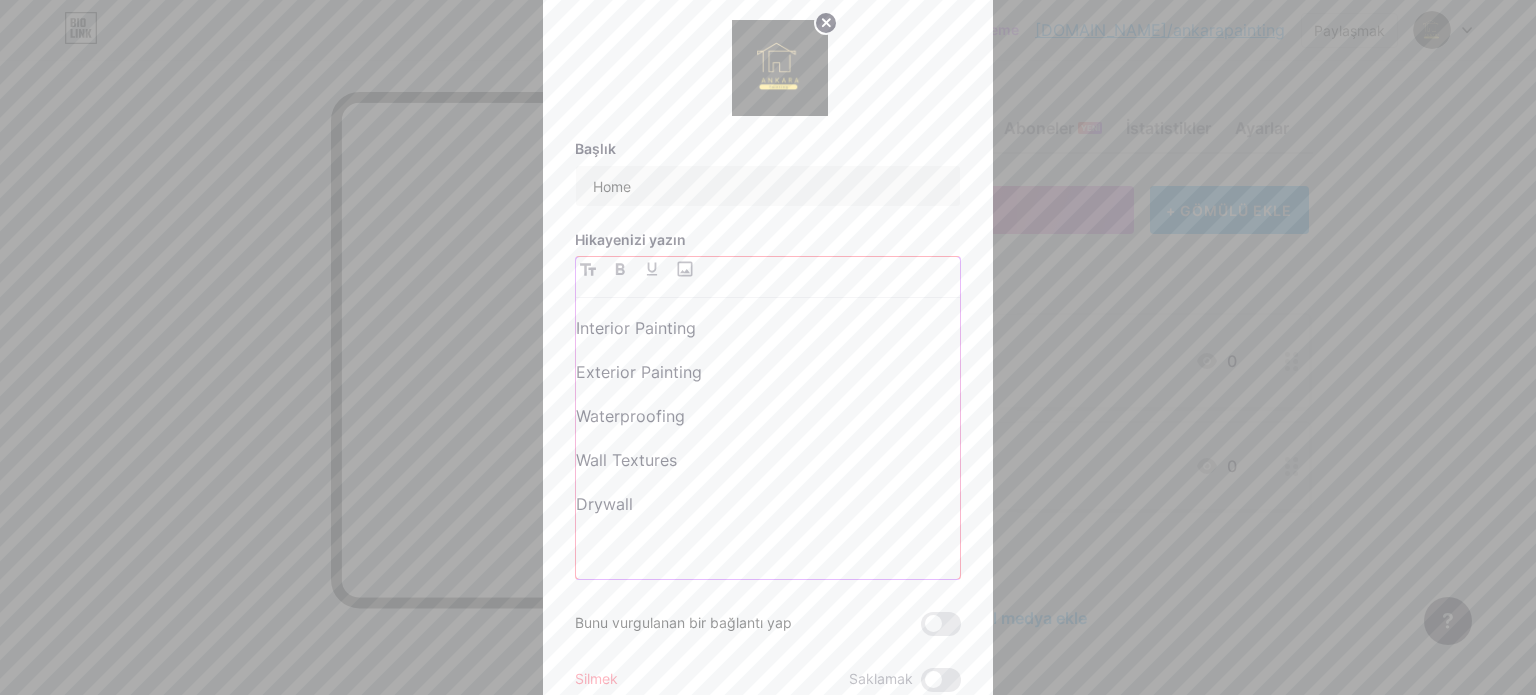 click on "Drywall" at bounding box center (768, 504) 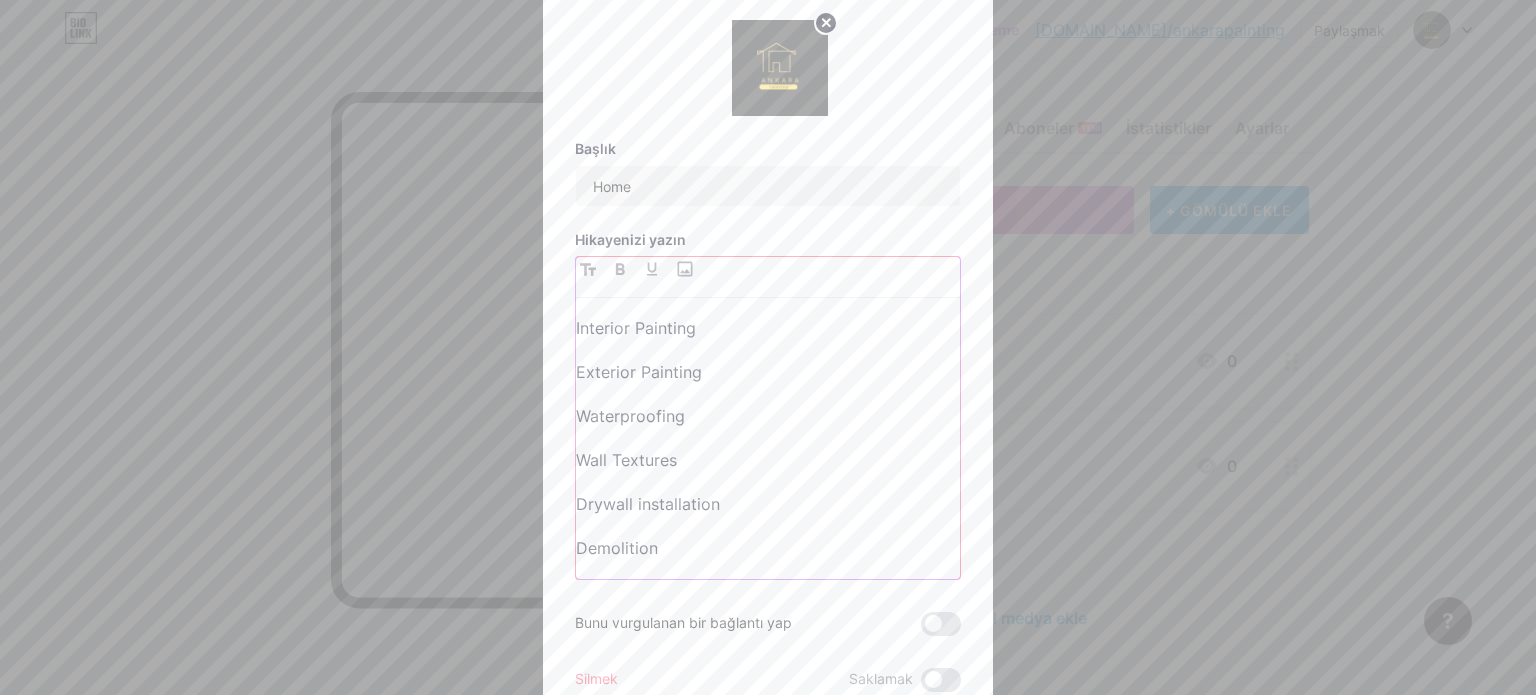 scroll, scrollTop: 27, scrollLeft: 0, axis: vertical 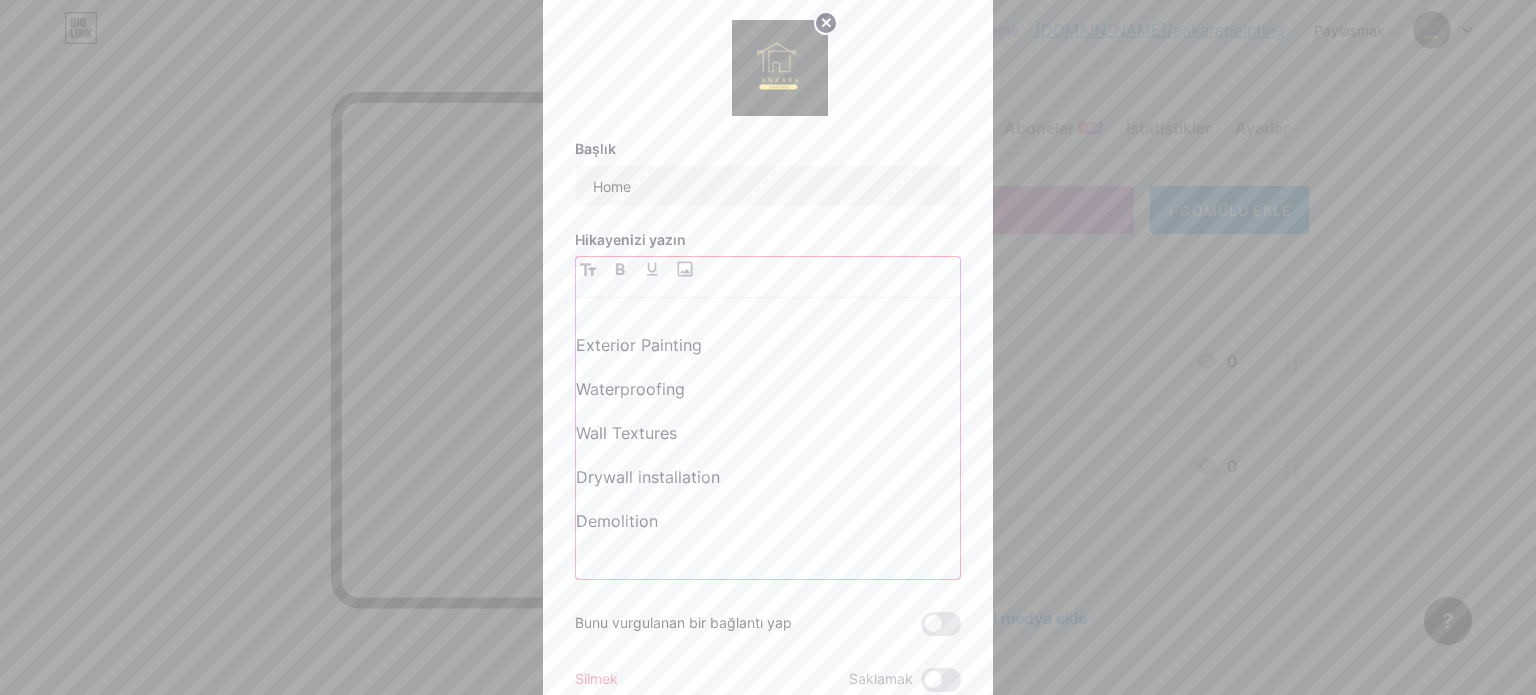 click on "Waterproofing" at bounding box center (768, 389) 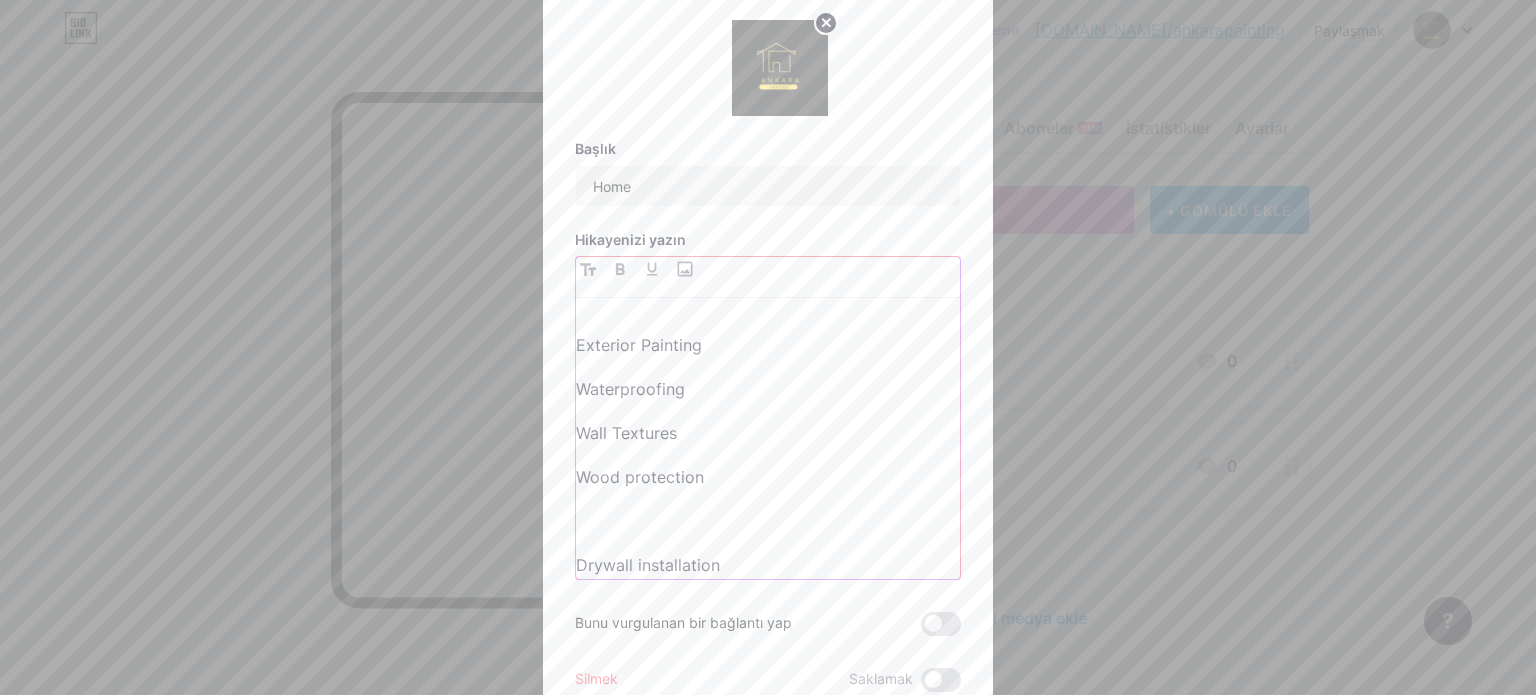 click at bounding box center [768, 521] 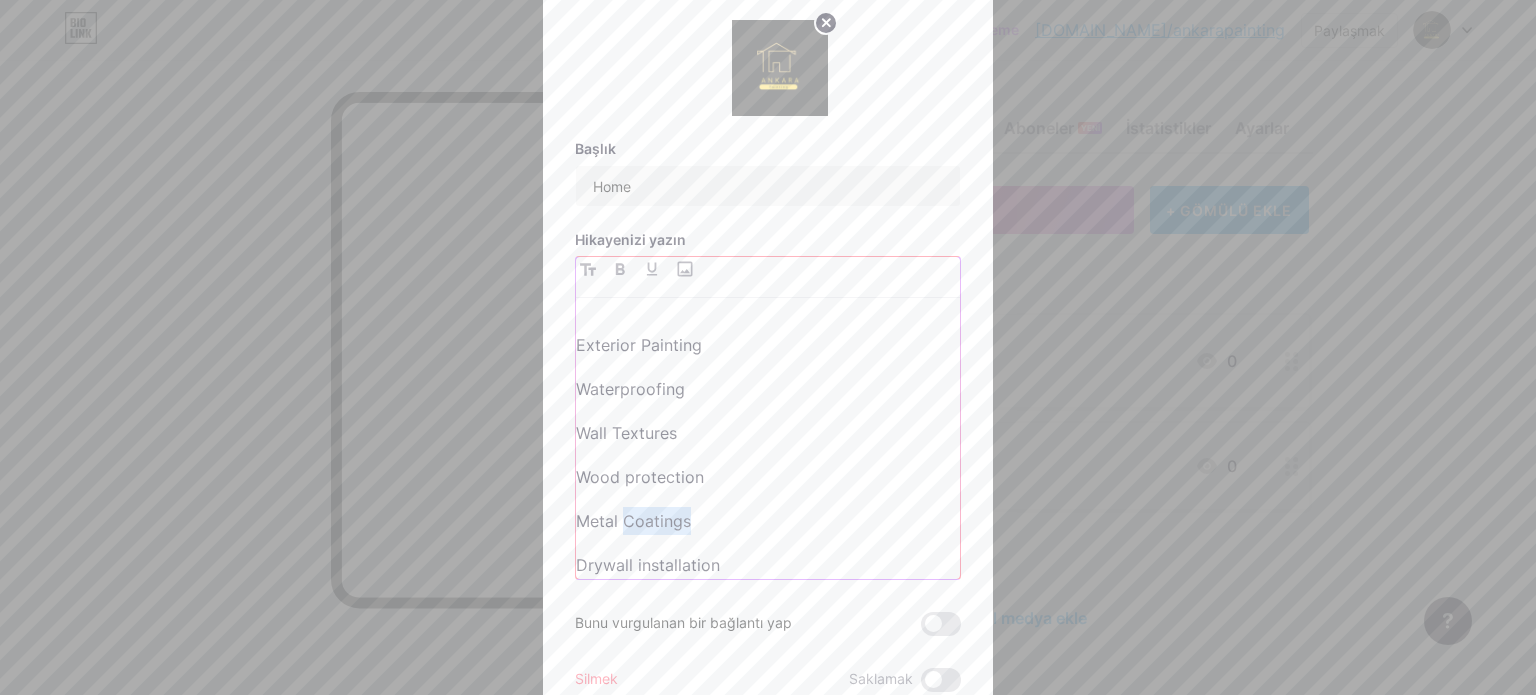 drag, startPoint x: 616, startPoint y: 517, endPoint x: 693, endPoint y: 519, distance: 77.02597 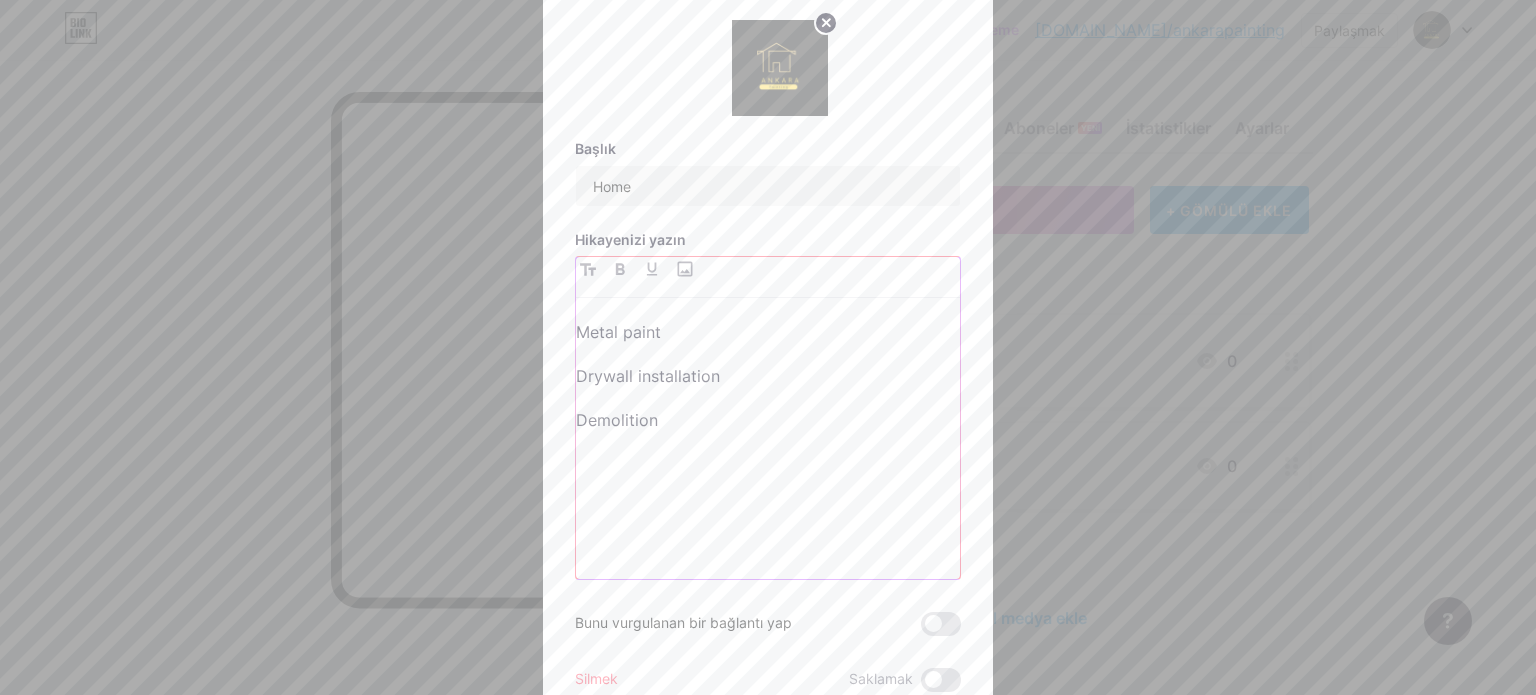 scroll, scrollTop: 219, scrollLeft: 0, axis: vertical 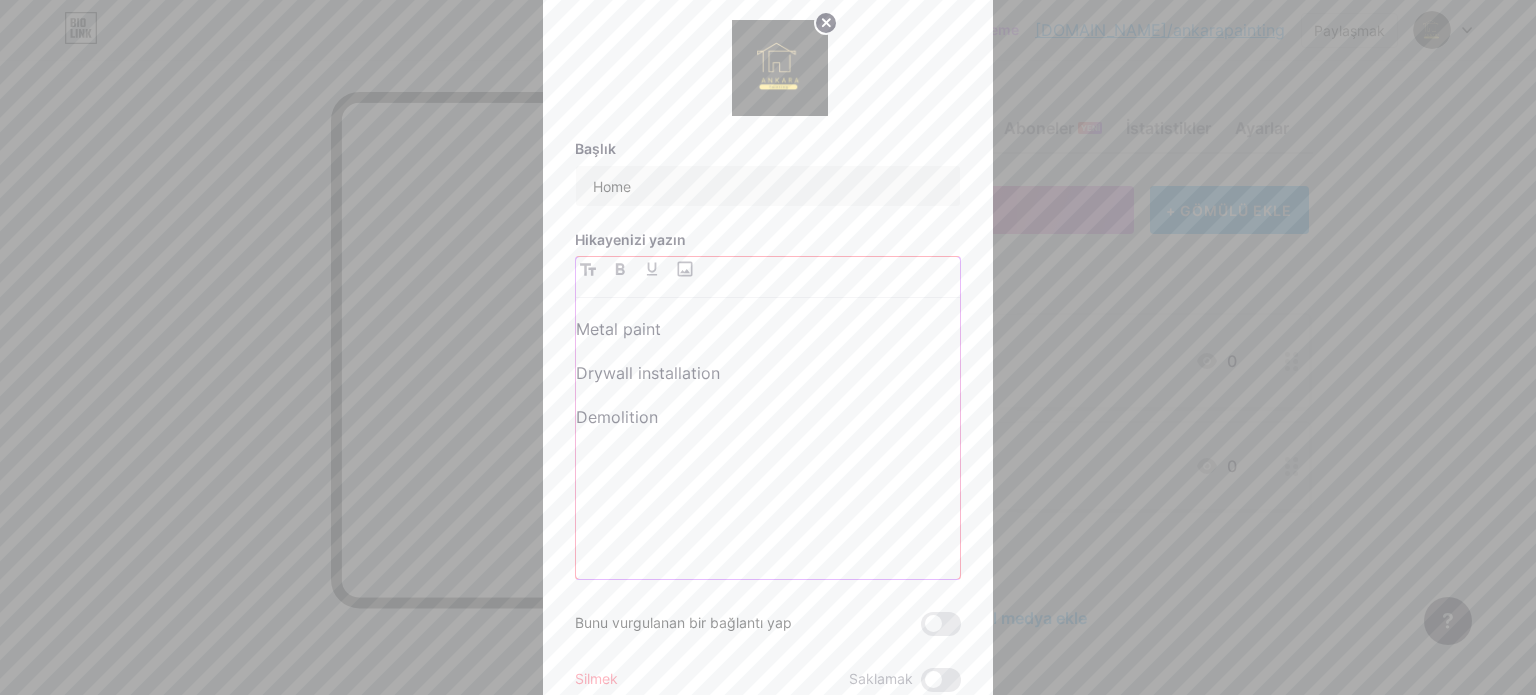 click on "Demolition" at bounding box center (768, 417) 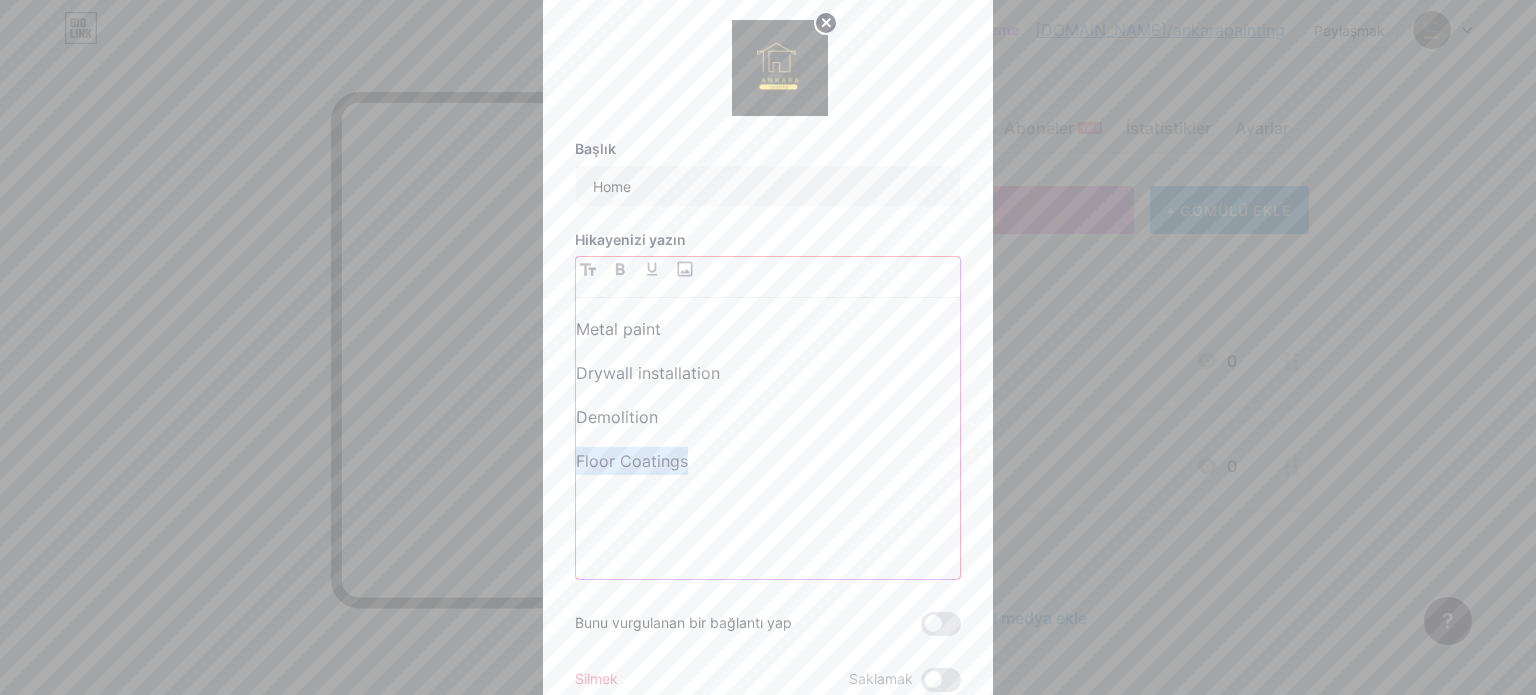 drag, startPoint x: 683, startPoint y: 462, endPoint x: 566, endPoint y: 447, distance: 117.95762 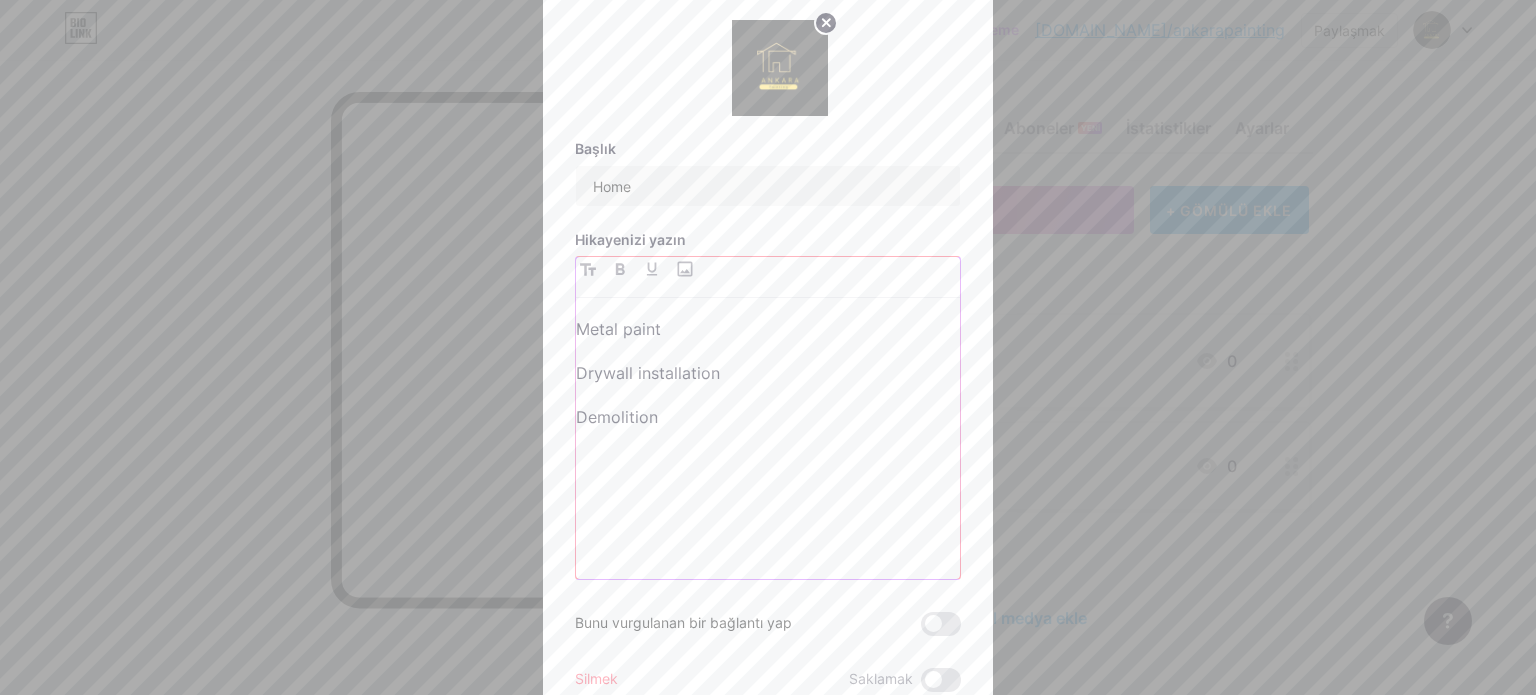 click on "Metal paint" at bounding box center (768, 329) 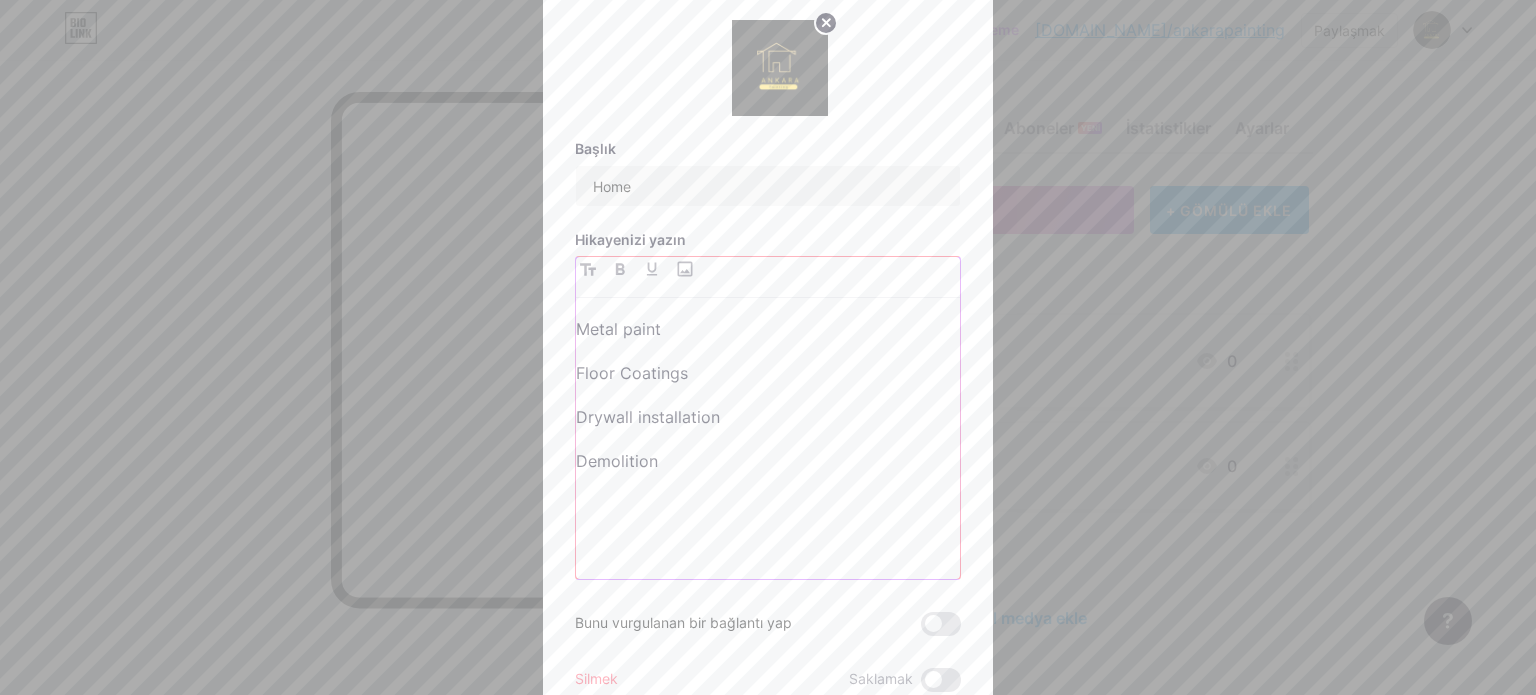 click on "Demolition" at bounding box center [768, 461] 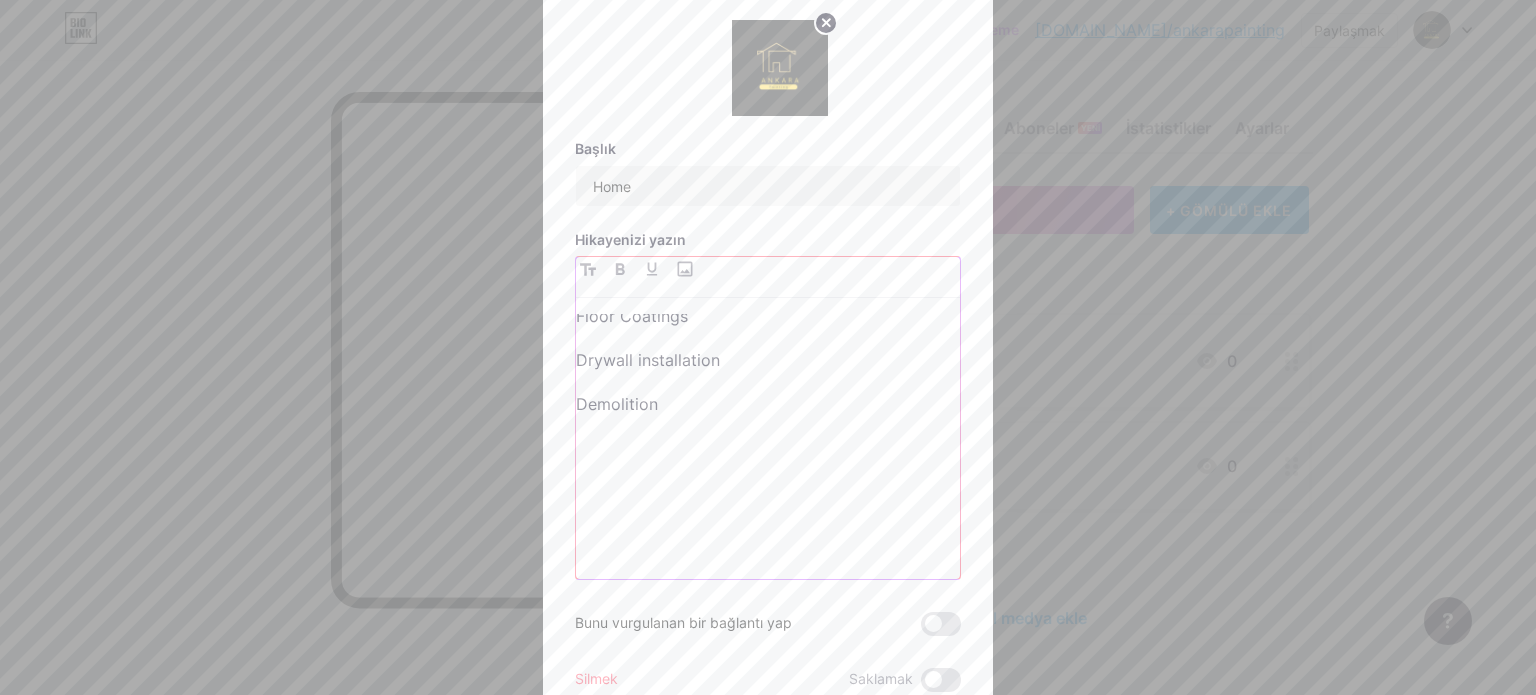 scroll, scrollTop: 307, scrollLeft: 0, axis: vertical 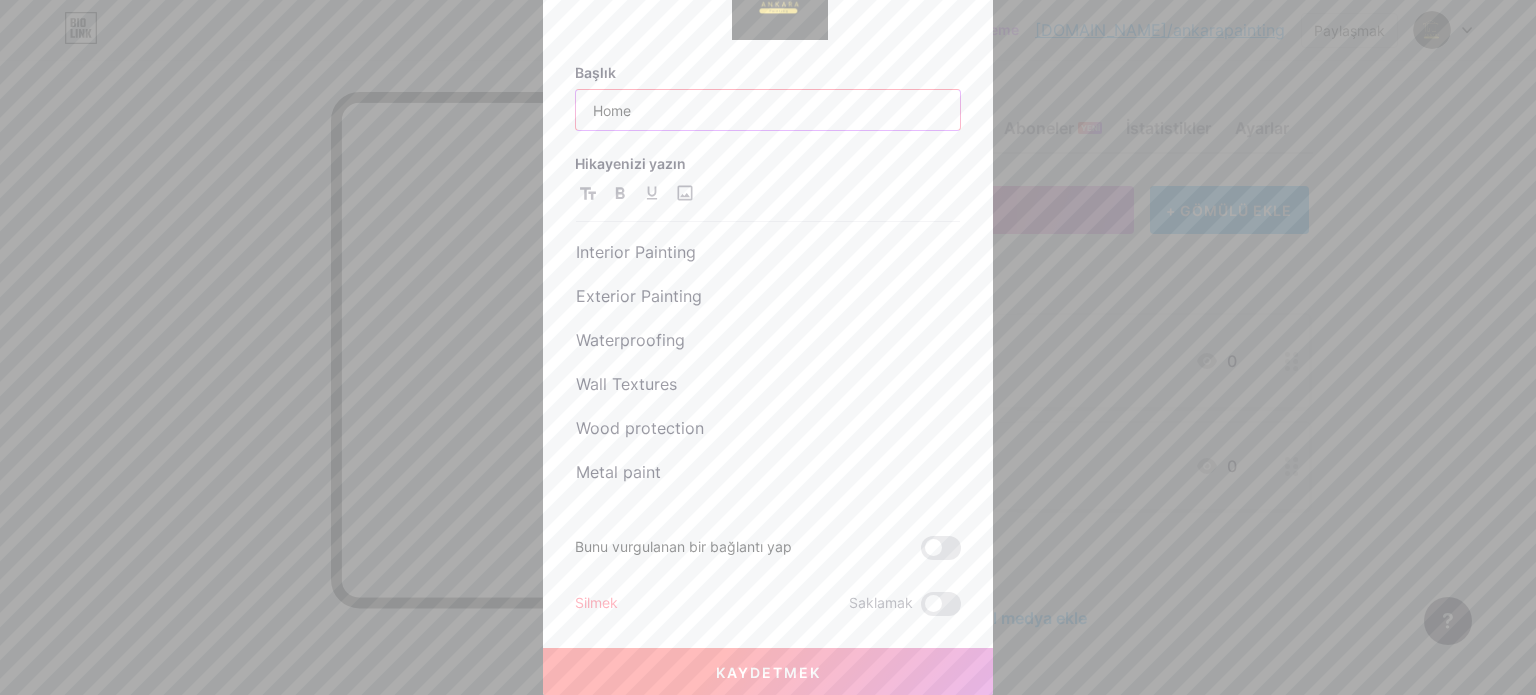 click on "Home" at bounding box center (768, 110) 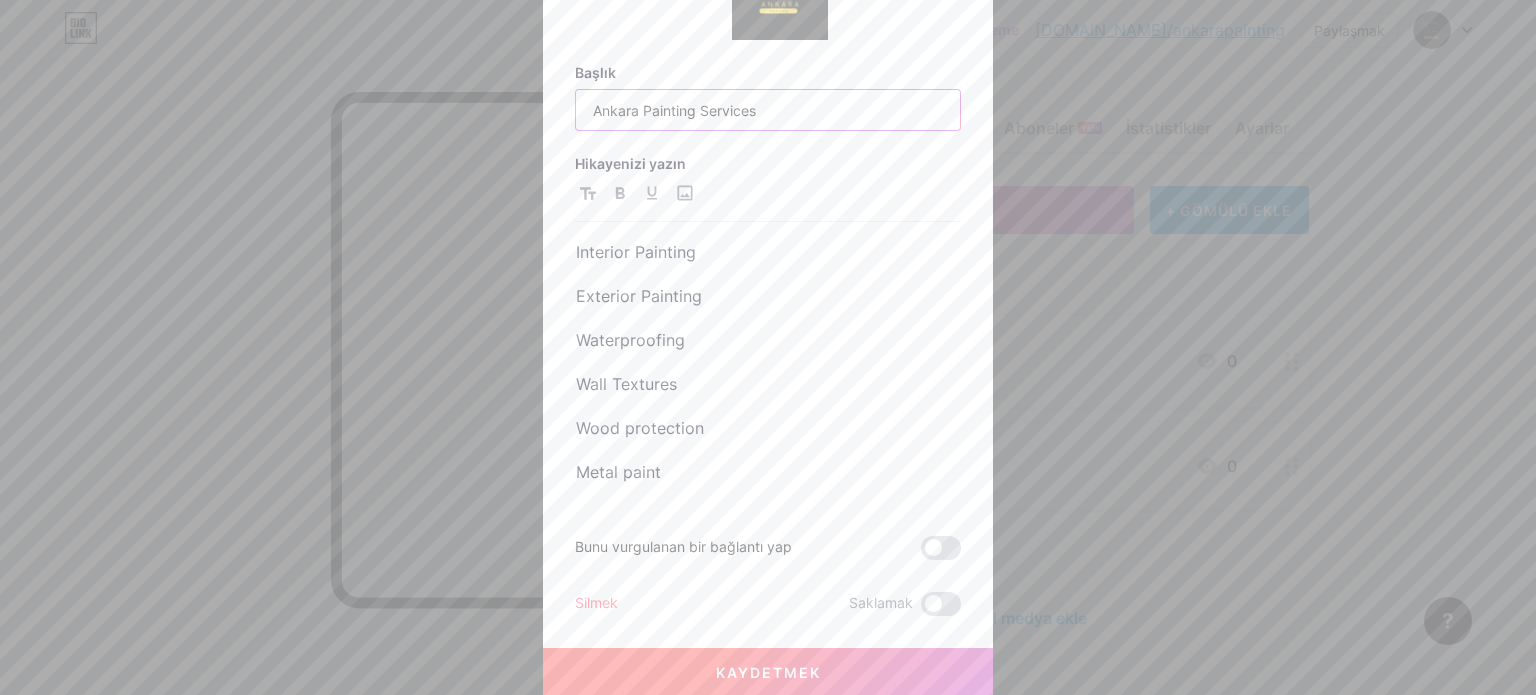 type on "Ankara Painting Services" 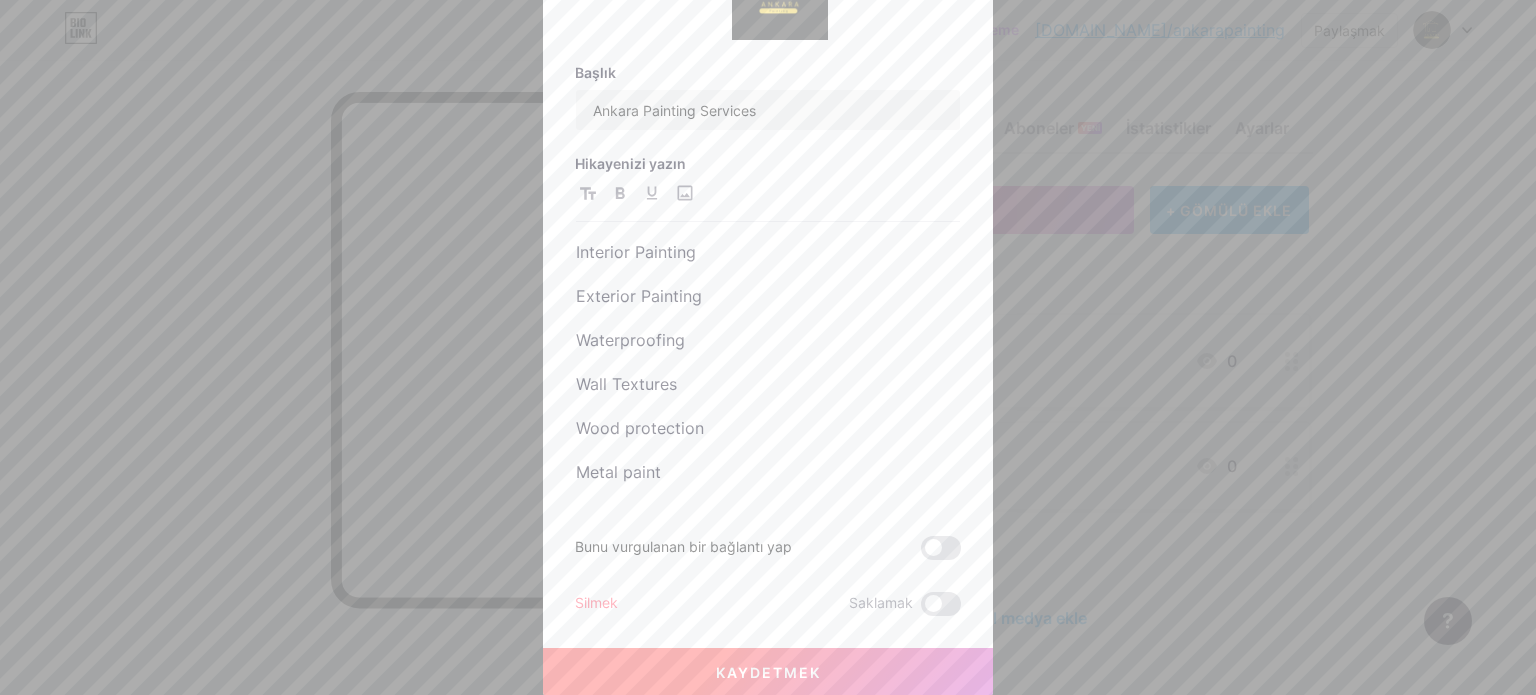 click on "Kaydetmek" at bounding box center (768, 672) 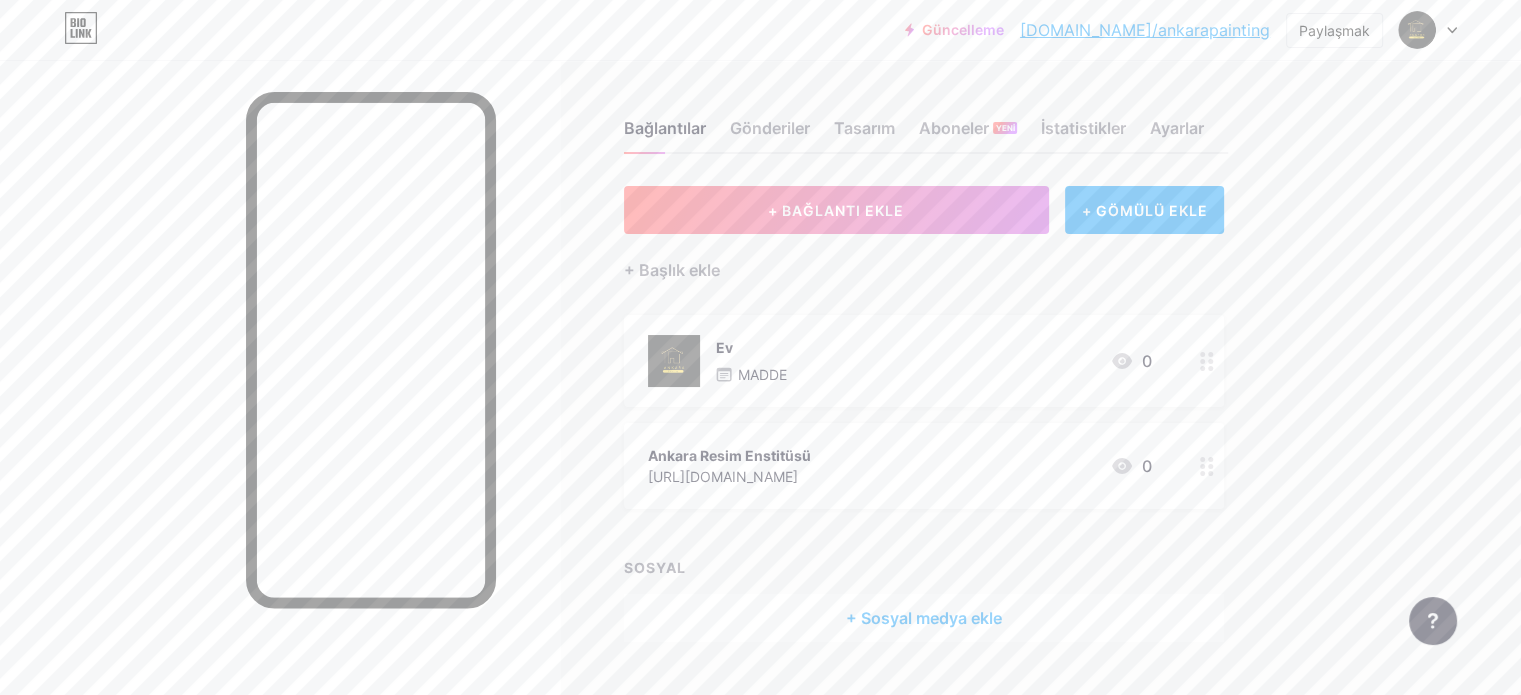 click on "MADDE" at bounding box center [762, 374] 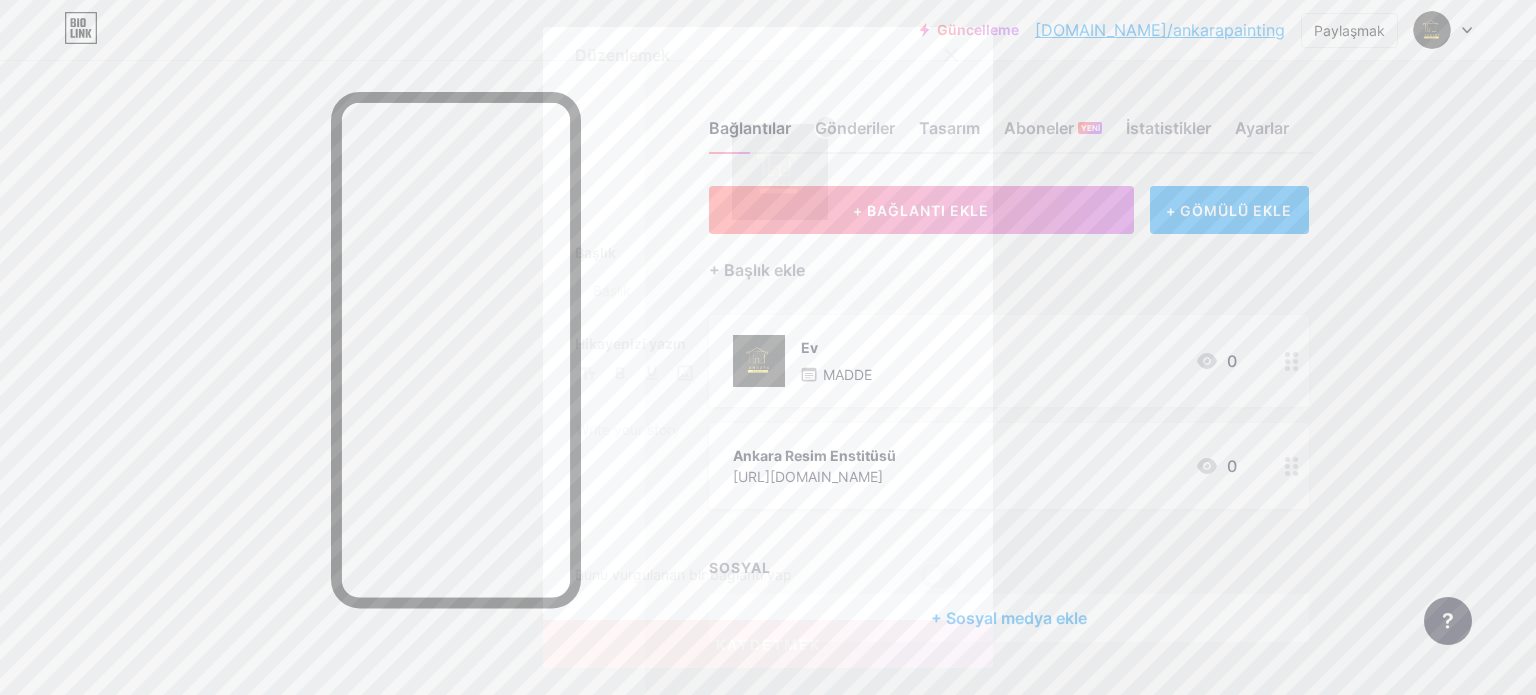 type on "Ankara Painting Services" 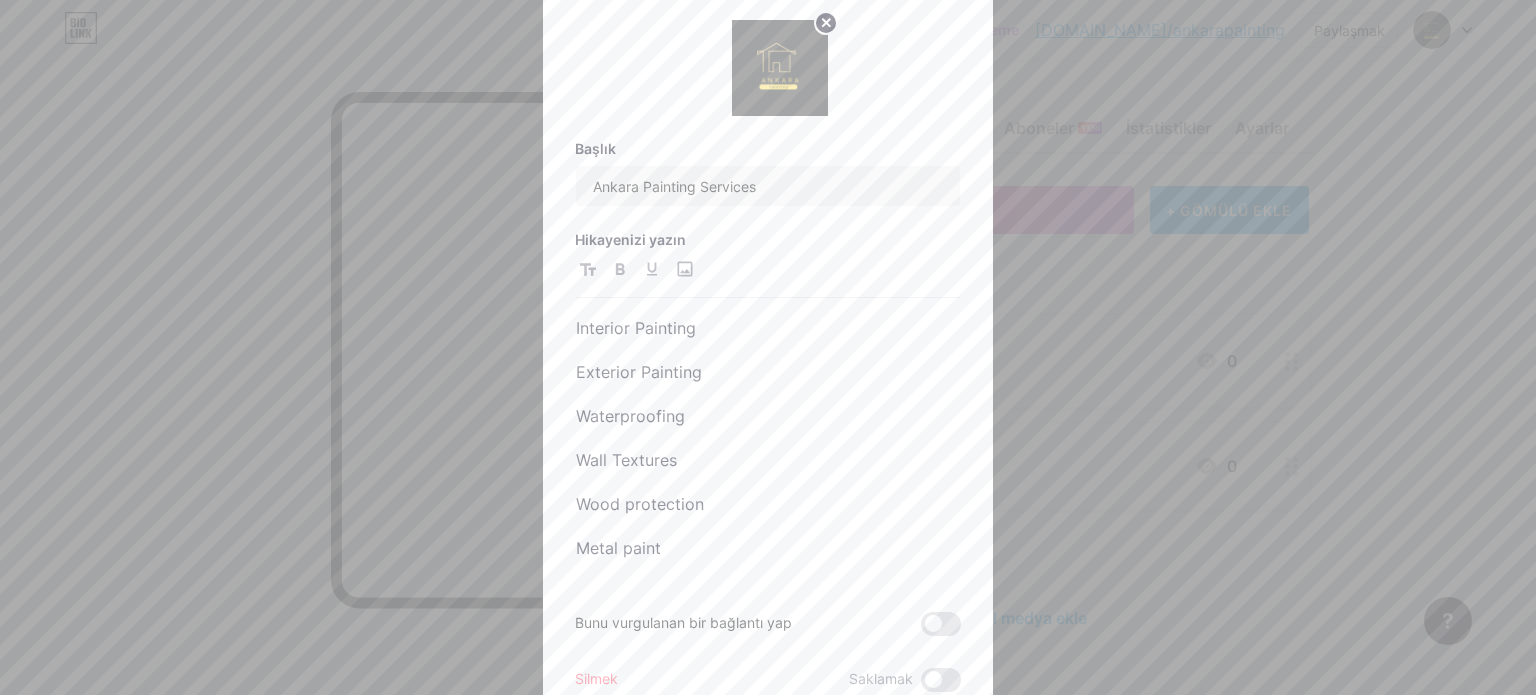 click on "Hikayenizi yazın" at bounding box center [768, 239] 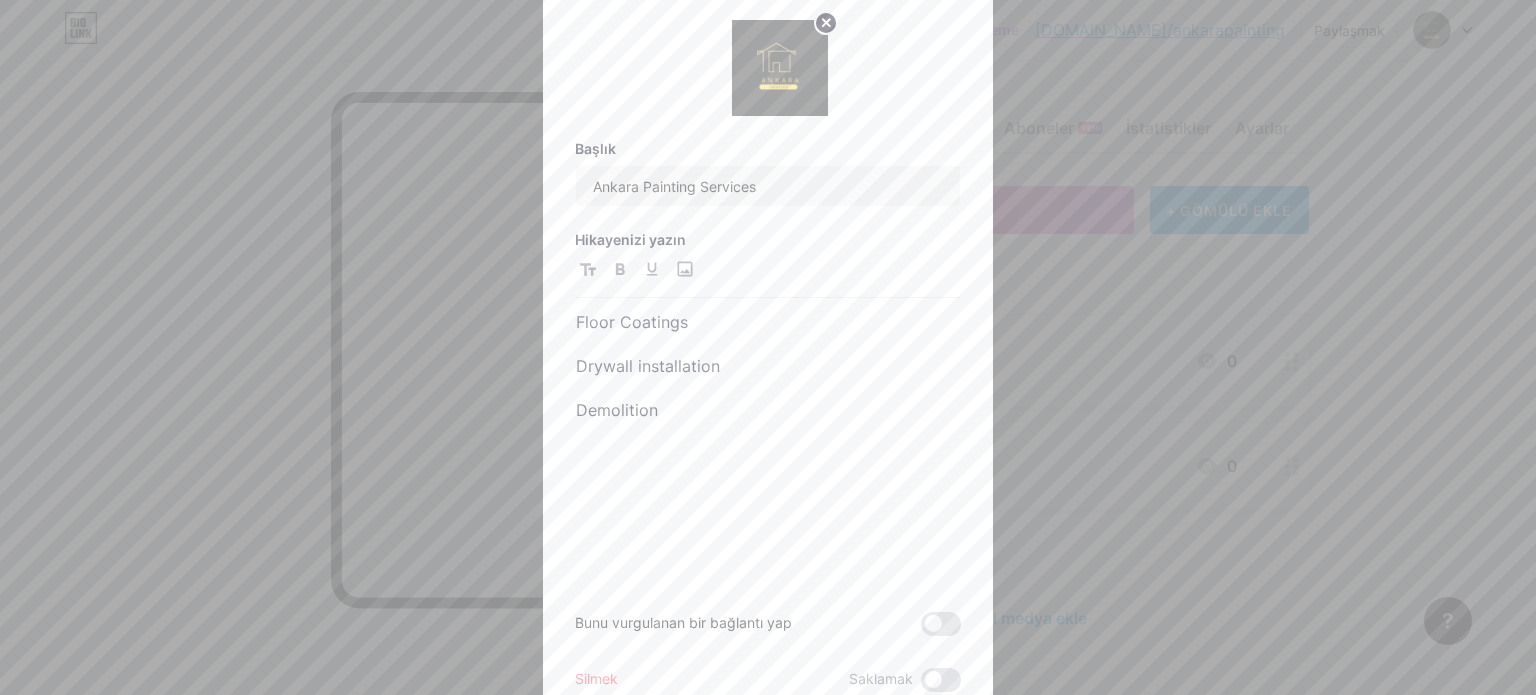 scroll, scrollTop: 300, scrollLeft: 0, axis: vertical 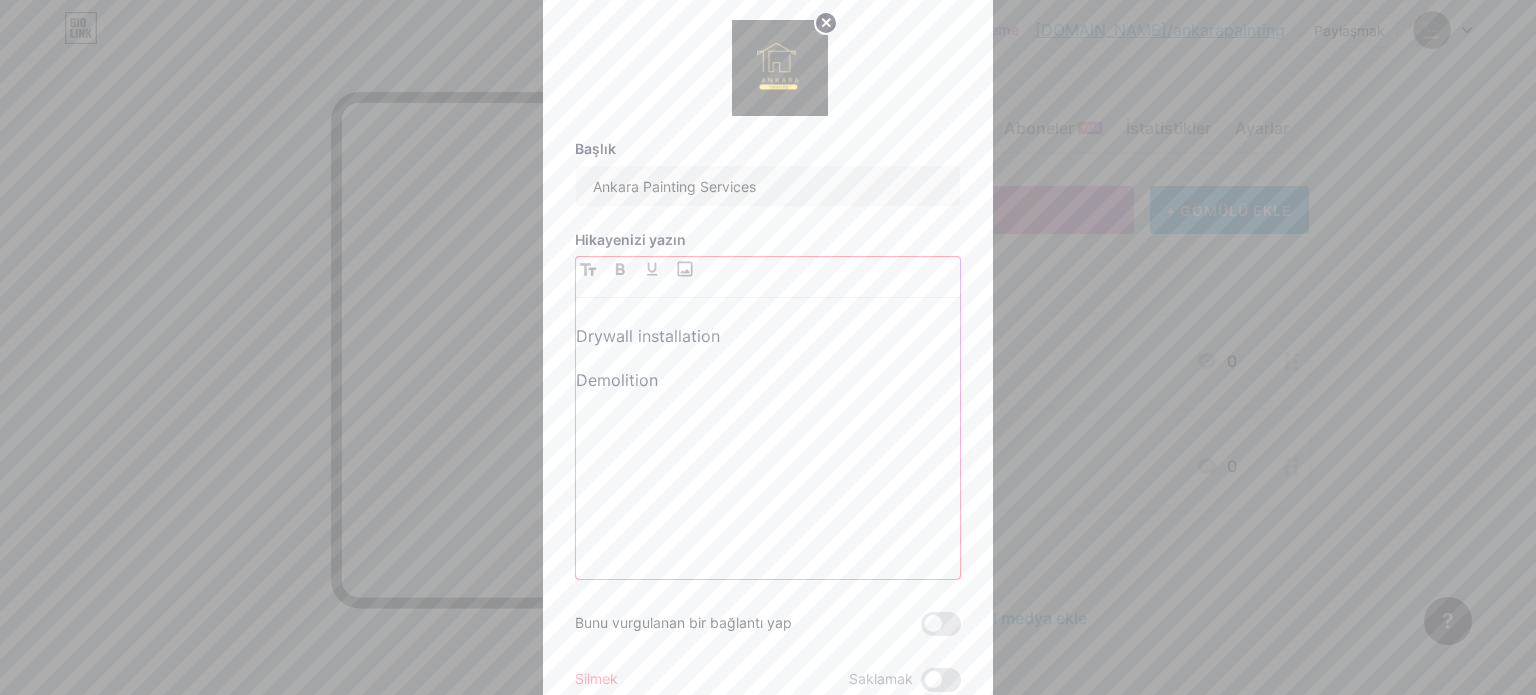click on "Interior Painting Exterior Painting Waterproofing Wall Textures Wood protection Metal paint Floor Coatings Drywall installation Demolition" at bounding box center [768, 446] 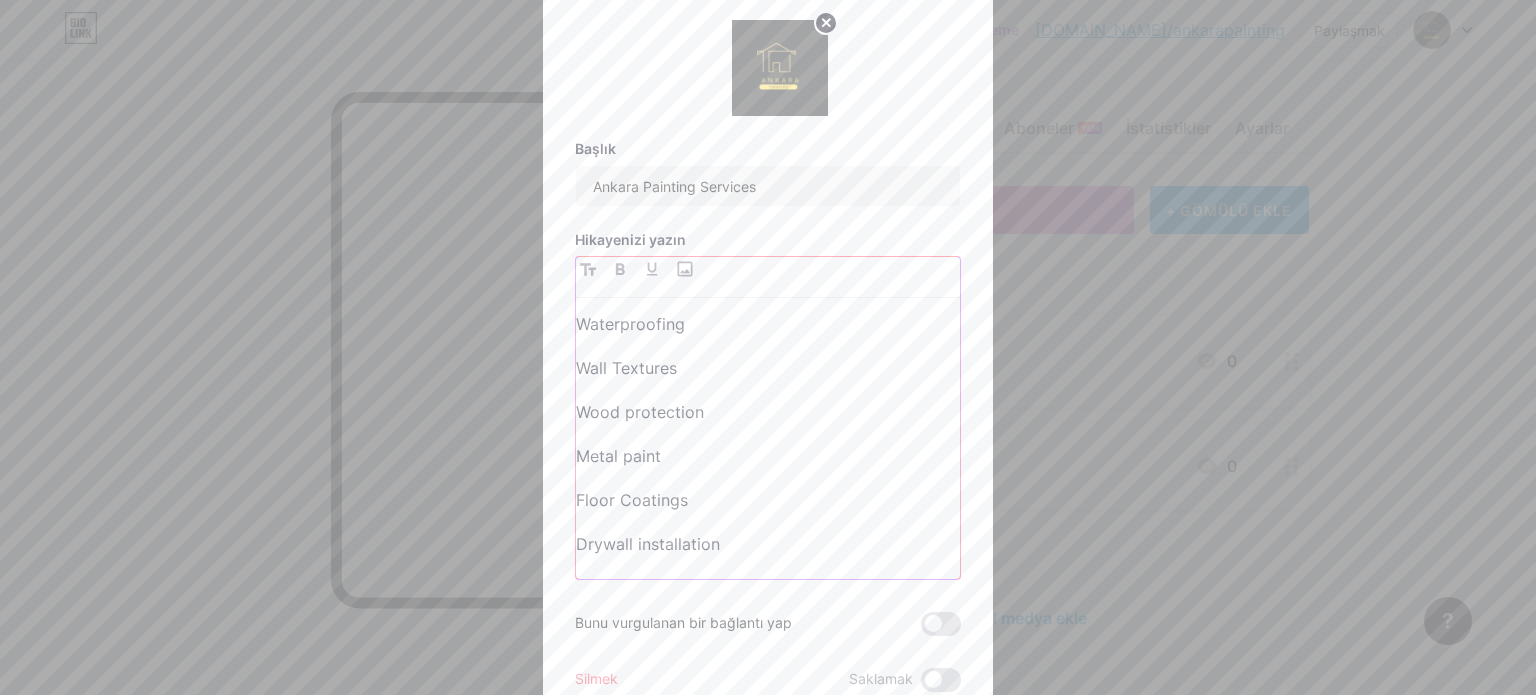 scroll, scrollTop: 0, scrollLeft: 0, axis: both 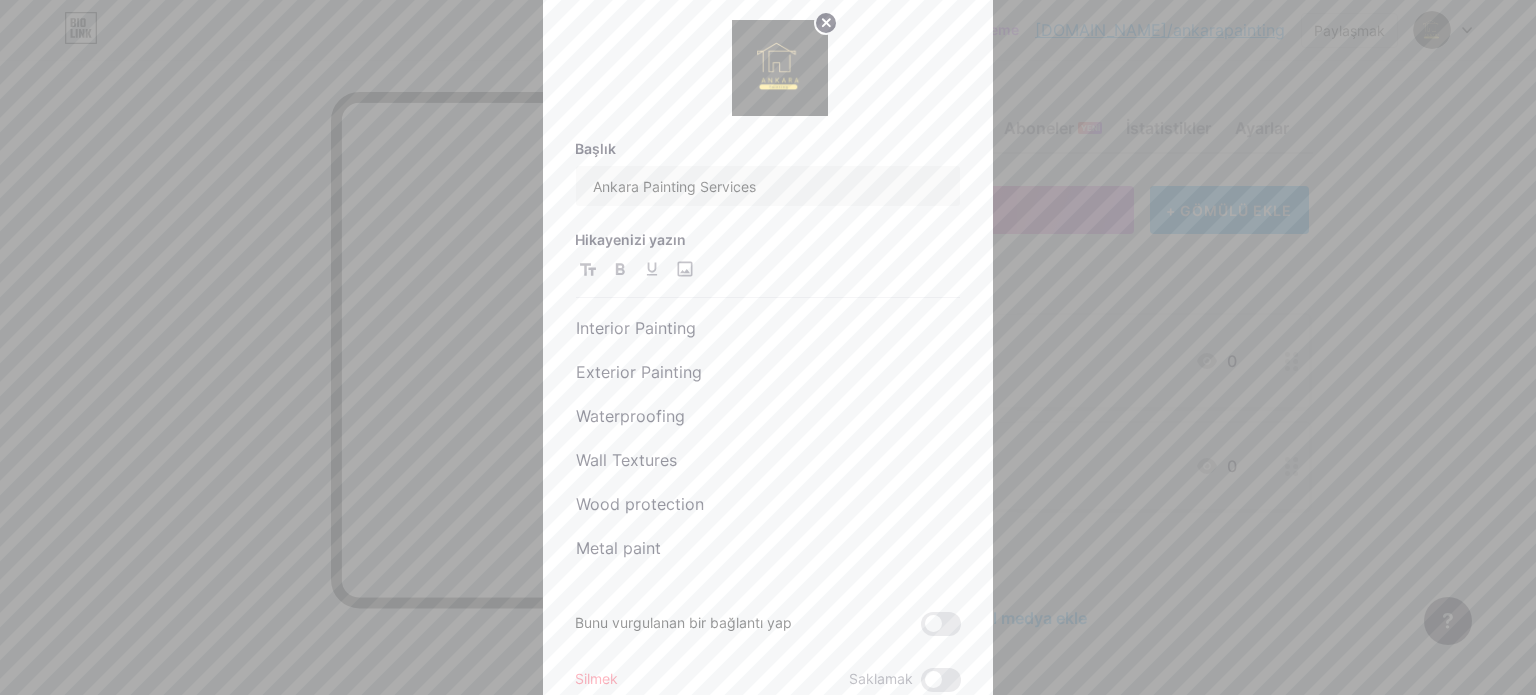 click at bounding box center [768, 277] 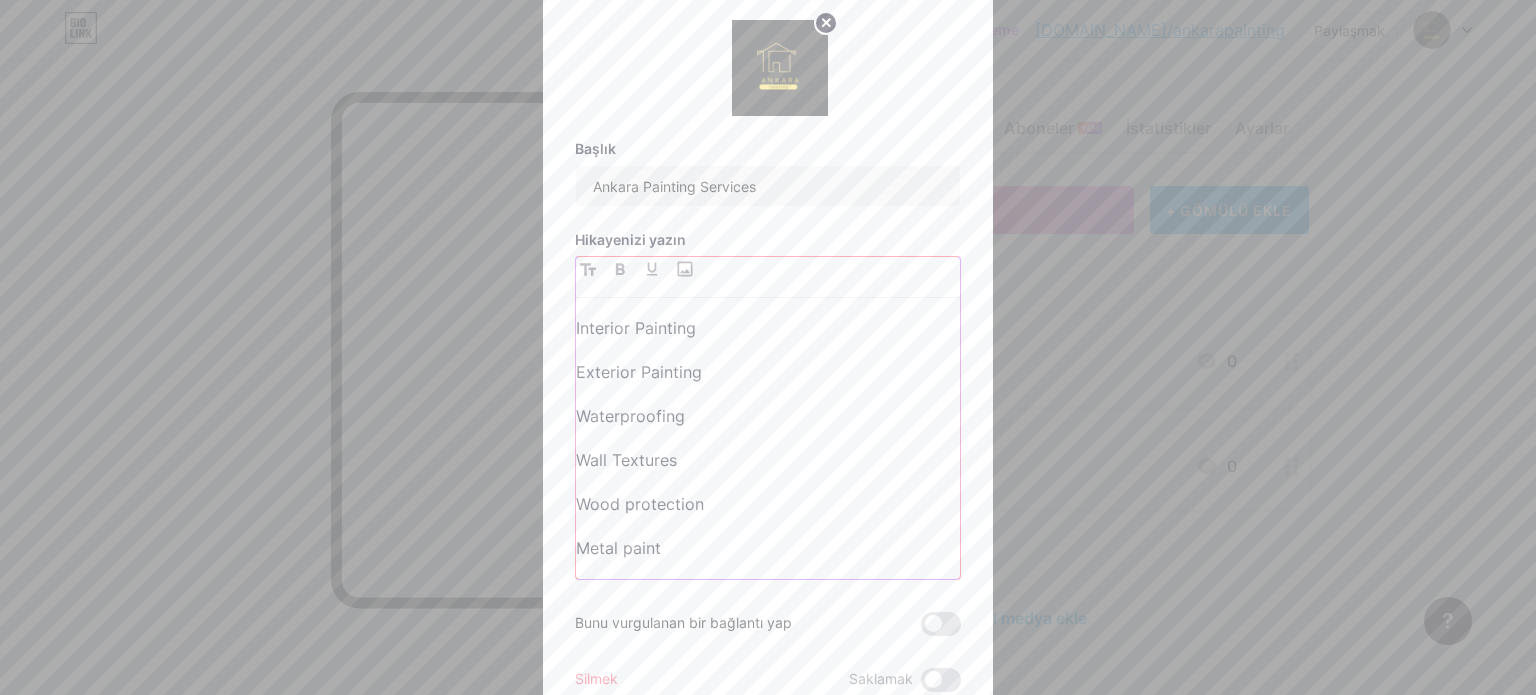 click on "Interior Painting" at bounding box center (768, 328) 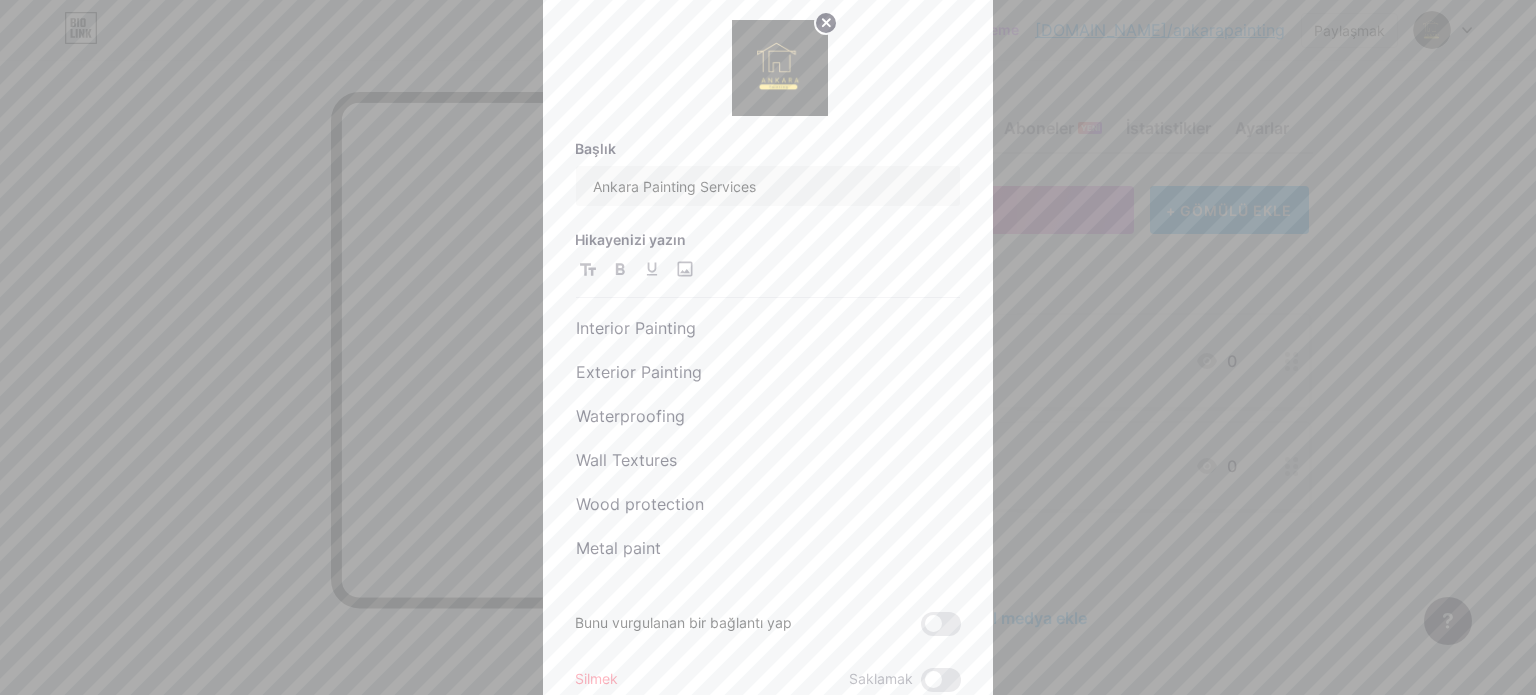 click on "Bunu vurgulanan bir bağlantı yap" at bounding box center (768, 624) 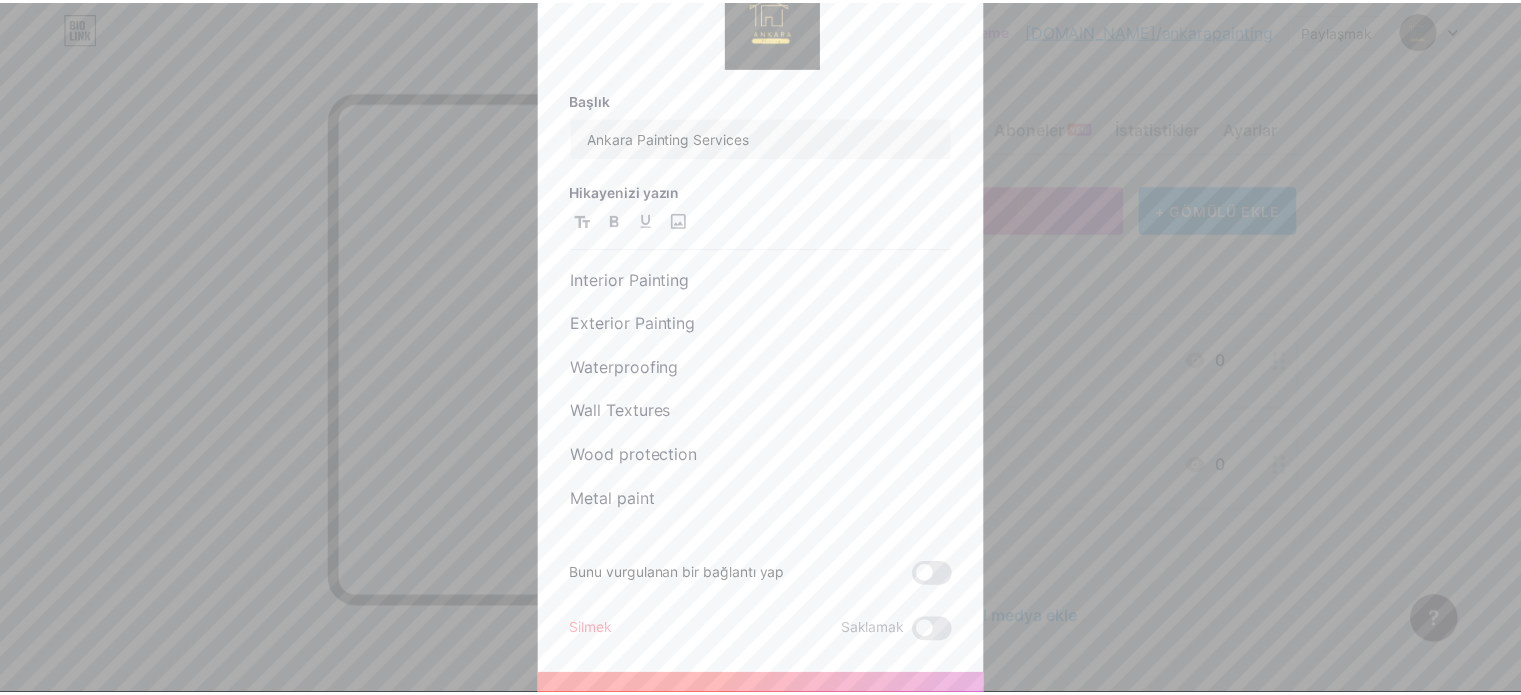 scroll, scrollTop: 76, scrollLeft: 0, axis: vertical 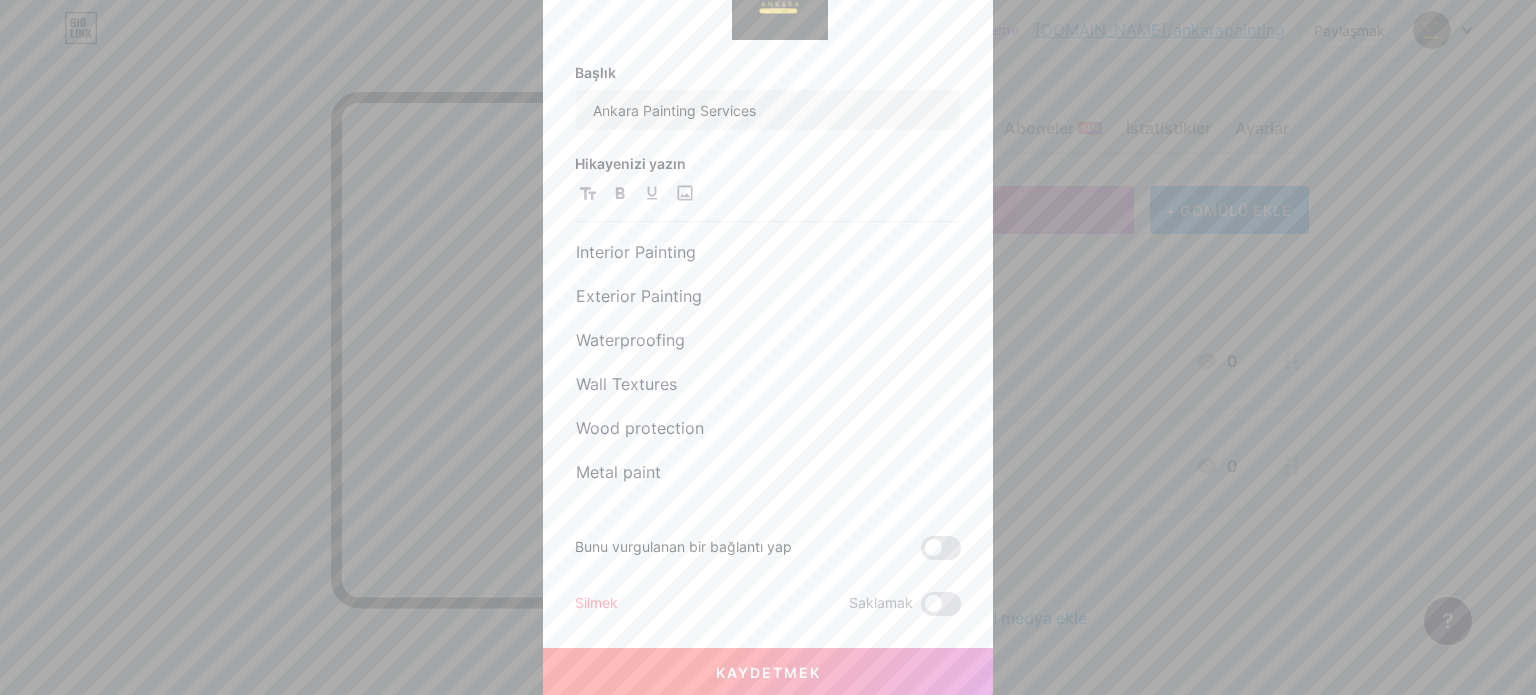 click on "Kaydetmek" at bounding box center (768, 672) 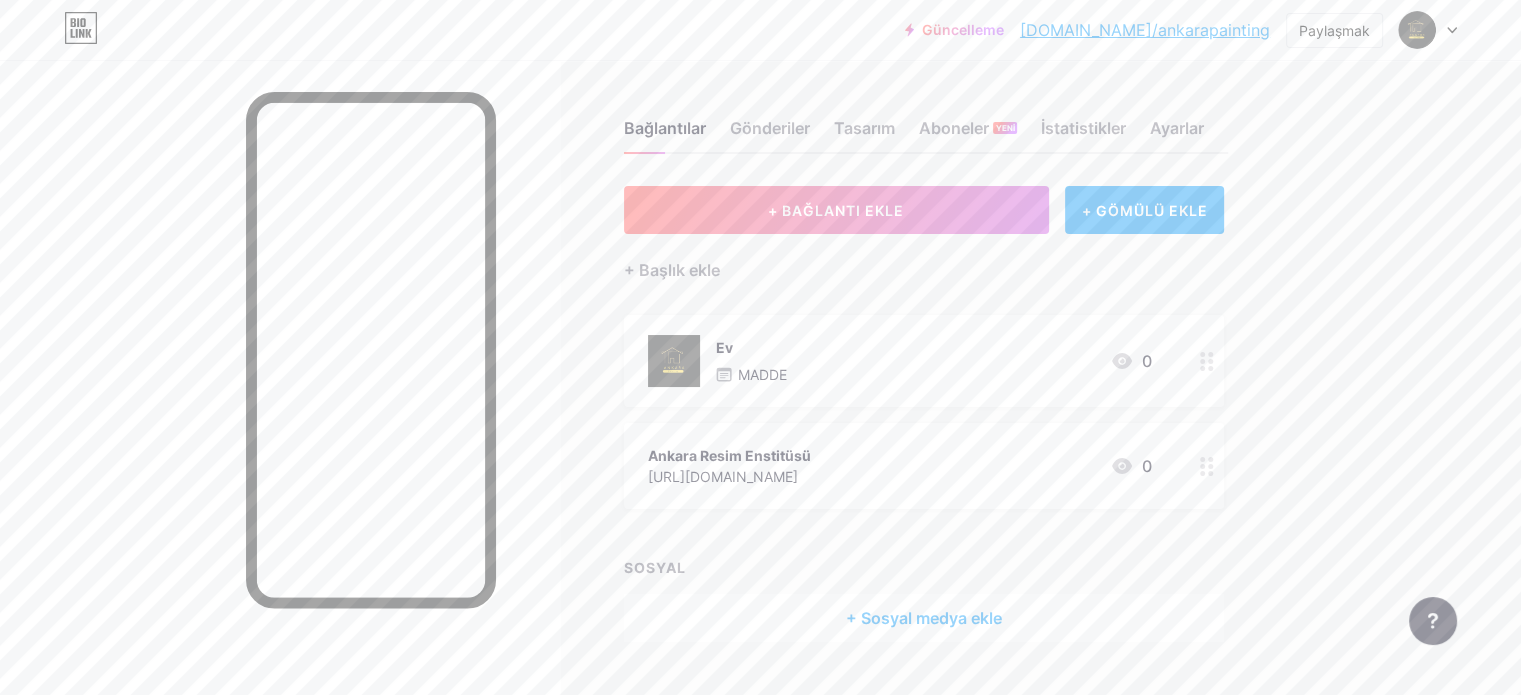 click on "Bağlantılar
Gönderiler
Tasarım
Aboneler
YENİ
İstatistikler
Ayarlar       + BAĞLANTI EKLE     + GÖMÜLÜ EKLE
+ Başlık ekle
Ev
MADDE
0
Ankara Resim Enstitüsü
[URL][DOMAIN_NAME]
0
SOSYAL     + Sosyal medya ekle                       Özellik istekleri             Yardım merkezi         Destek ekibiyle iletişime geçin" at bounding box center (656, 401) 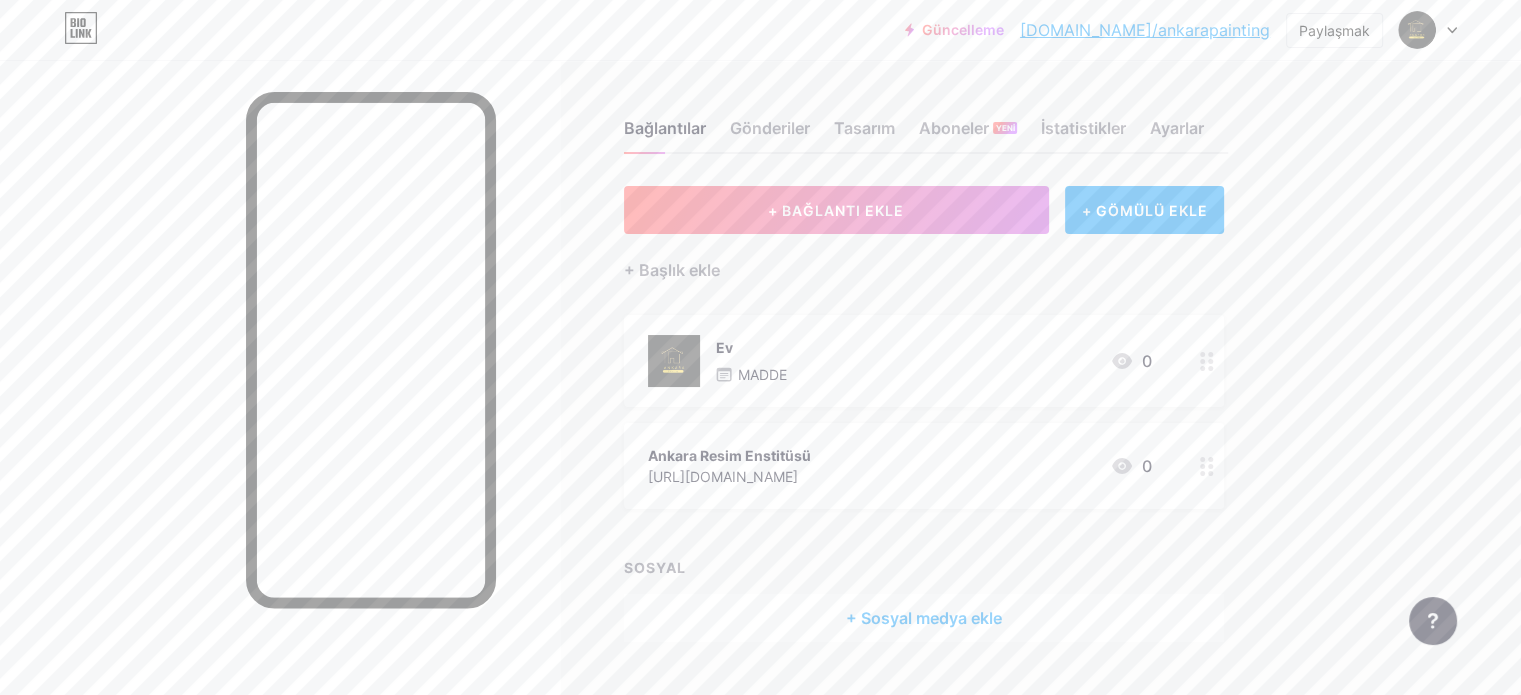 click at bounding box center [280, 407] 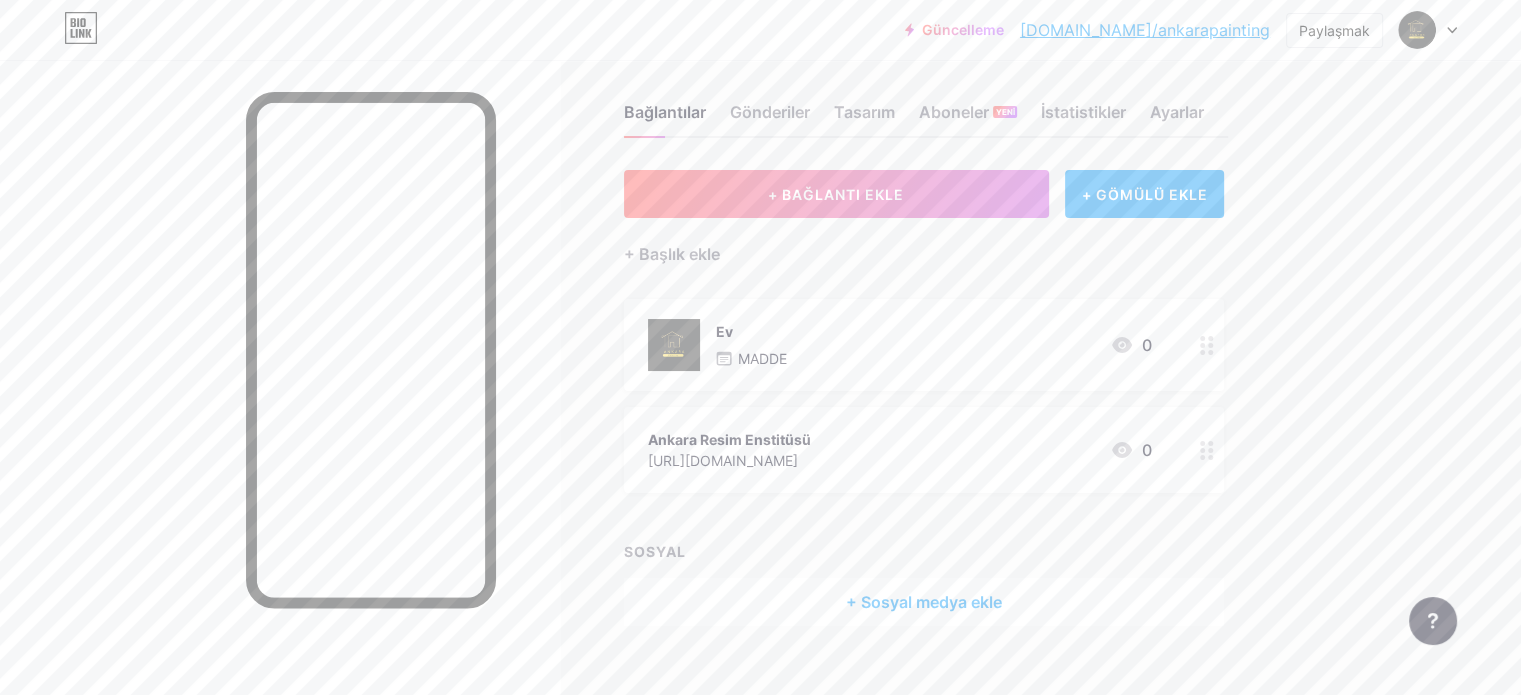 scroll, scrollTop: 45, scrollLeft: 0, axis: vertical 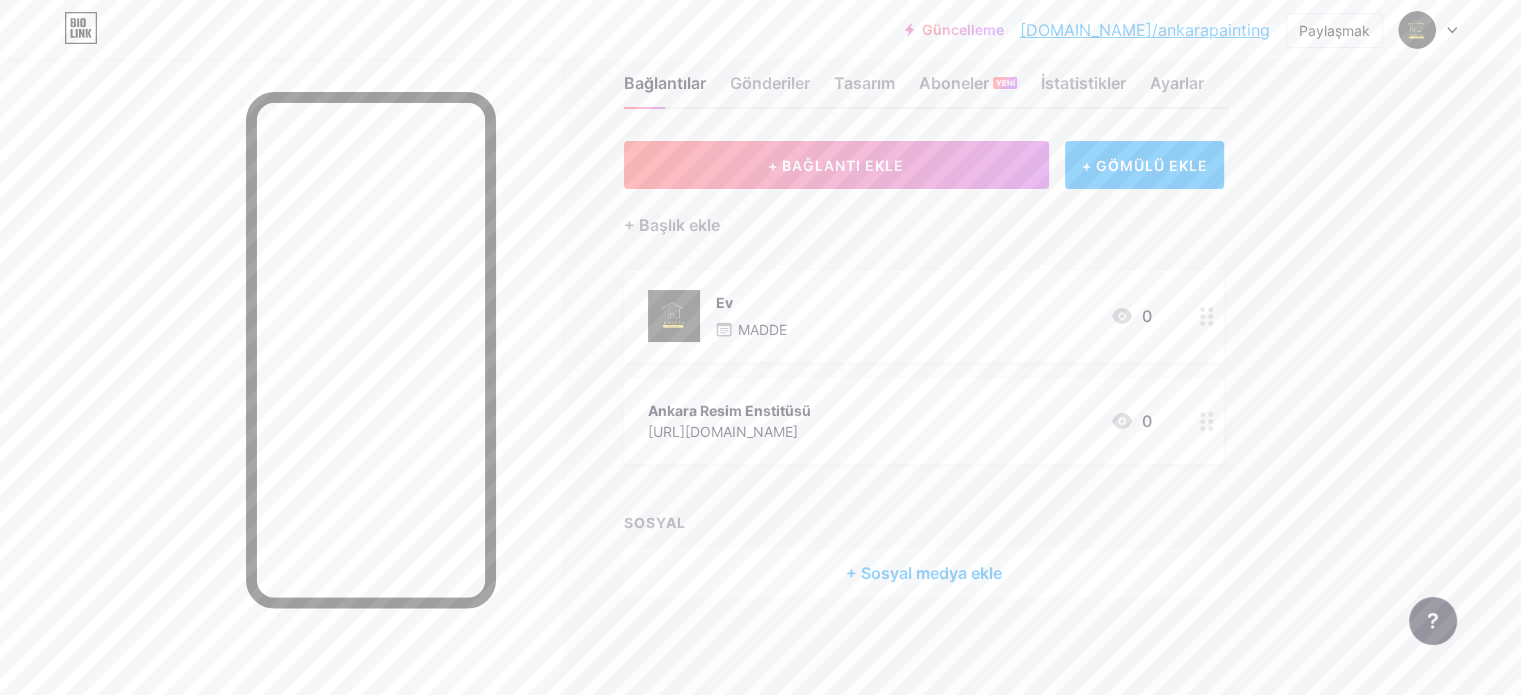 click 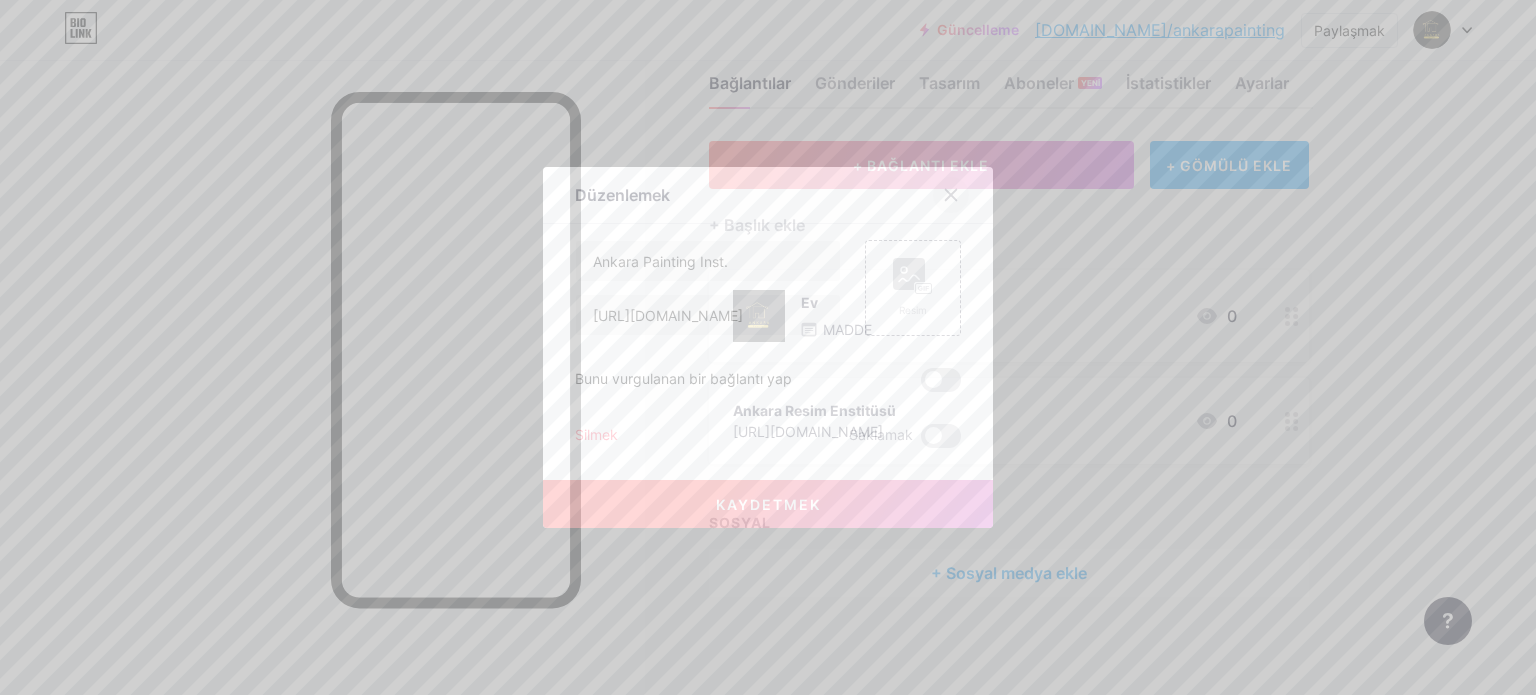 click 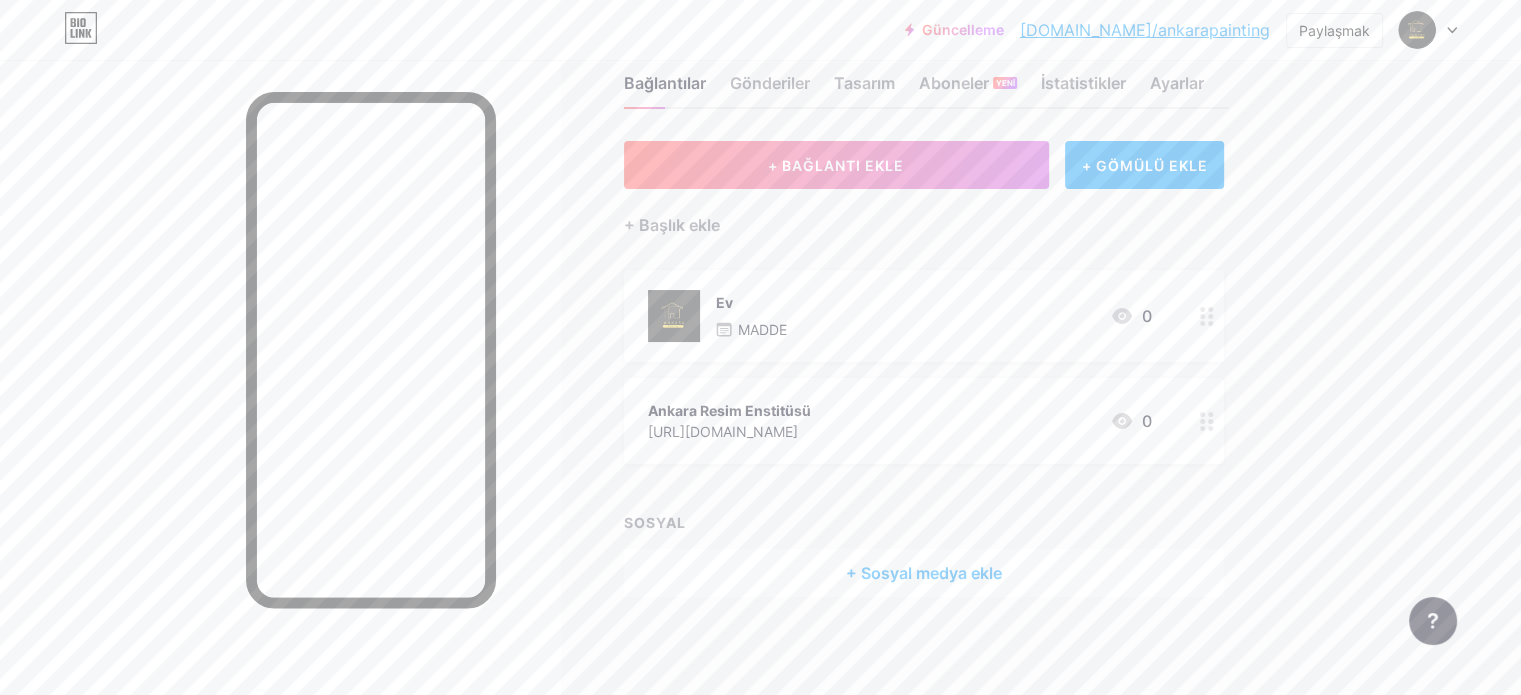 drag, startPoint x: 1024, startPoint y: 429, endPoint x: 730, endPoint y: 431, distance: 294.0068 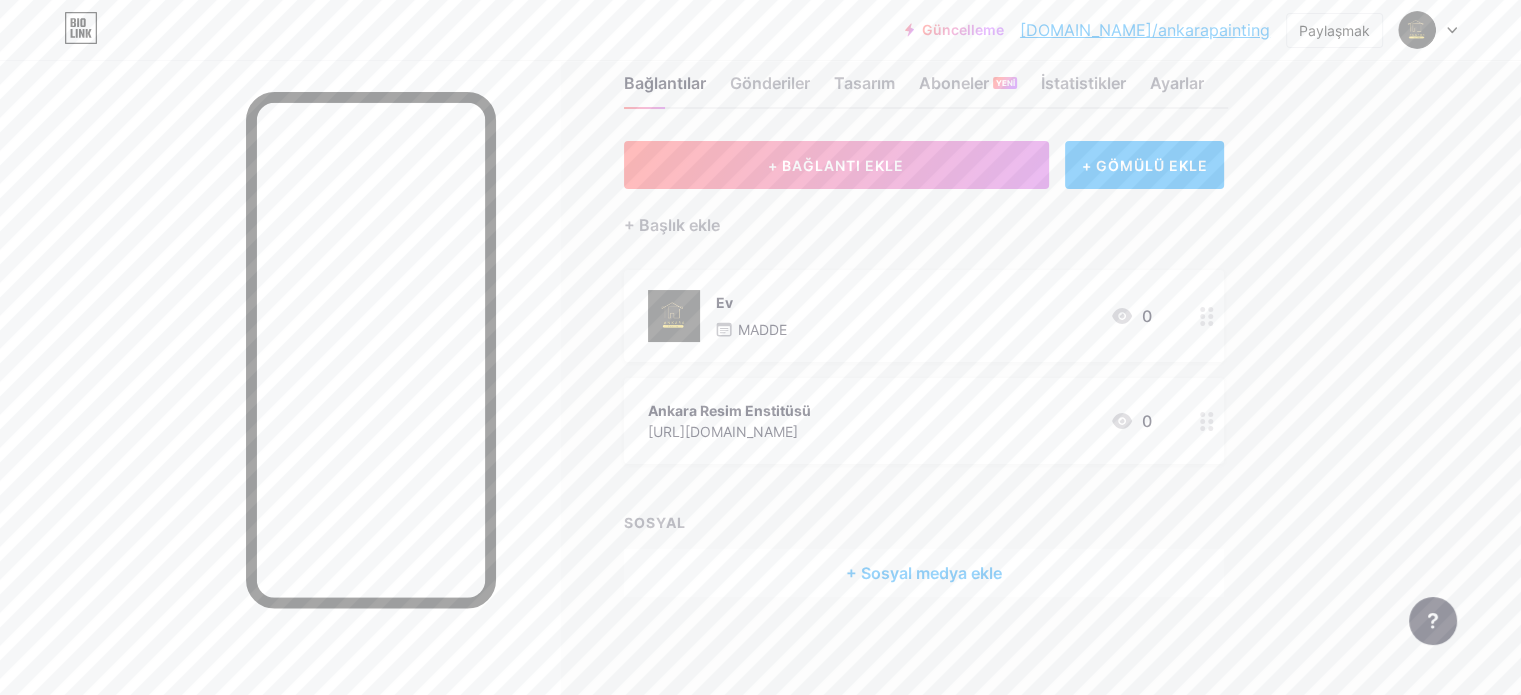 click on "Ankara Resim Enstitüsü
[URL][DOMAIN_NAME]
0" at bounding box center [924, 421] 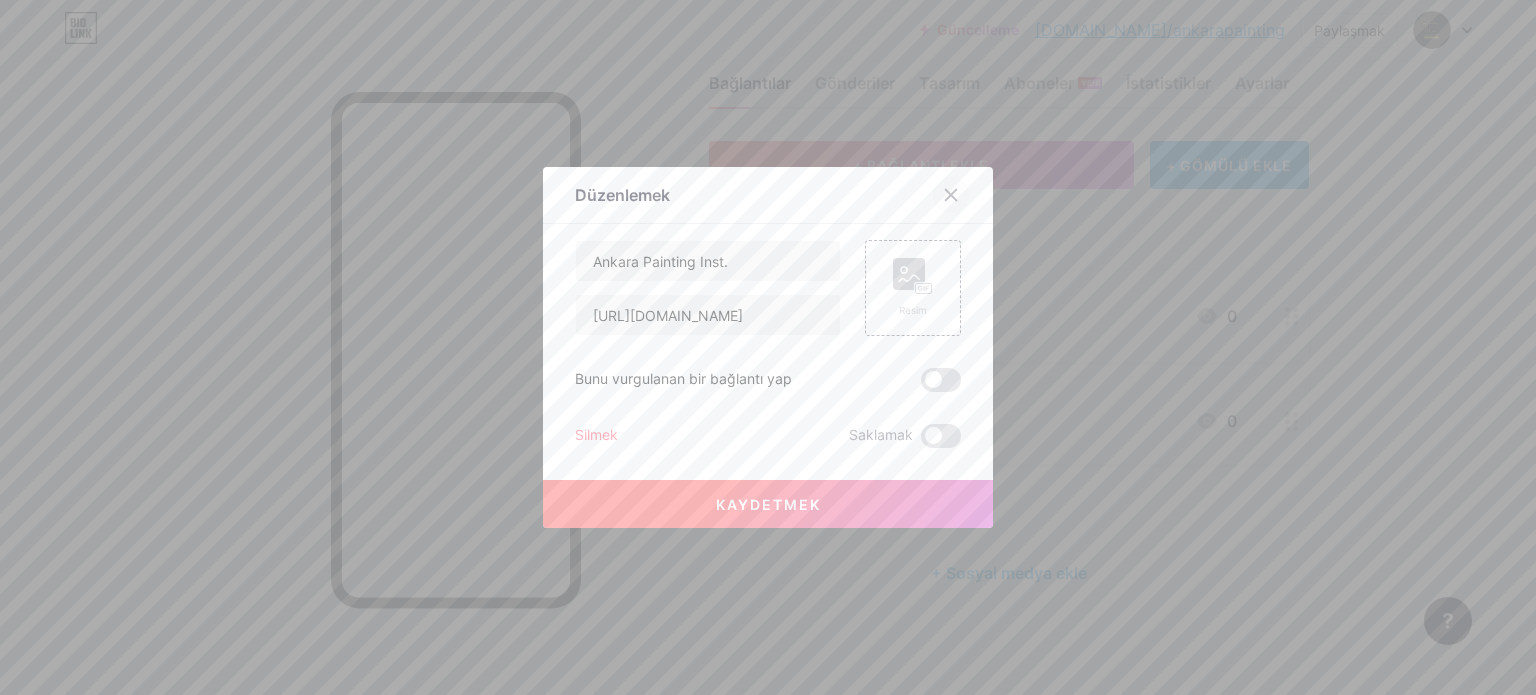 click 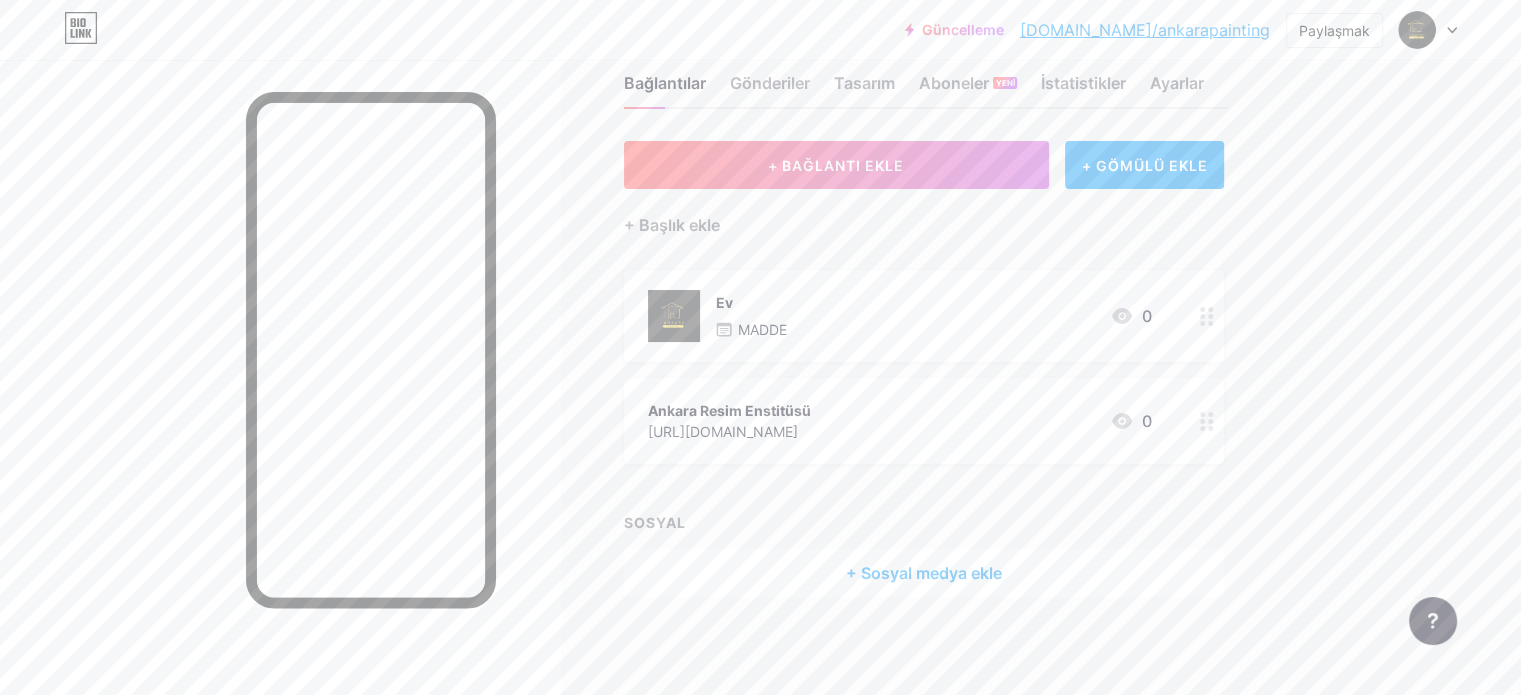 click on "+ Sosyal medya ekle" at bounding box center (924, 573) 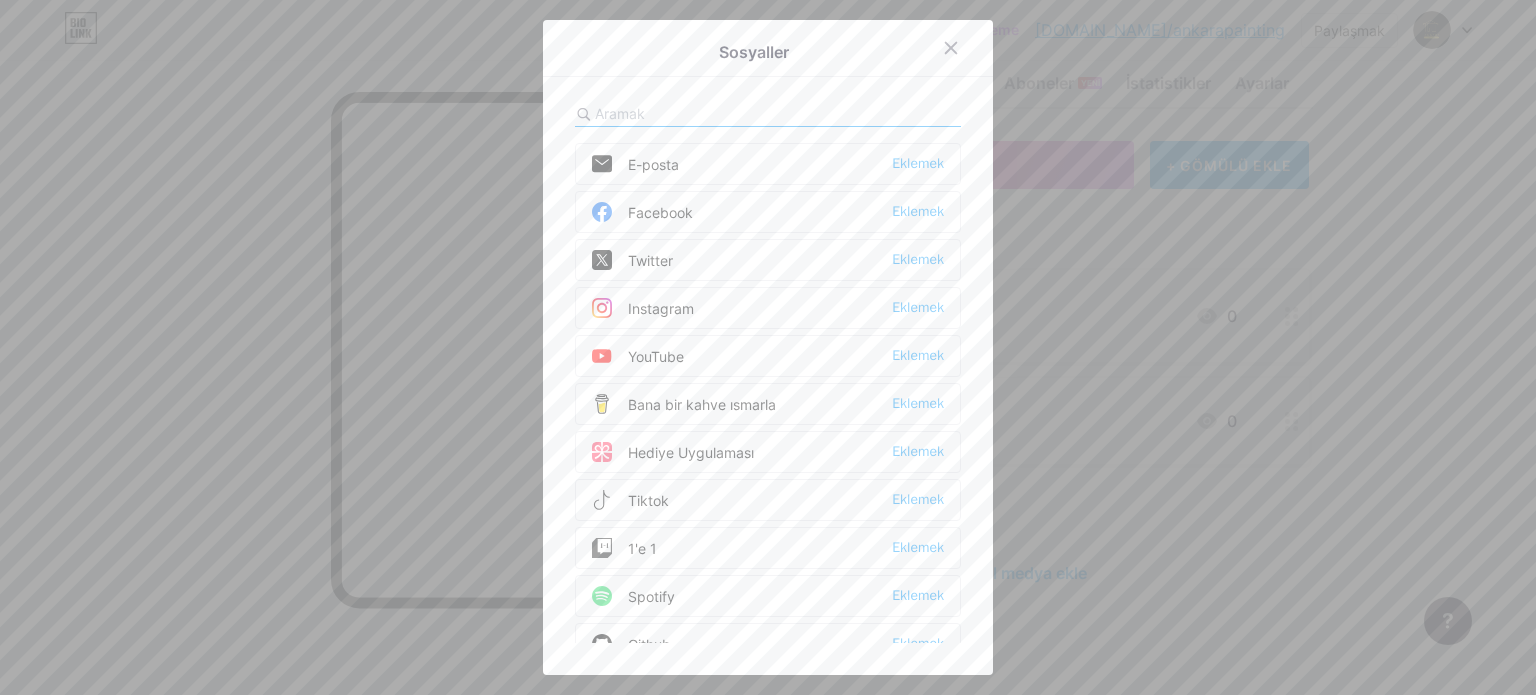 click on "E-posta
Eklemek" at bounding box center (768, 164) 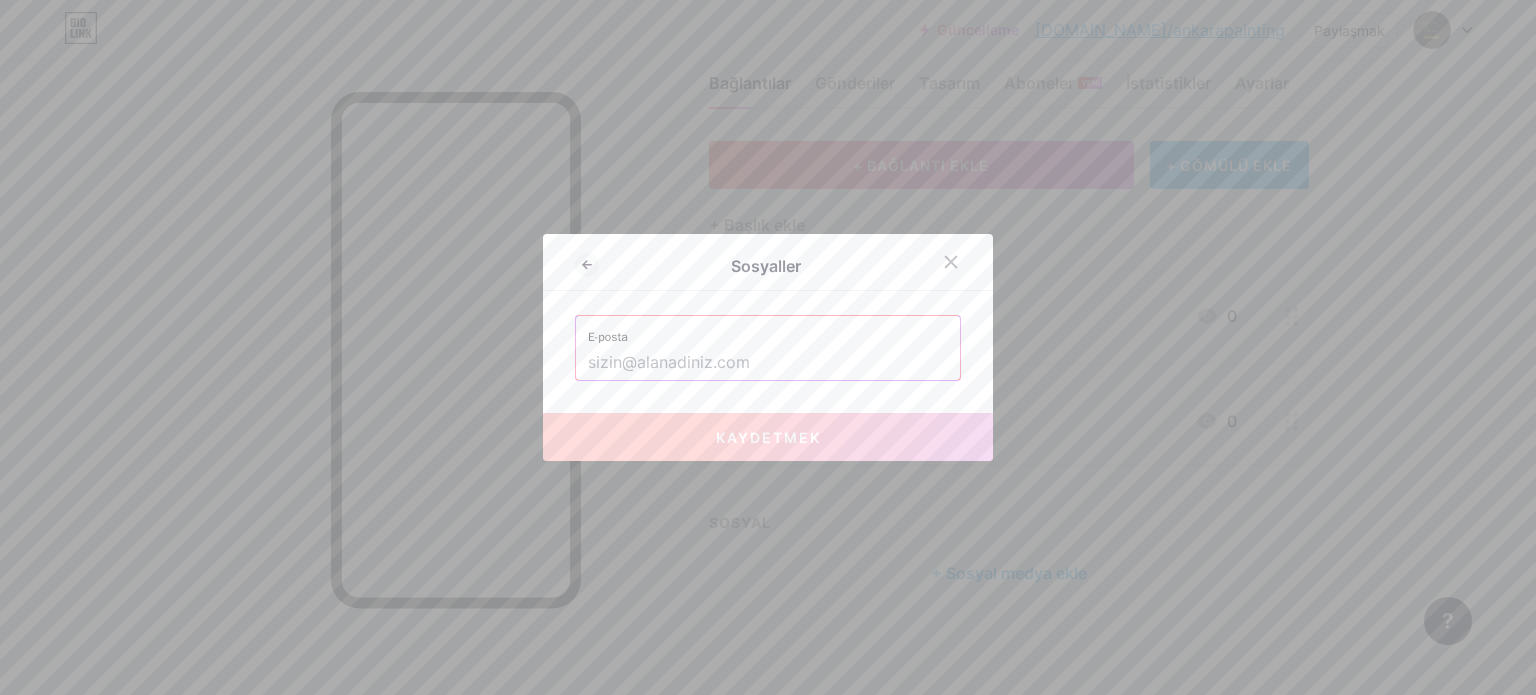 click at bounding box center (768, 363) 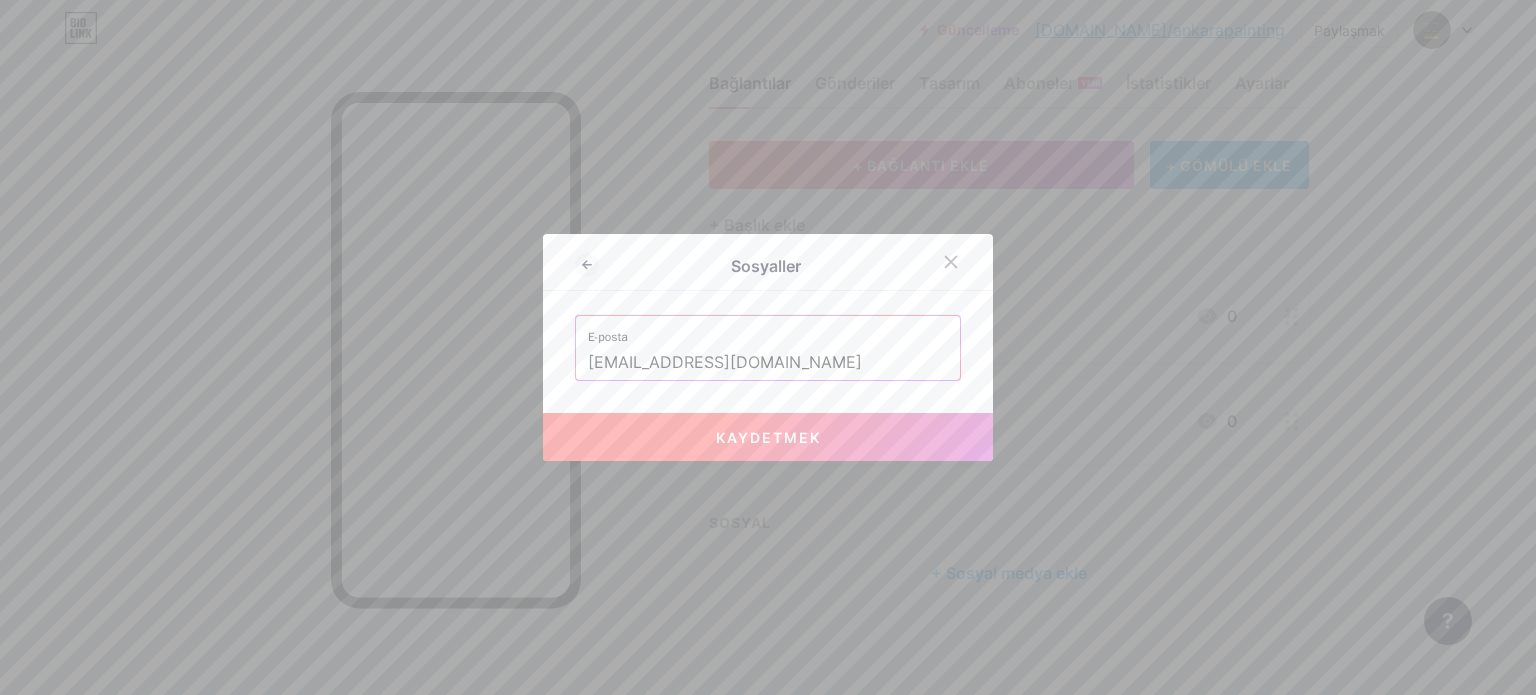 click on "Kaydetmek" at bounding box center [768, 437] 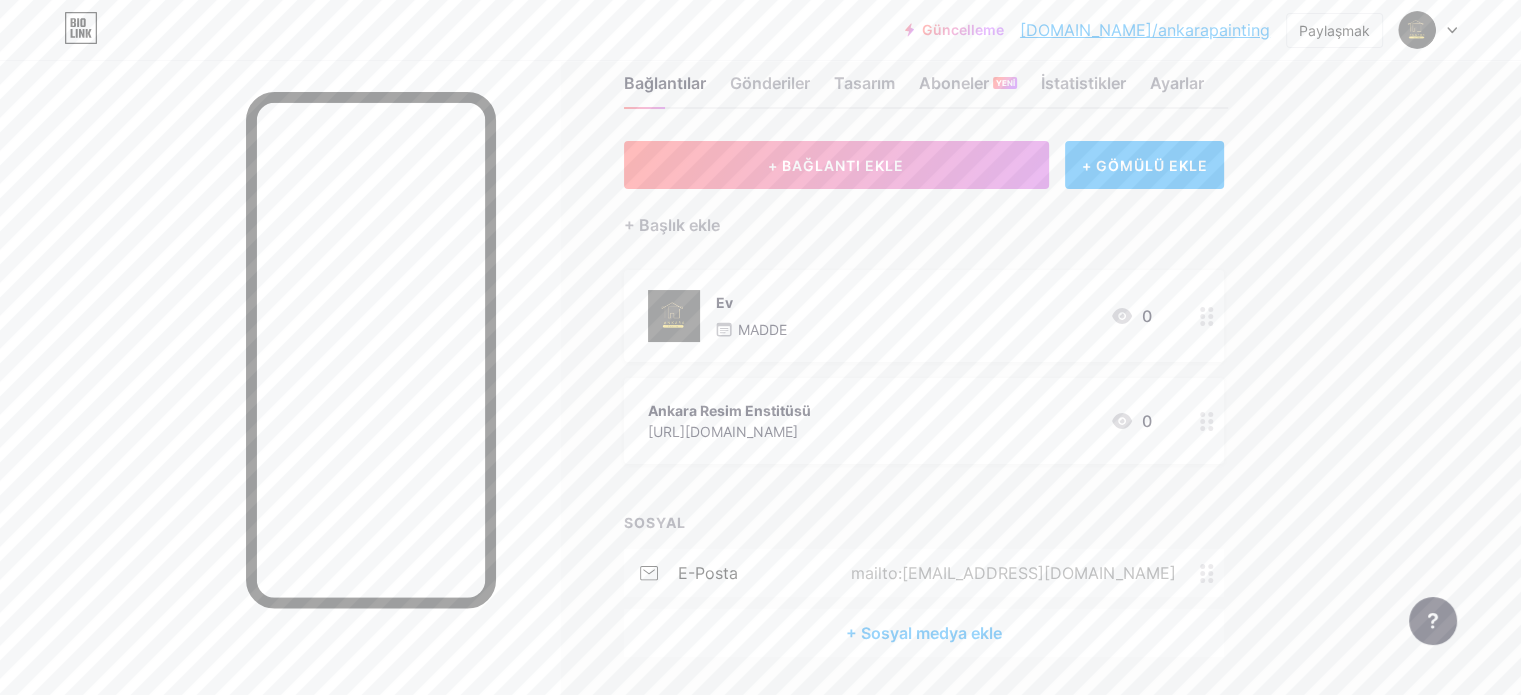 drag, startPoint x: 974, startPoint y: 576, endPoint x: 976, endPoint y: 392, distance: 184.01086 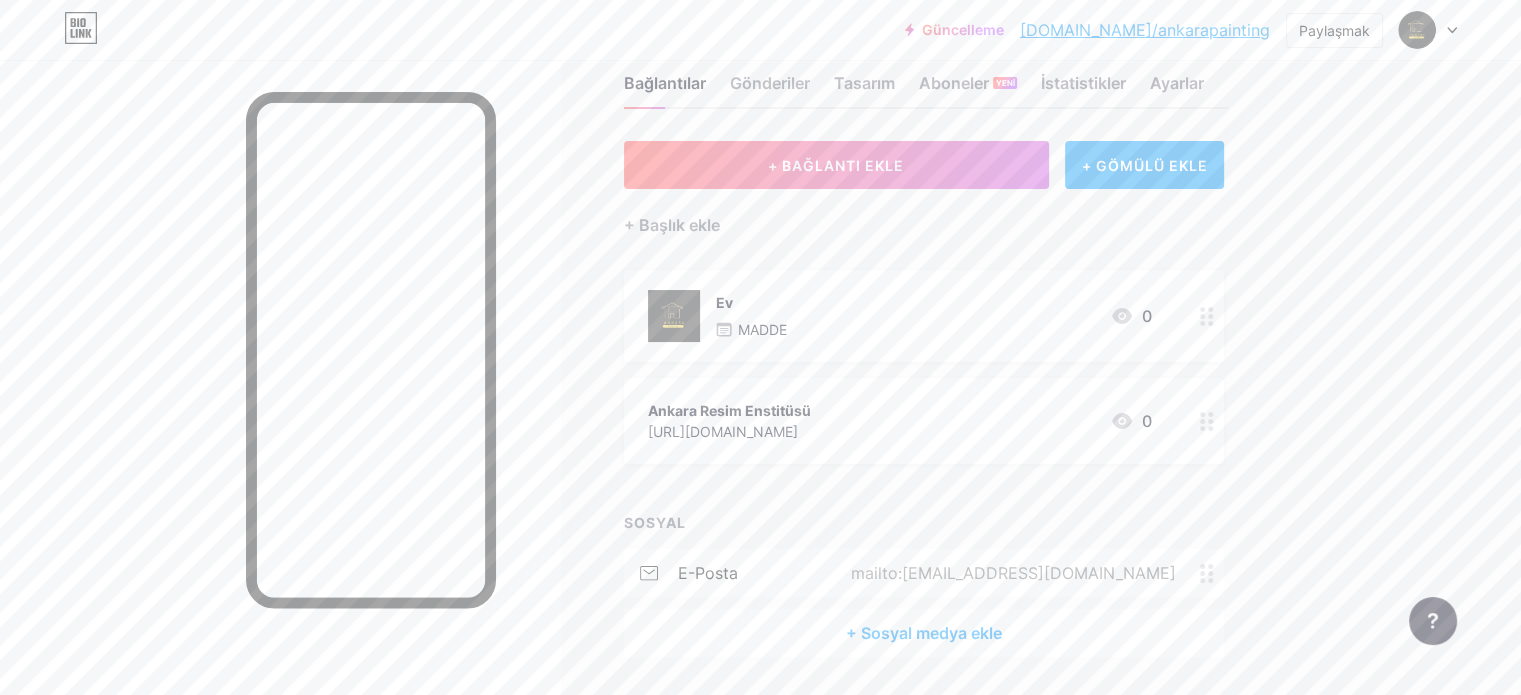 click on "+ BAĞLANTI EKLE     + GÖMÜLÜ EKLE
+ Başlık ekle
Ev
MADDE
0
Ankara Resim Enstitüsü
[URL][DOMAIN_NAME]
0
SOSYAL
e-posta
mailto:[EMAIL_ADDRESS][DOMAIN_NAME]               + Sosyal medya ekle" at bounding box center (924, 399) 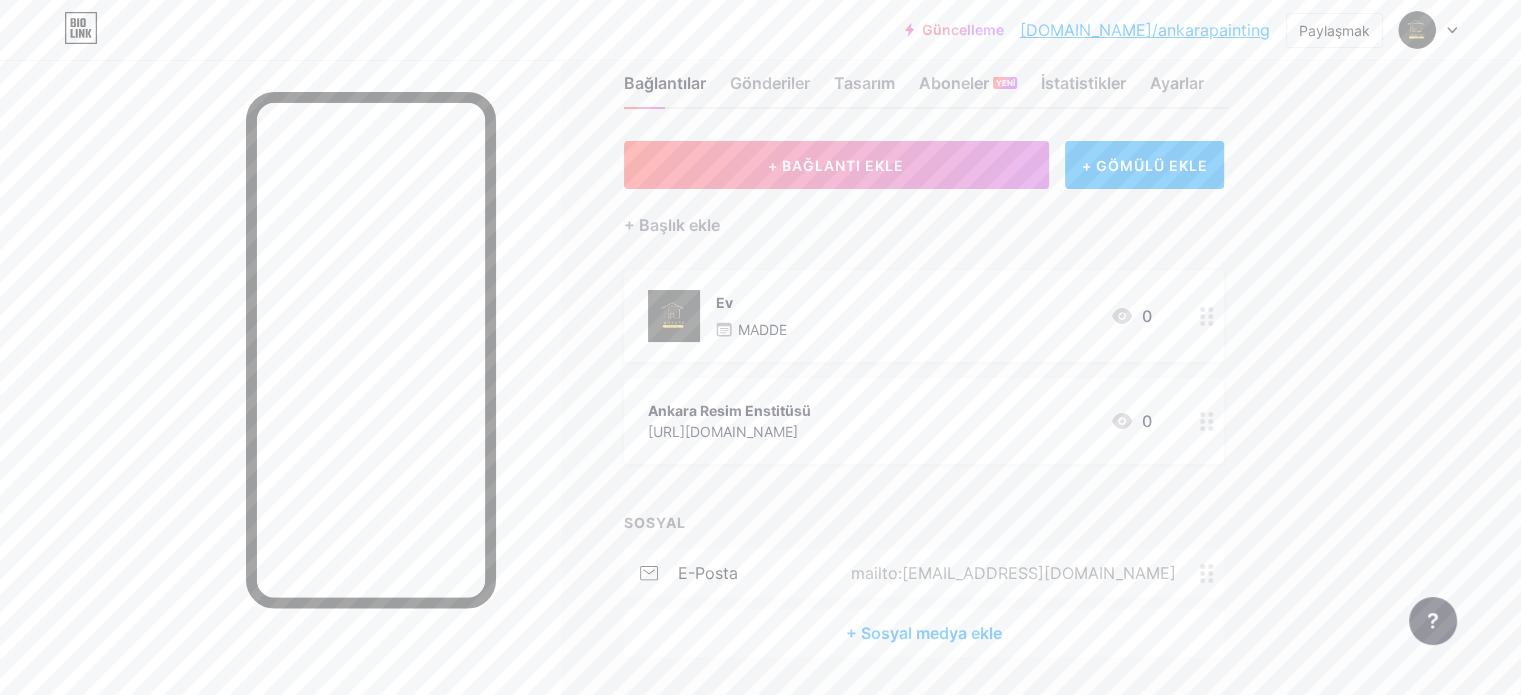 scroll, scrollTop: 105, scrollLeft: 0, axis: vertical 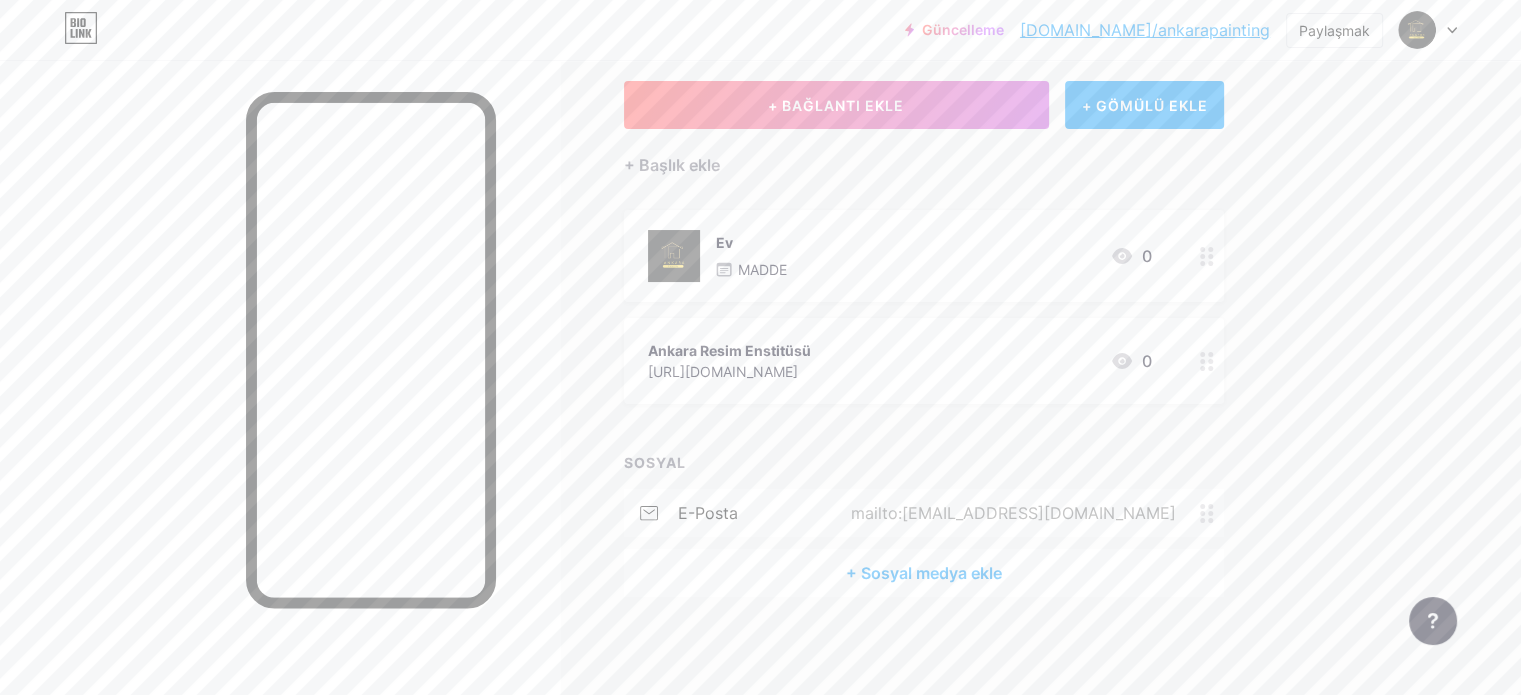 click on "Bağlantılar
Gönderiler
Tasarım
Aboneler
YENİ
İstatistikler
Ayarlar       + BAĞLANTI EKLE     + GÖMÜLÜ EKLE
+ Başlık ekle
Ev
MADDE
0
Ankara Resim Enstitüsü
[URL][DOMAIN_NAME]
0
SOSYAL
e-posta
mailto:[EMAIL_ADDRESS][DOMAIN_NAME]               + Sosyal medya ekle                       Özellik istekleri             Yardım merkezi         Destek ekibiyle iletişime geçin" at bounding box center [656, 326] 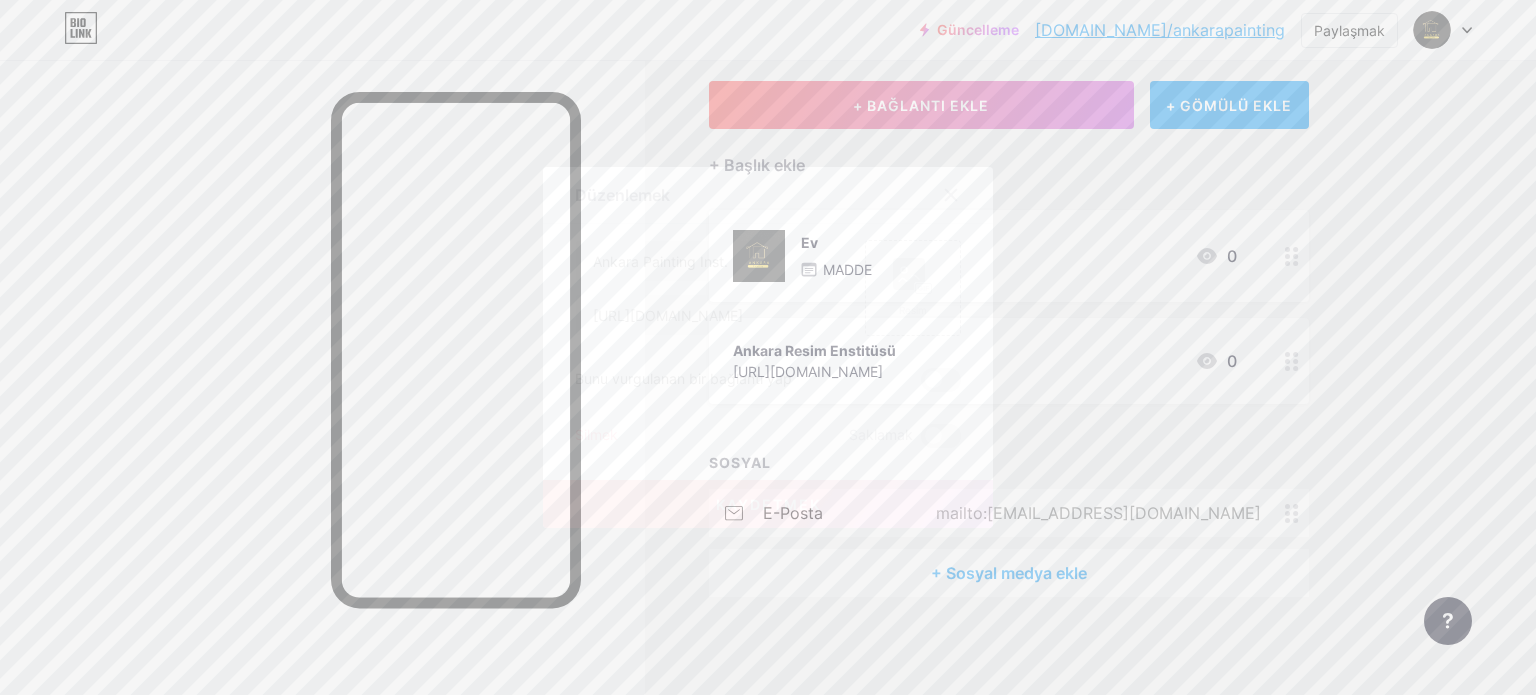 click on "Silmek" at bounding box center (596, 434) 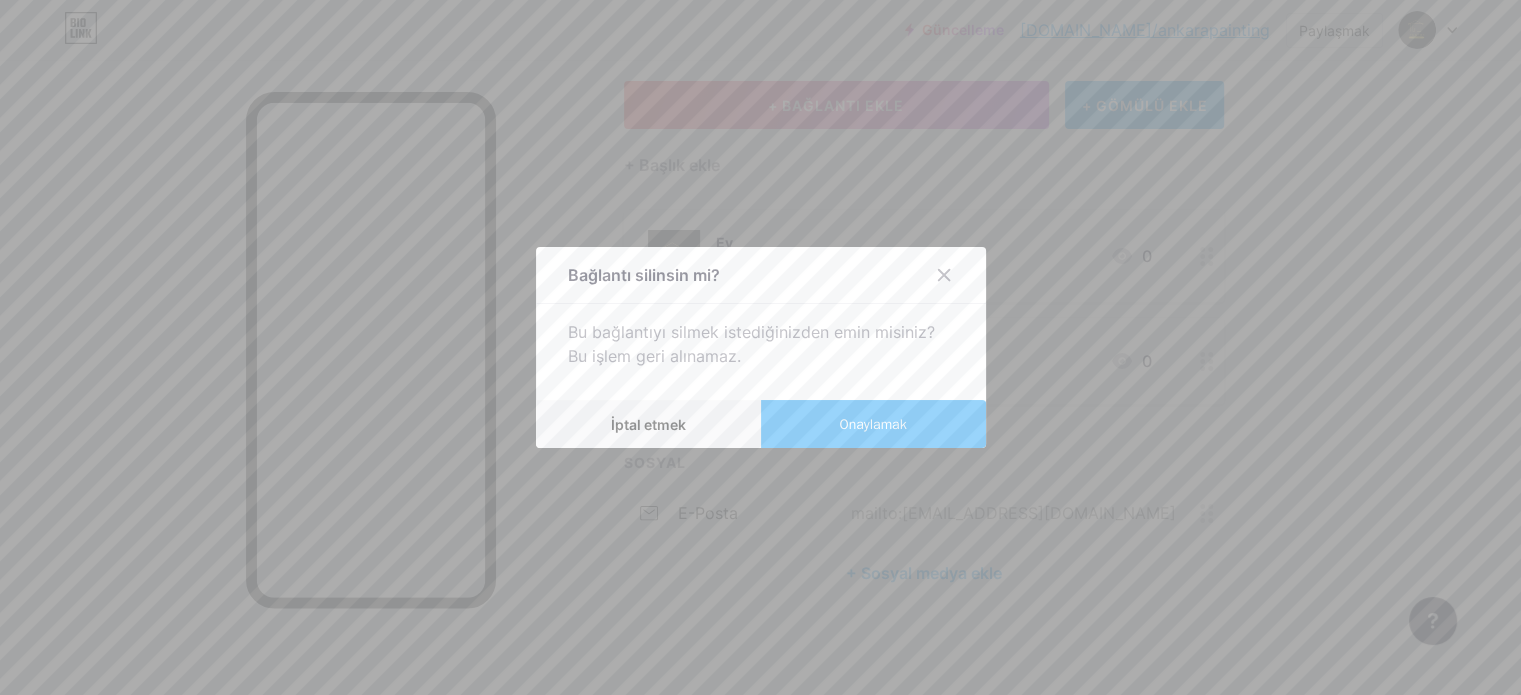 click on "Onaylamak" at bounding box center [873, 424] 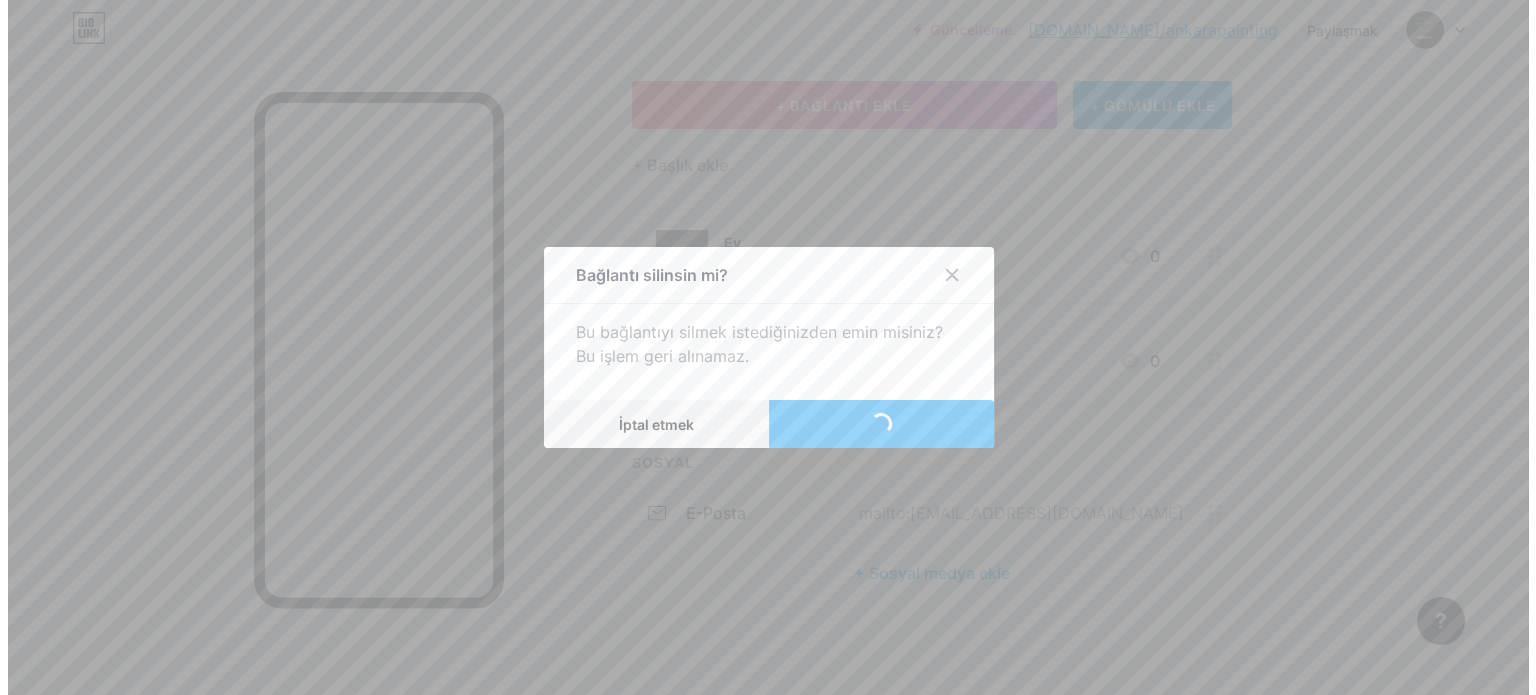scroll, scrollTop: 3, scrollLeft: 0, axis: vertical 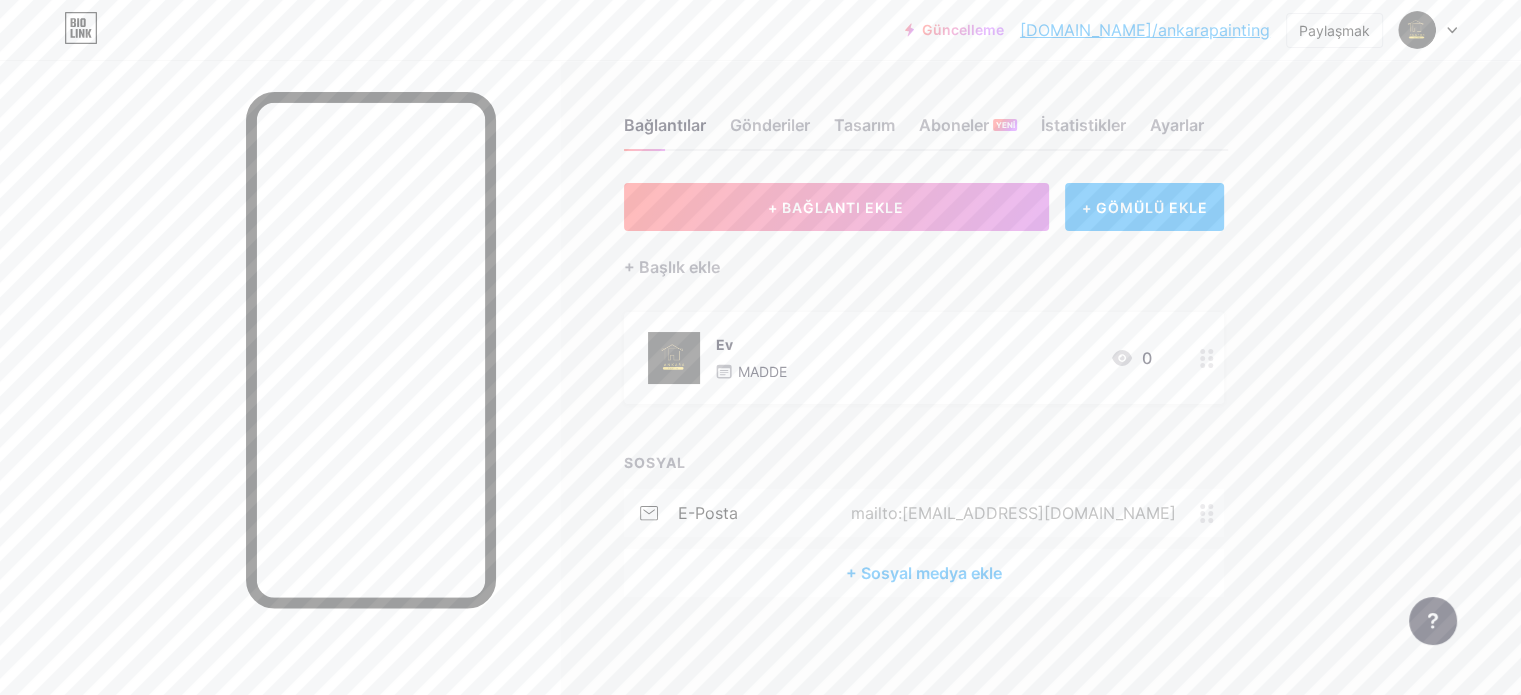click on "Bağlantılar
Gönderiler
Tasarım
Aboneler
YENİ
İstatistikler
Ayarlar       + BAĞLANTI EKLE     + GÖMÜLÜ EKLE
+ Başlık ekle
Ev
MADDE
0
SOSYAL
e-posta
mailto:[EMAIL_ADDRESS][DOMAIN_NAME]               + Sosyal medya ekle                       Özellik istekleri             Yardım merkezi         Destek ekibiyle iletişime geçin" at bounding box center [656, 377] 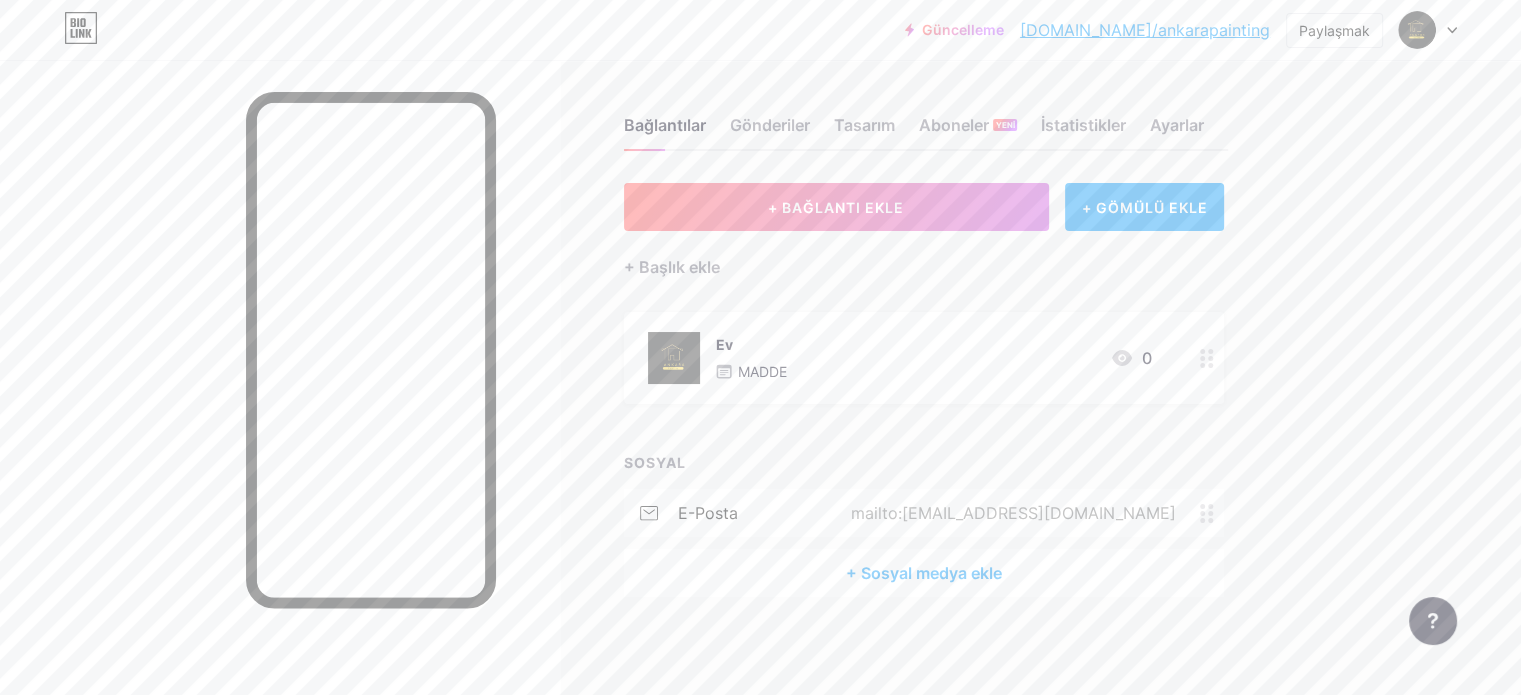 click on "+ BAĞLANTI EKLE     + GÖMÜLÜ EKLE
+ Başlık ekle
Ev
MADDE
0
SOSYAL
e-posta
mailto:[EMAIL_ADDRESS][DOMAIN_NAME]               + Sosyal medya ekle" at bounding box center (924, 390) 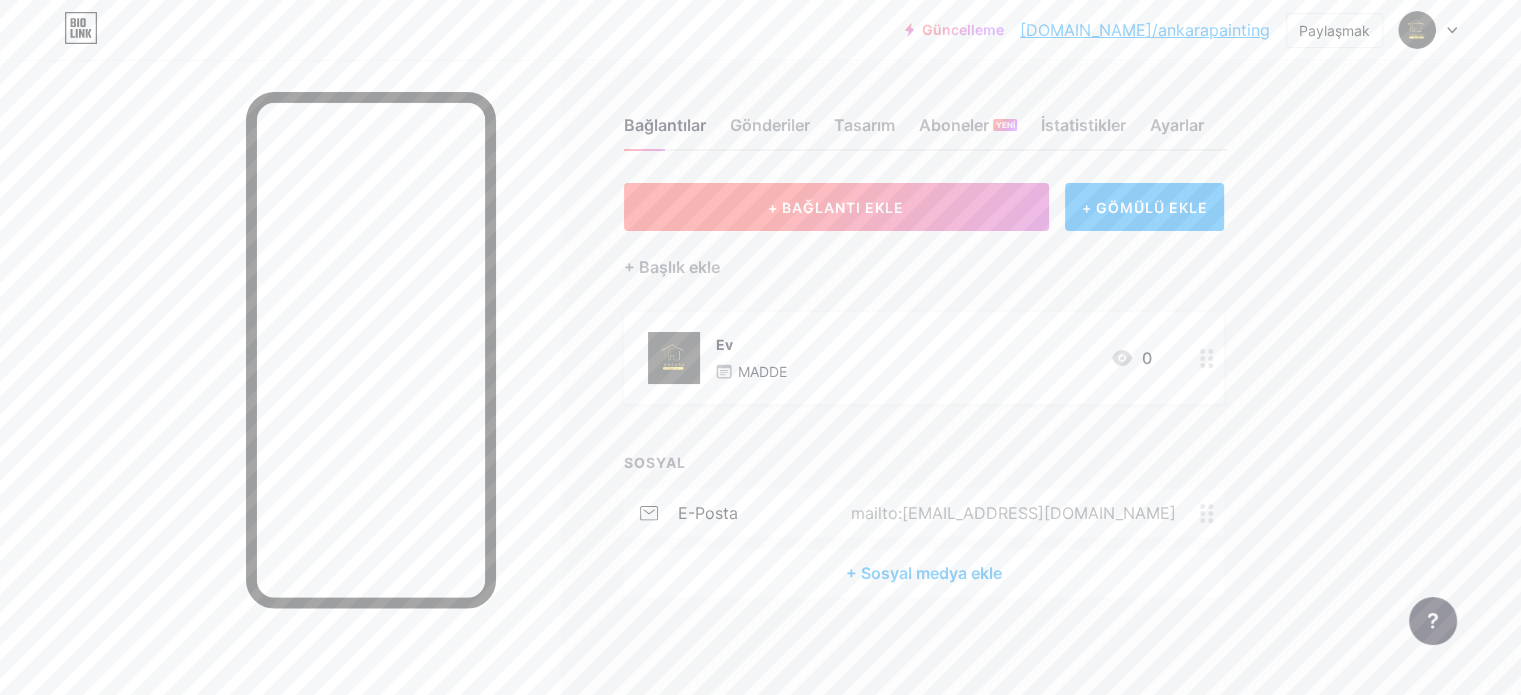 click on "+ BAĞLANTI EKLE" at bounding box center [836, 207] 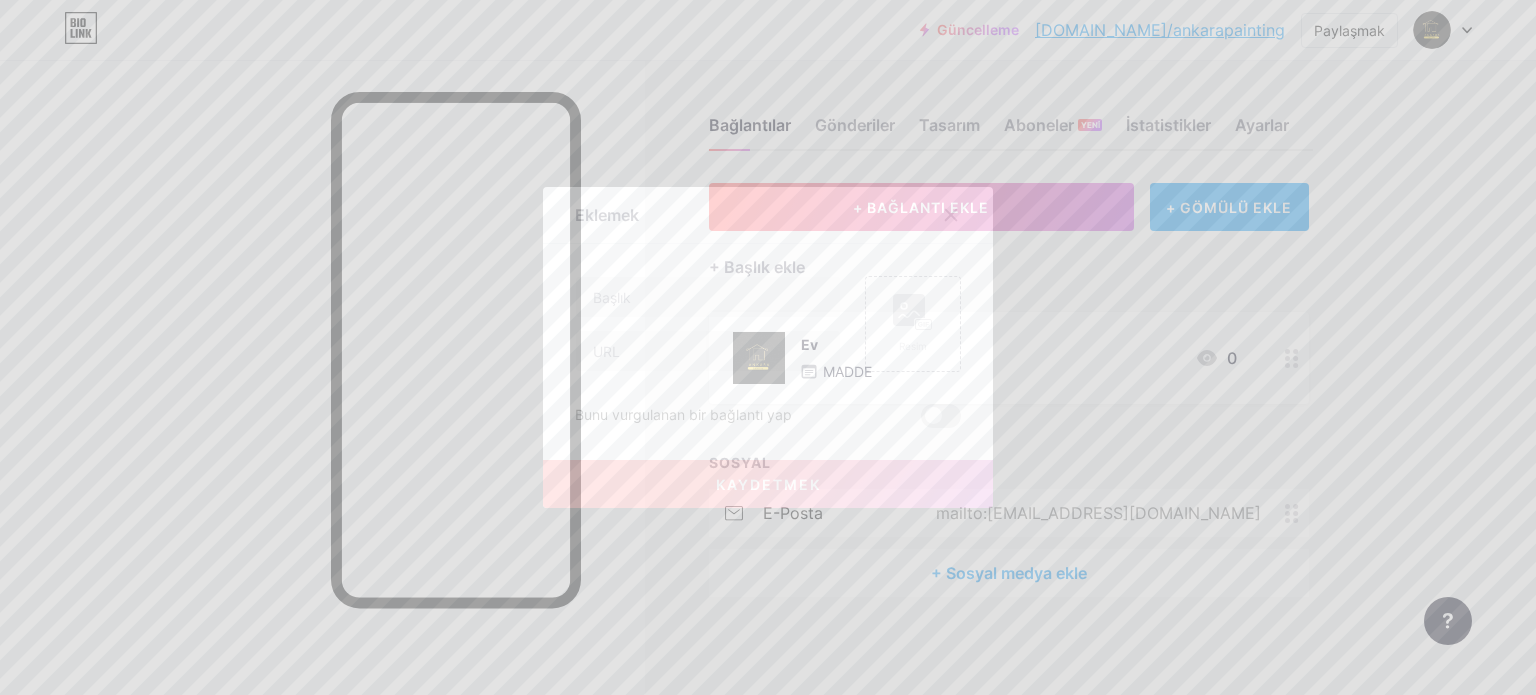 click at bounding box center [768, 347] 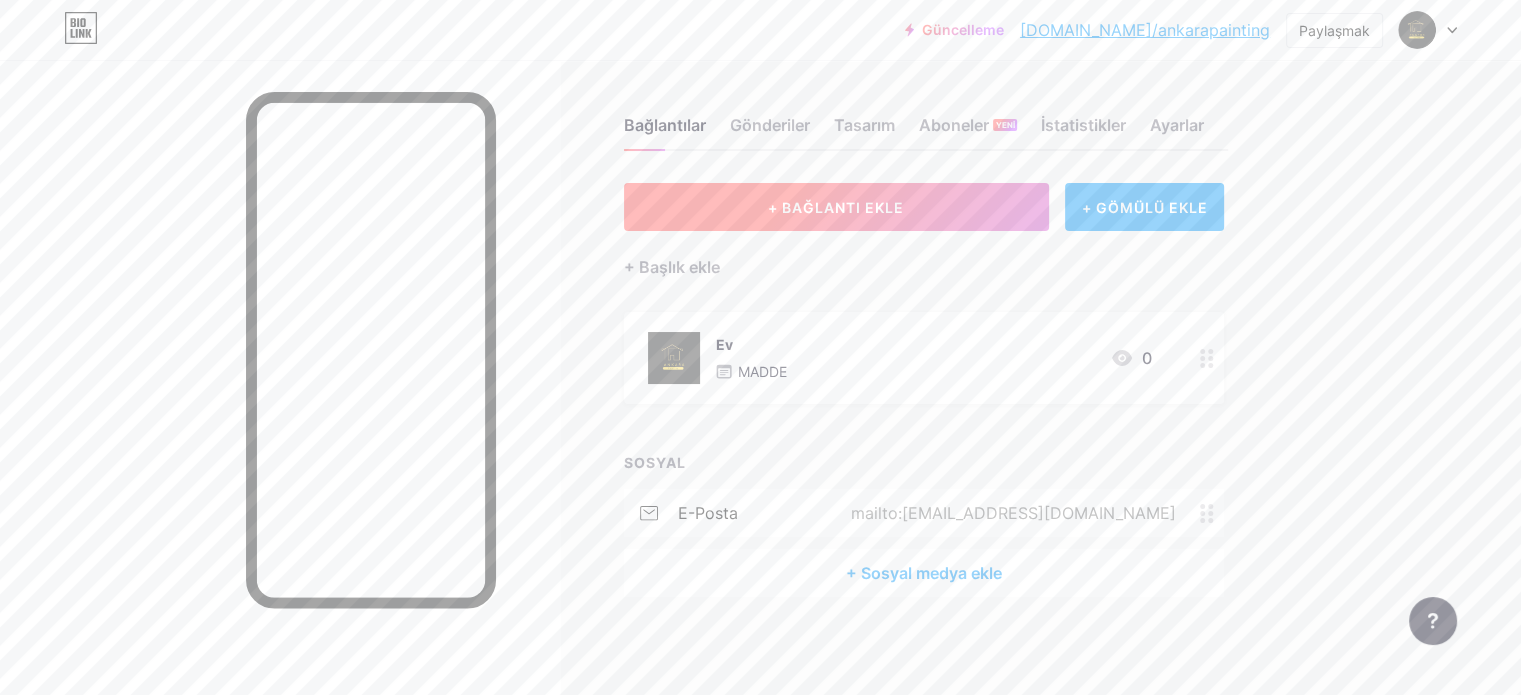 click on "+ BAĞLANTI EKLE" at bounding box center [836, 207] 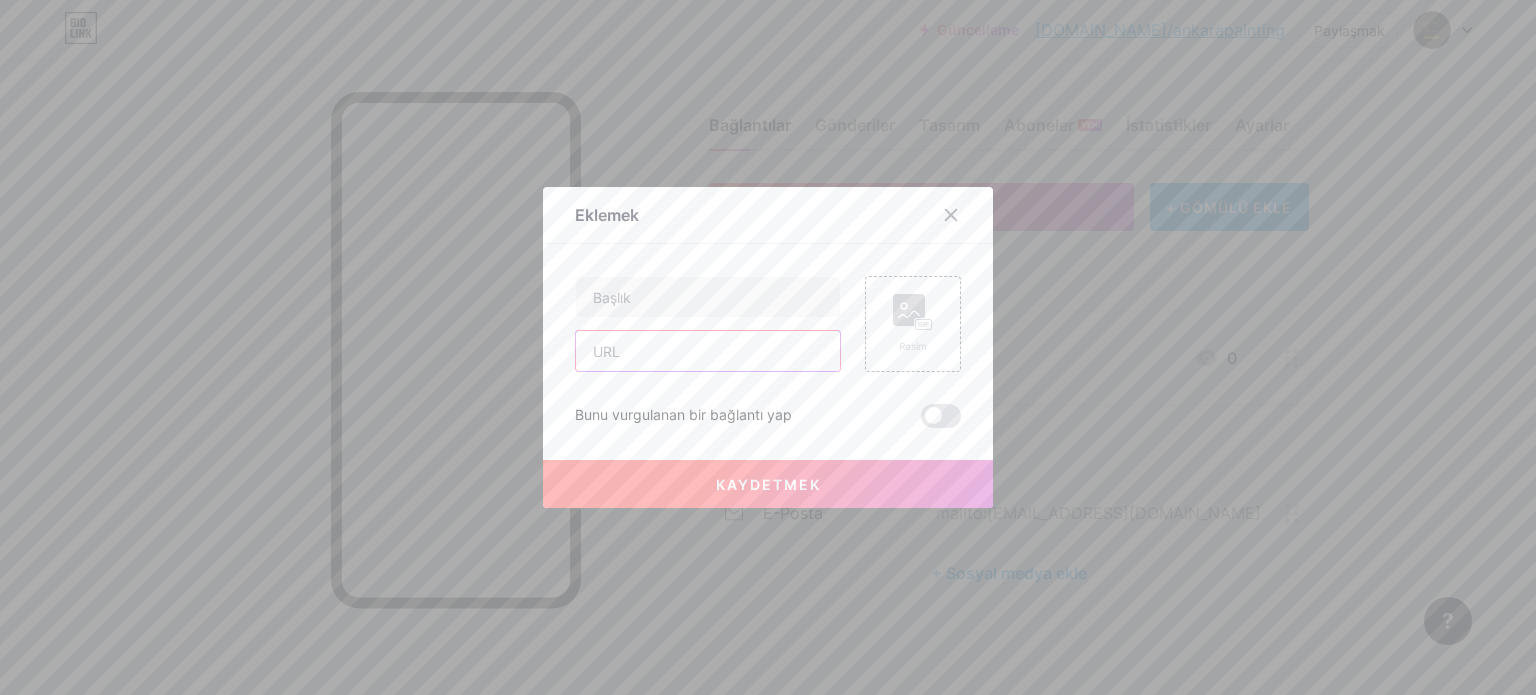 click at bounding box center [708, 351] 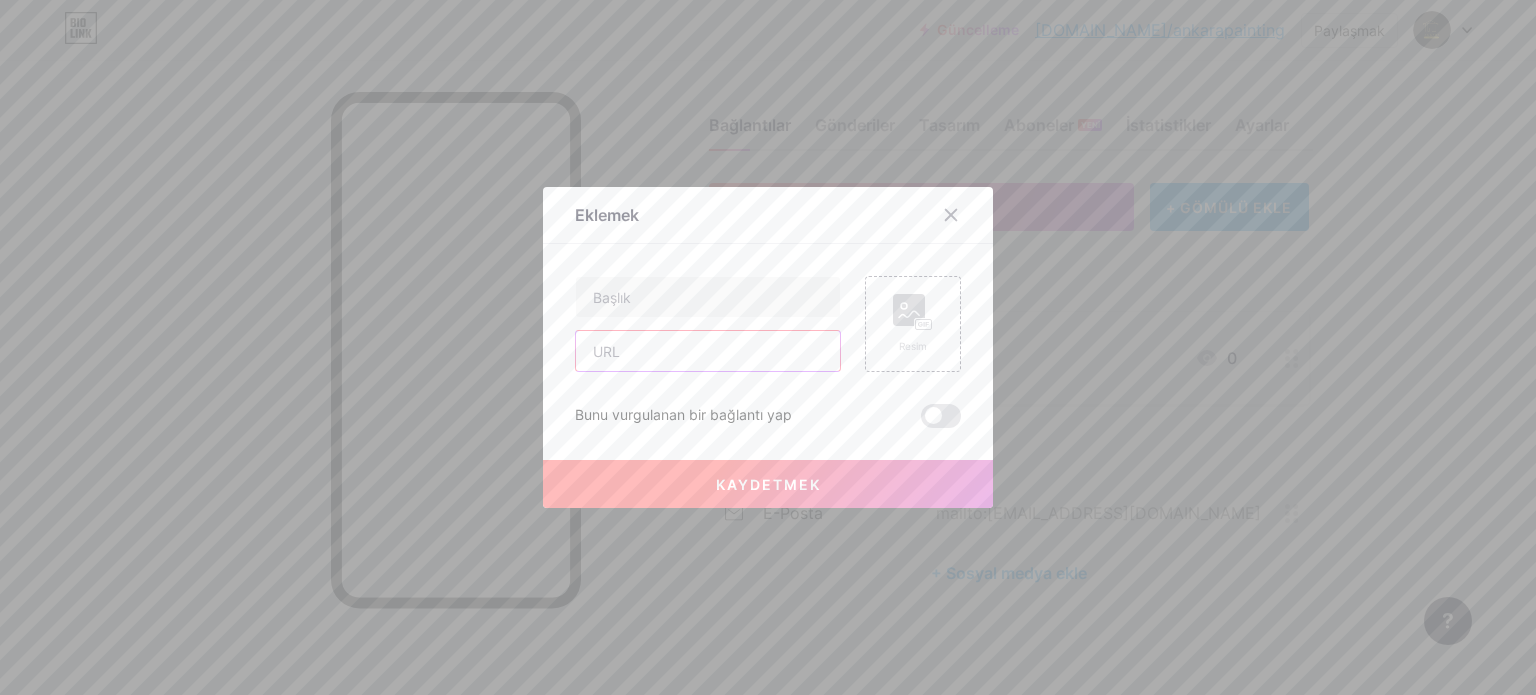 paste on "[URL][DOMAIN_NAME][DOMAIN_NAME]" 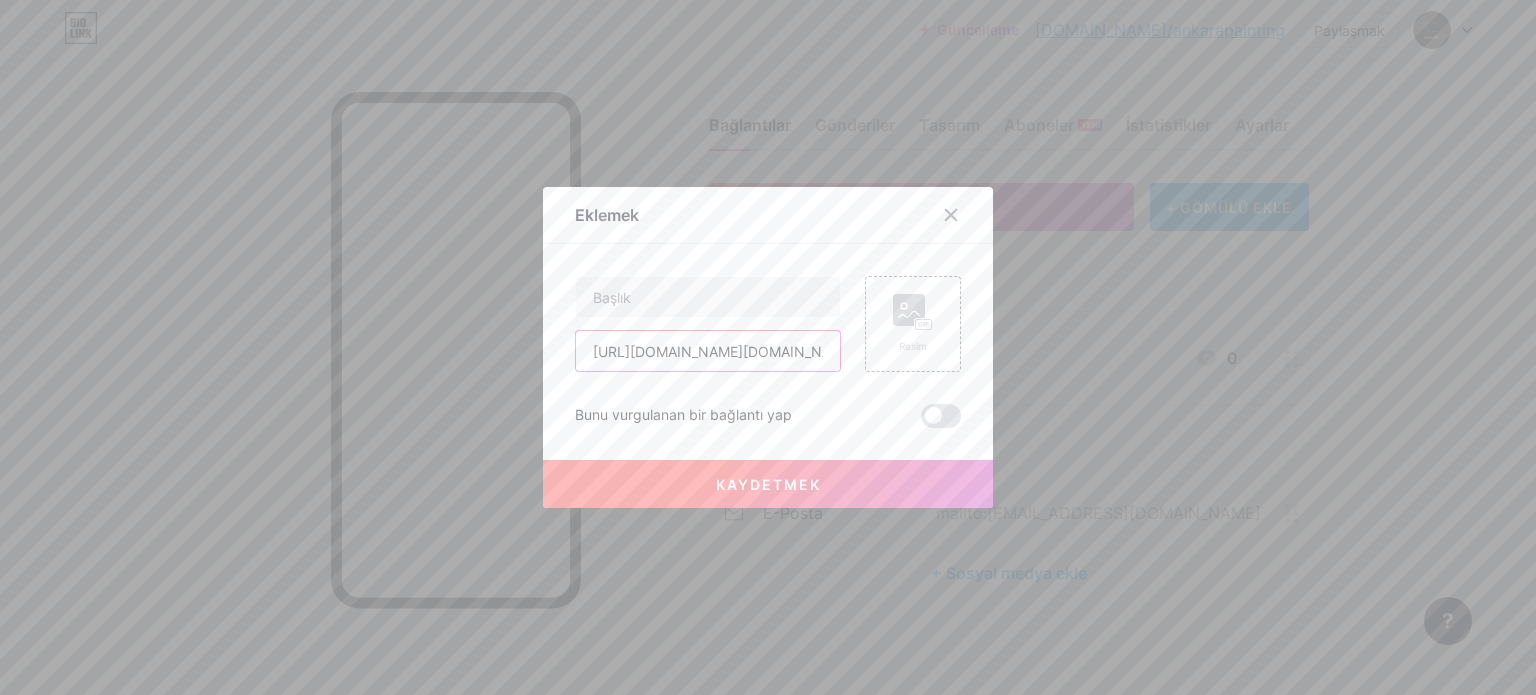 scroll, scrollTop: 0, scrollLeft: 372, axis: horizontal 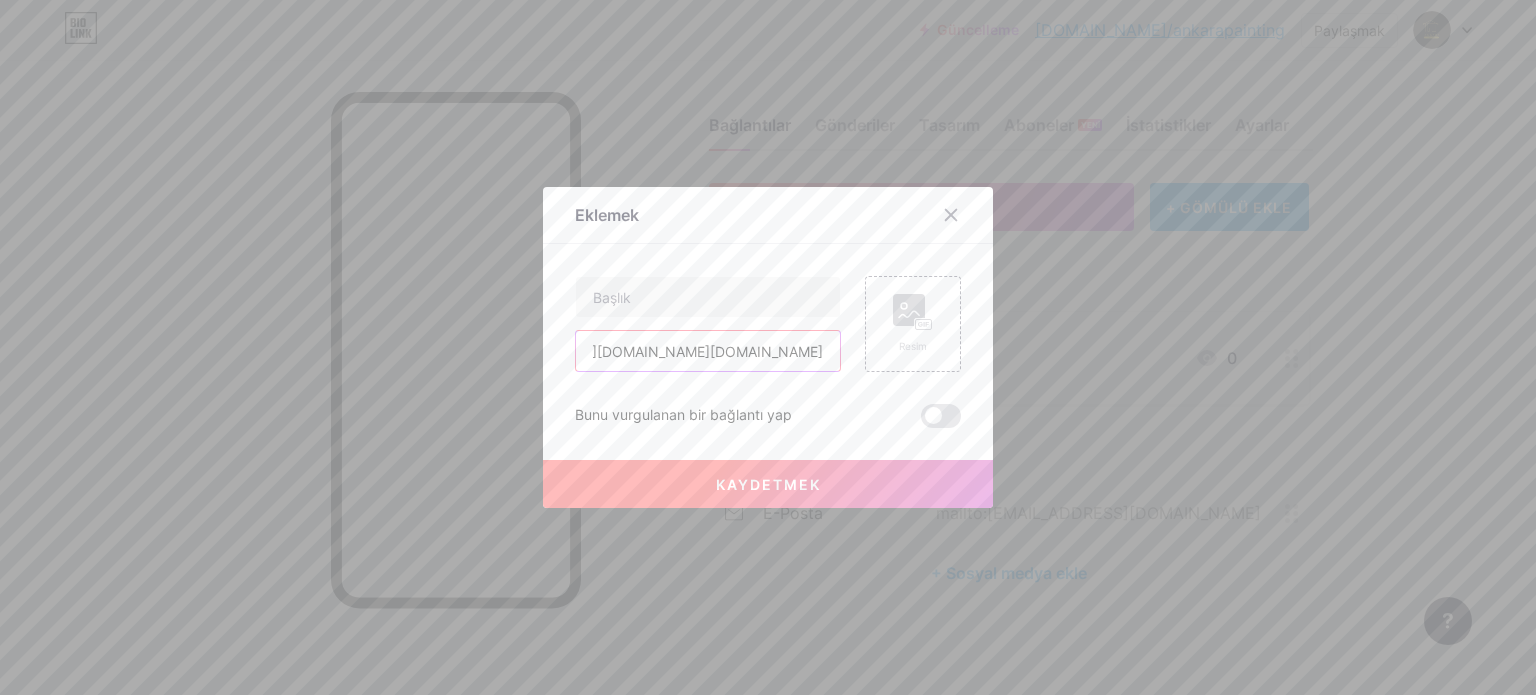 drag, startPoint x: 826, startPoint y: 351, endPoint x: 606, endPoint y: 351, distance: 220 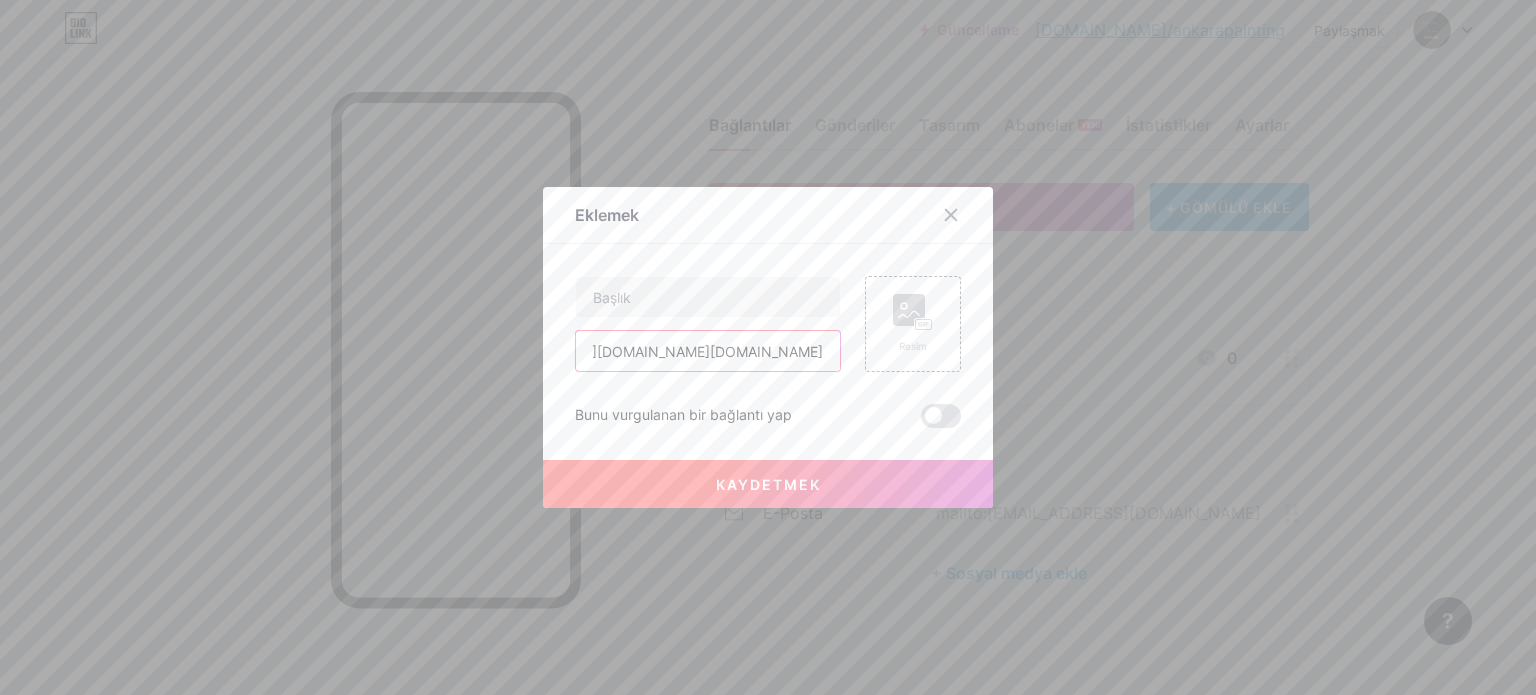 click on "[URL][DOMAIN_NAME][DOMAIN_NAME]" at bounding box center [708, 351] 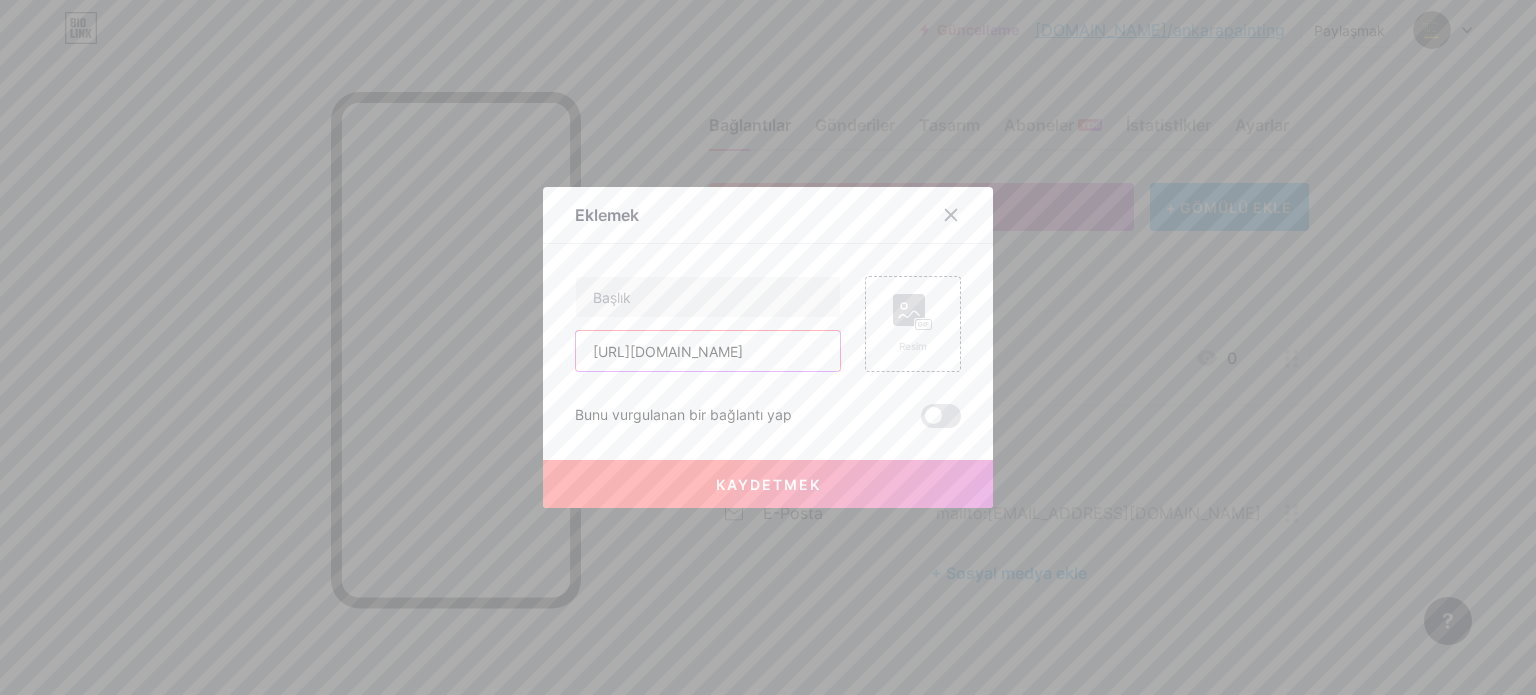 scroll, scrollTop: 0, scrollLeft: 160, axis: horizontal 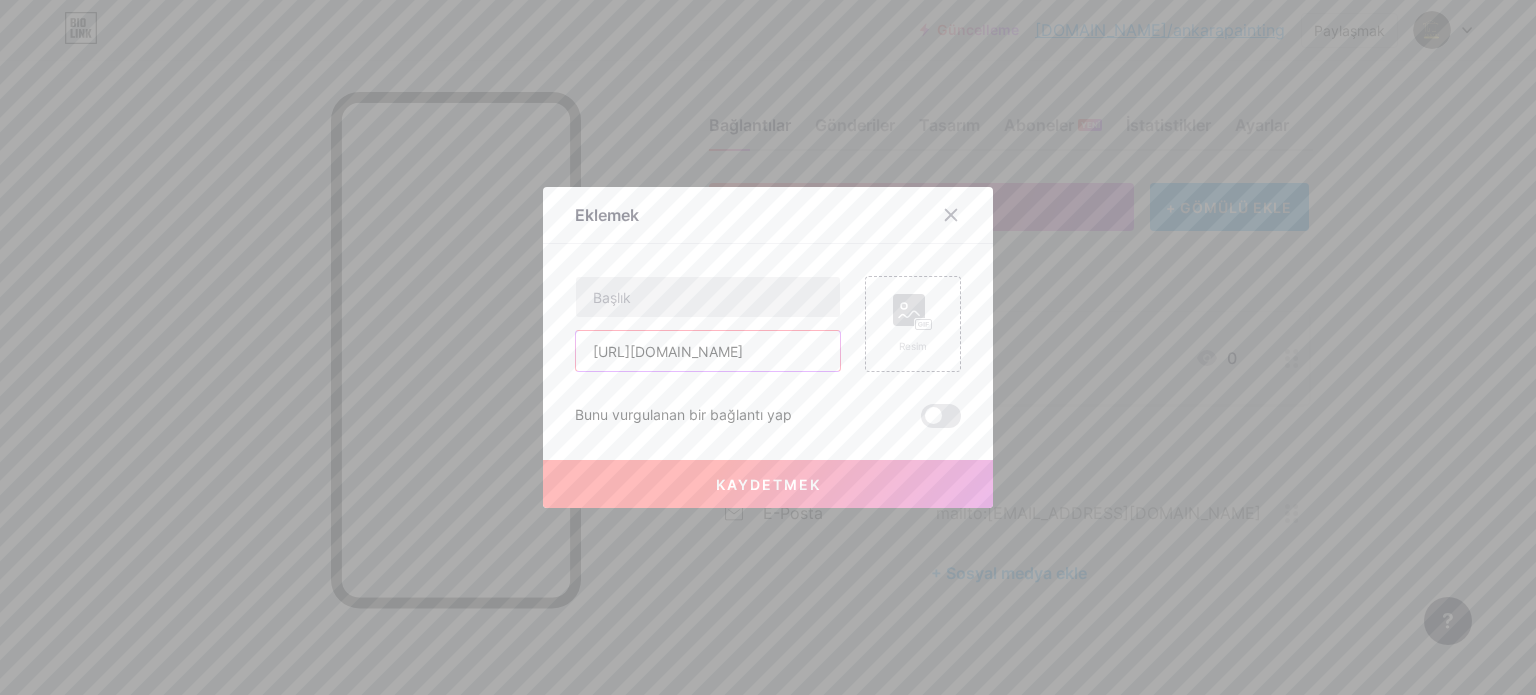 type on "[URL][DOMAIN_NAME]" 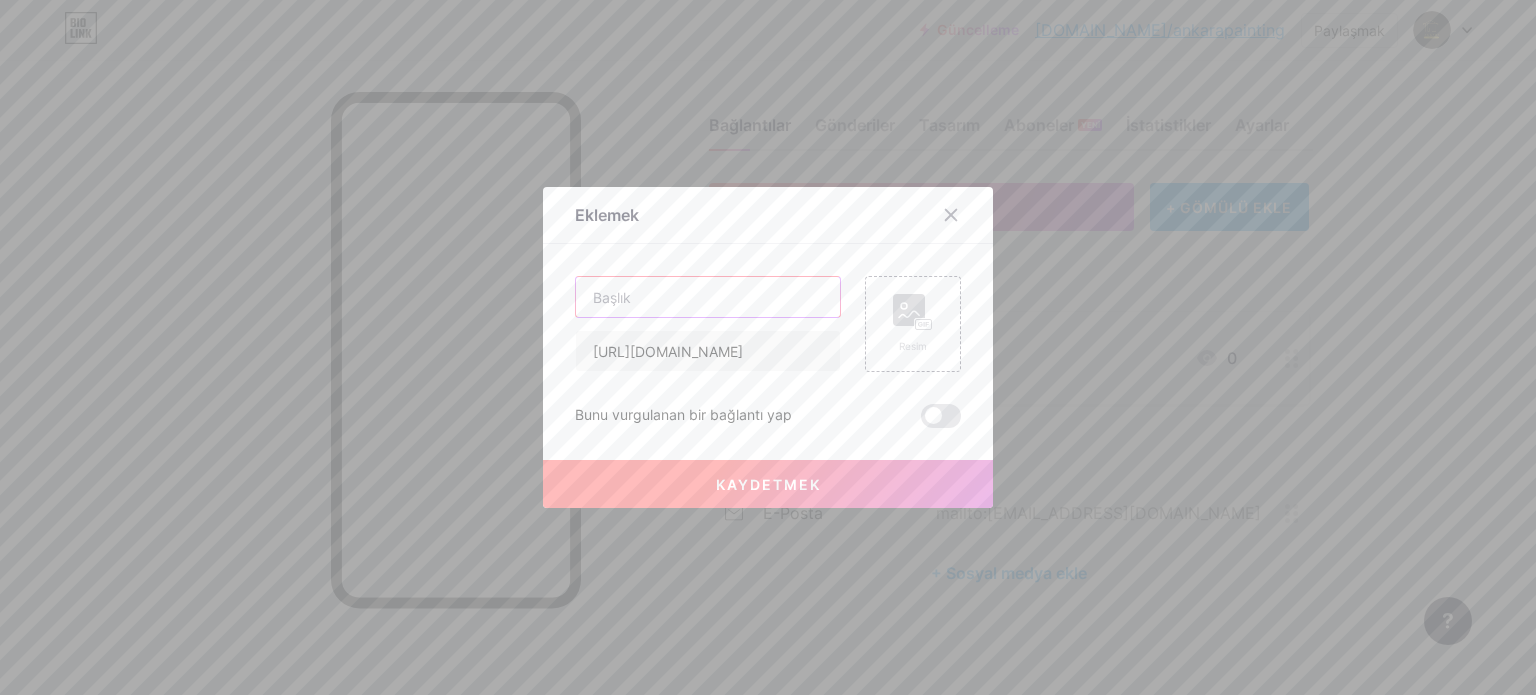 click at bounding box center (708, 297) 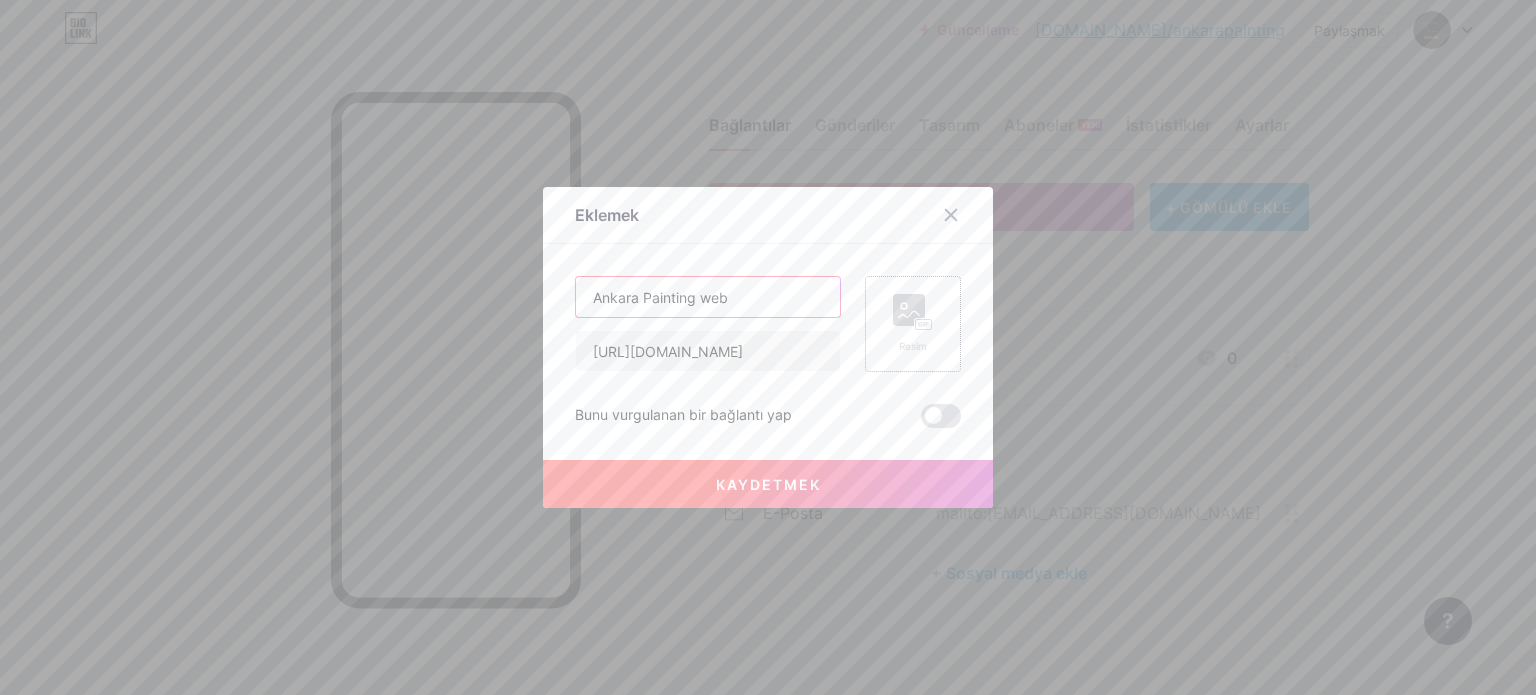 type on "Ankara Painting web" 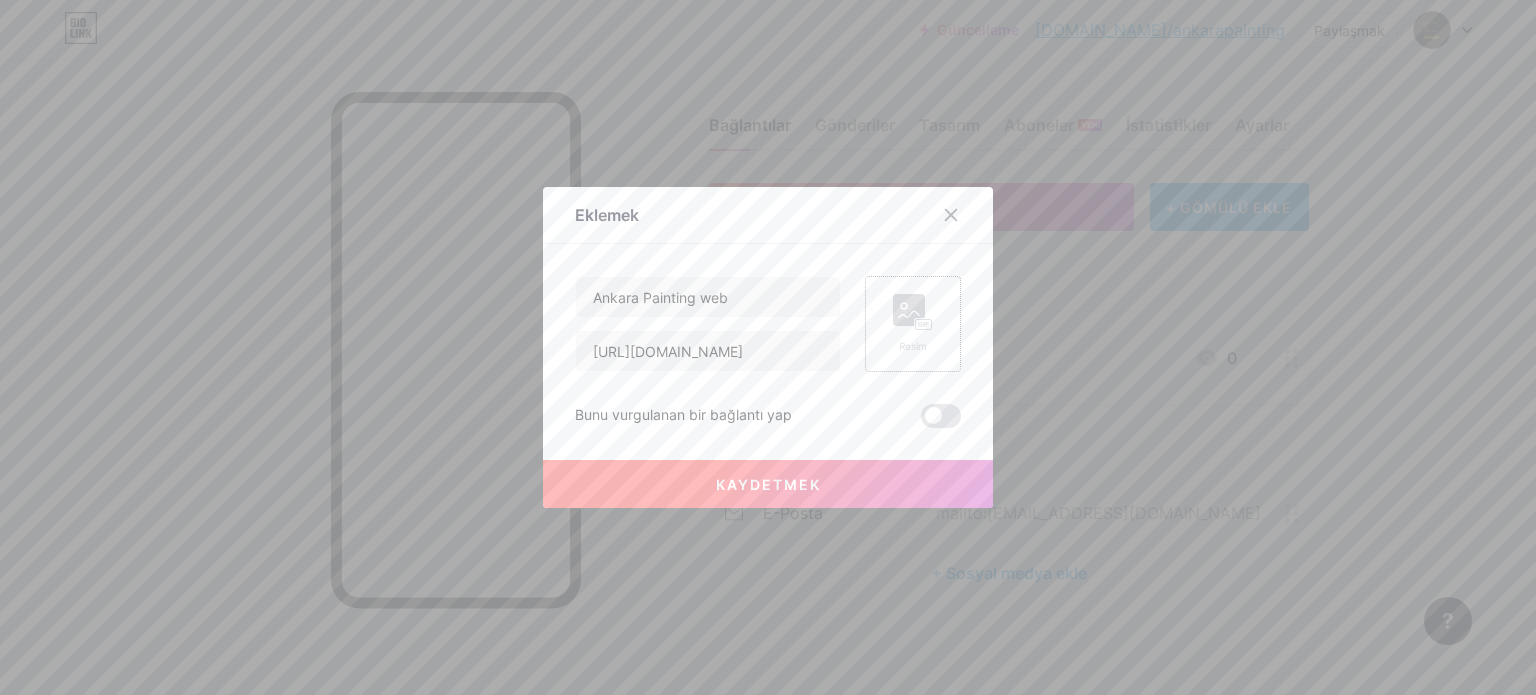 click 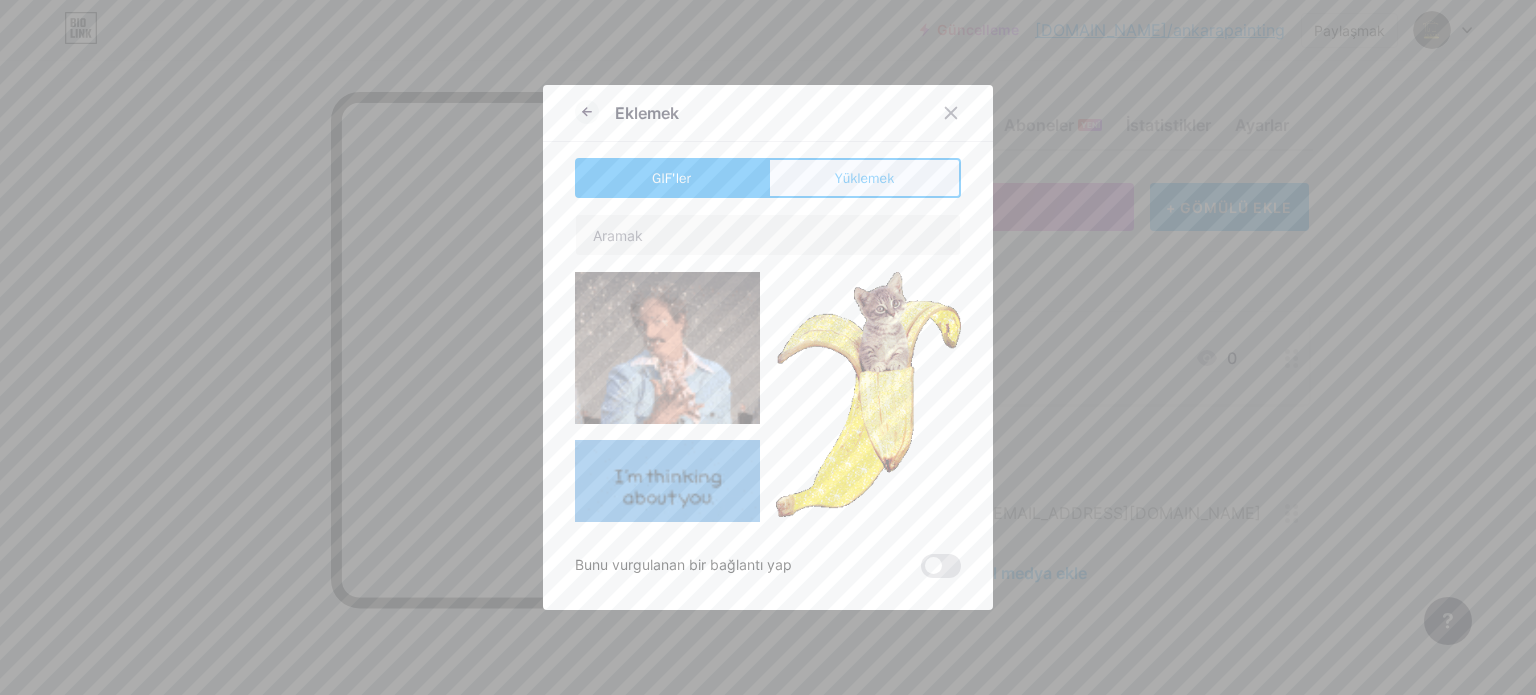 click on "Yüklemek" at bounding box center [864, 178] 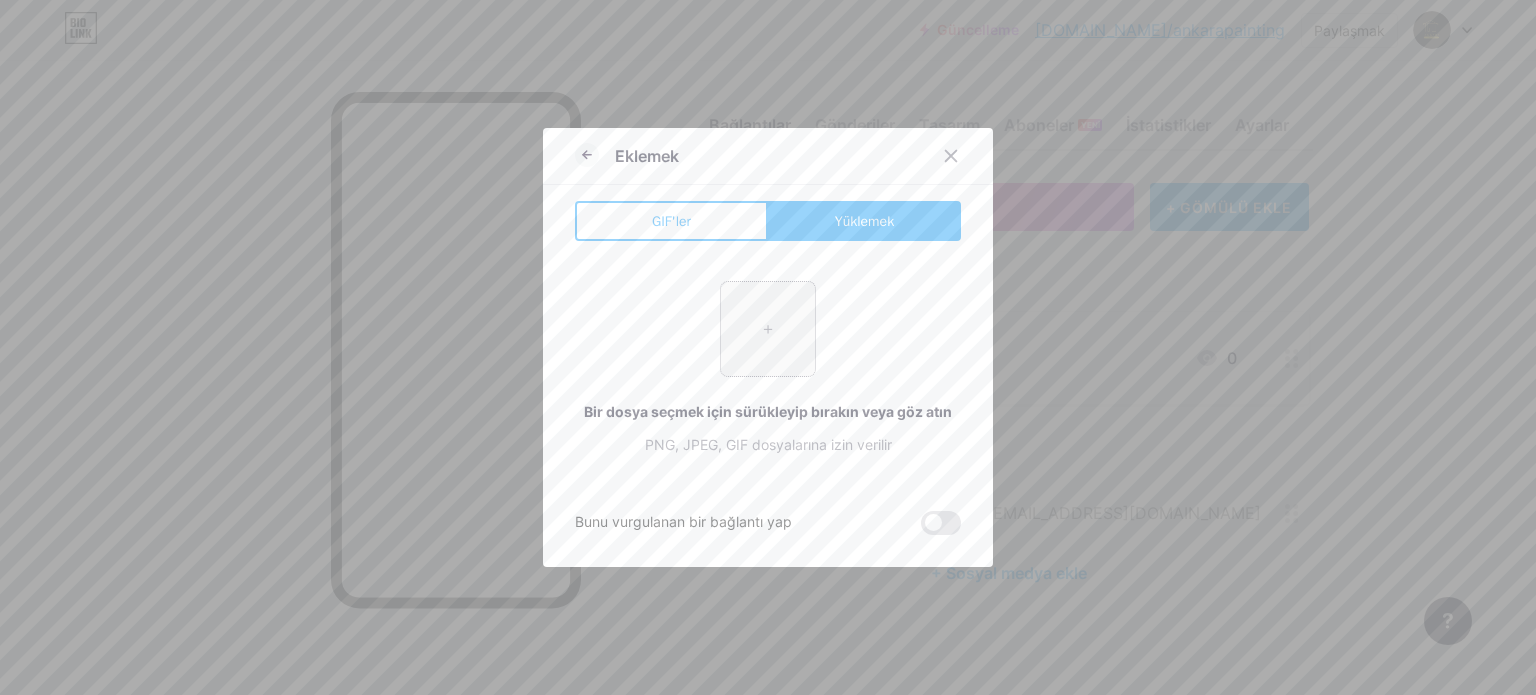 click at bounding box center (768, 329) 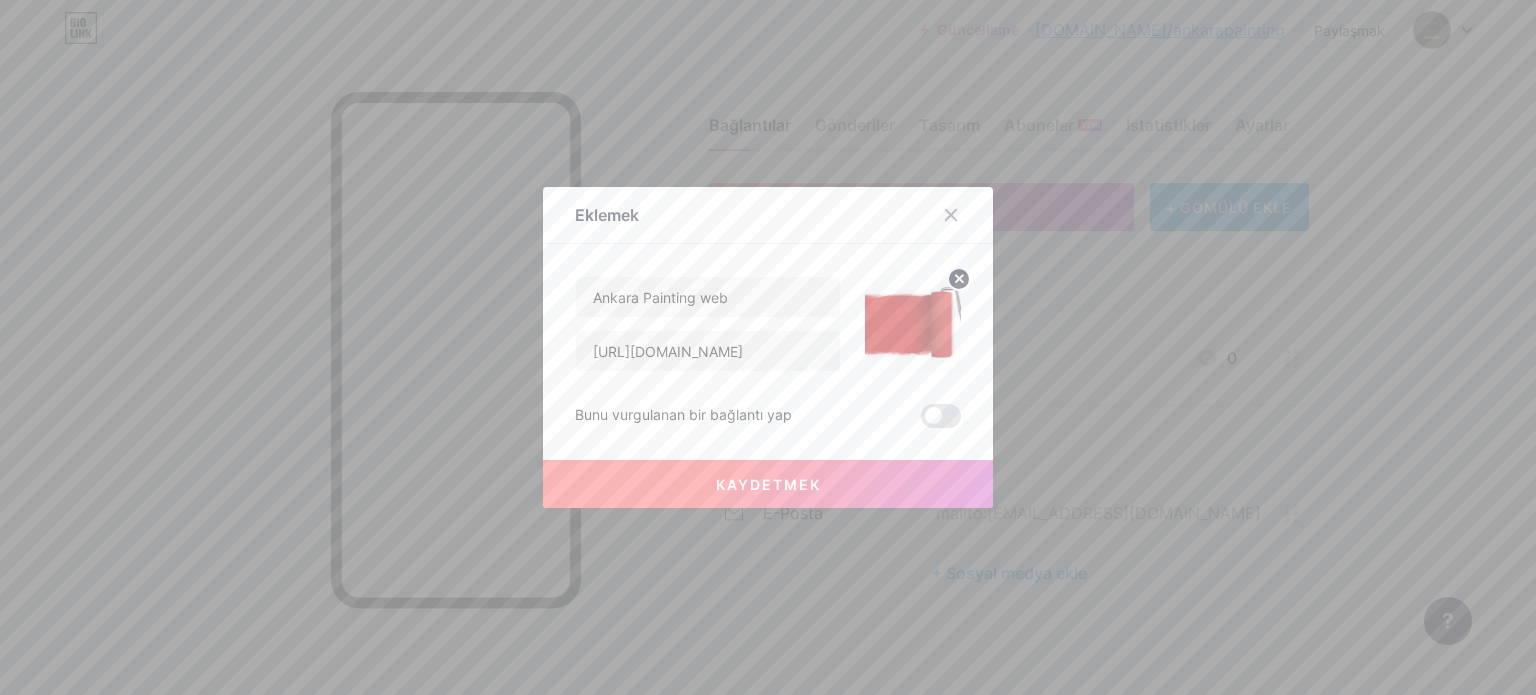 click on "Kaydetmek" at bounding box center (768, 484) 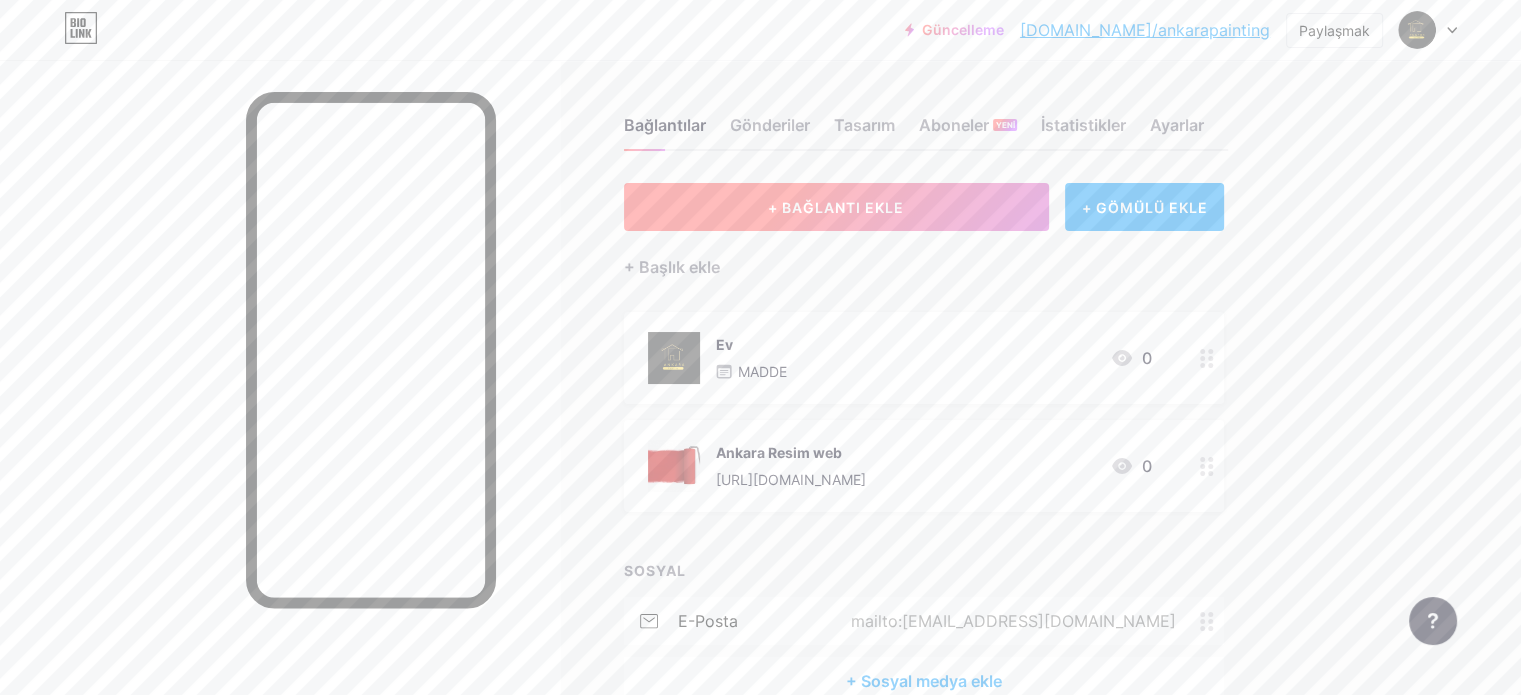click on "+ BAĞLANTI EKLE" at bounding box center (836, 207) 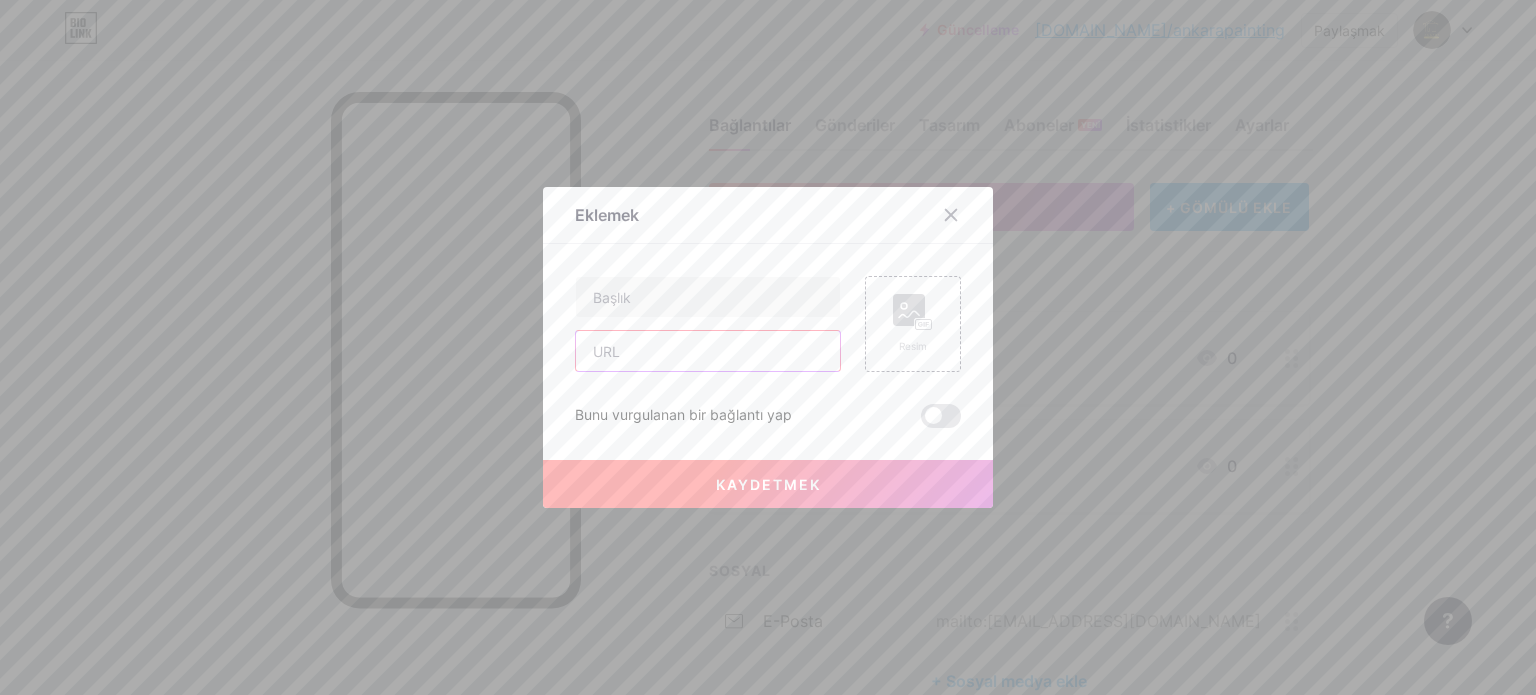 click at bounding box center (708, 351) 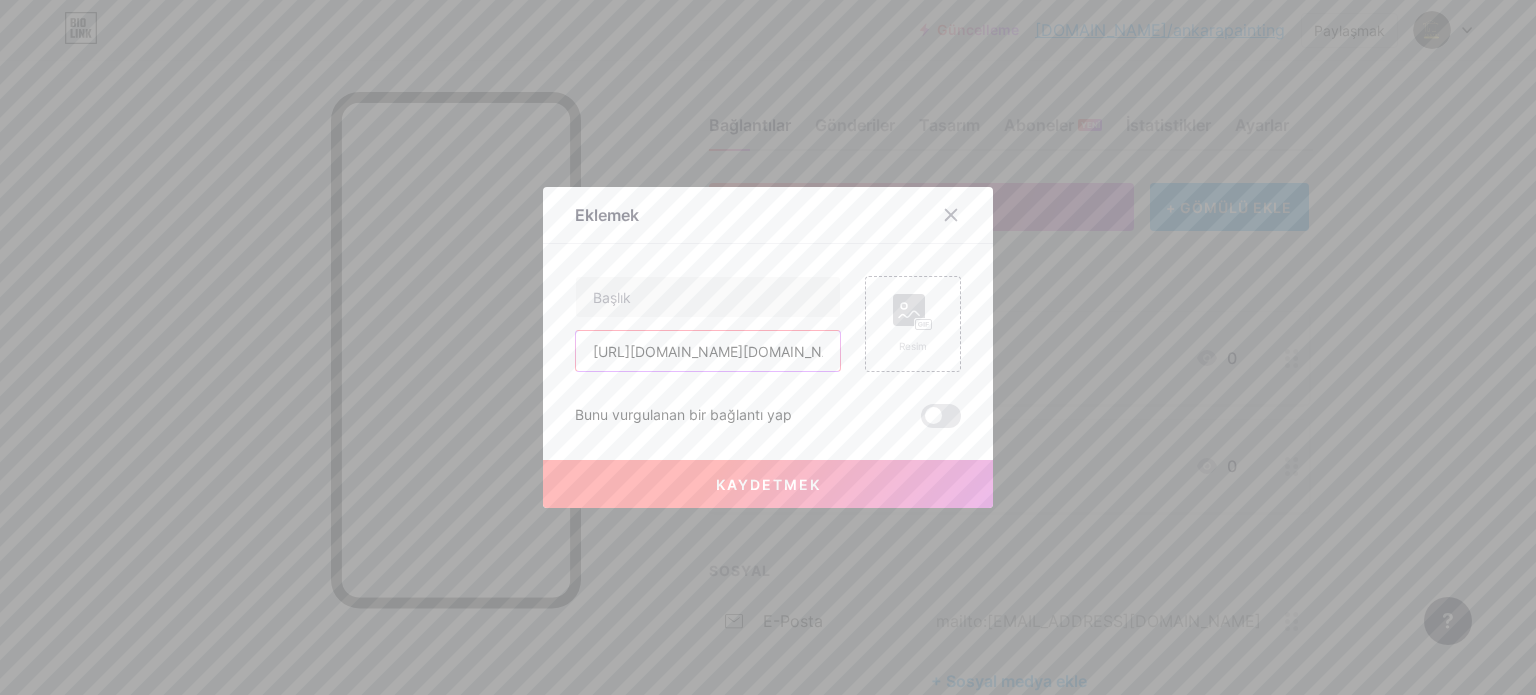 scroll, scrollTop: 0, scrollLeft: 318, axis: horizontal 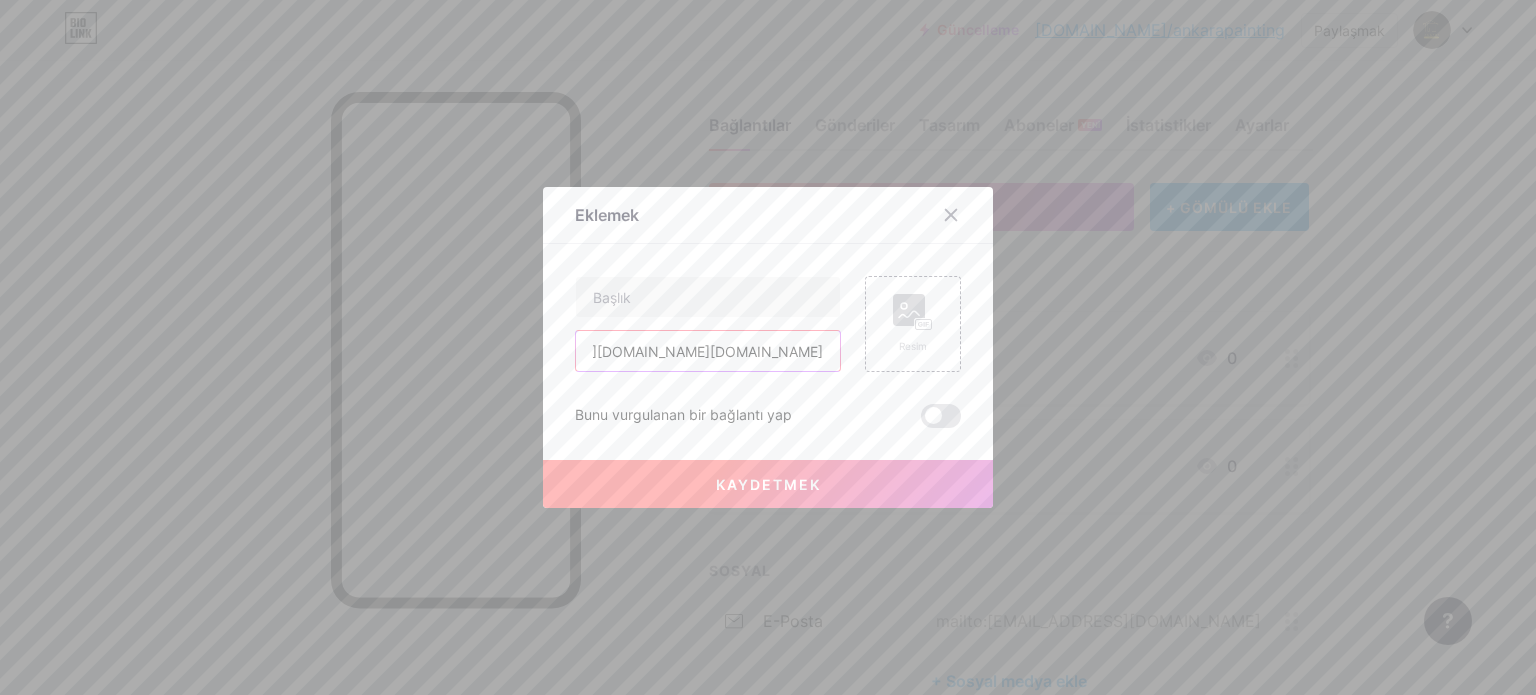 drag, startPoint x: 824, startPoint y: 353, endPoint x: 589, endPoint y: 351, distance: 235.00851 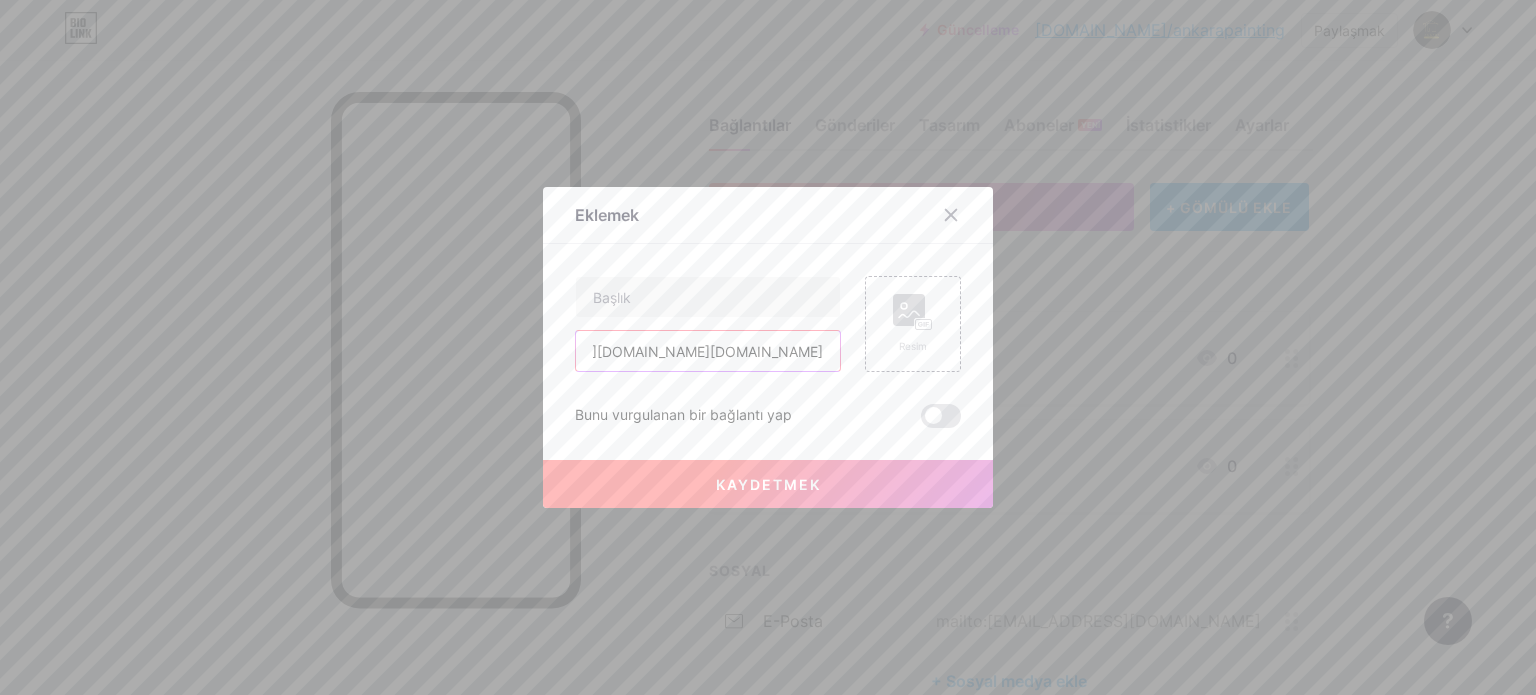 click on "[URL][DOMAIN_NAME][DOMAIN_NAME]" at bounding box center (708, 351) 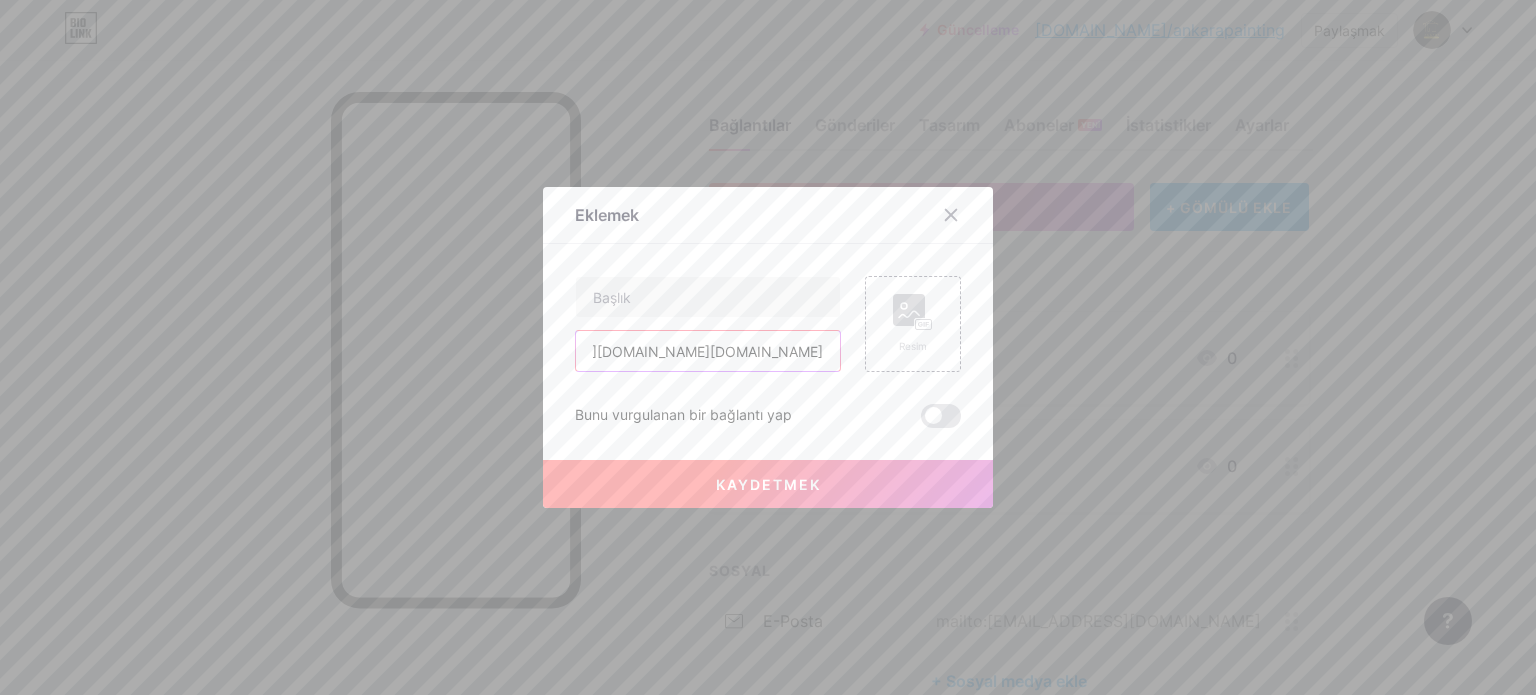 scroll, scrollTop: 0, scrollLeft: 318, axis: horizontal 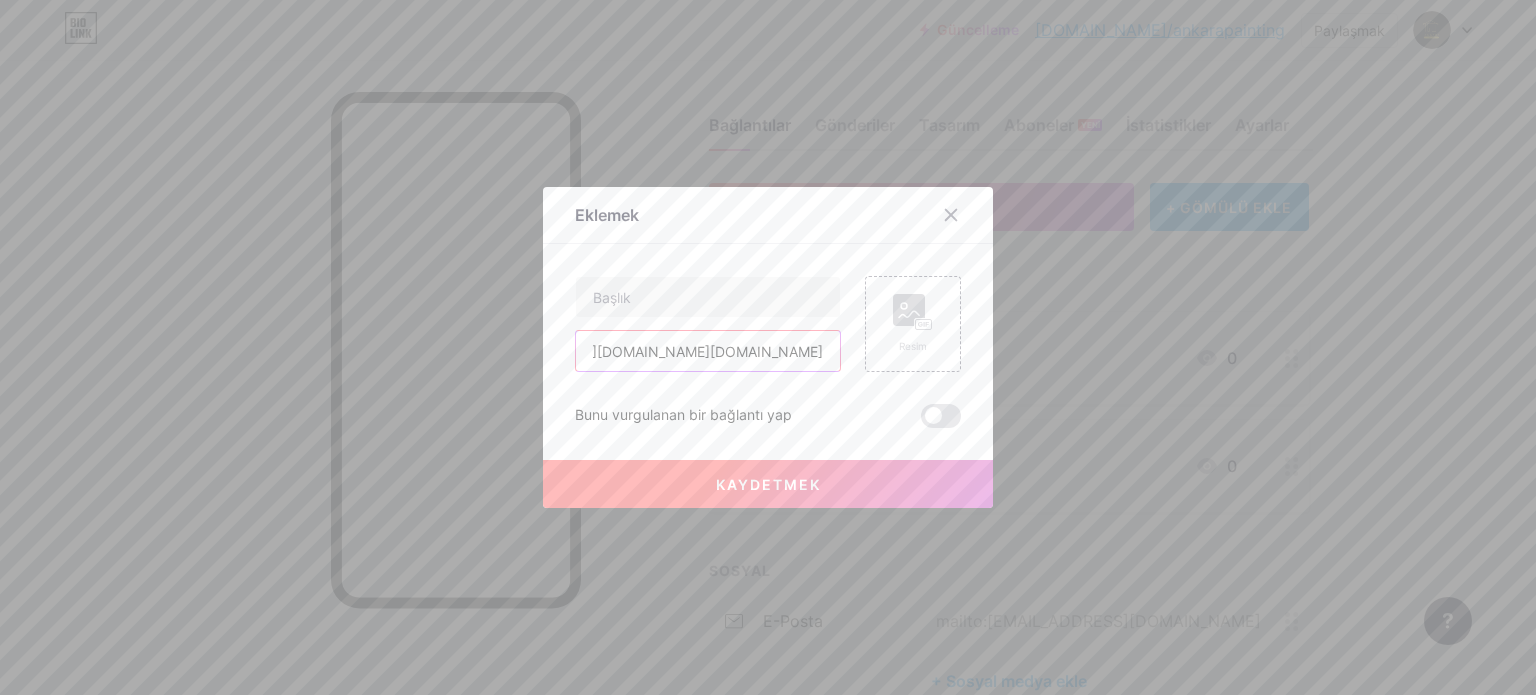 click on "[URL][DOMAIN_NAME][DOMAIN_NAME]" at bounding box center [708, 351] 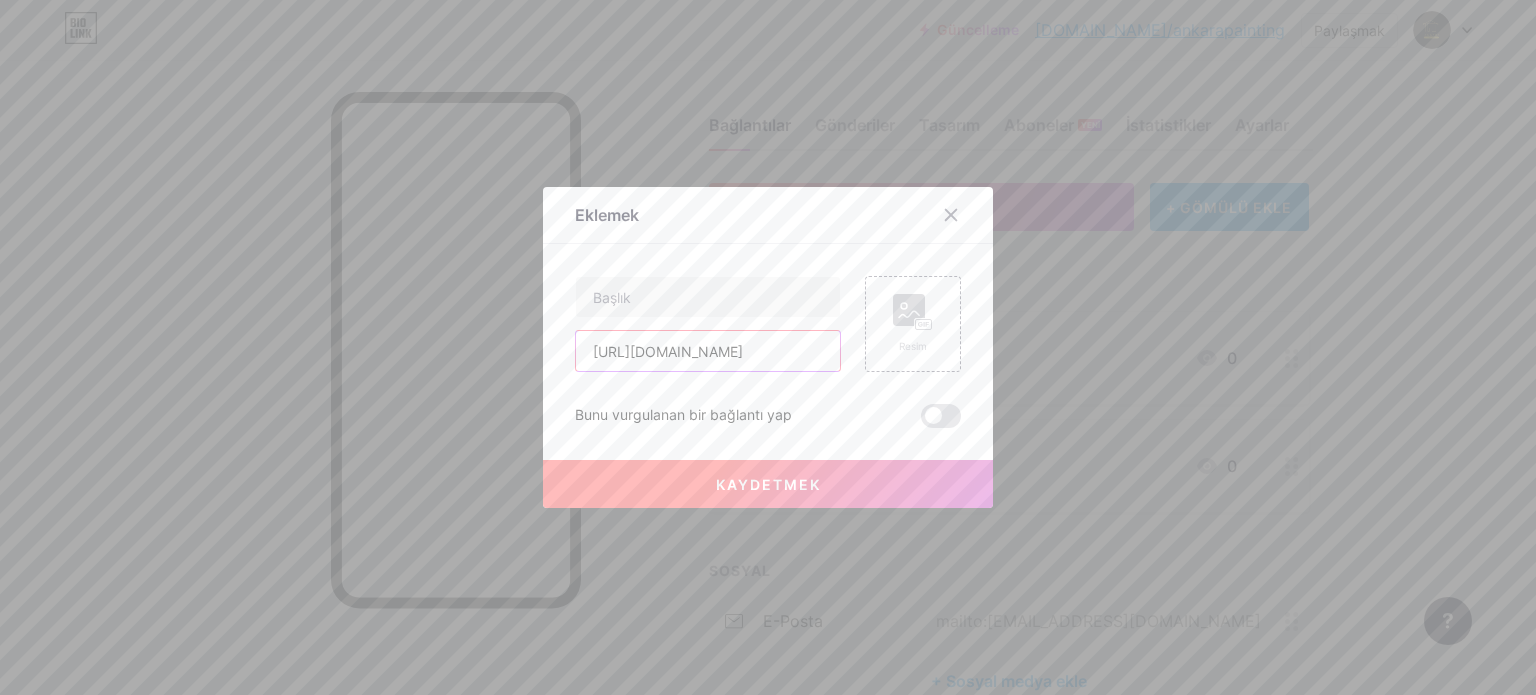 scroll, scrollTop: 0, scrollLeft: 8, axis: horizontal 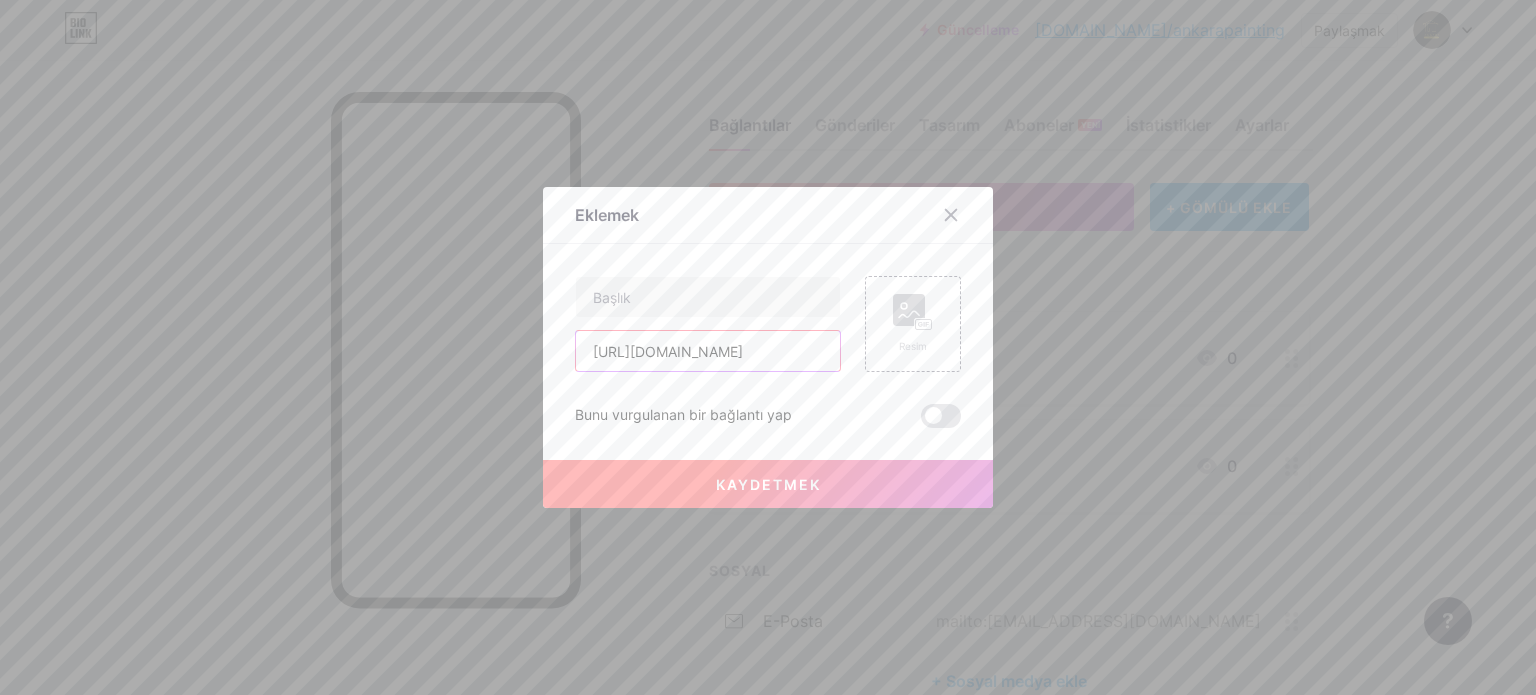 drag, startPoint x: 597, startPoint y: 355, endPoint x: 539, endPoint y: 354, distance: 58.00862 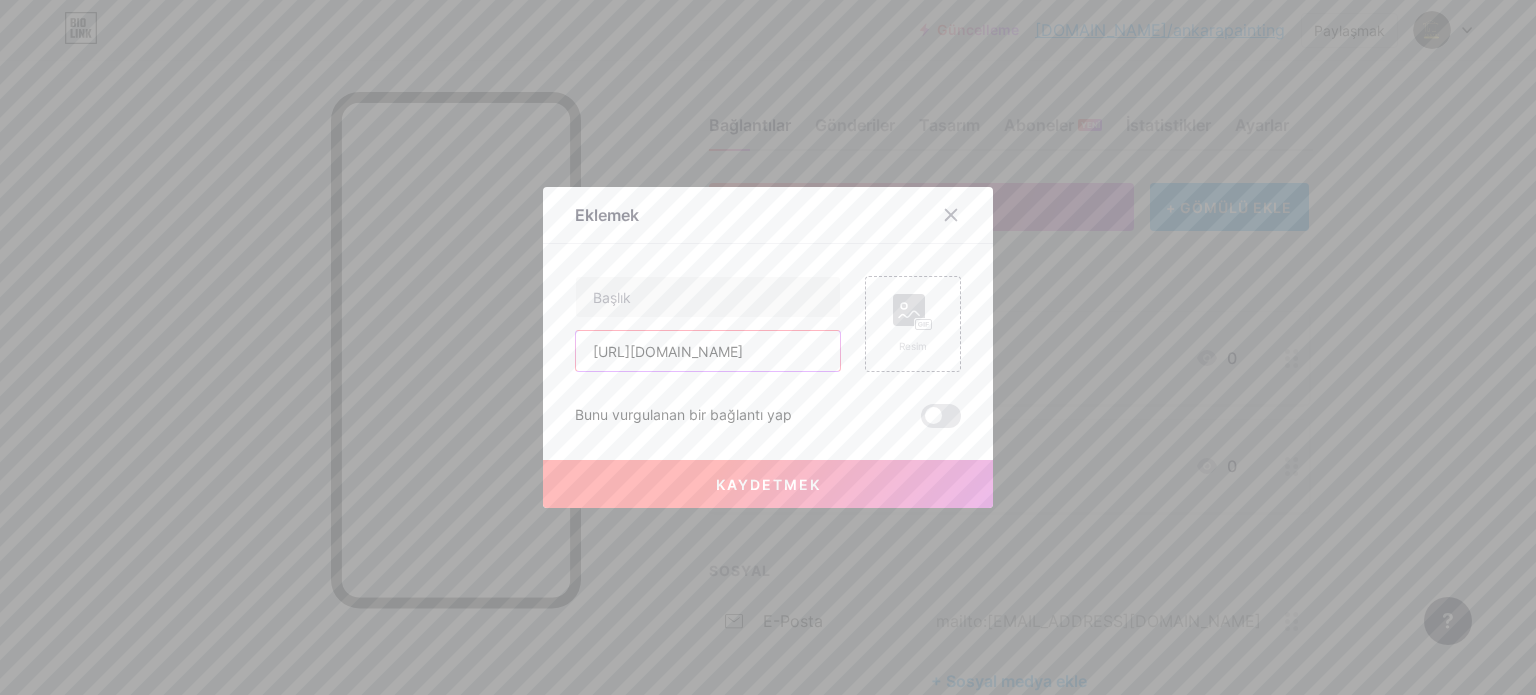 click on "Eklemek           İçerik
YouTube
Sayfanızdan ayrılmadan YouTube videosunu oynatın.
EKLEMEK
Vimeo
Sayfanızdan ayrılmadan Vimeo videosunu izleyin.
EKLEMEK
Tiktok
TikTok takipçilerinizi artırın
EKLEMEK
Cıvıldamak
Bir tweet yerleştirin.
EKLEMEK
Reddit
Reddit profilinizi sergileyin
EKLEMEK
Spotify
Bir parçanın önizlemesini oynatmak için Spotify'ı yerleştirin.
EKLEMEK
Seğirme
EKLEMEK
EKLEMEK" at bounding box center (768, 347) 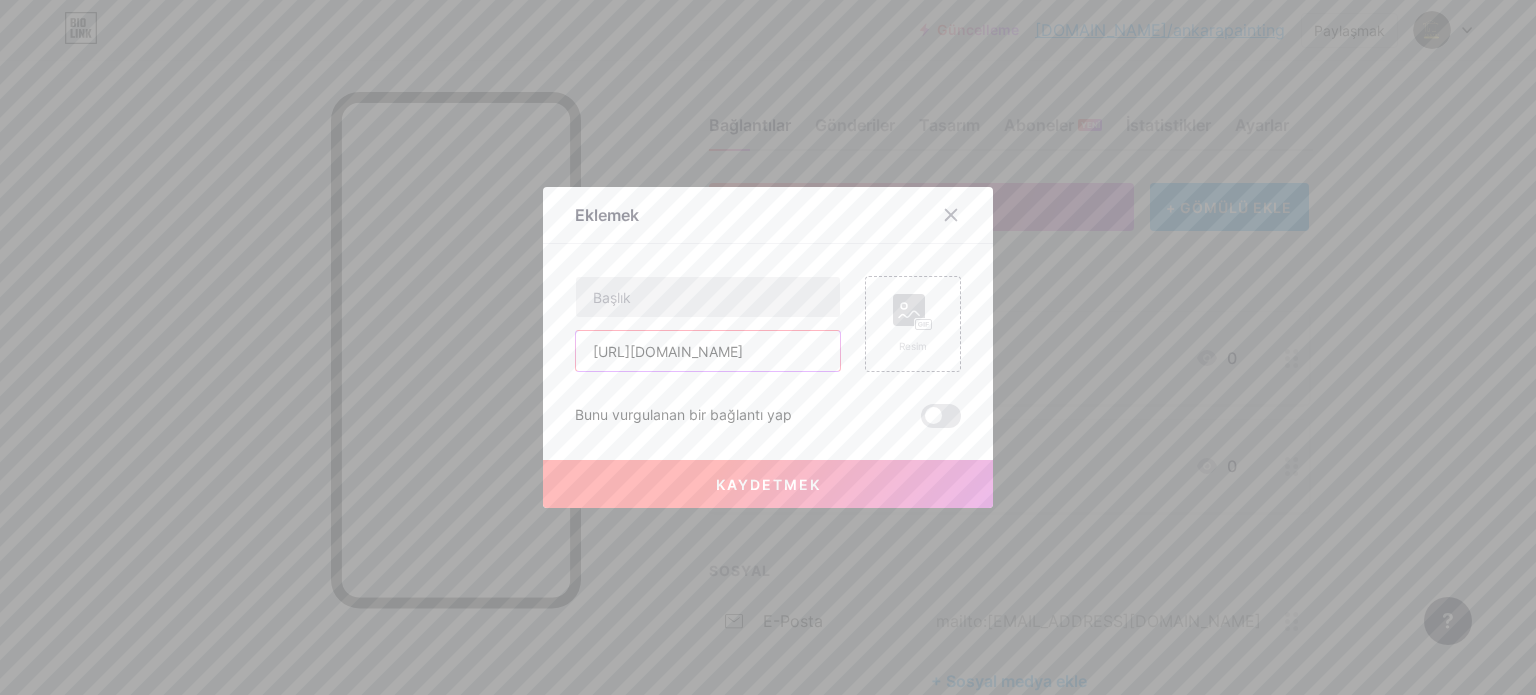 type on "[URL][DOMAIN_NAME]" 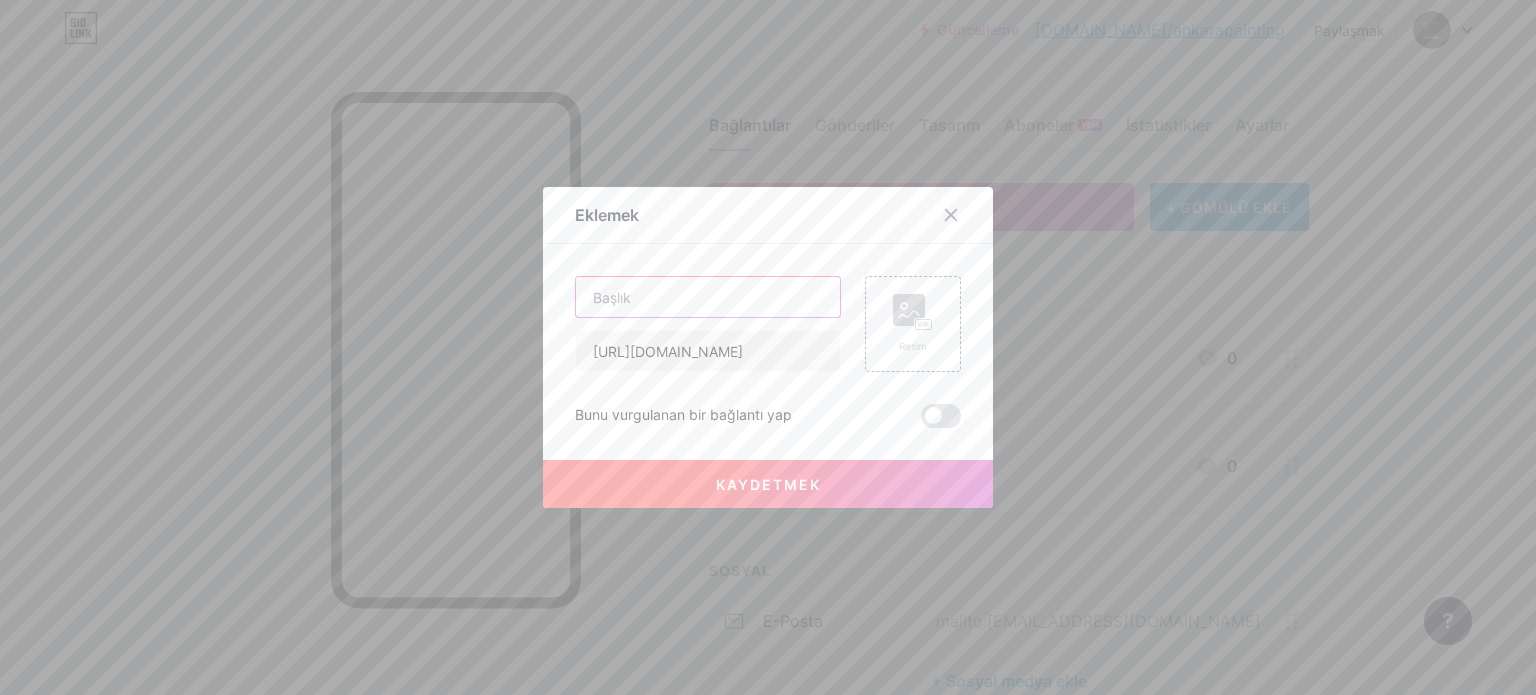 click at bounding box center (708, 297) 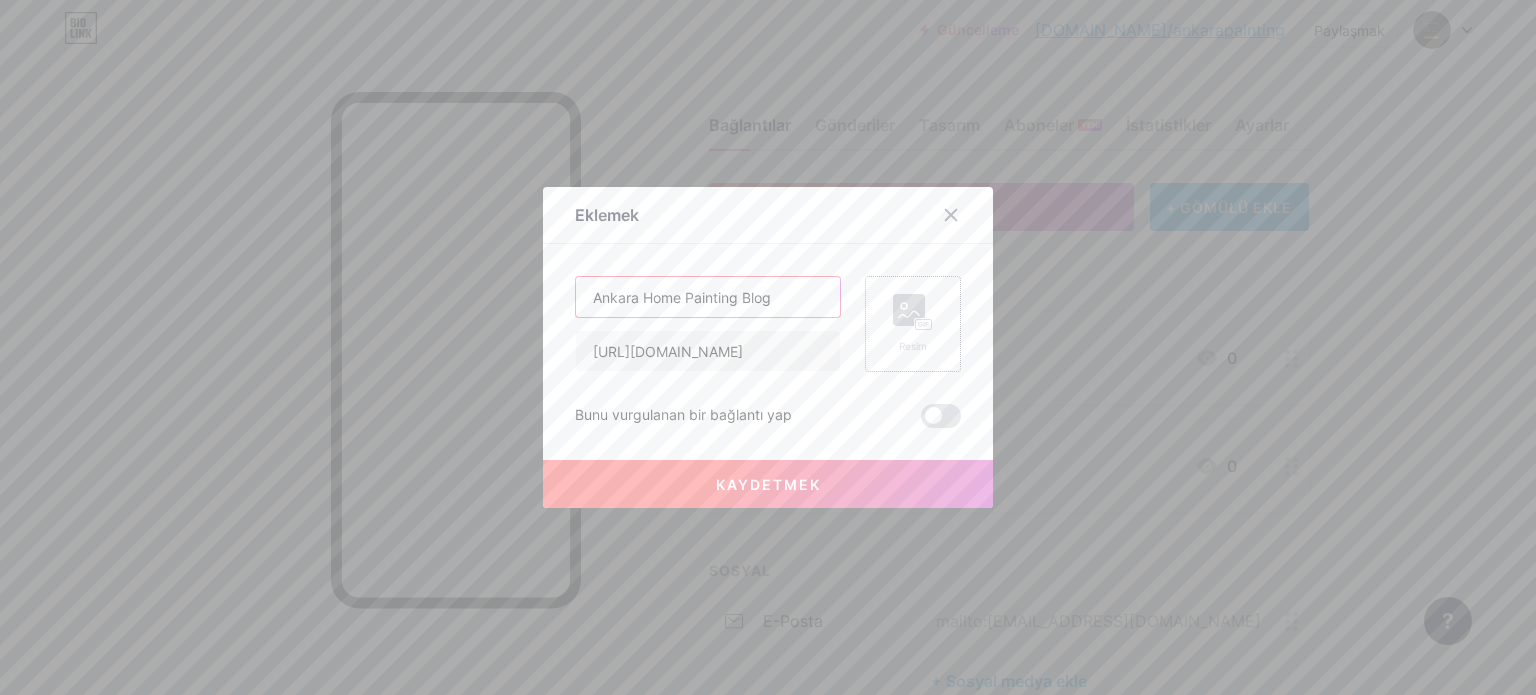 type on "Ankara Home Painting Blog" 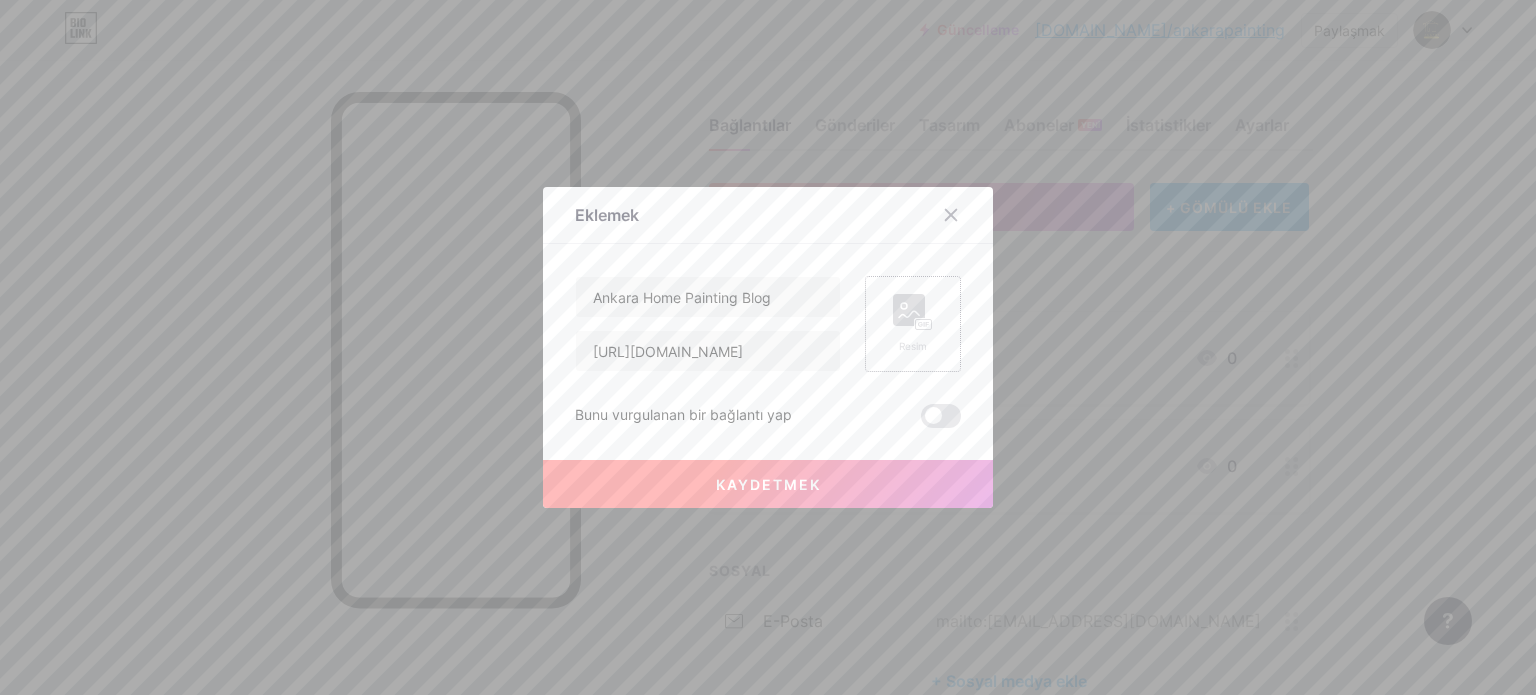click 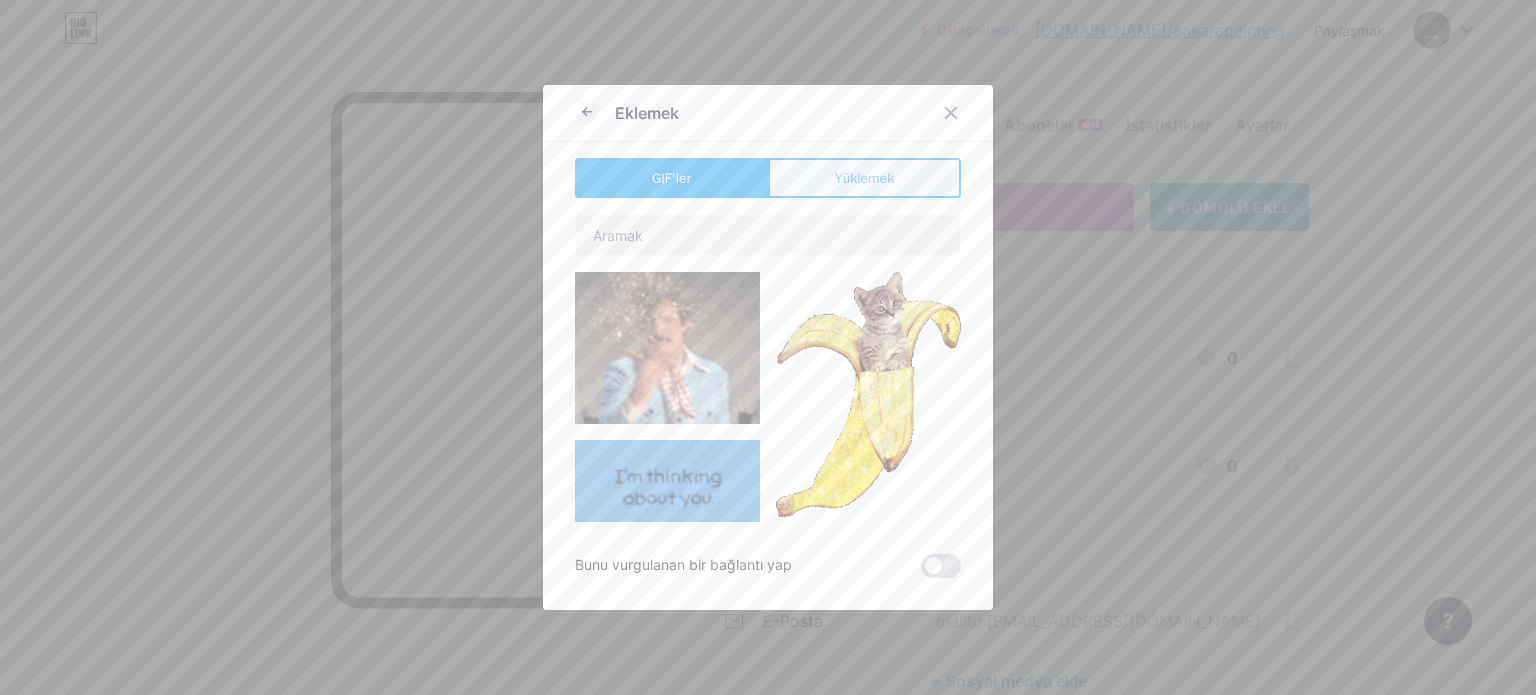 click on "Yüklemek" at bounding box center [864, 178] 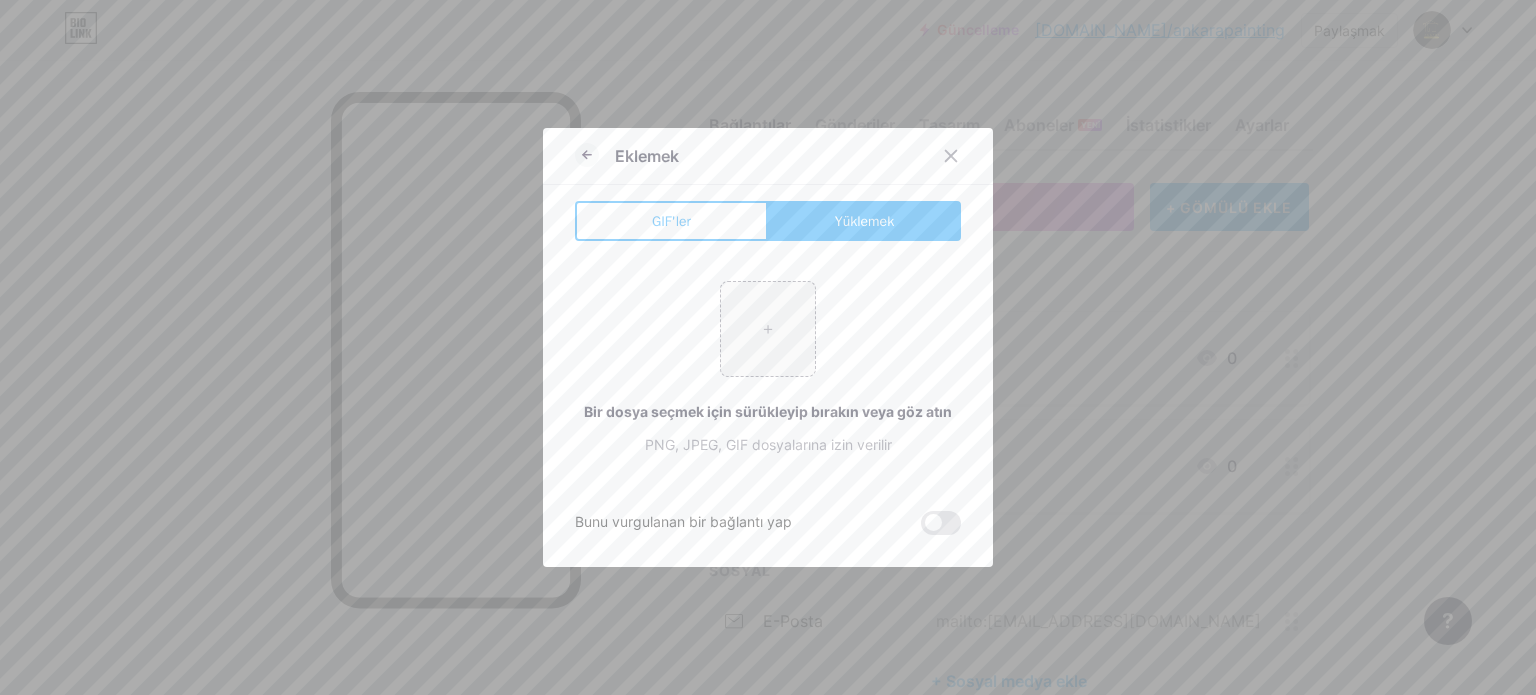 click on "Yüklemek" at bounding box center (864, 221) 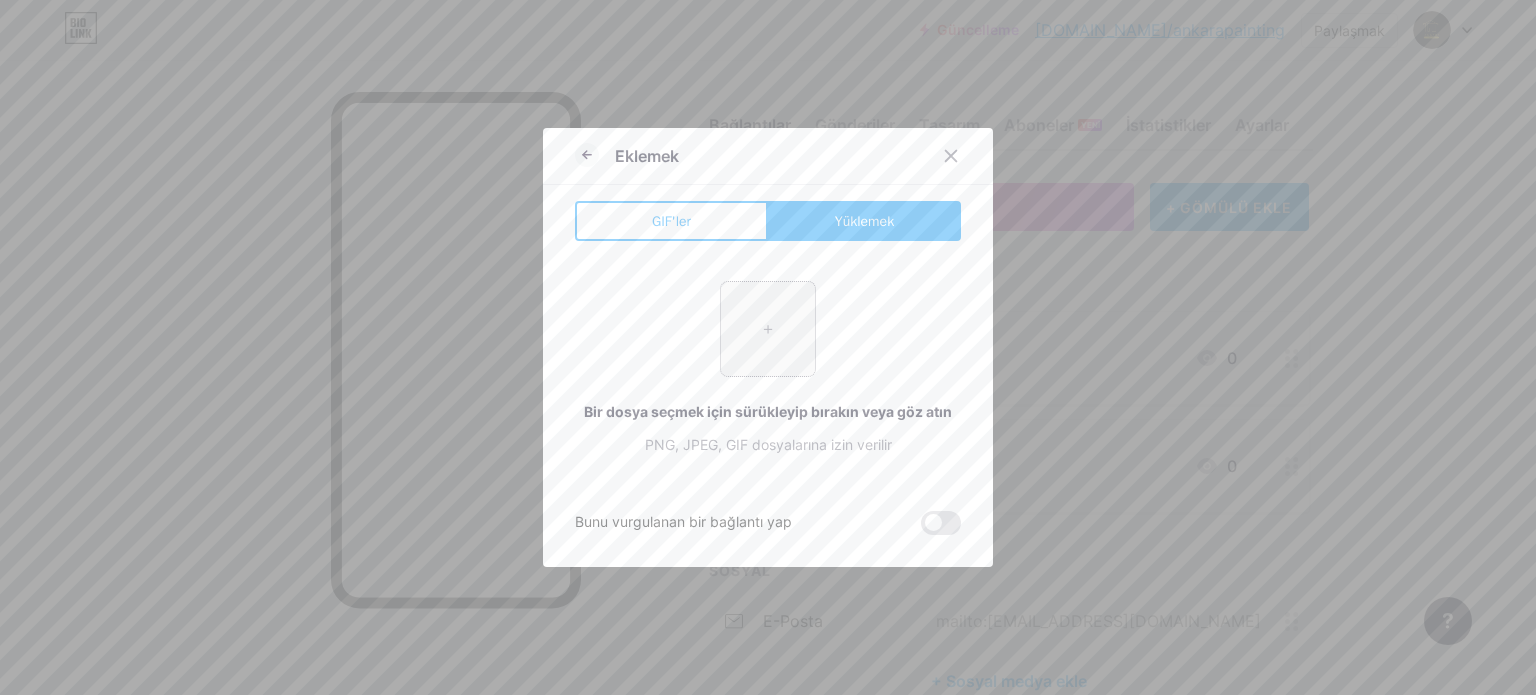 click at bounding box center (768, 329) 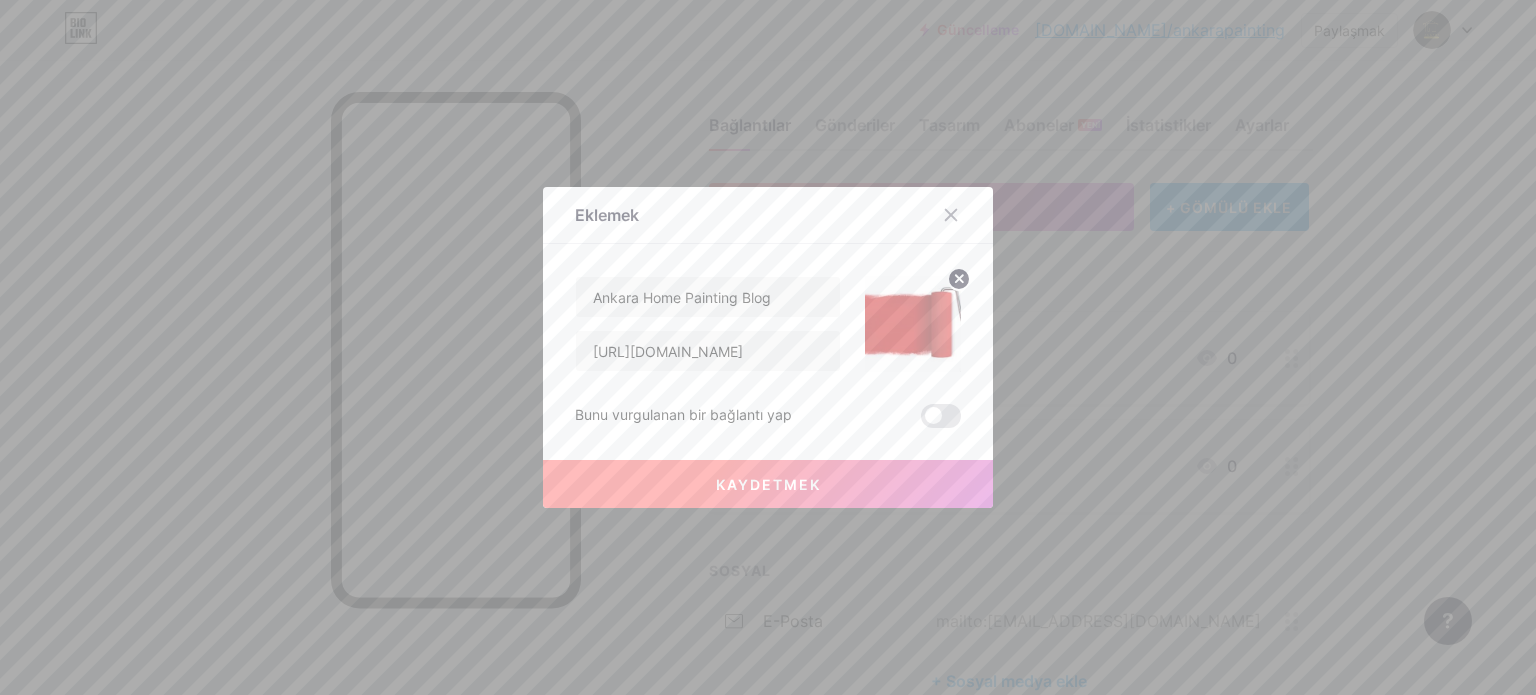 click on "Kaydetmek" at bounding box center [768, 484] 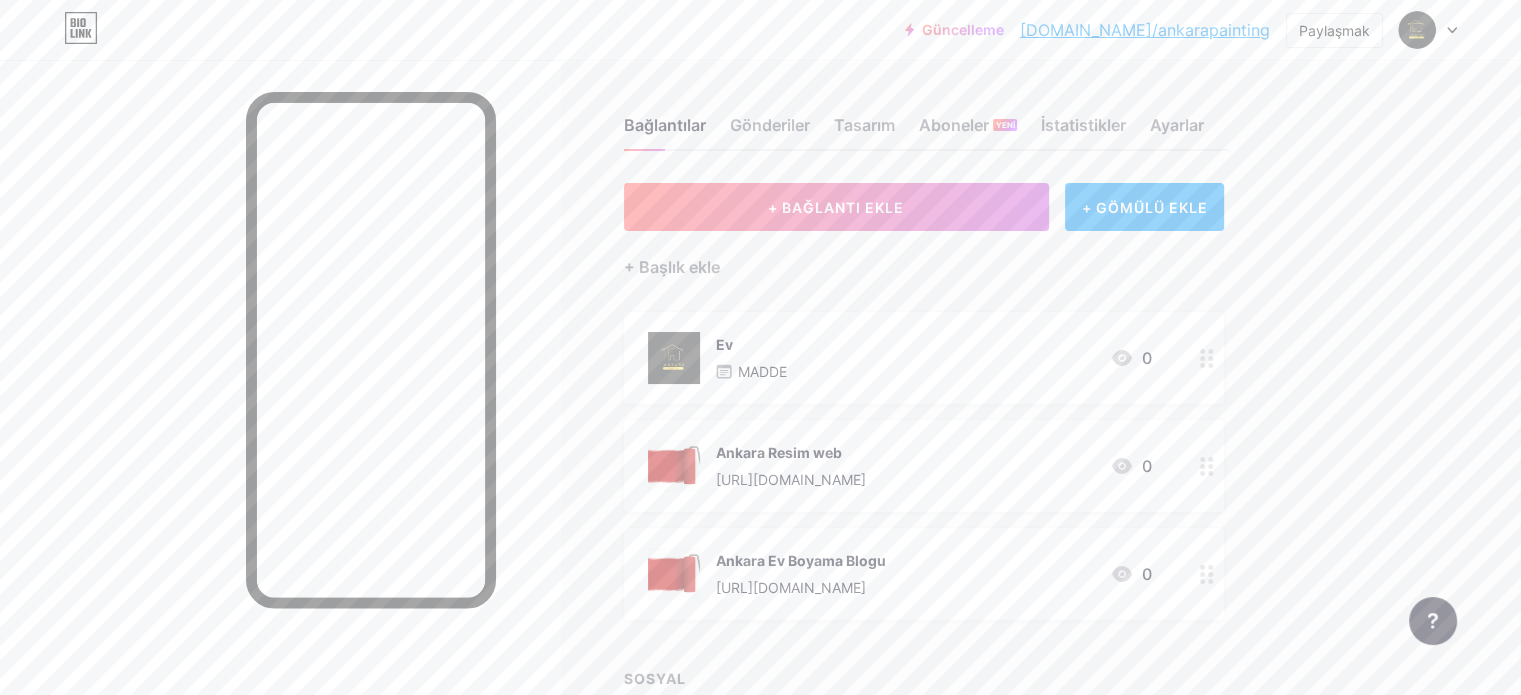 click on "Bağlantılar
Gönderiler
Tasarım
Aboneler
YENİ
İstatistikler
Ayarlar       + BAĞLANTI EKLE     + GÖMÜLÜ EKLE
+ Başlık ekle
Ev
MADDE
0
Ankara Resim web
[URL][DOMAIN_NAME]
0
Ankara Ev Boyama Blogu
[URL][DOMAIN_NAME]
0
SOSYAL
e-posta
mailto:[EMAIL_ADDRESS][DOMAIN_NAME]               + Sosyal medya ekle                       Özellik istekleri             Yardım merkezi         Destek ekibiyle iletişime geçin" at bounding box center [656, 485] 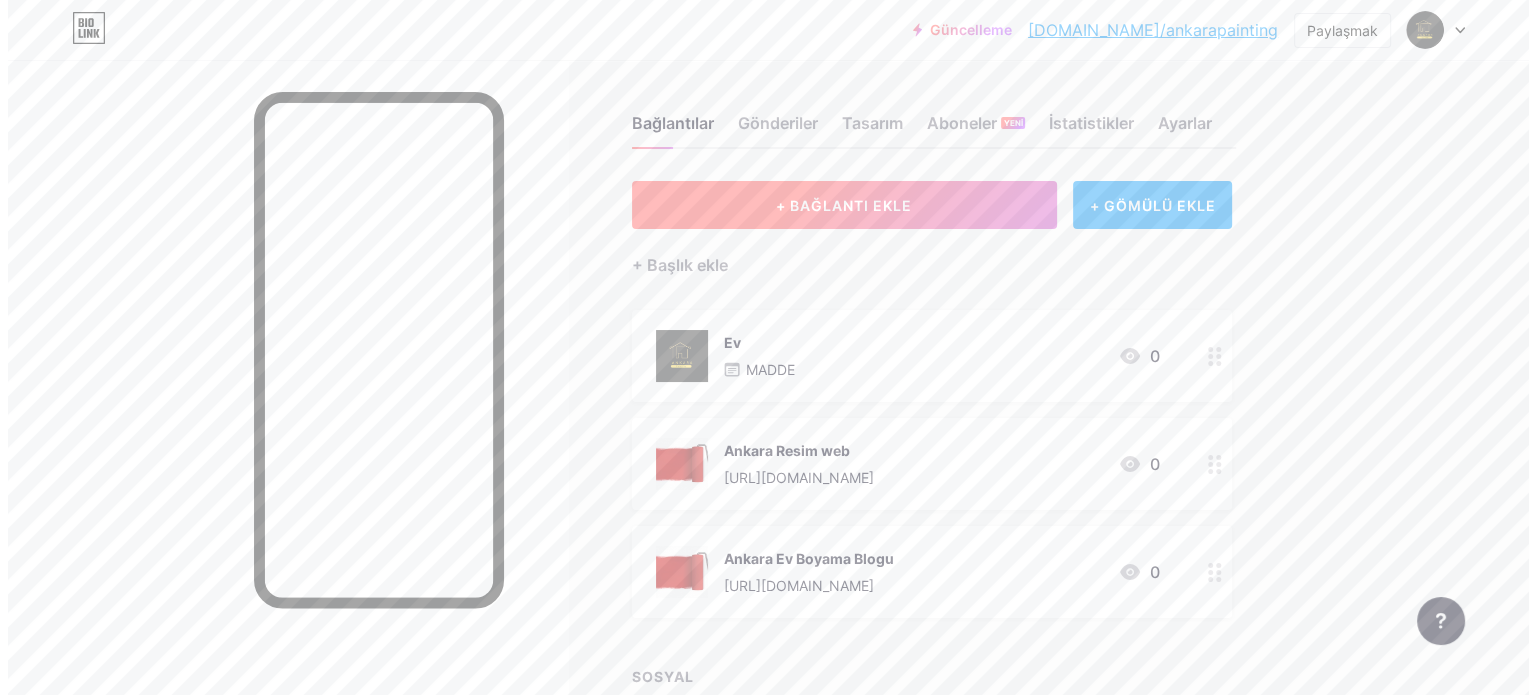 scroll, scrollTop: 3, scrollLeft: 0, axis: vertical 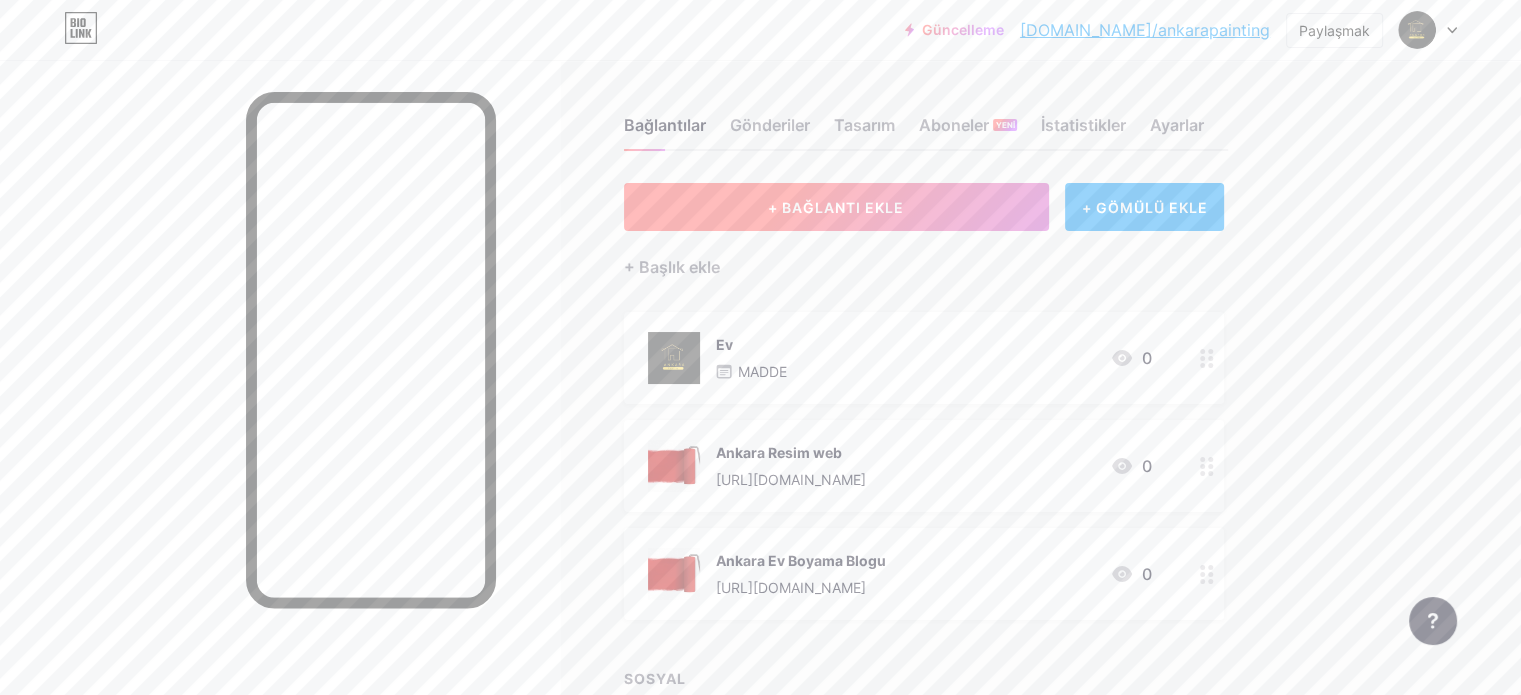 click on "+ BAĞLANTI EKLE" at bounding box center [836, 207] 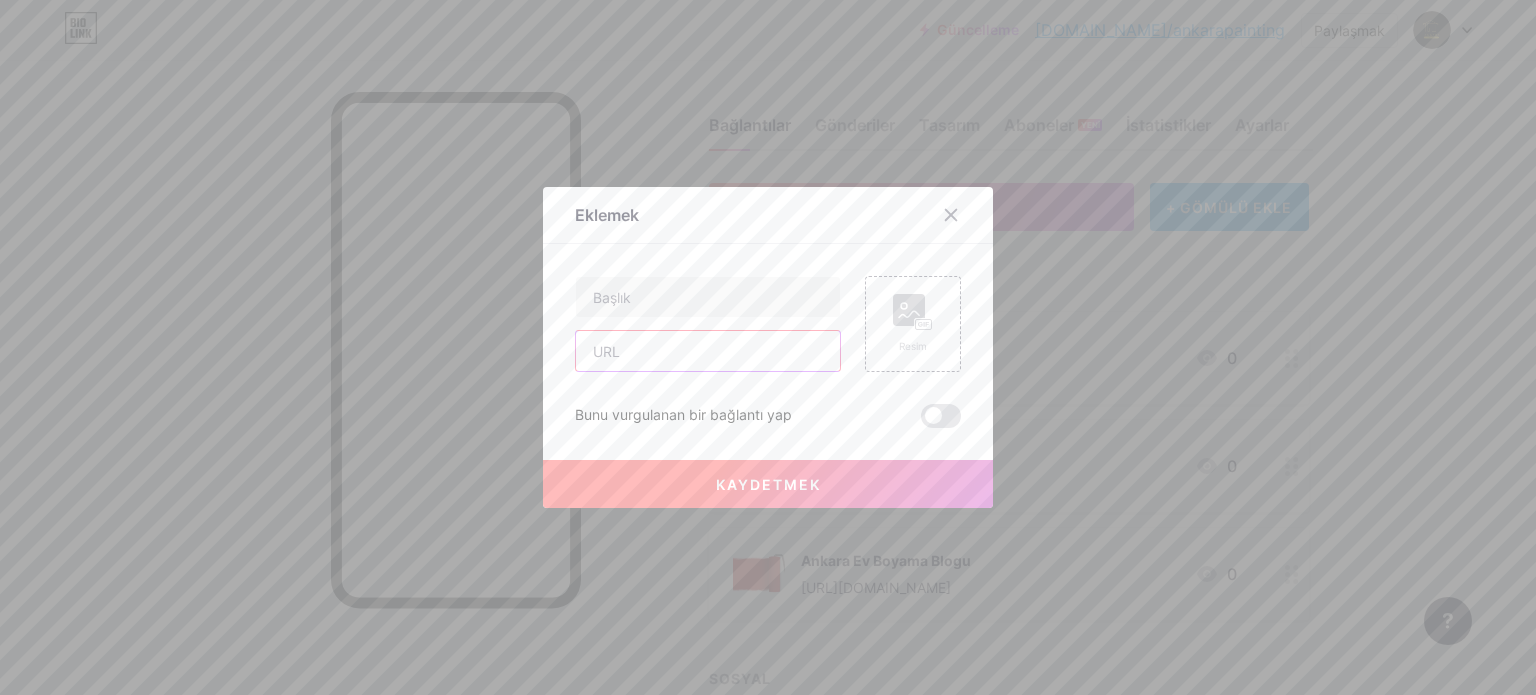 click at bounding box center (708, 351) 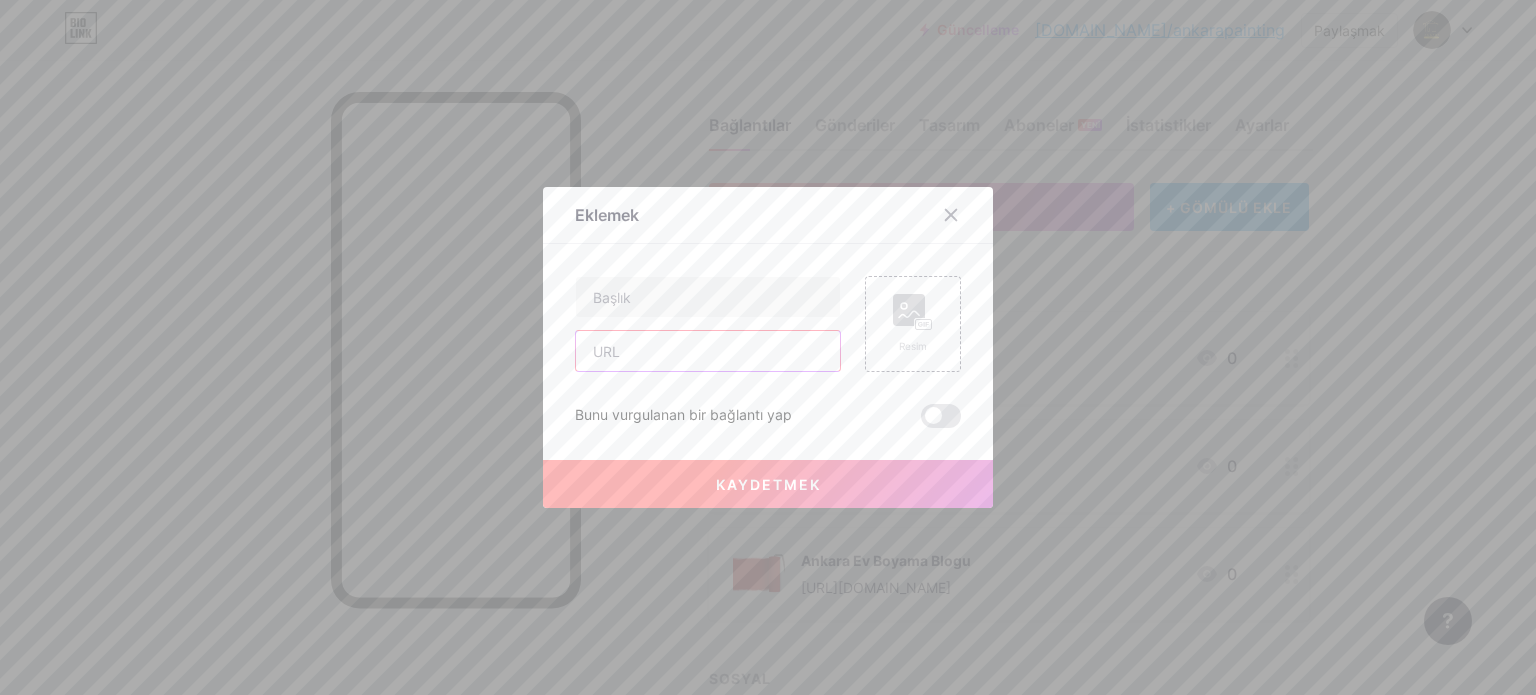 paste on "[URL][DOMAIN_NAME][DOMAIN_NAME]" 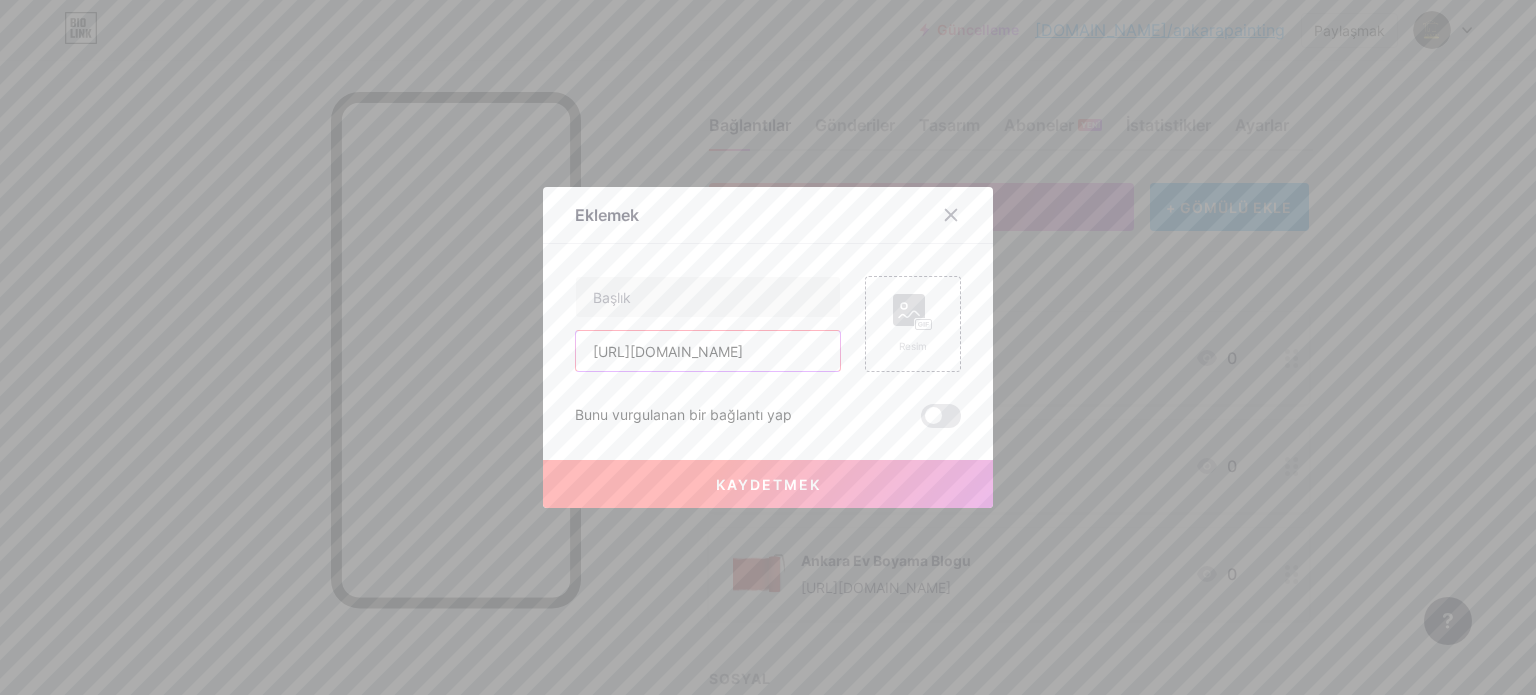 scroll, scrollTop: 0, scrollLeft: 20, axis: horizontal 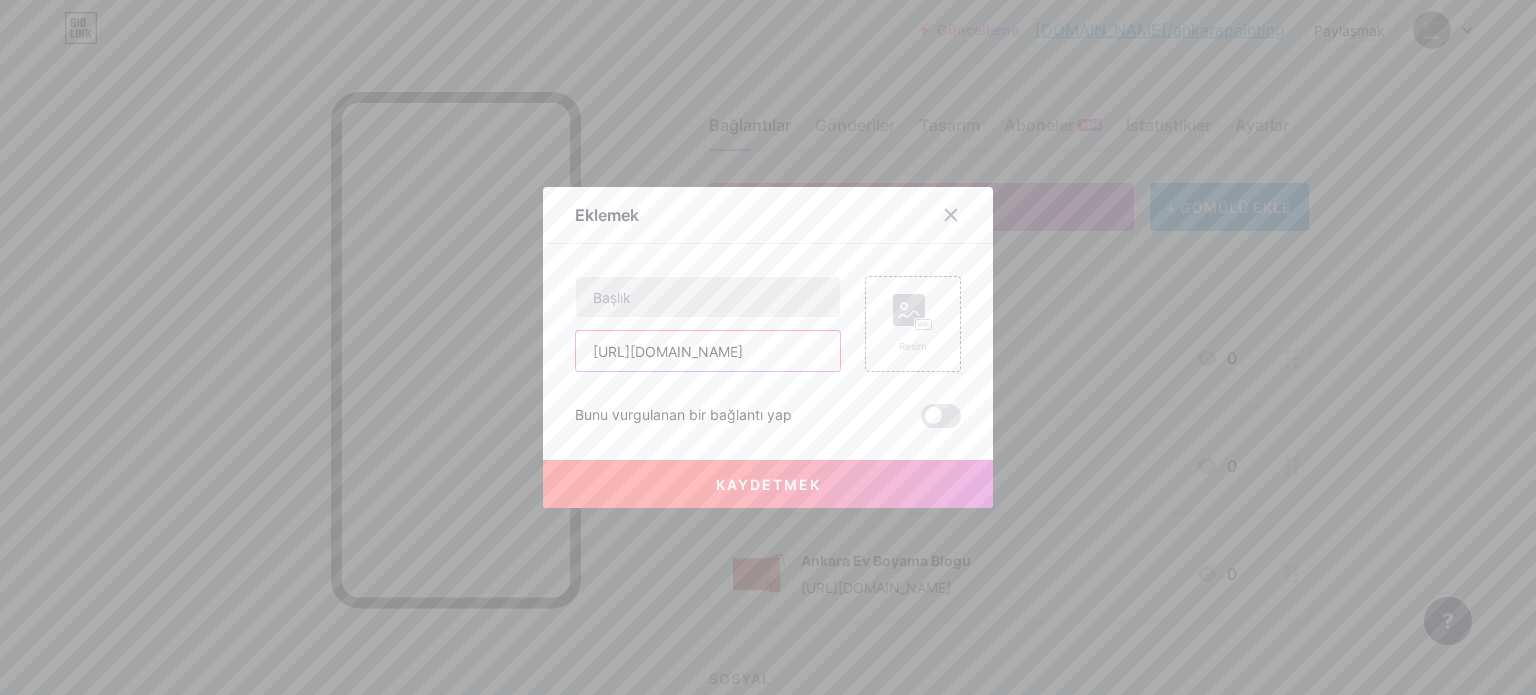 type on "[URL][DOMAIN_NAME]" 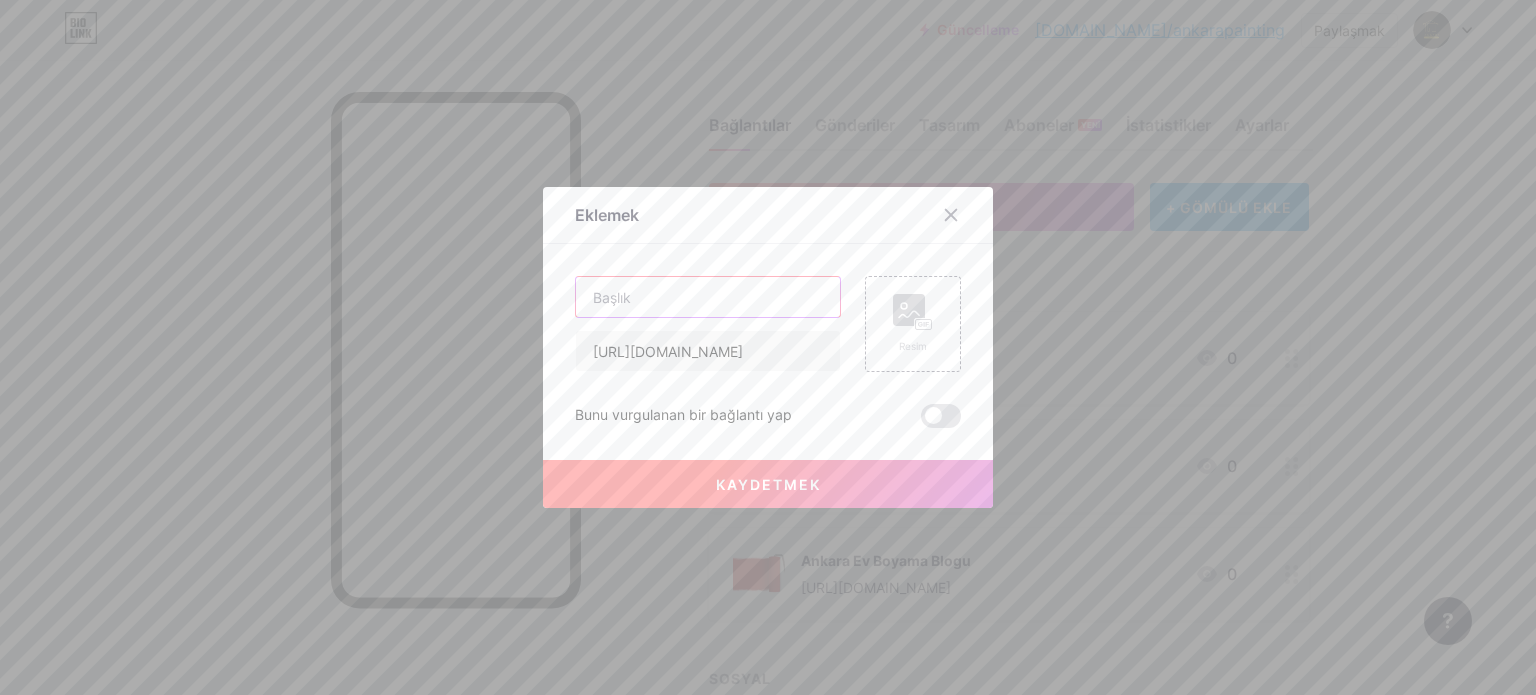 click at bounding box center (708, 297) 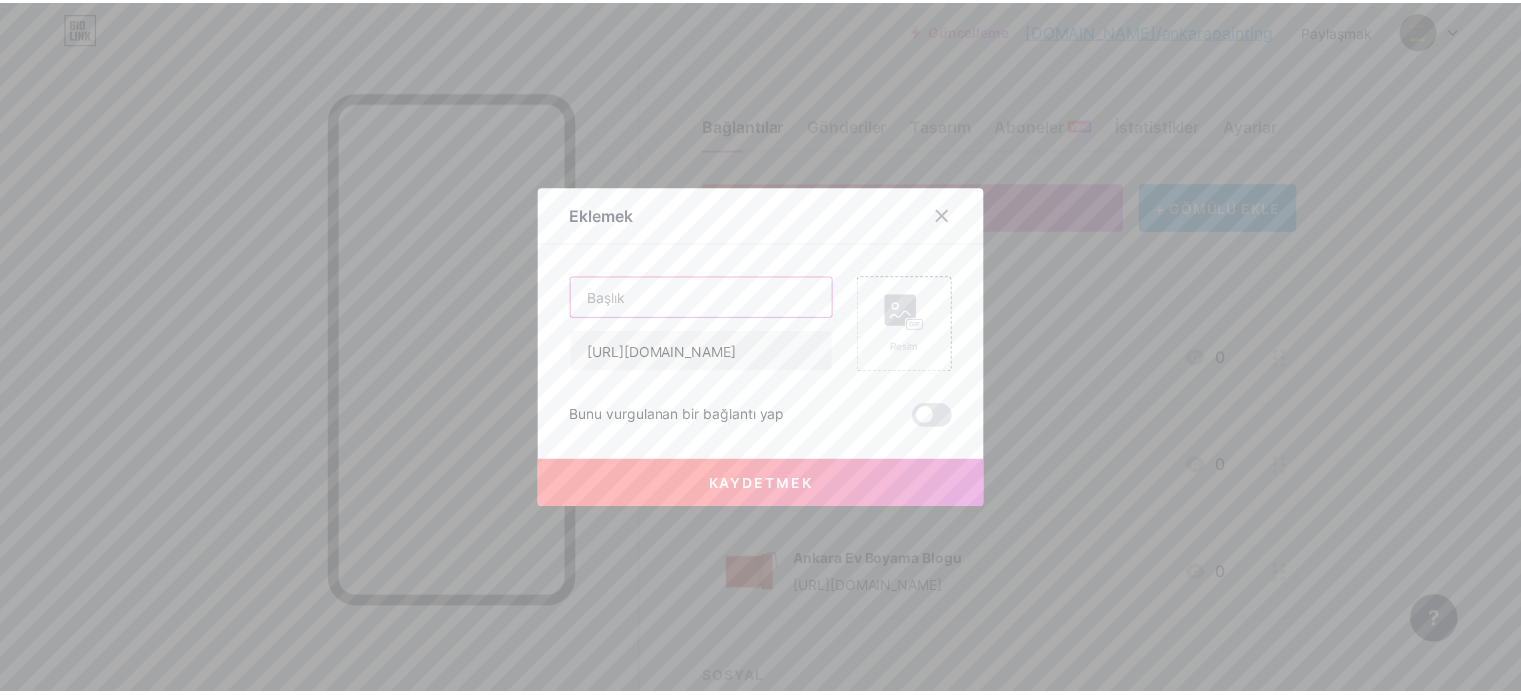 scroll, scrollTop: 0, scrollLeft: 0, axis: both 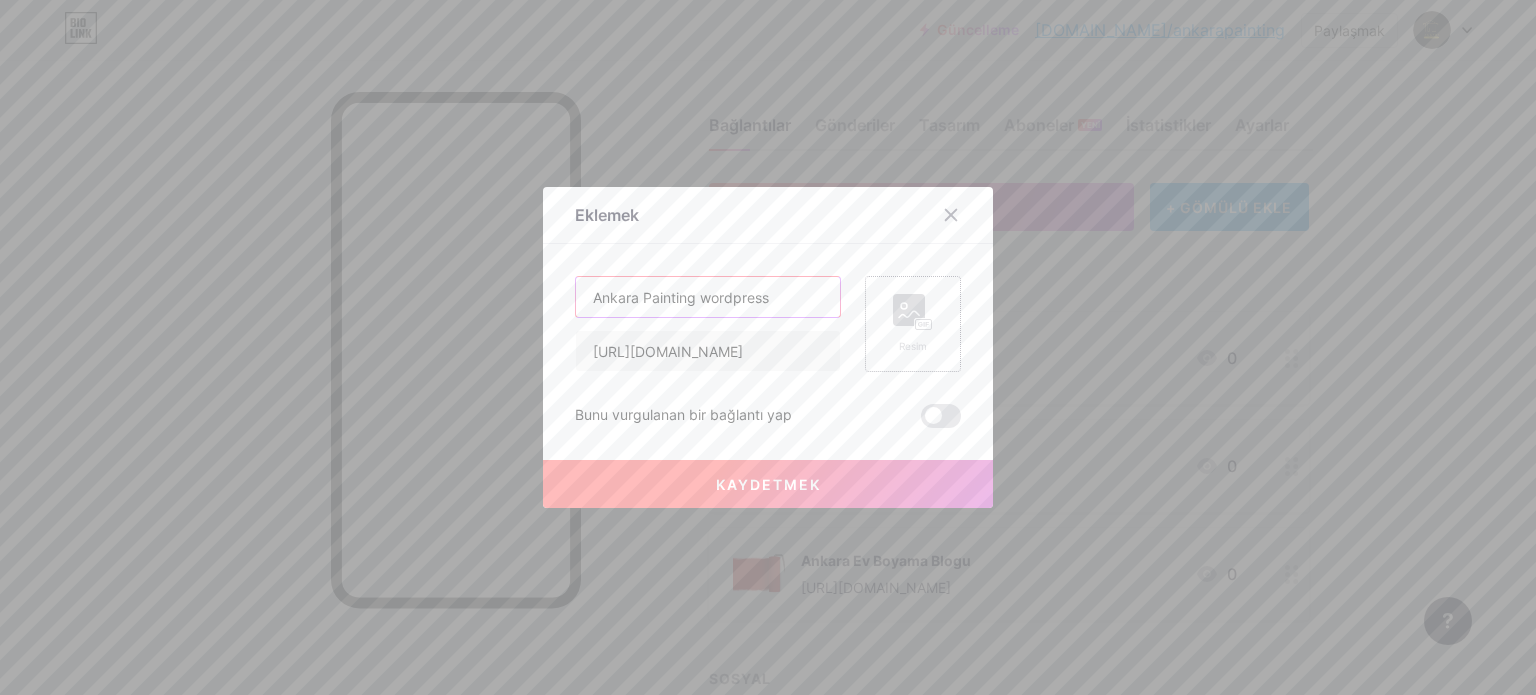 type on "Ankara Painting wordpress" 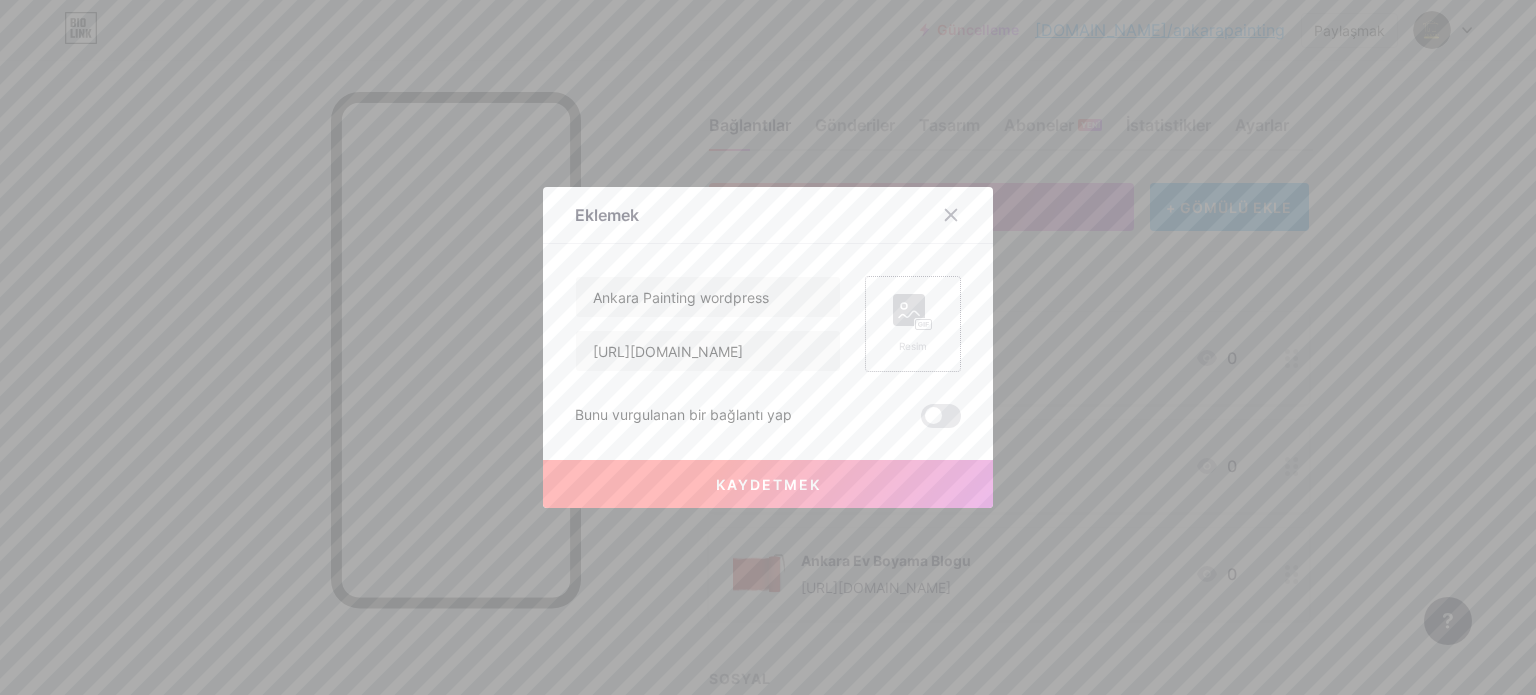 click 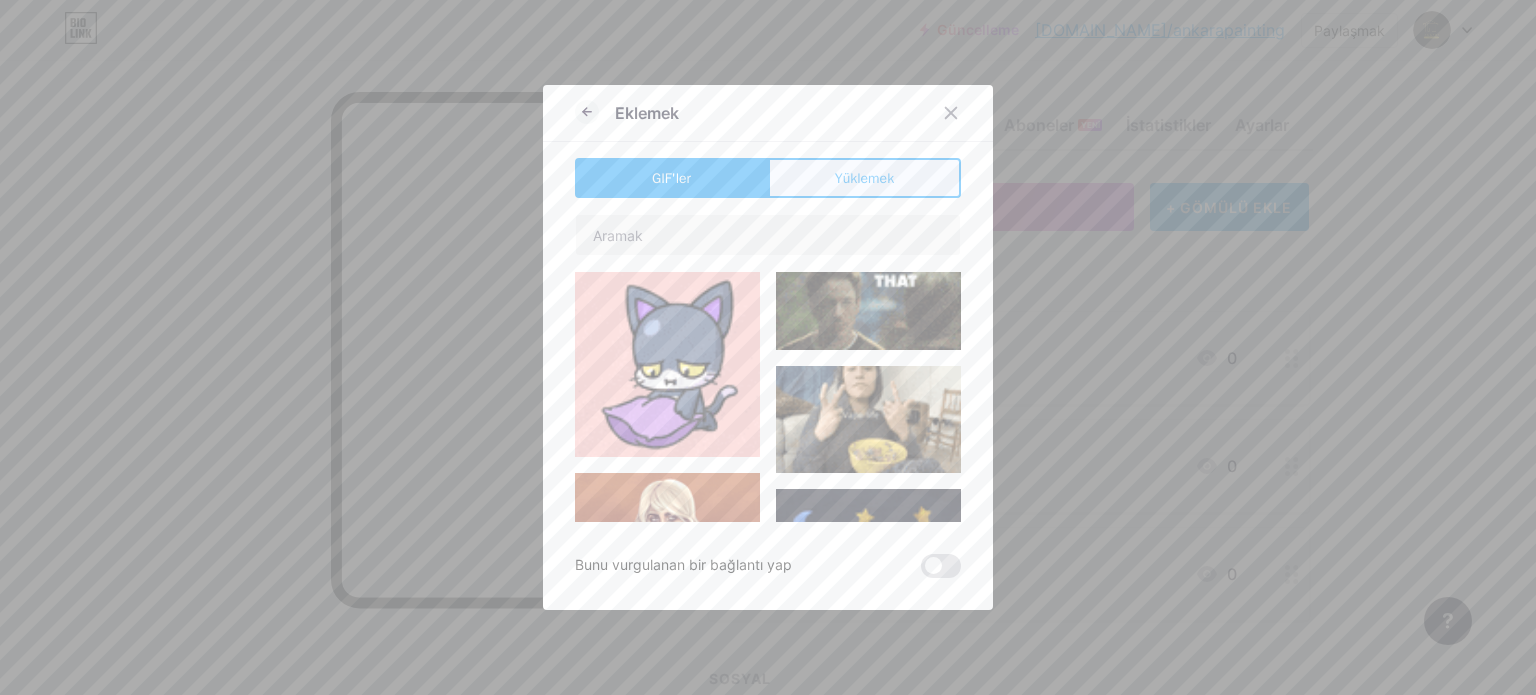 click on "Yüklemek" at bounding box center [864, 178] 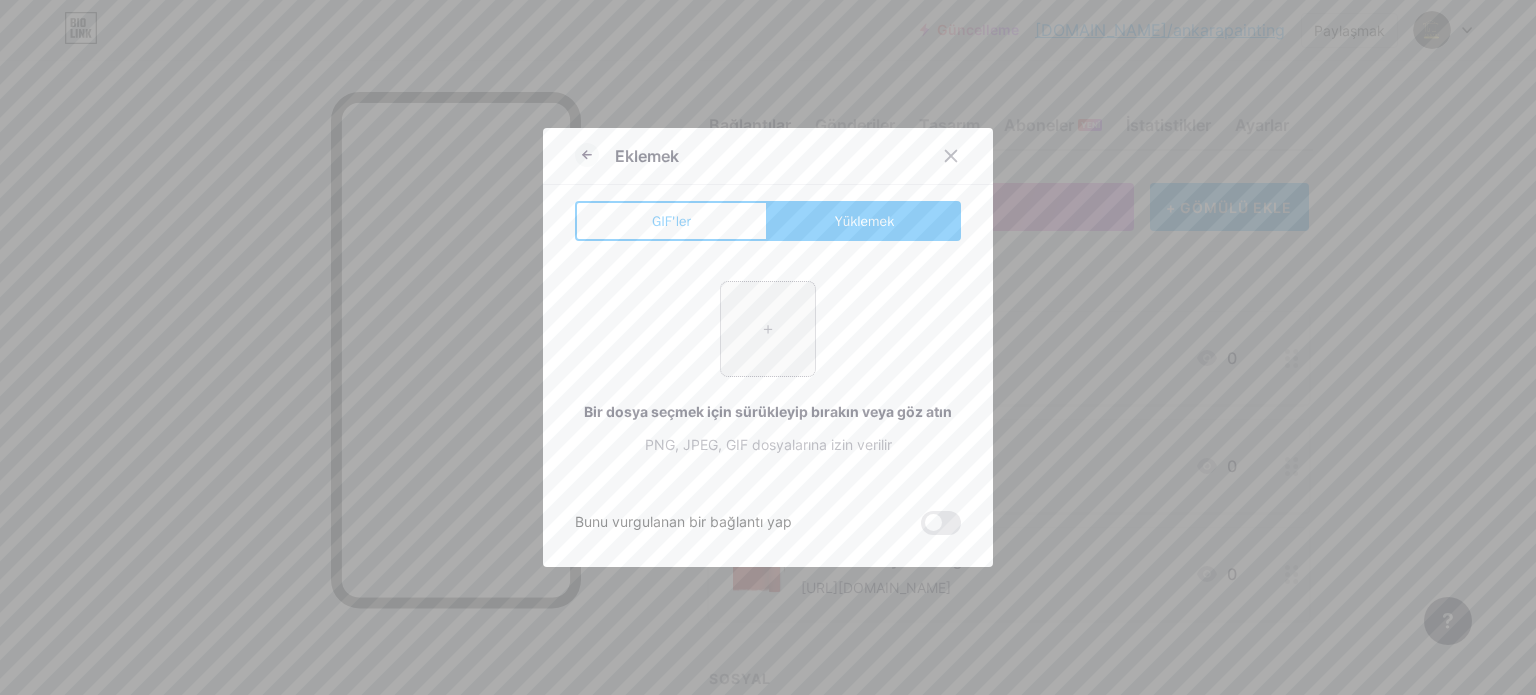 click at bounding box center [768, 329] 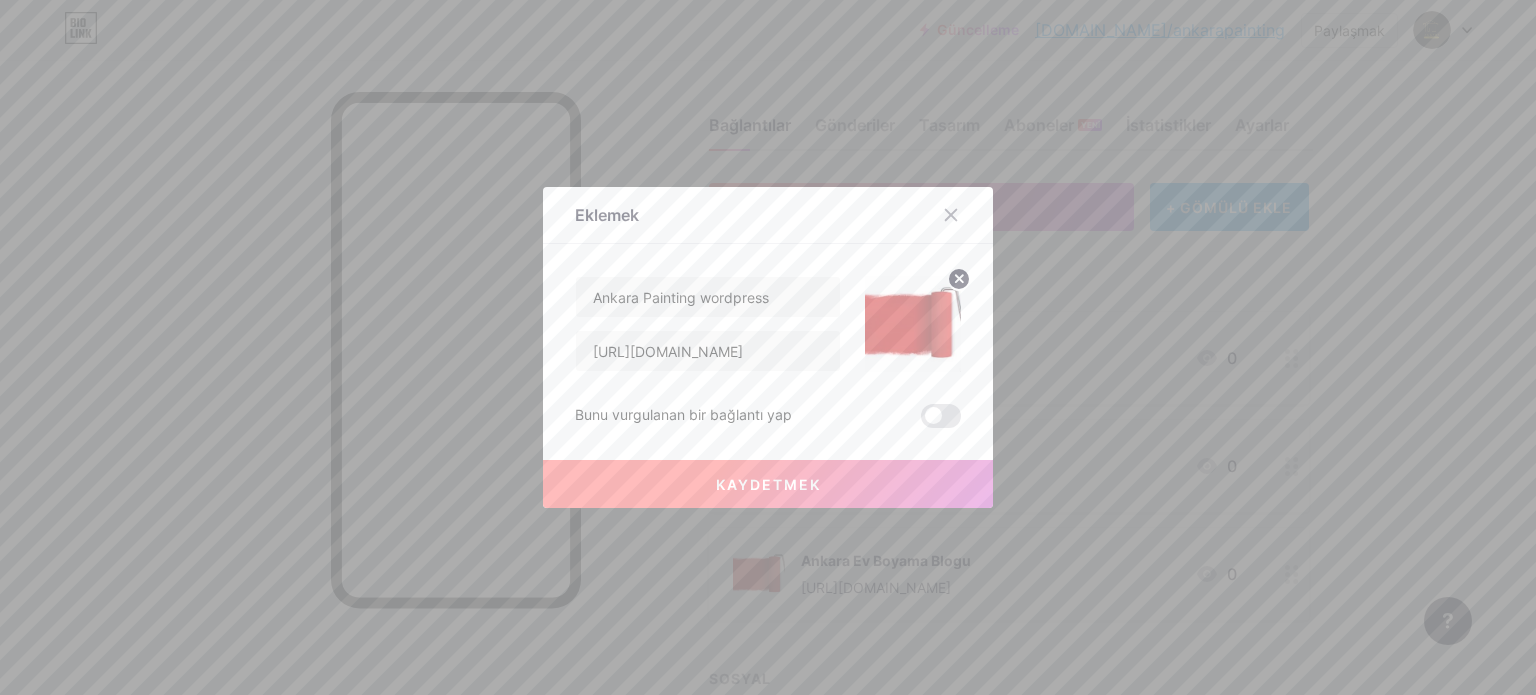 click on "Kaydetmek" at bounding box center (768, 484) 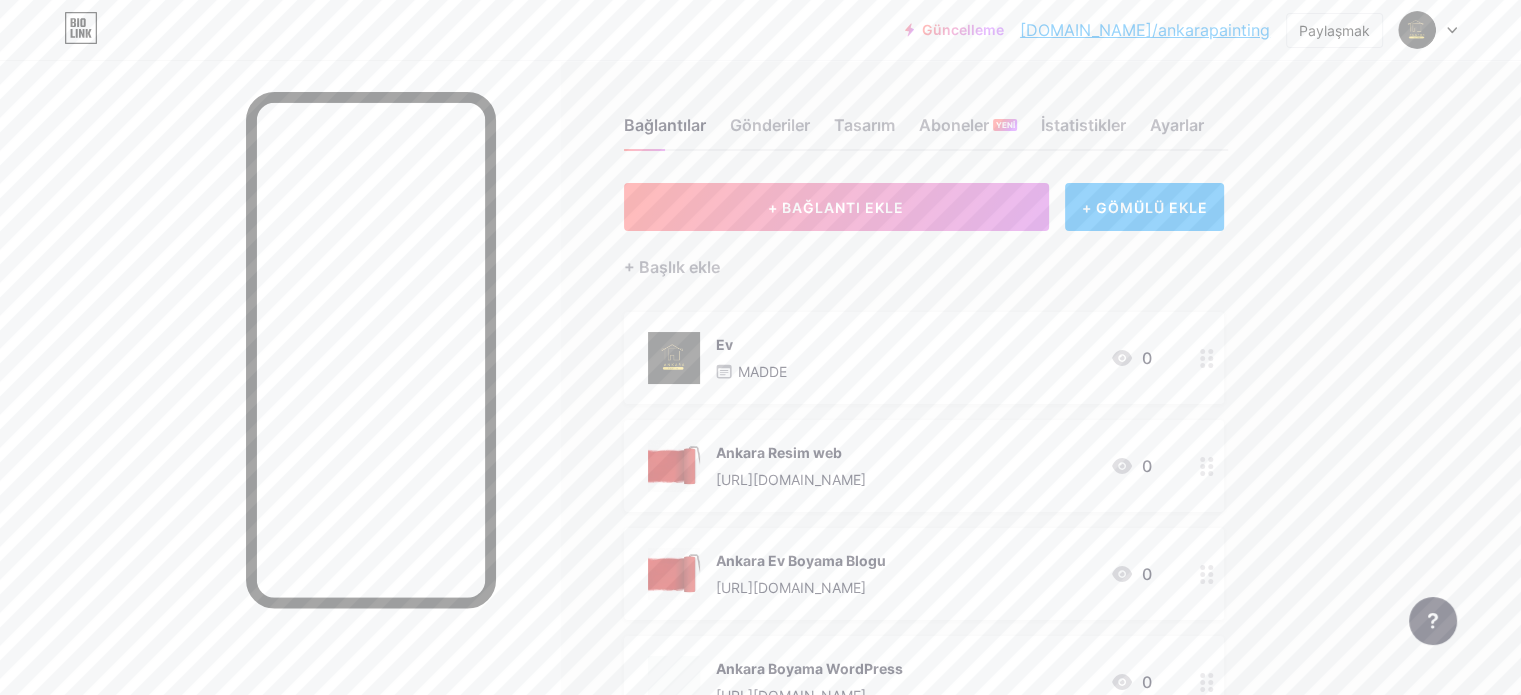 scroll, scrollTop: 203, scrollLeft: 0, axis: vertical 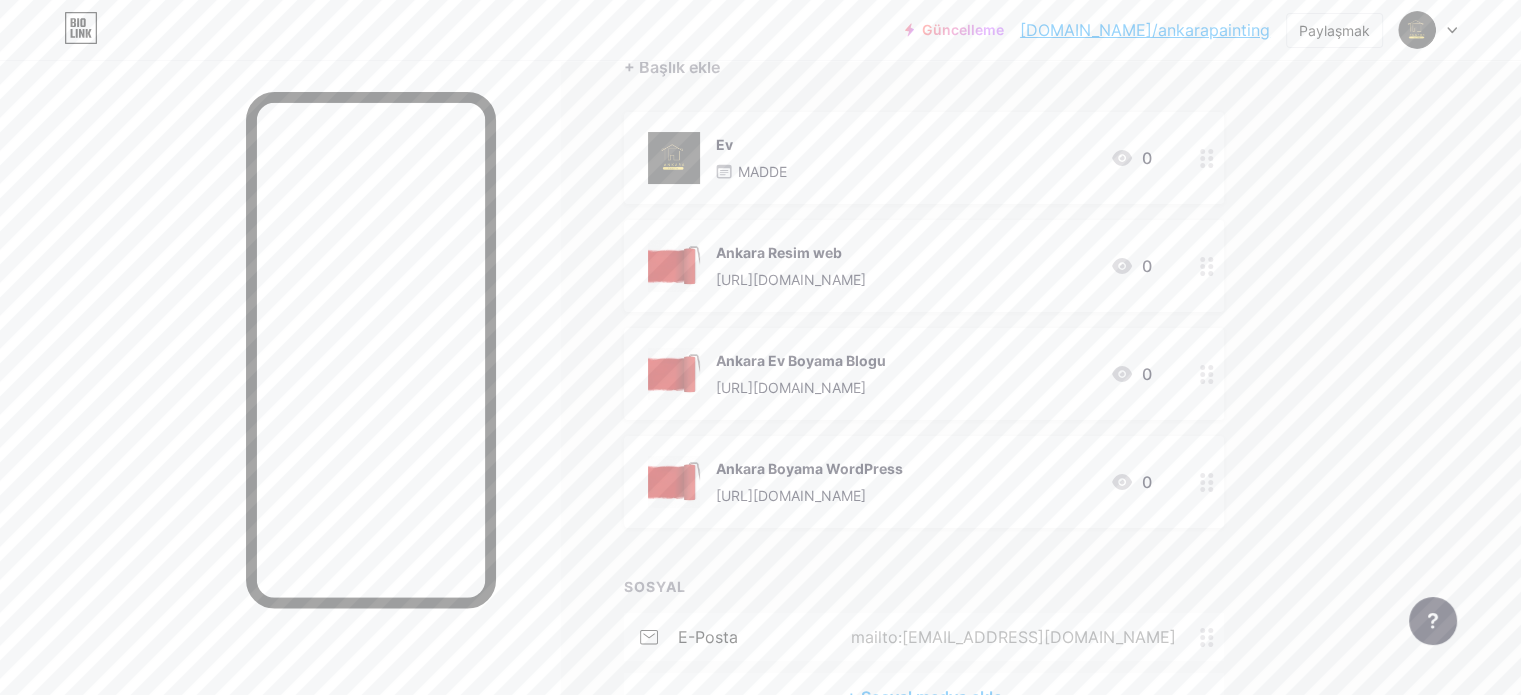 click on "Bağlantılar
Gönderiler
Tasarım
Aboneler
YENİ
İstatistikler
Ayarlar       + BAĞLANTI EKLE     + GÖMÜLÜ EKLE
+ Başlık ekle
Ev
MADDE
0
Ankara Resim web
[URL][DOMAIN_NAME]
0
Ankara Ev Boyama Blogu
[URL][DOMAIN_NAME]
0
Ankara Boyama WordPress
[URL][DOMAIN_NAME]
0
SOSYAL
e-posta
mailto:[EMAIL_ADDRESS][DOMAIN_NAME]               + Sosyal medya ekle                       Özellik istekleri             Yardım merkezi         Destek ekibiyle iletişime geçin" at bounding box center (656, 339) 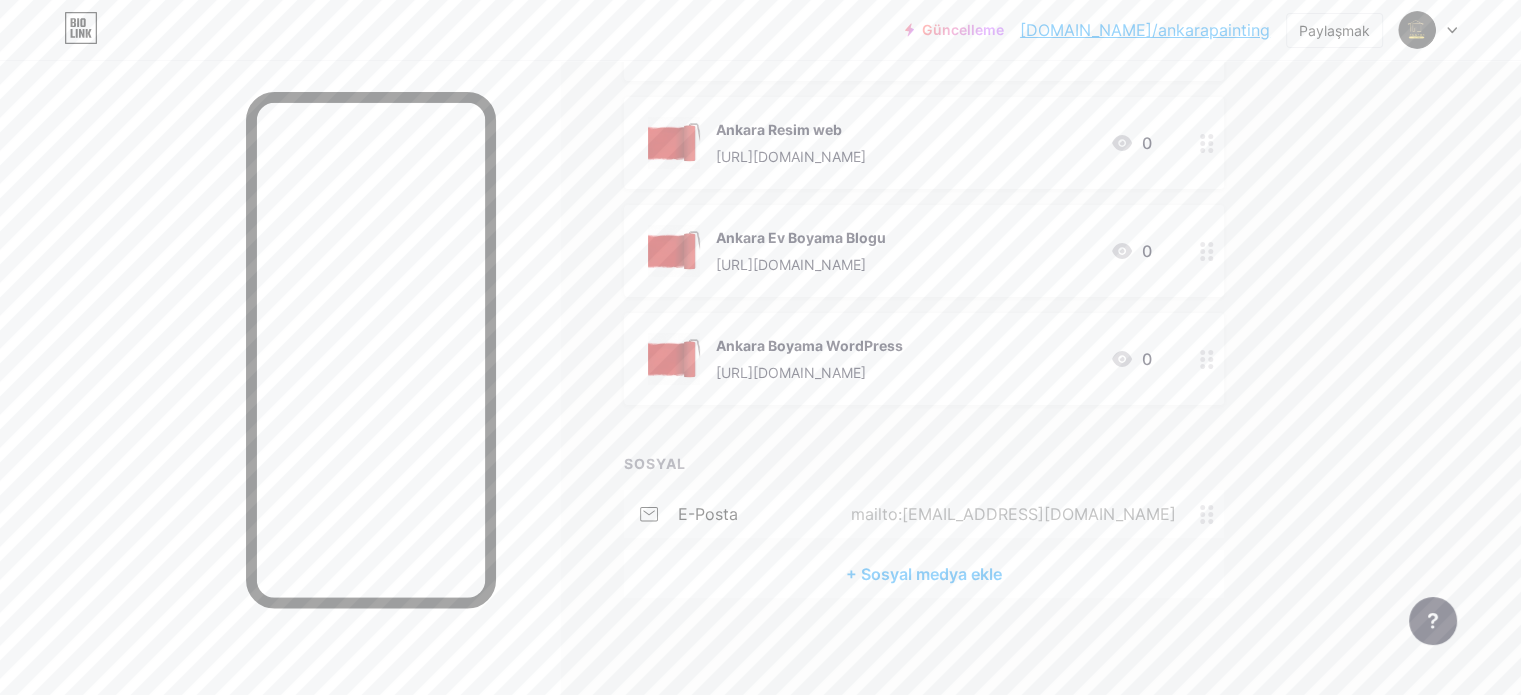 scroll, scrollTop: 327, scrollLeft: 0, axis: vertical 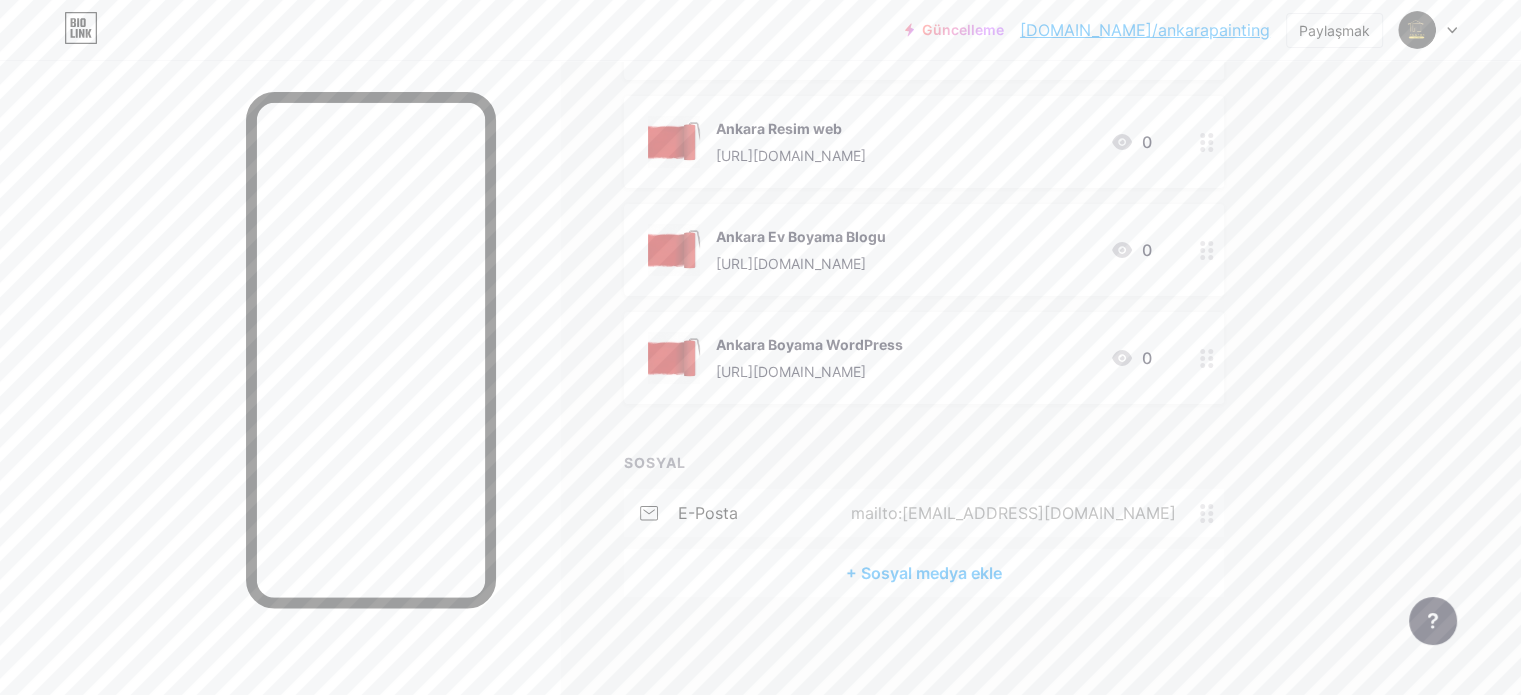 click on "+ Sosyal medya ekle" at bounding box center [924, 573] 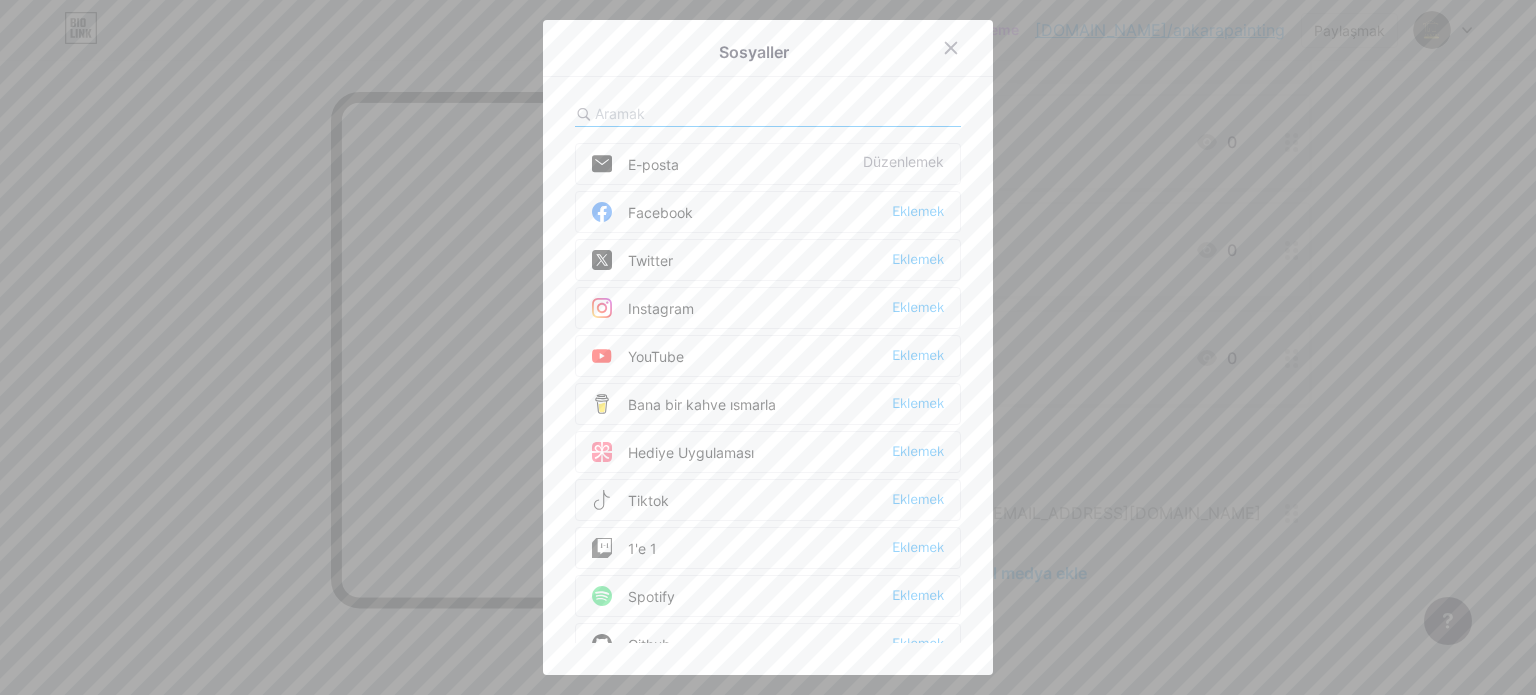click on "Twitter
Eklemek" at bounding box center [768, 260] 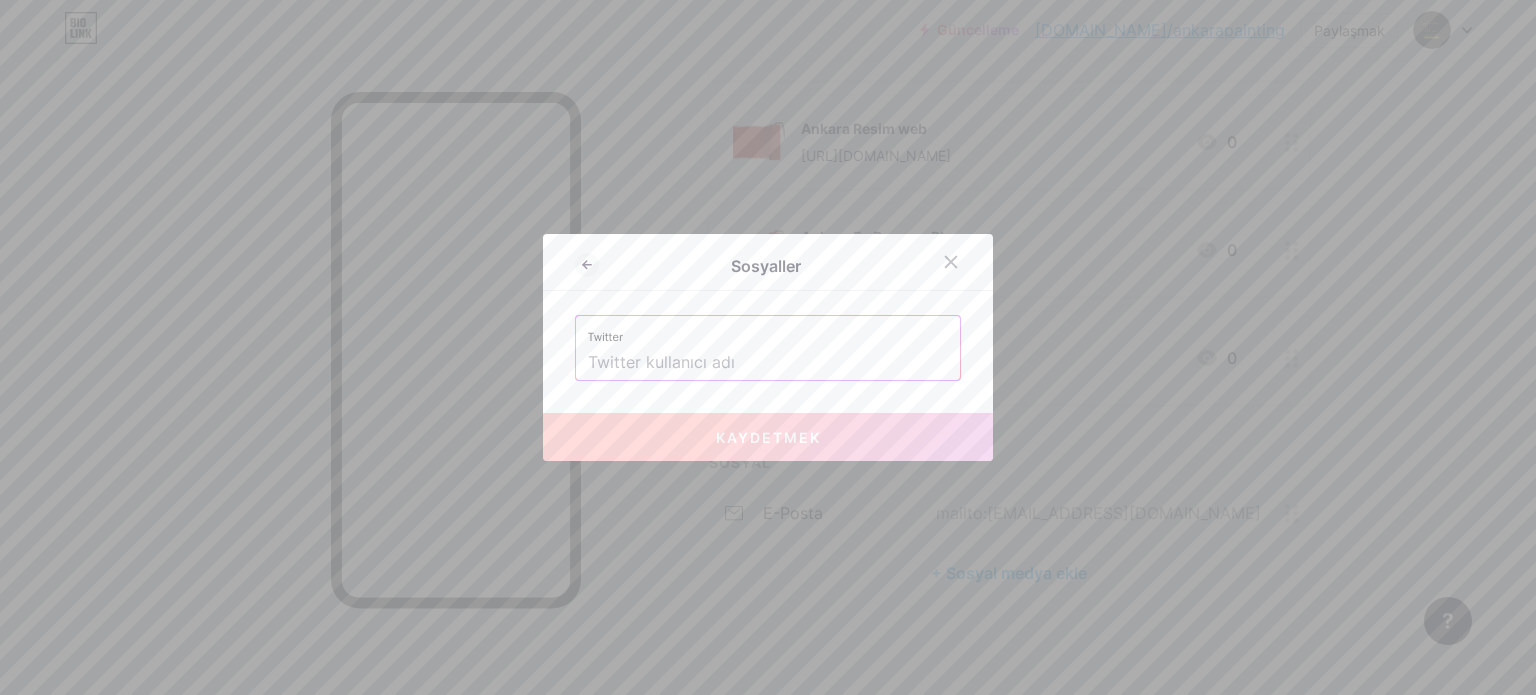 click at bounding box center (768, 363) 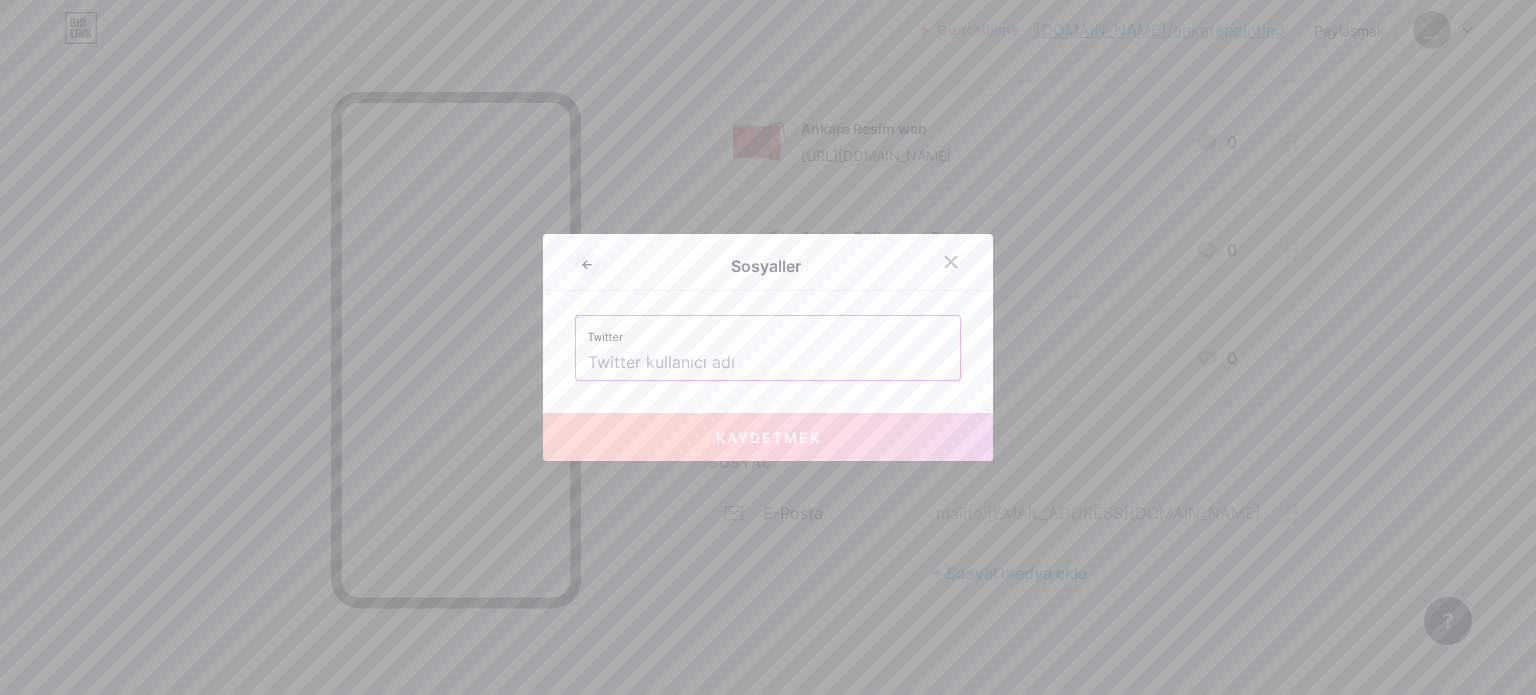 paste on "[URL][DOMAIN_NAME]" 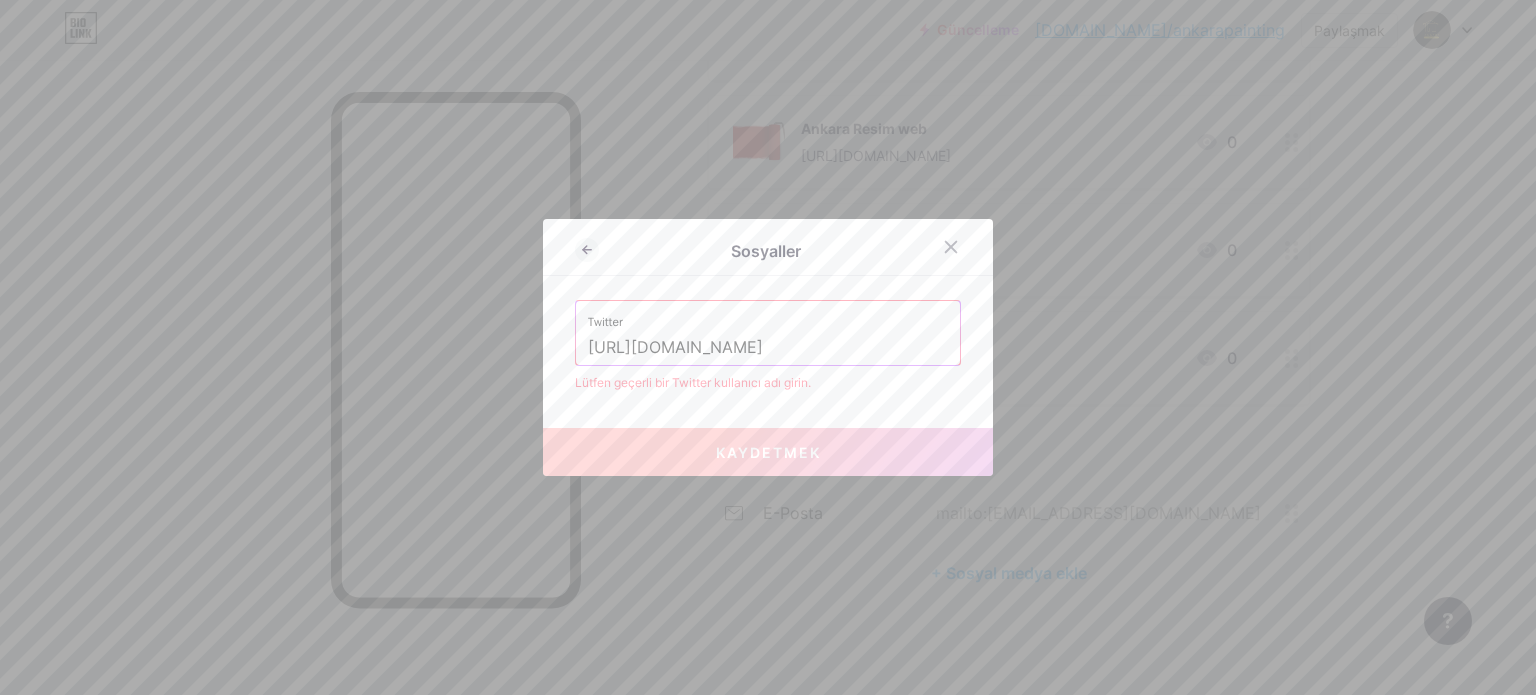 drag, startPoint x: 725, startPoint y: 346, endPoint x: 540, endPoint y: 345, distance: 185.0027 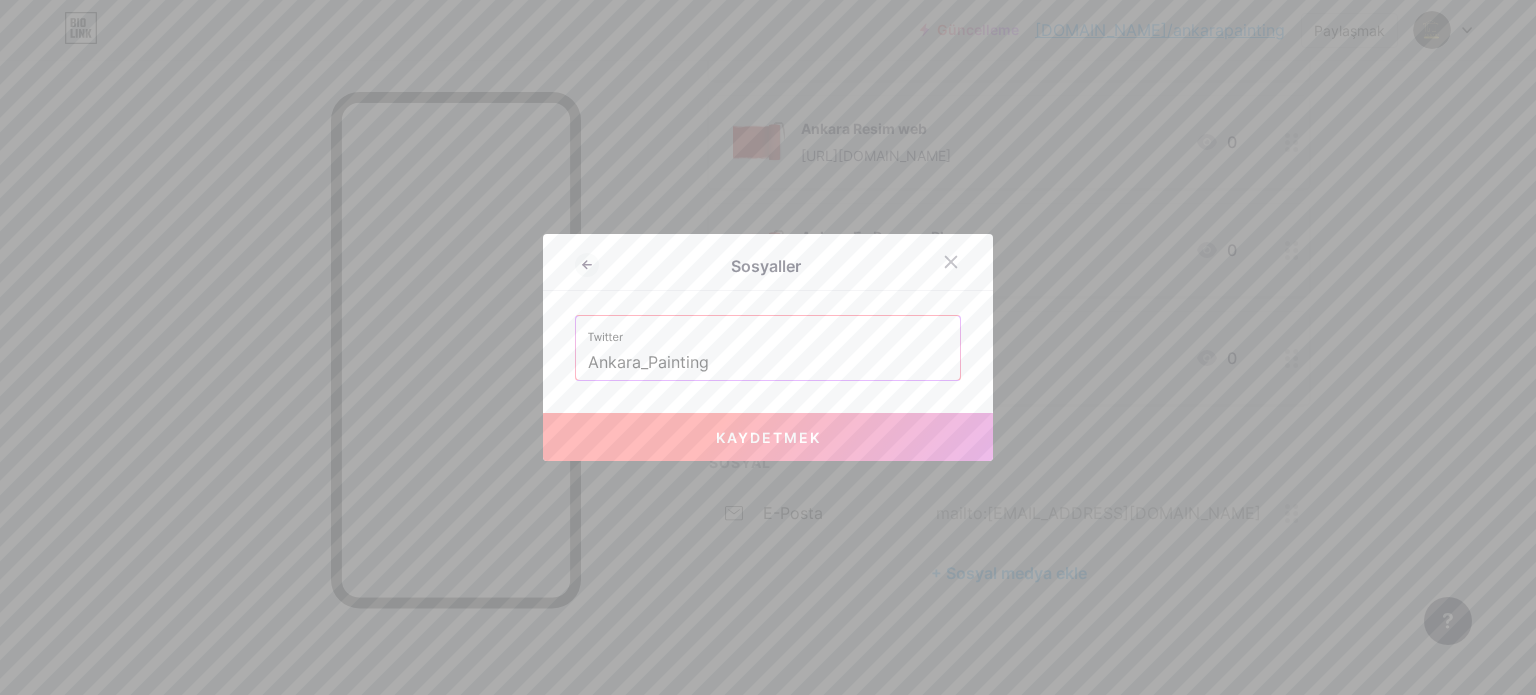 click on "Kaydetmek" at bounding box center [768, 437] 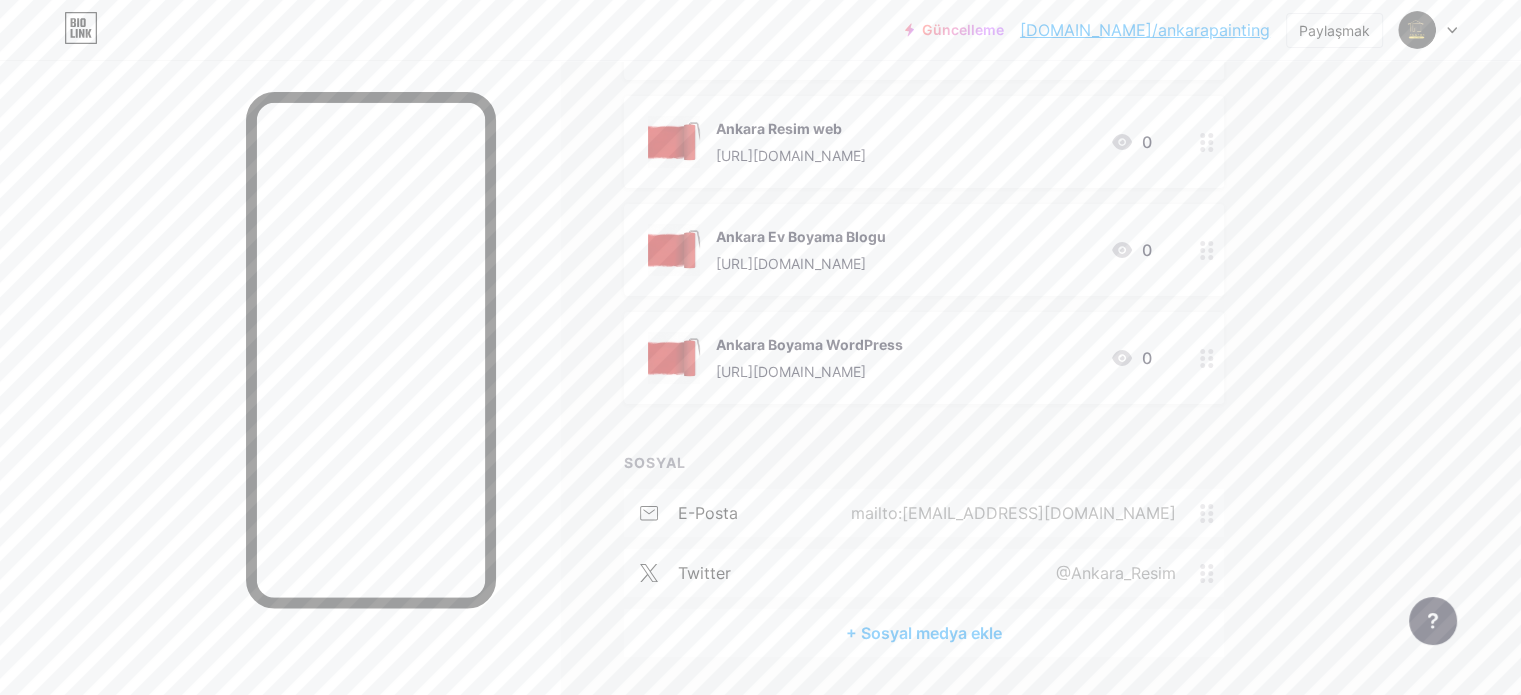 click on "+ Sosyal medya ekle" at bounding box center [924, 633] 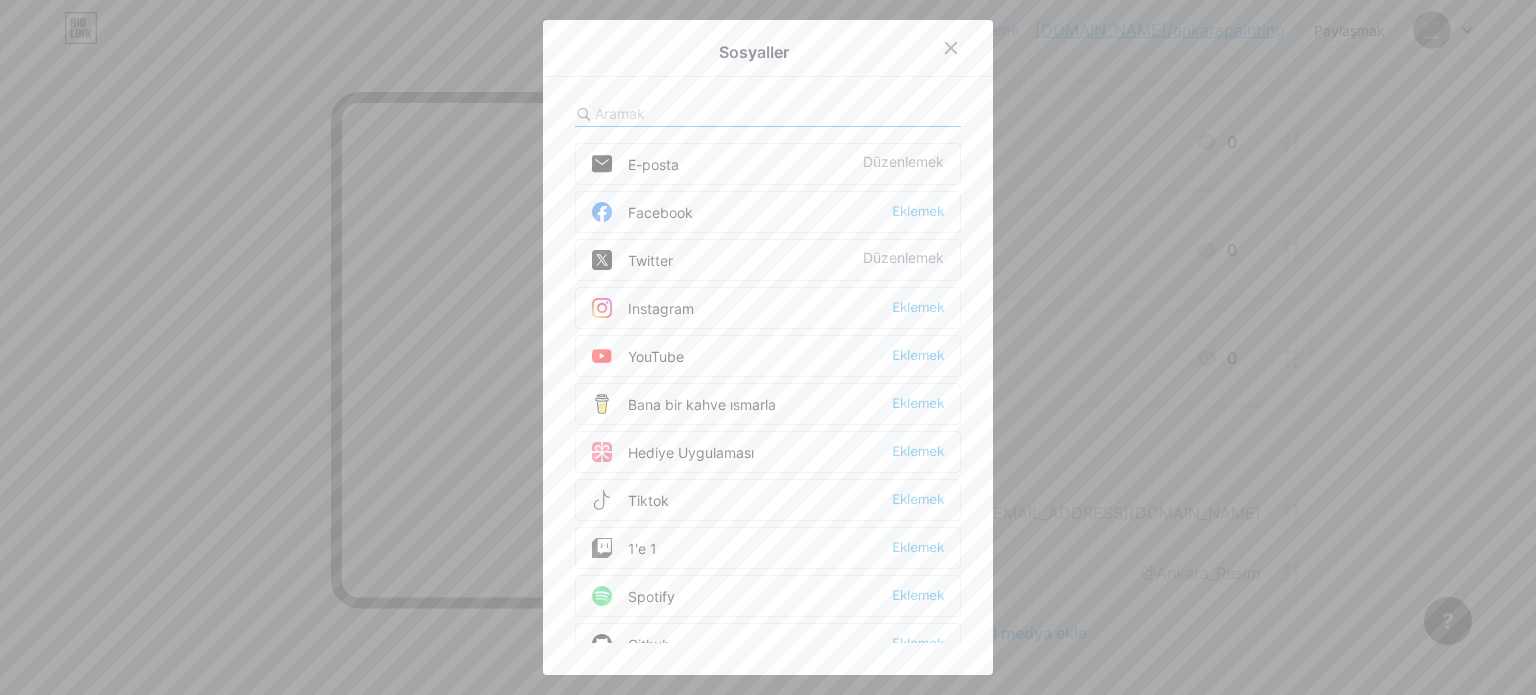 click on "Instagram
Eklemek" at bounding box center (768, 308) 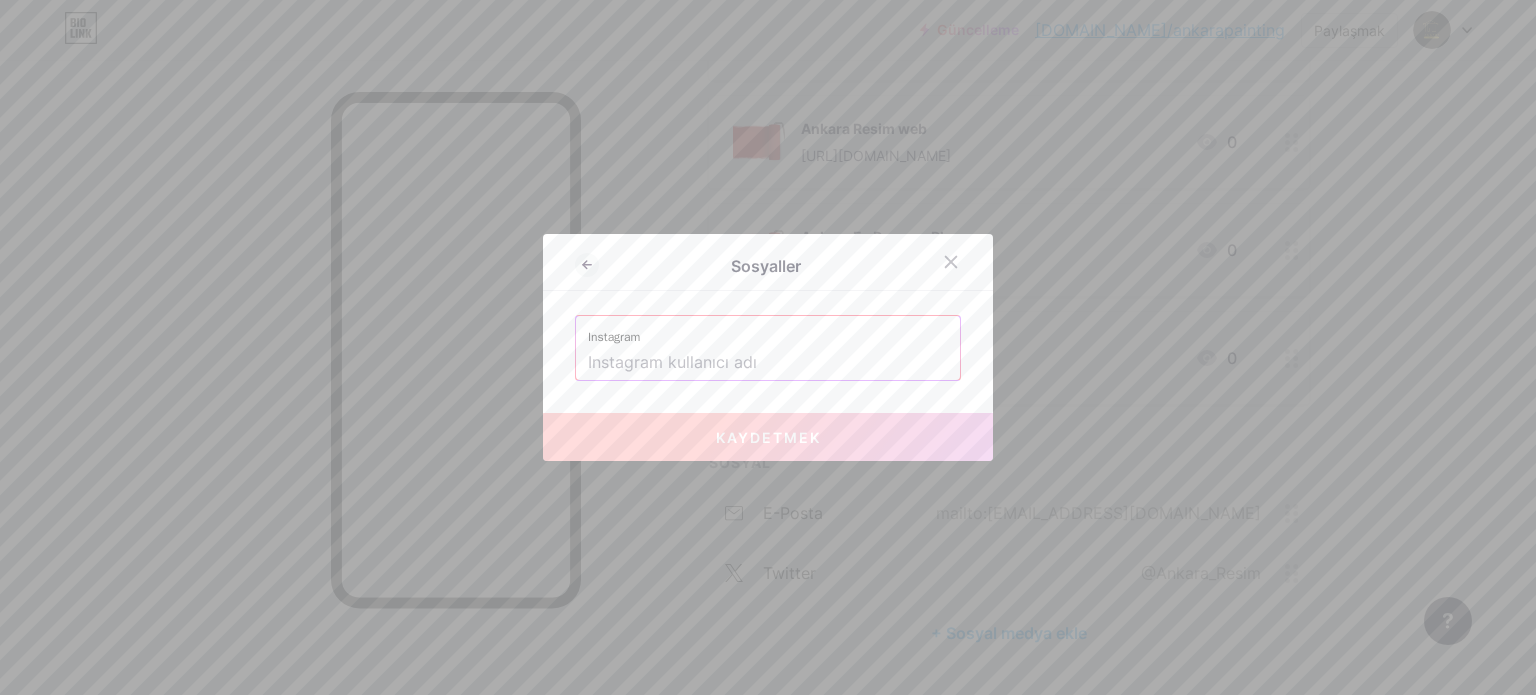 click at bounding box center (768, 363) 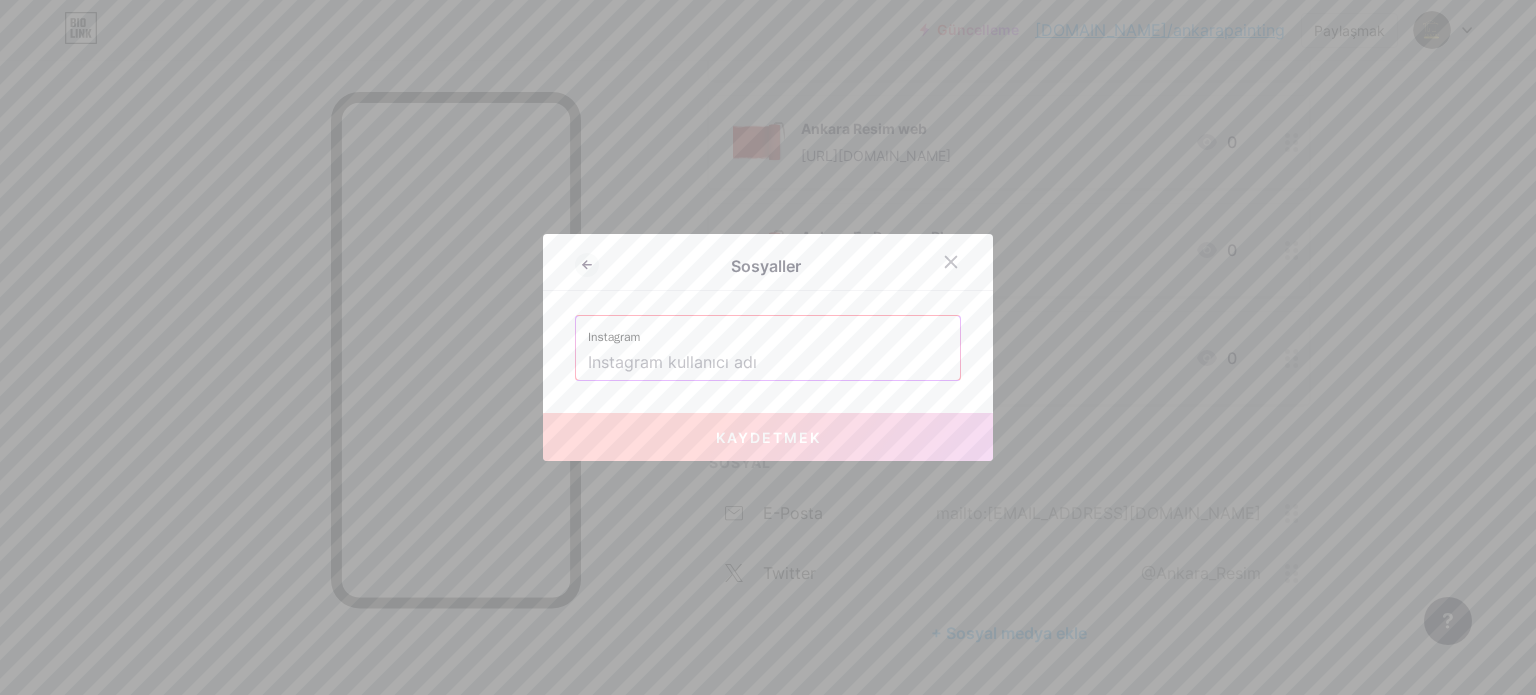 paste on "[URL][DOMAIN_NAME]" 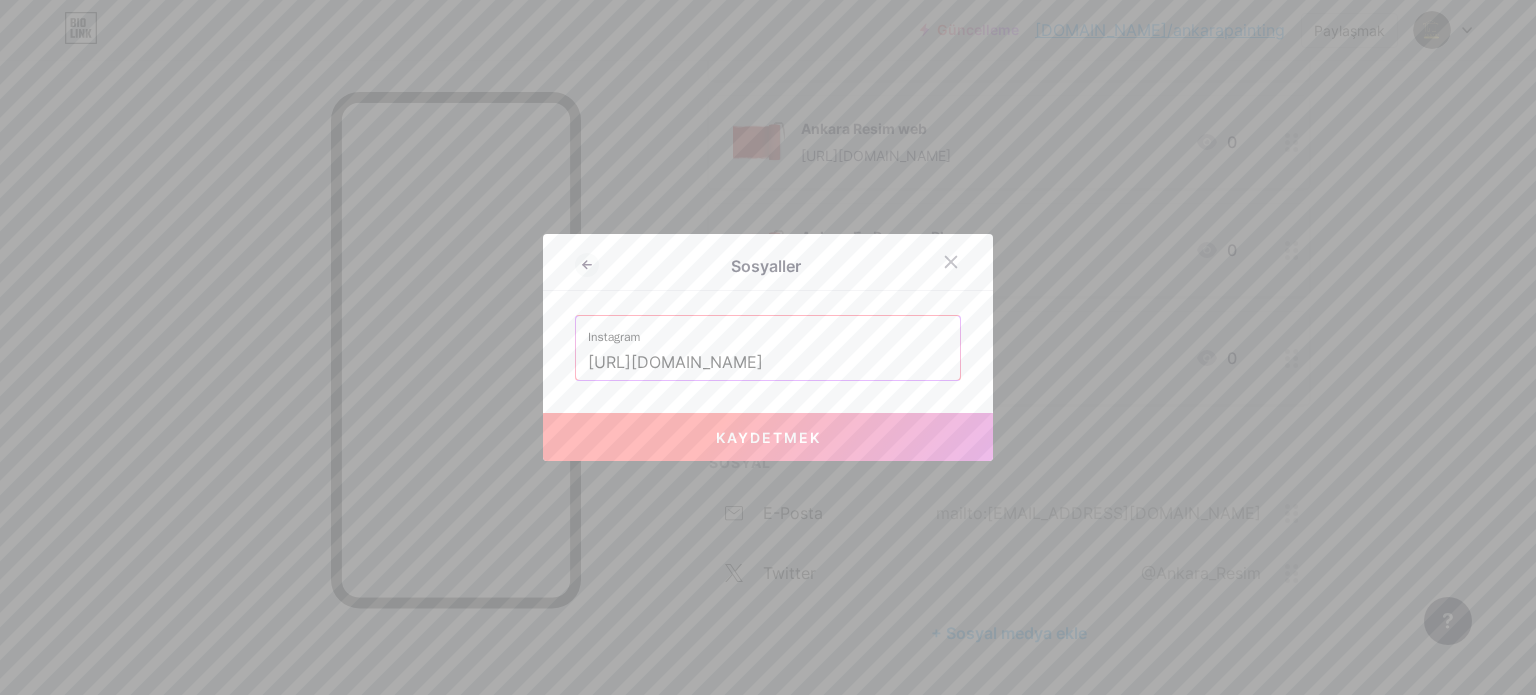 drag, startPoint x: 796, startPoint y: 360, endPoint x: 528, endPoint y: 356, distance: 268.02985 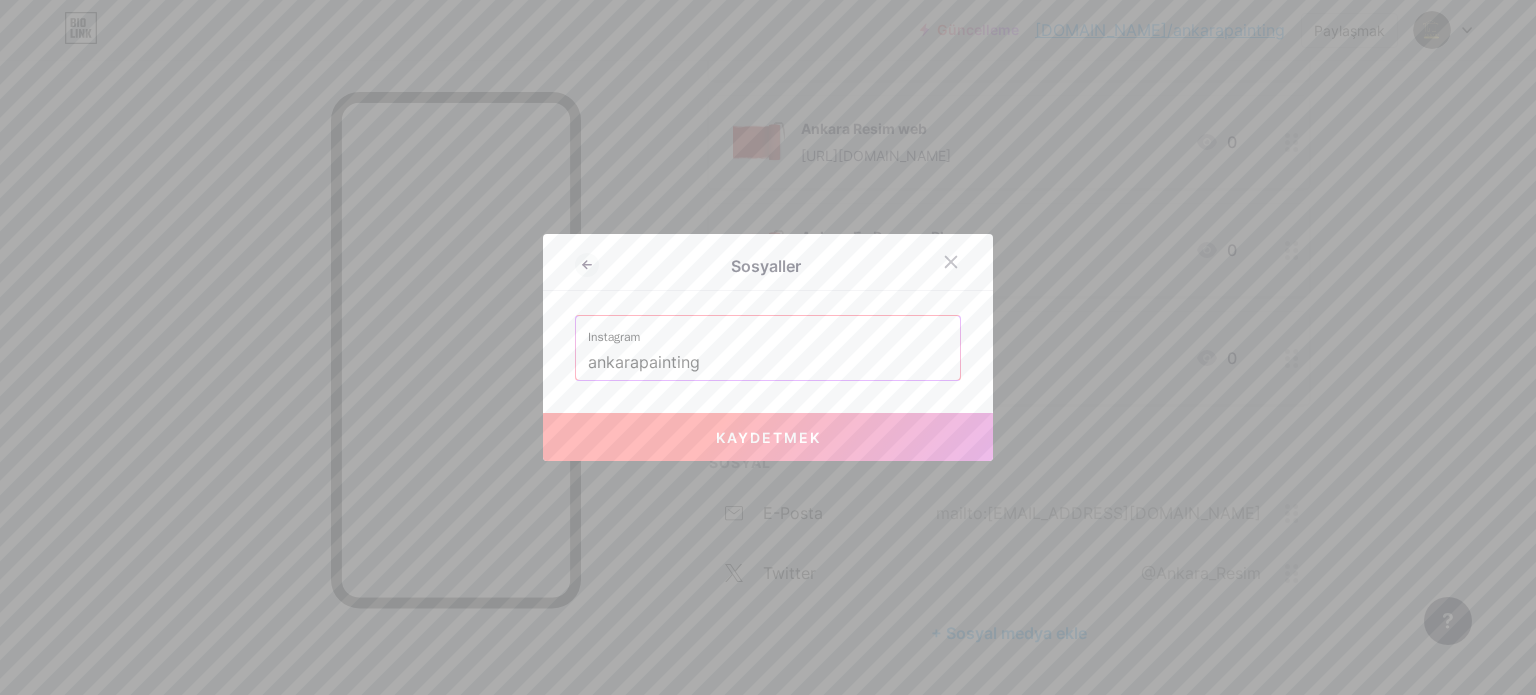 click on "Kaydetmek" at bounding box center [768, 437] 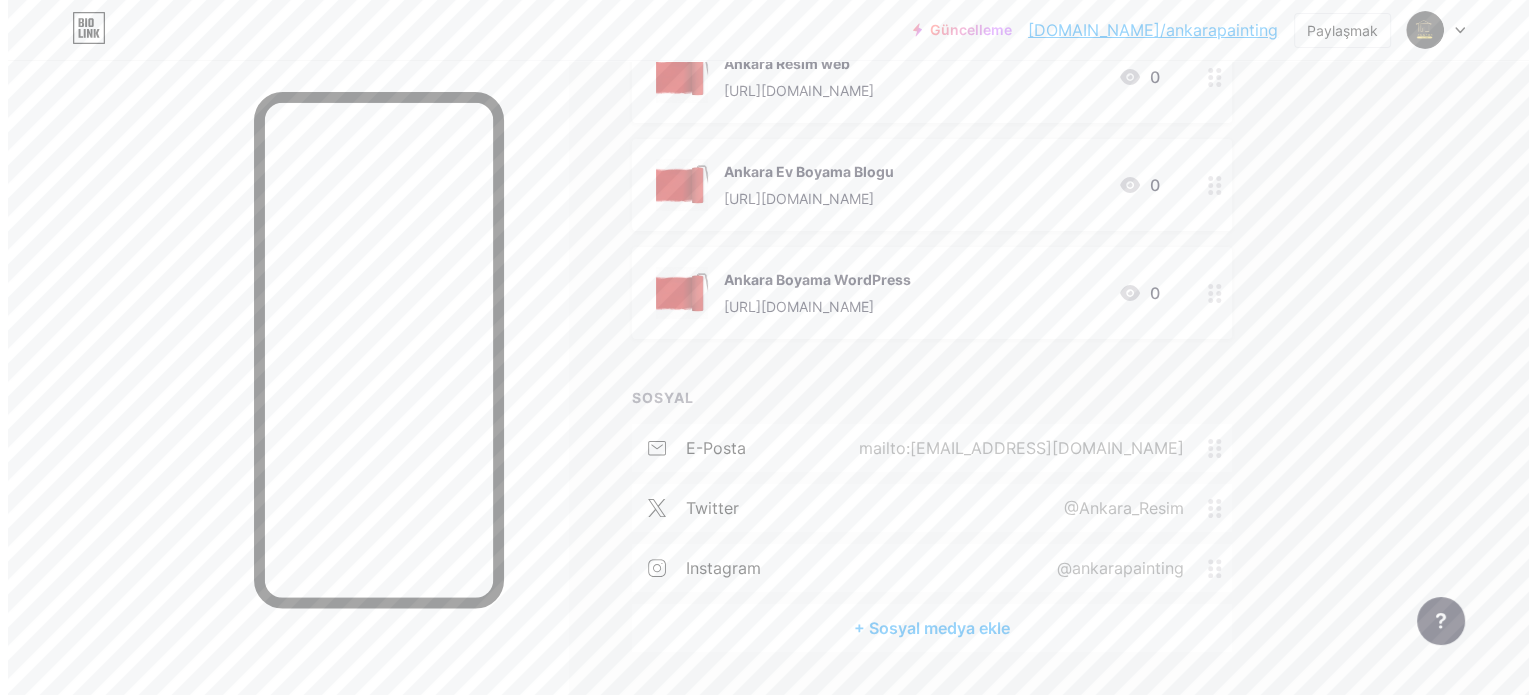 scroll, scrollTop: 427, scrollLeft: 0, axis: vertical 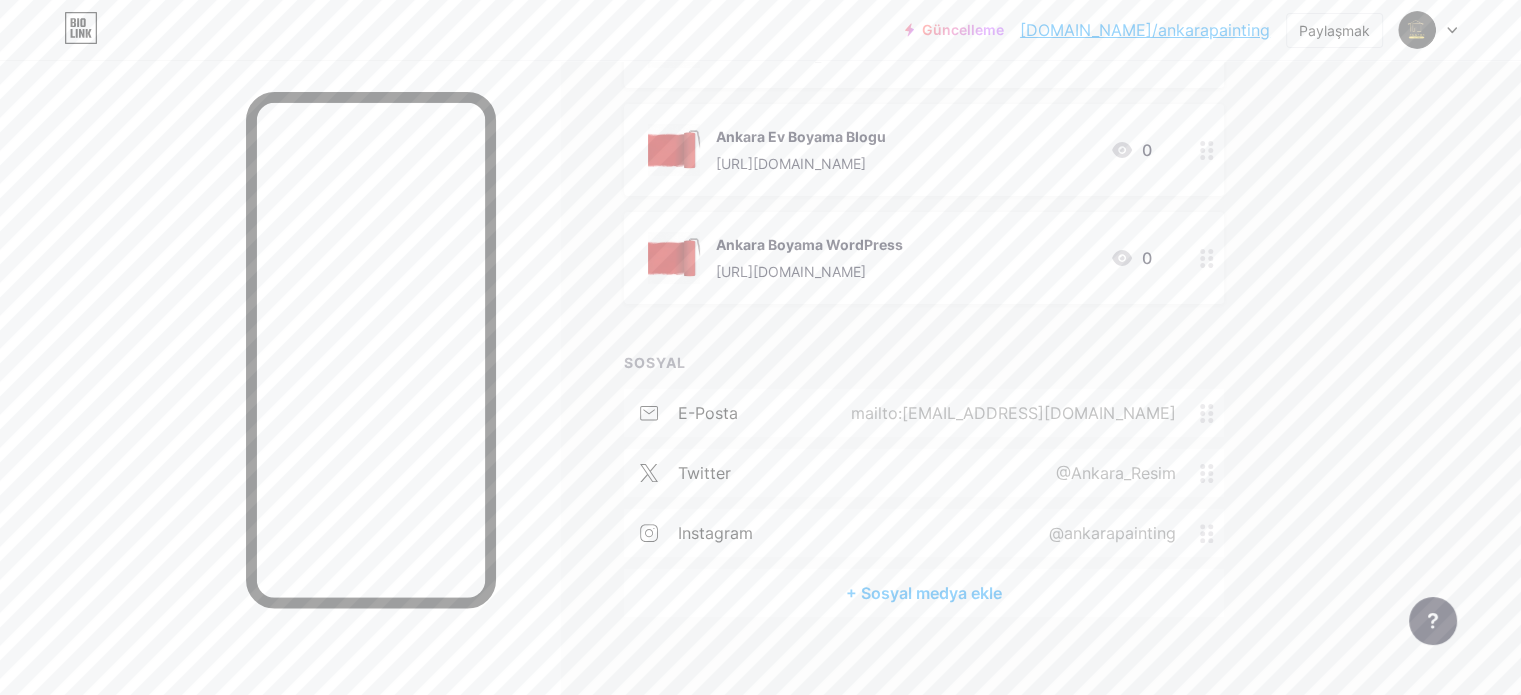 click on "+ Sosyal medya ekle" at bounding box center (924, 593) 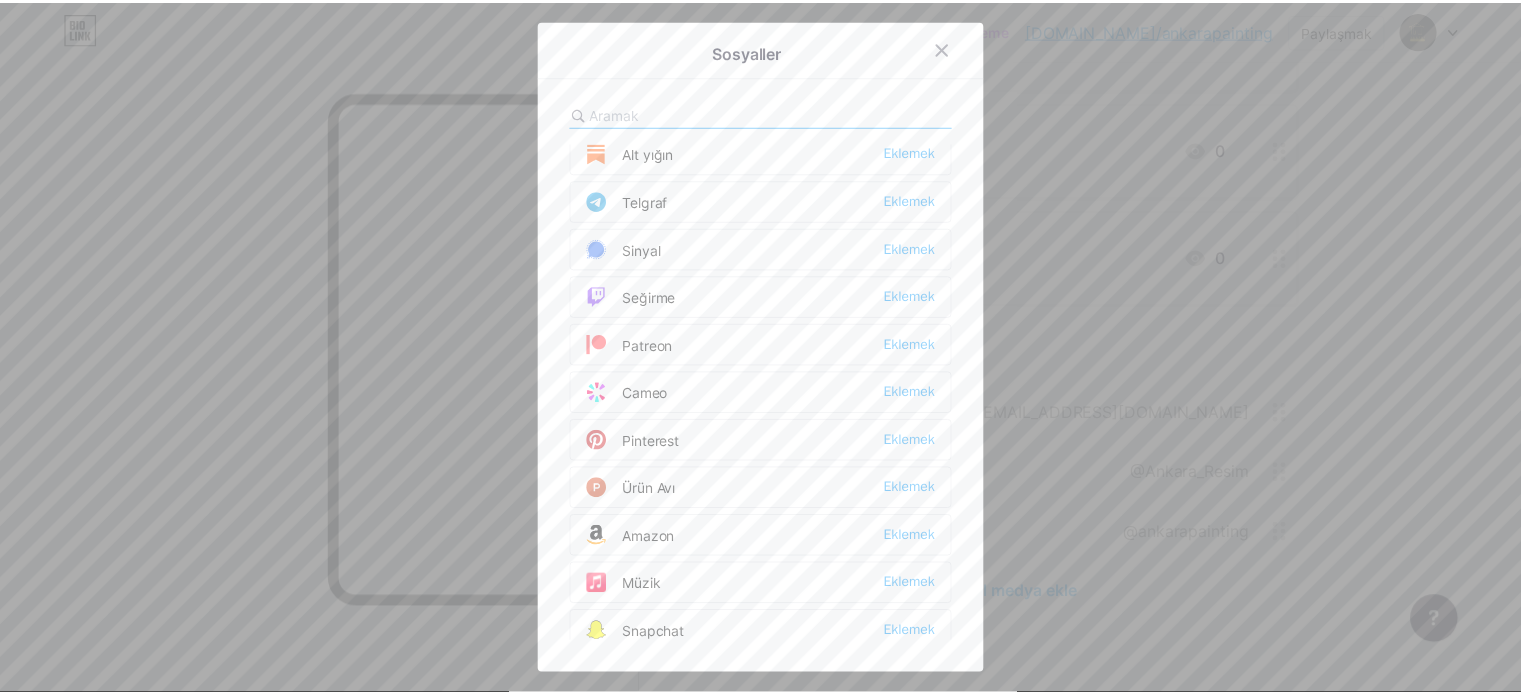 scroll, scrollTop: 1100, scrollLeft: 0, axis: vertical 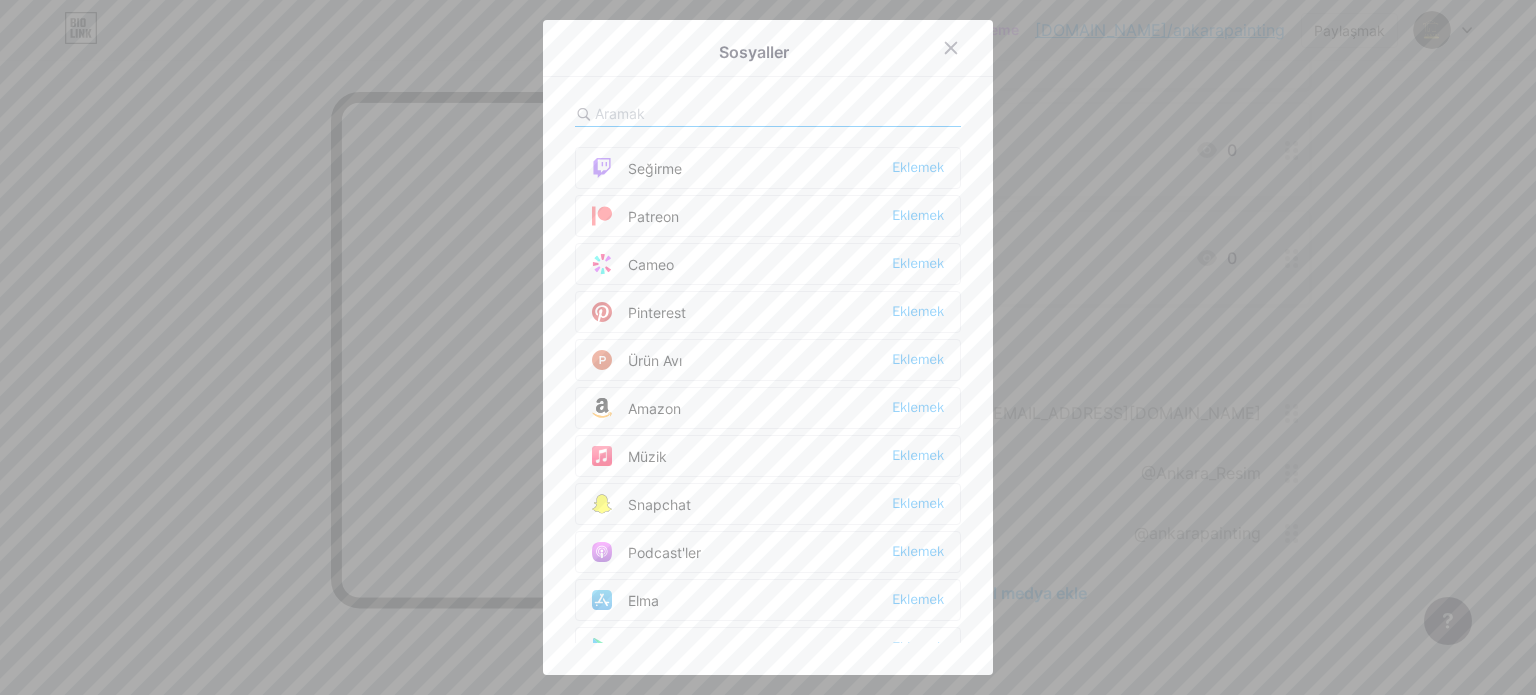 click on "Pinterest
Eklemek" at bounding box center [768, 312] 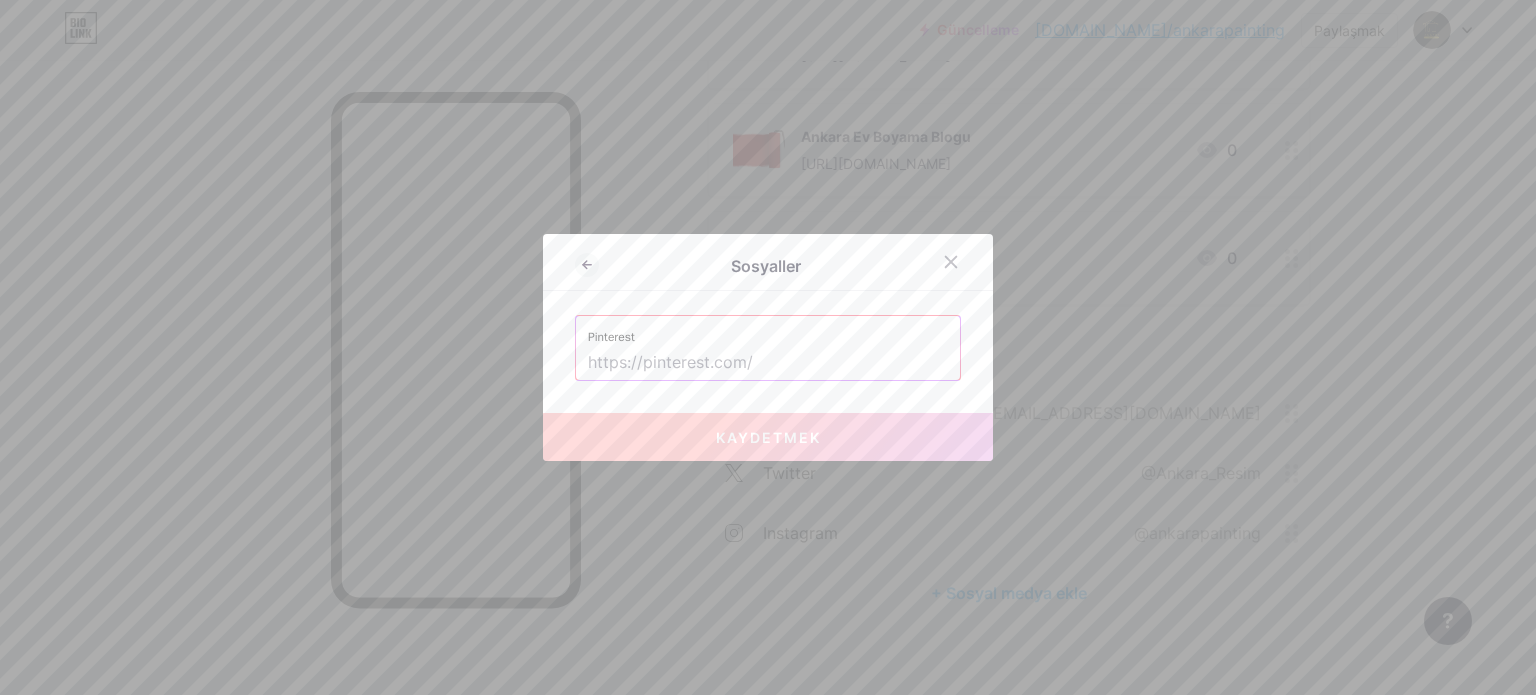 click at bounding box center (768, 363) 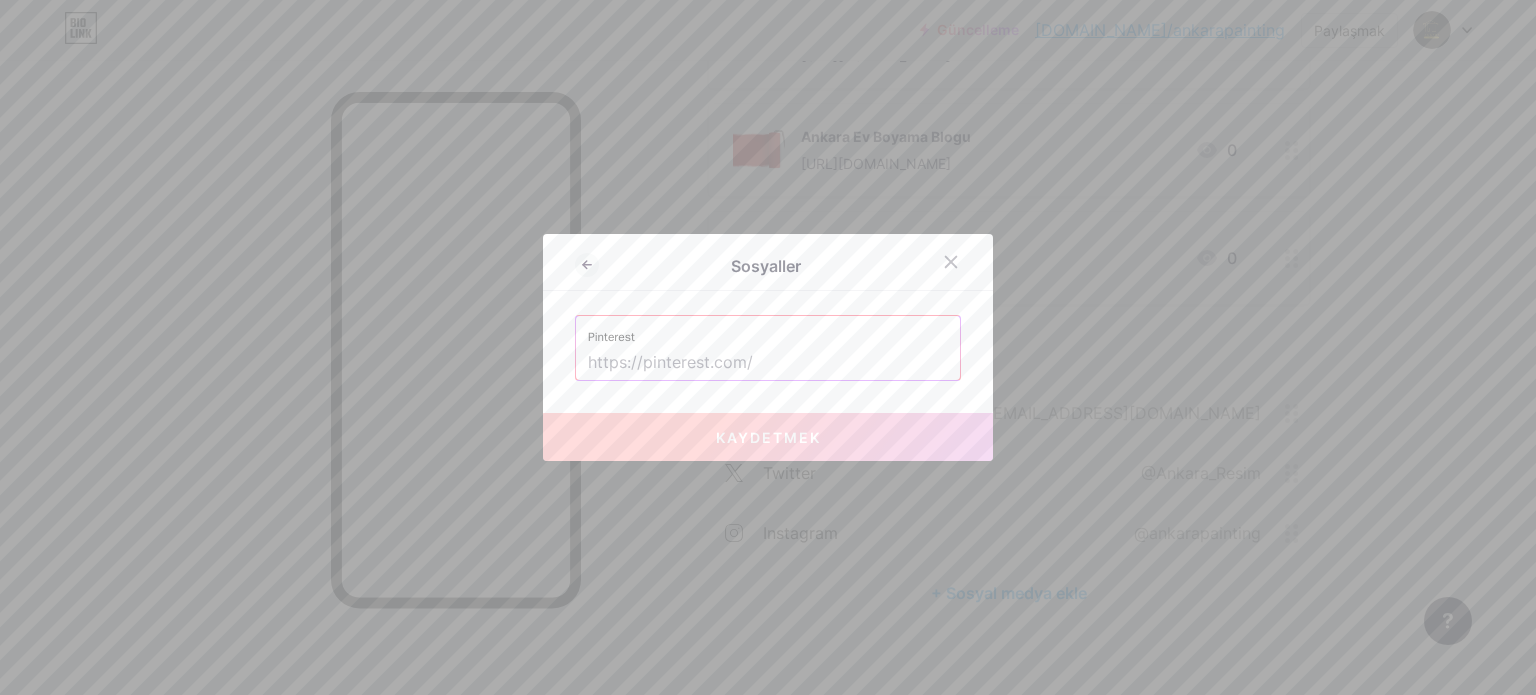 paste on "ankarapainting" 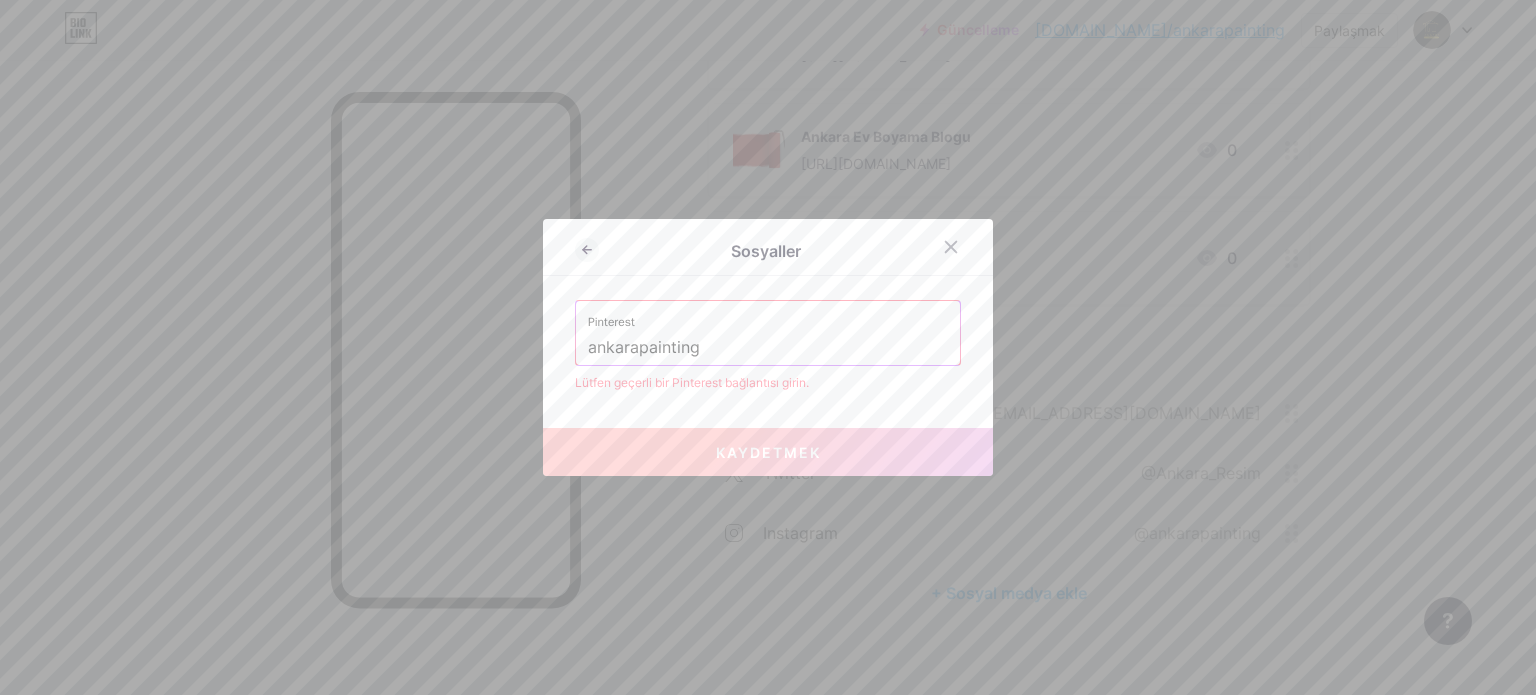 drag, startPoint x: 707, startPoint y: 345, endPoint x: 688, endPoint y: 376, distance: 36.359318 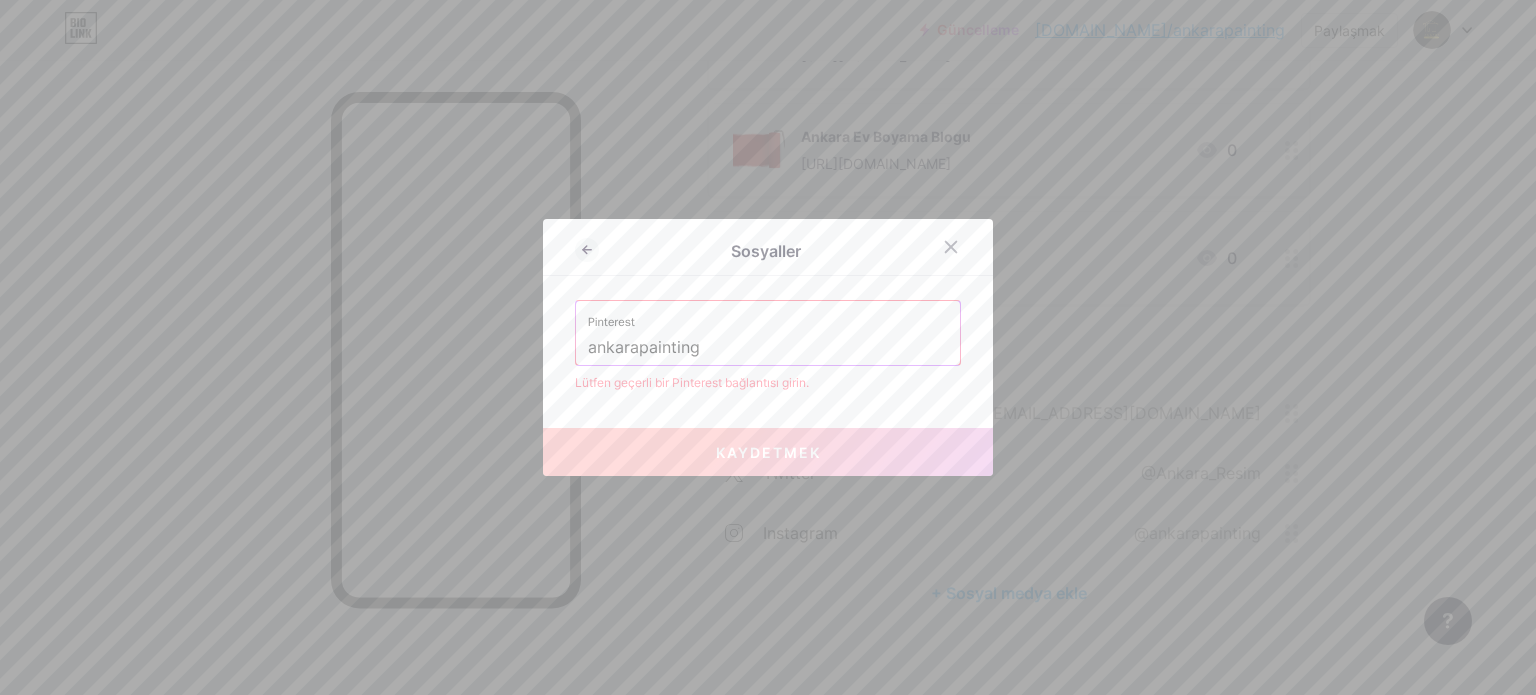 paste on "[URL][DOMAIN_NAME]" 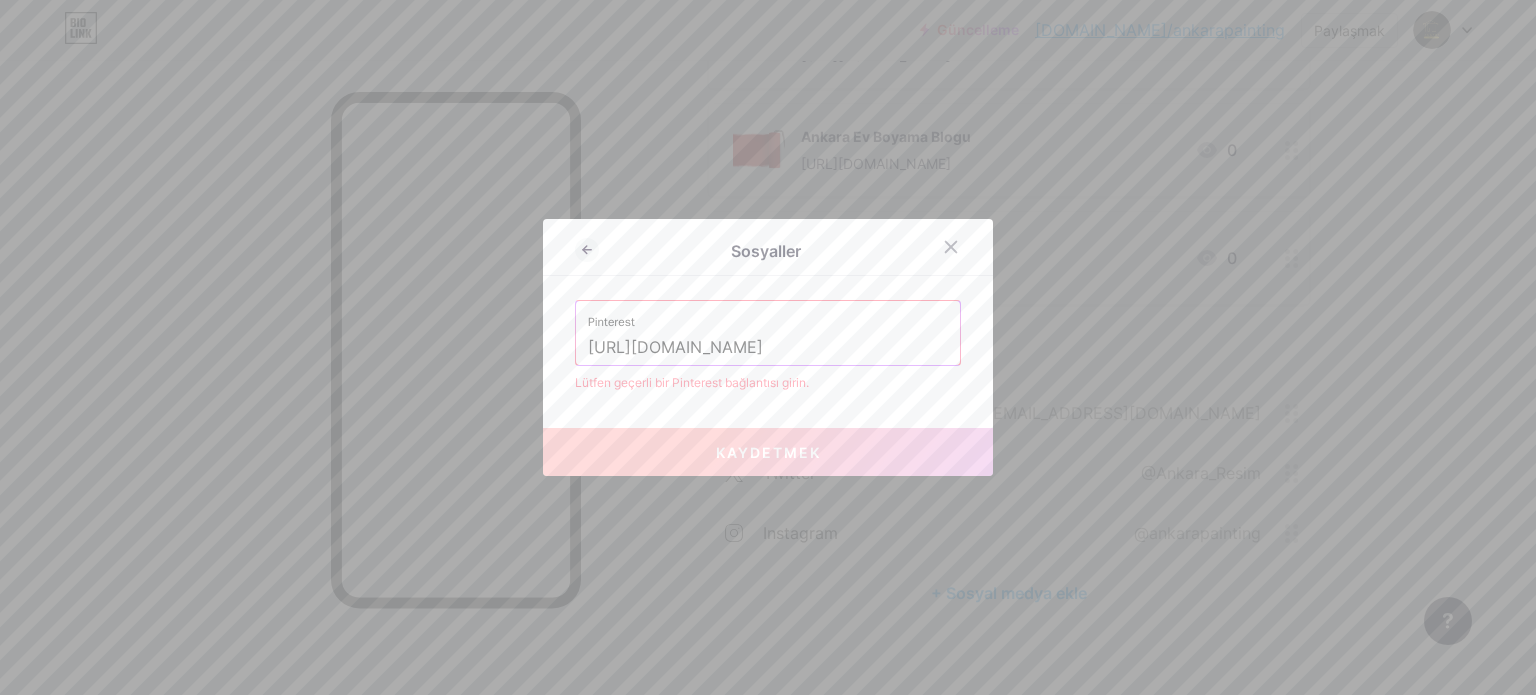 click on "Sosyaller       Pinterest   [URL][DOMAIN_NAME]   Lütfen geçerli bir Pinterest bağlantısı girin.       Kaydetmek" at bounding box center [768, 347] 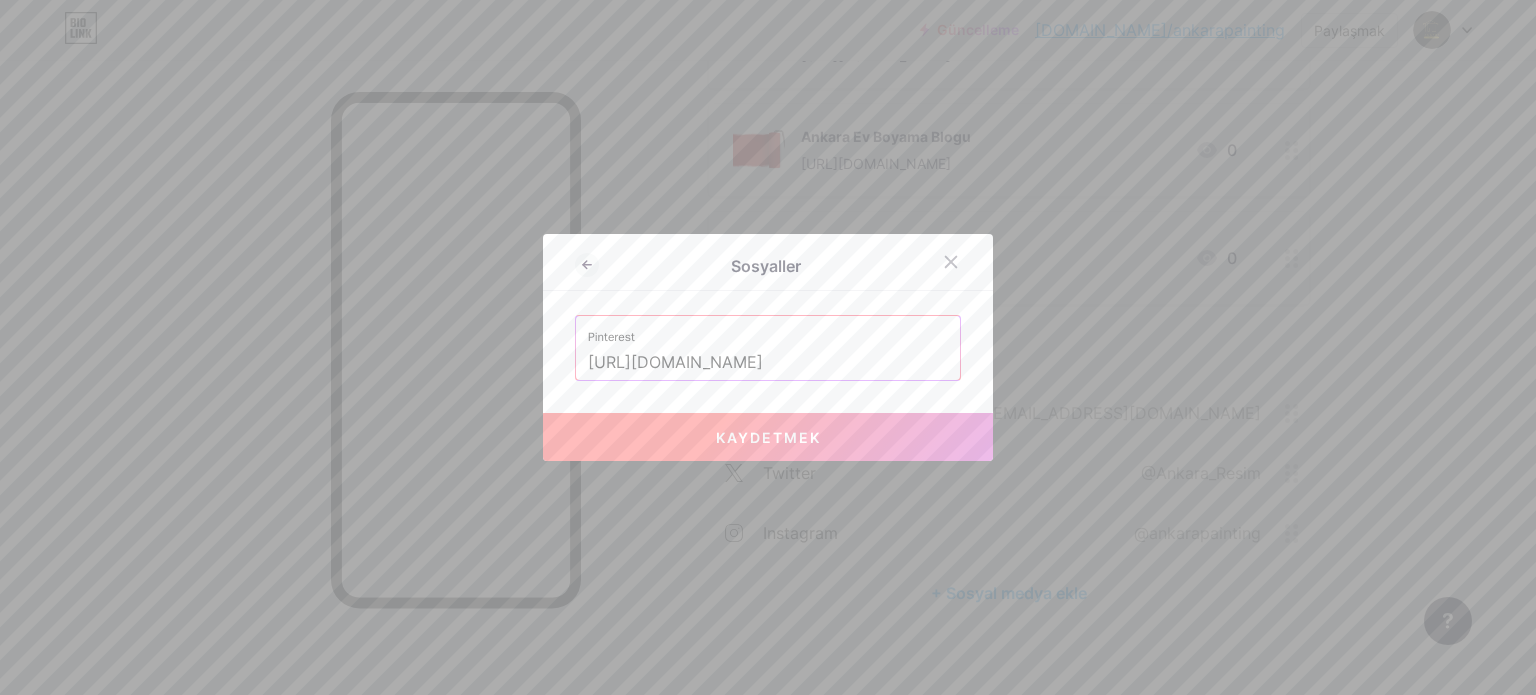 type on "[URL][DOMAIN_NAME]" 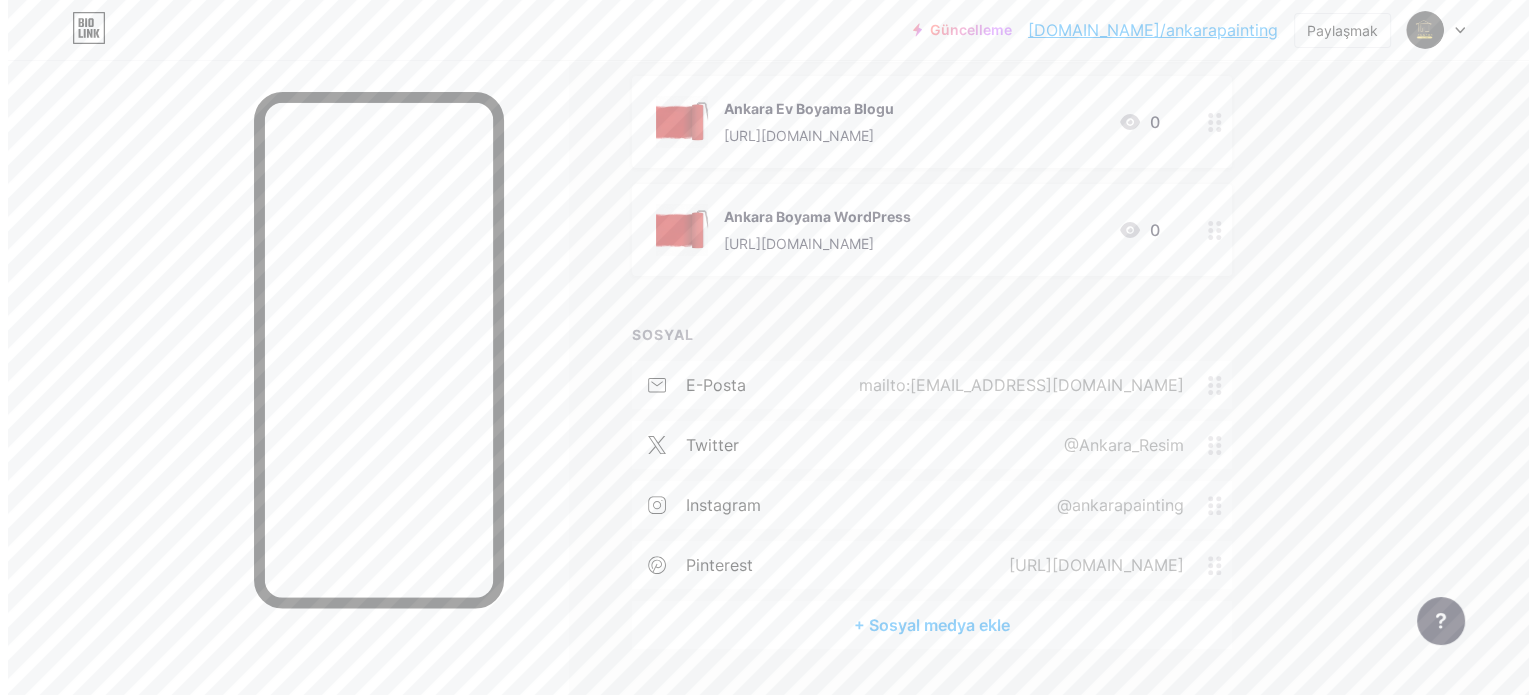 scroll, scrollTop: 507, scrollLeft: 0, axis: vertical 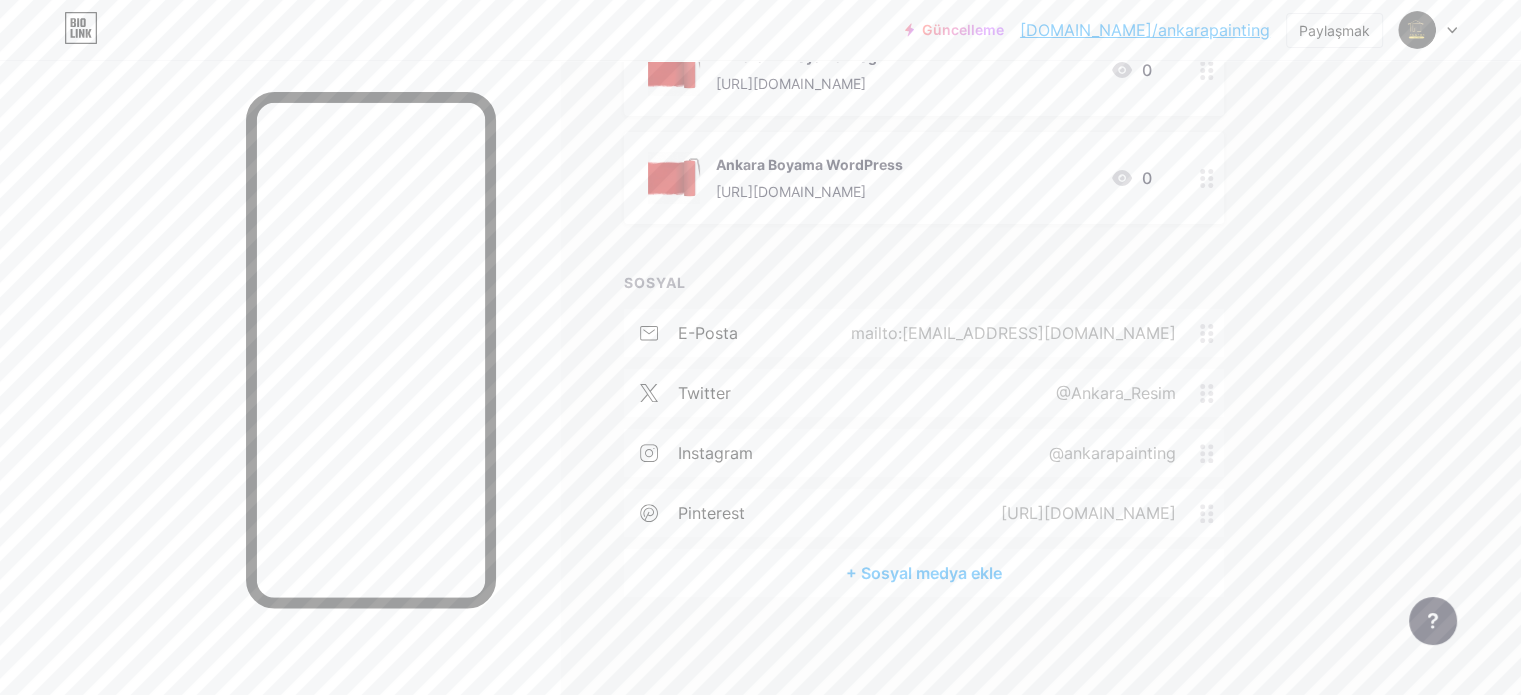 click on "+ Sosyal medya ekle" at bounding box center (924, 573) 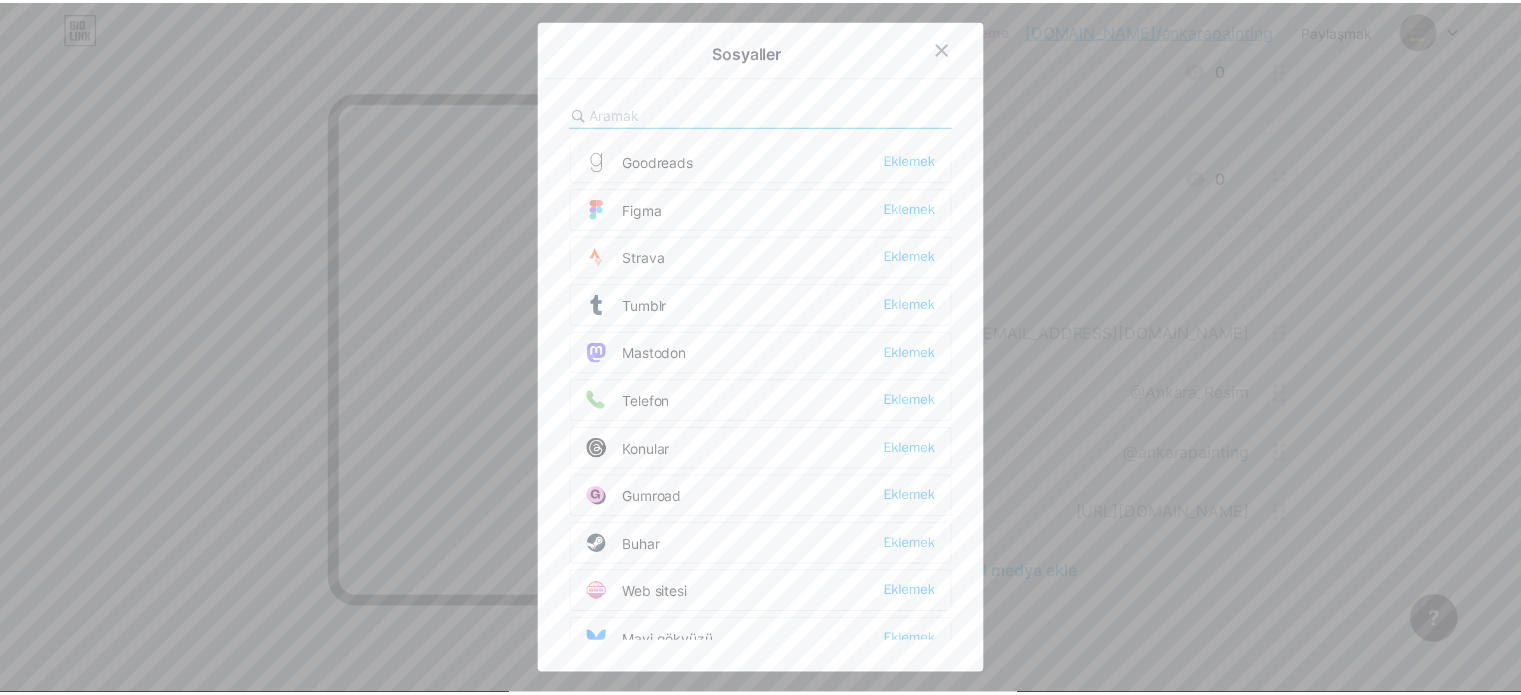 scroll, scrollTop: 1784, scrollLeft: 0, axis: vertical 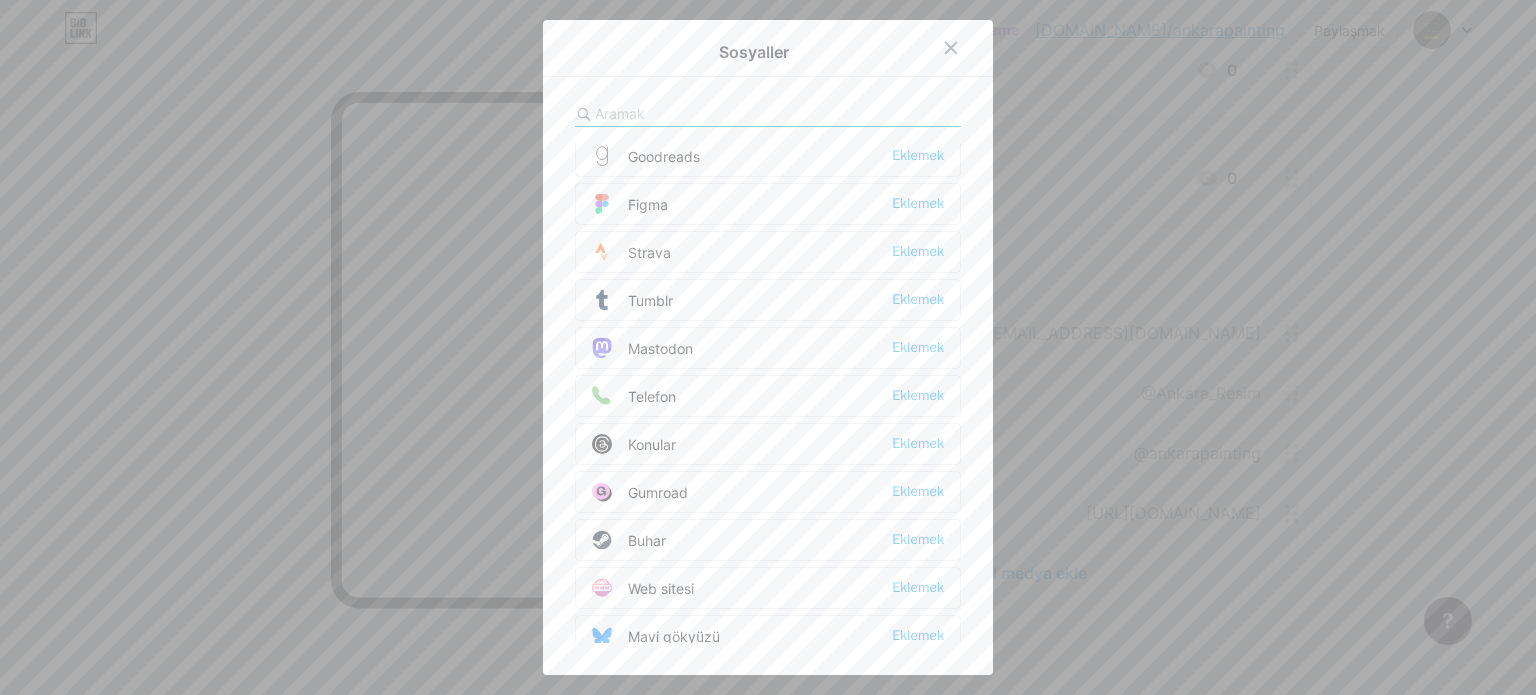 click on "Telefon
Eklemek" at bounding box center (768, 396) 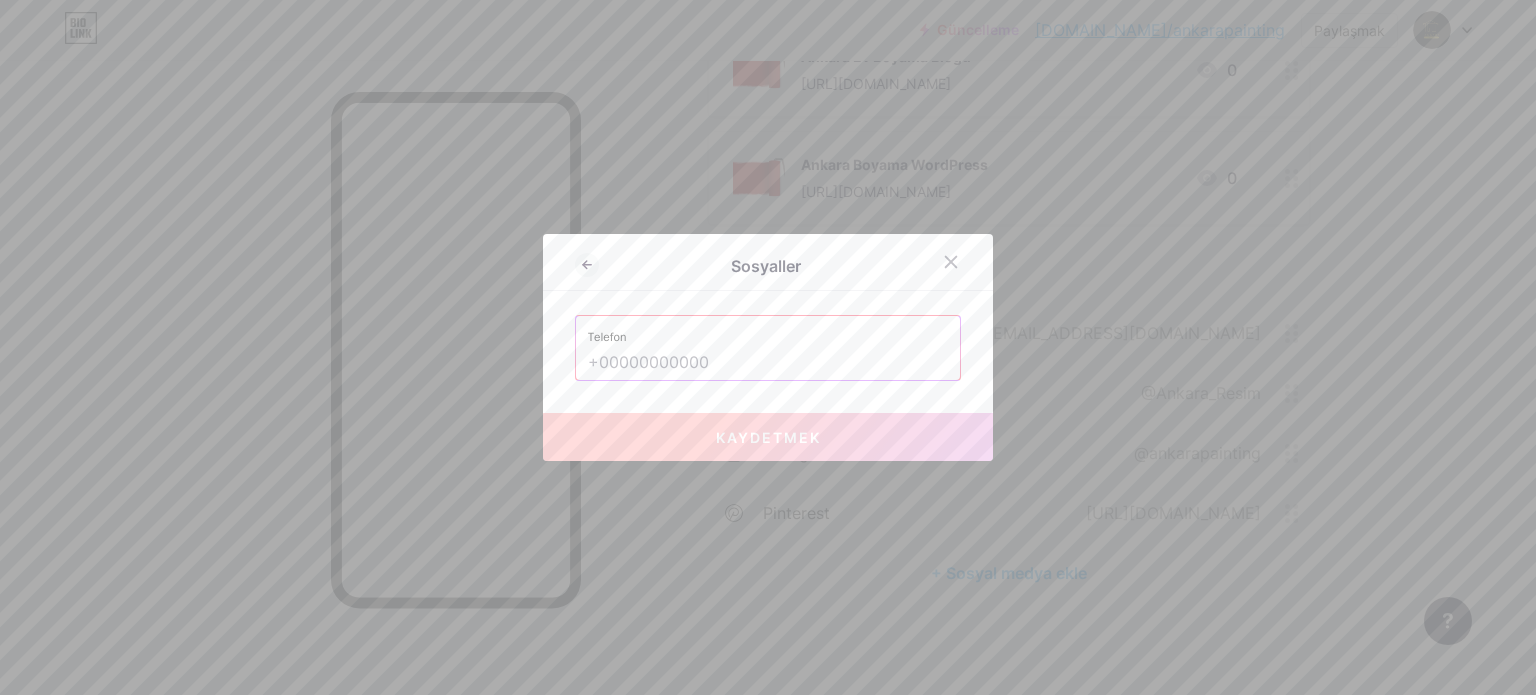 click at bounding box center [768, 363] 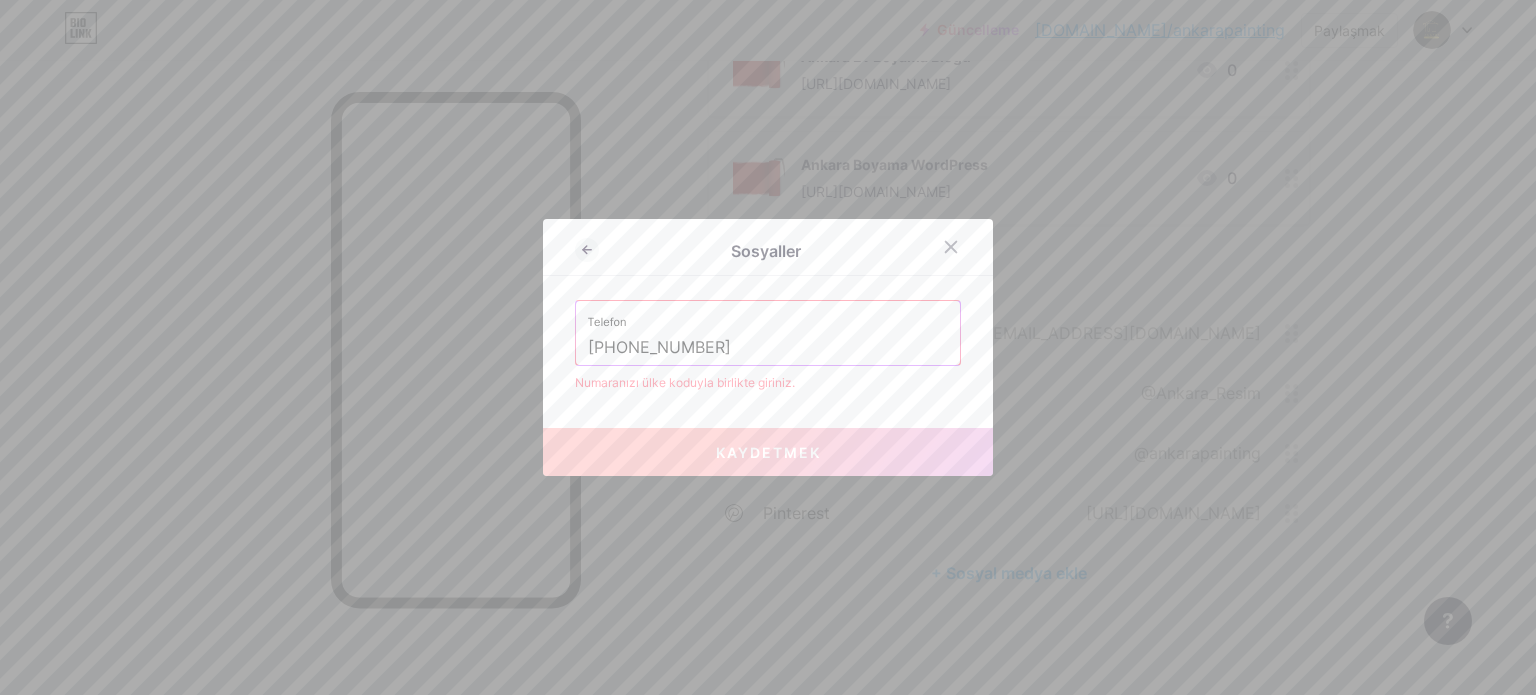 click on "Sosyaller       Telefon   [PHONE_NUMBER]   Numaranızı ülke koduyla birlikte giriniz.       Kaydetmek" at bounding box center (768, 347) 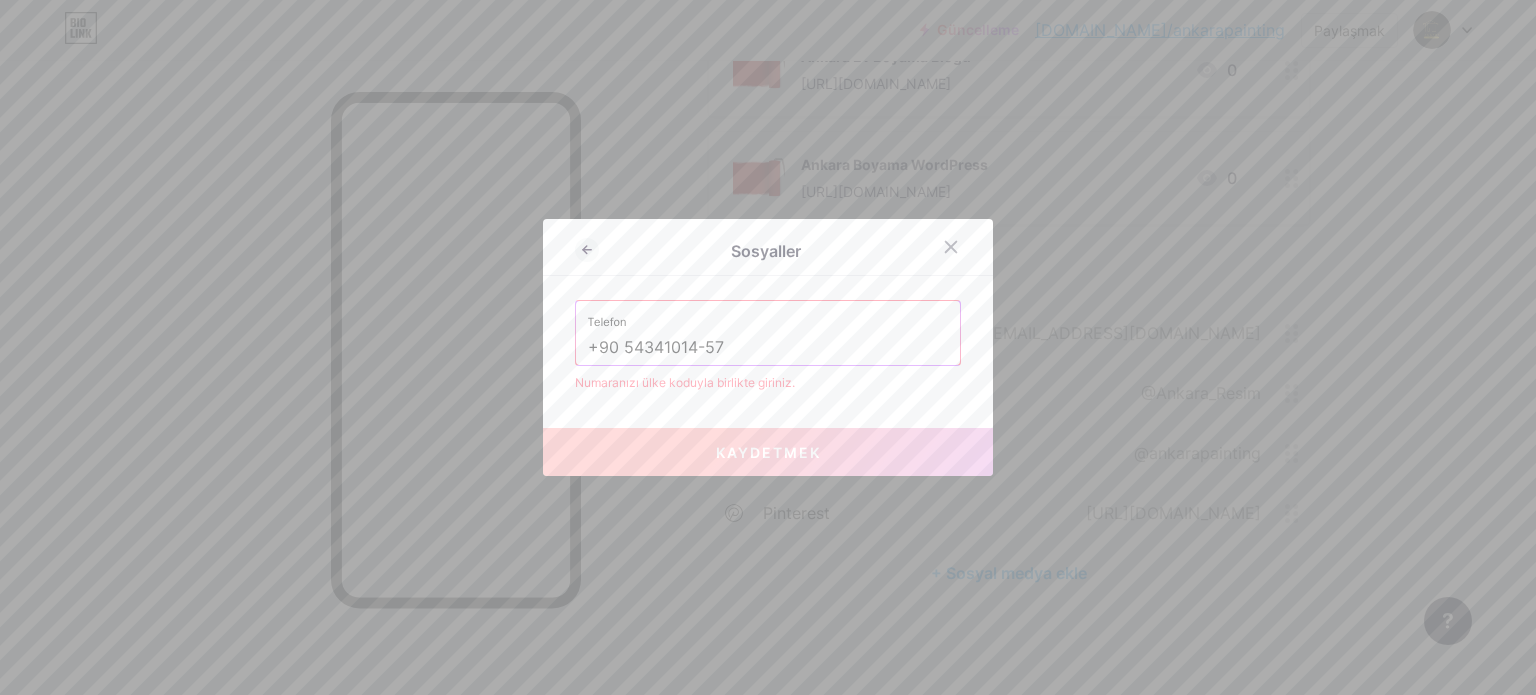 click on "Sosyaller       Telefon   [PHONE_NUMBER]   Numaranızı ülke koduyla birlikte giriniz.       Kaydetmek" at bounding box center (768, 347) 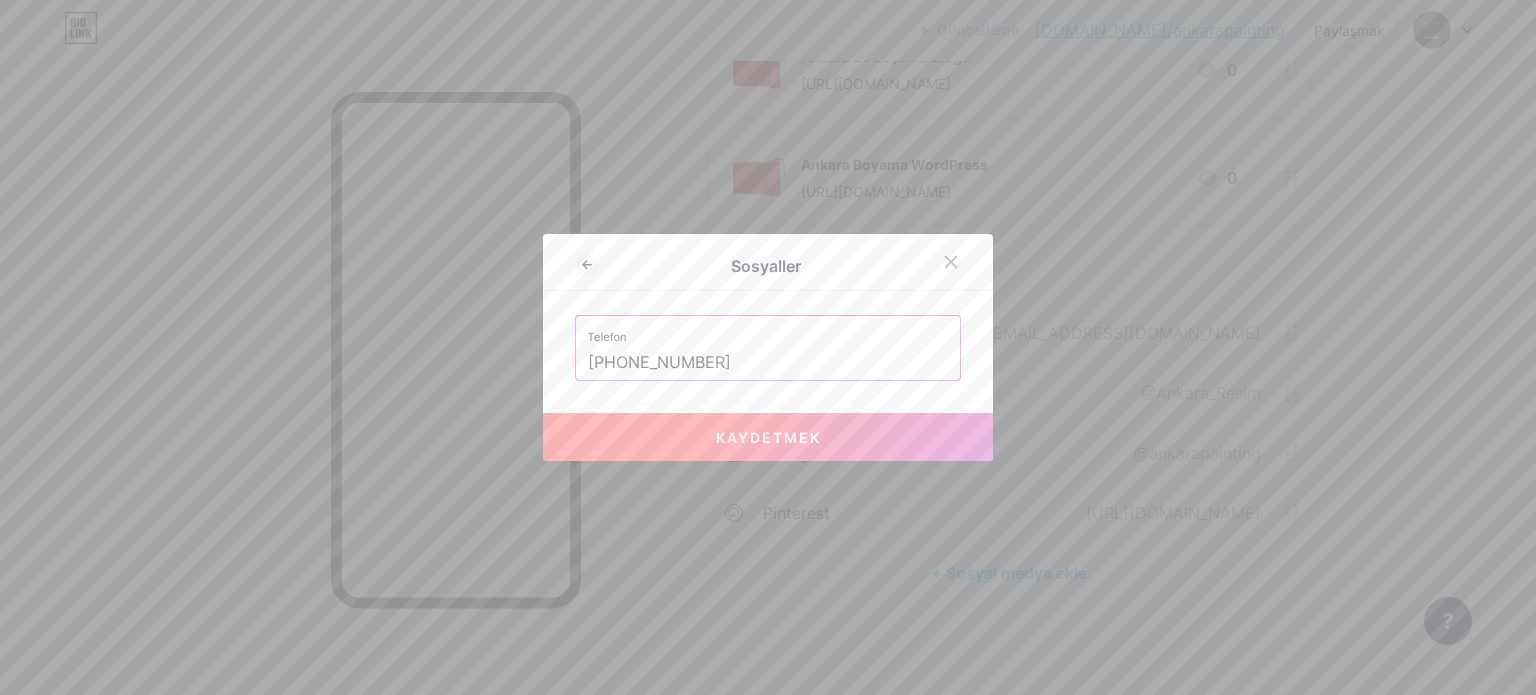 click on "Sosyaller       Telefon   [PHONE_NUMBER]         Kaydetmek" at bounding box center [768, 347] 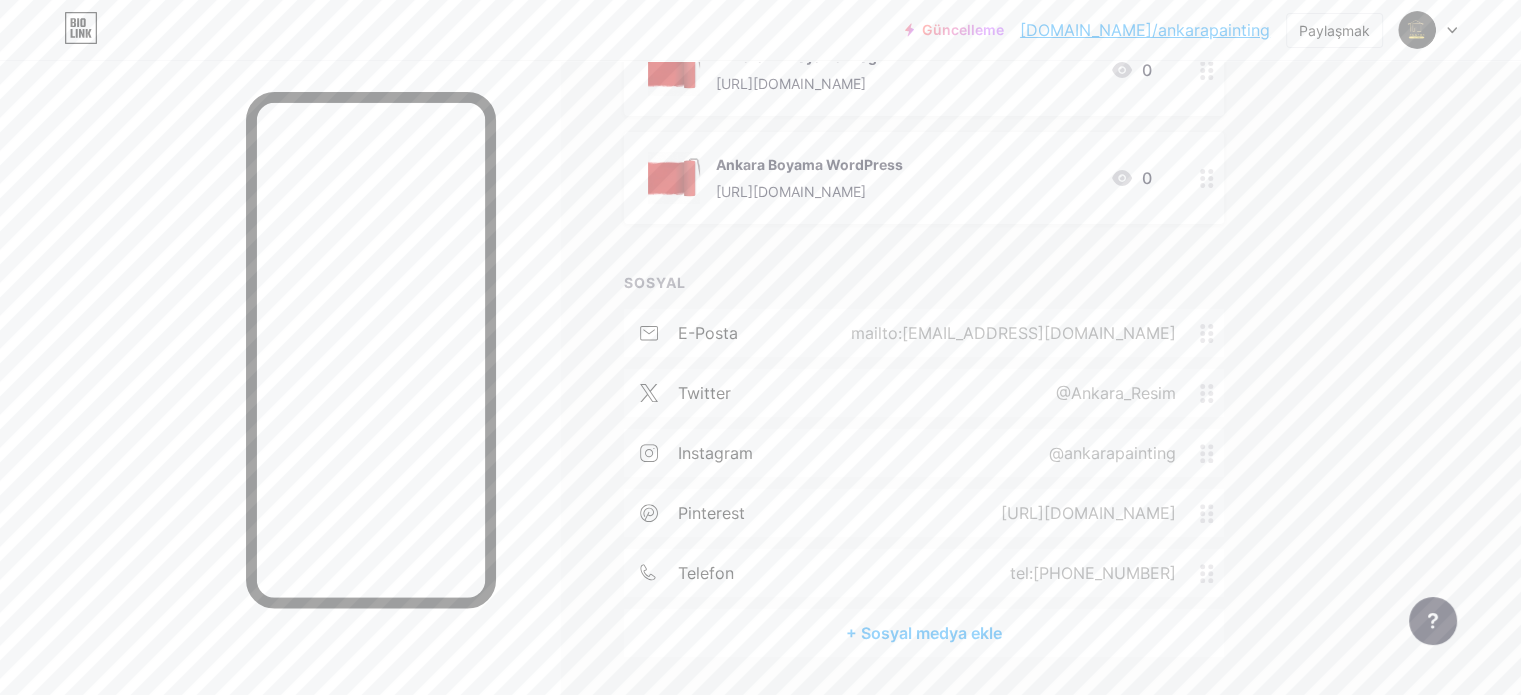 type 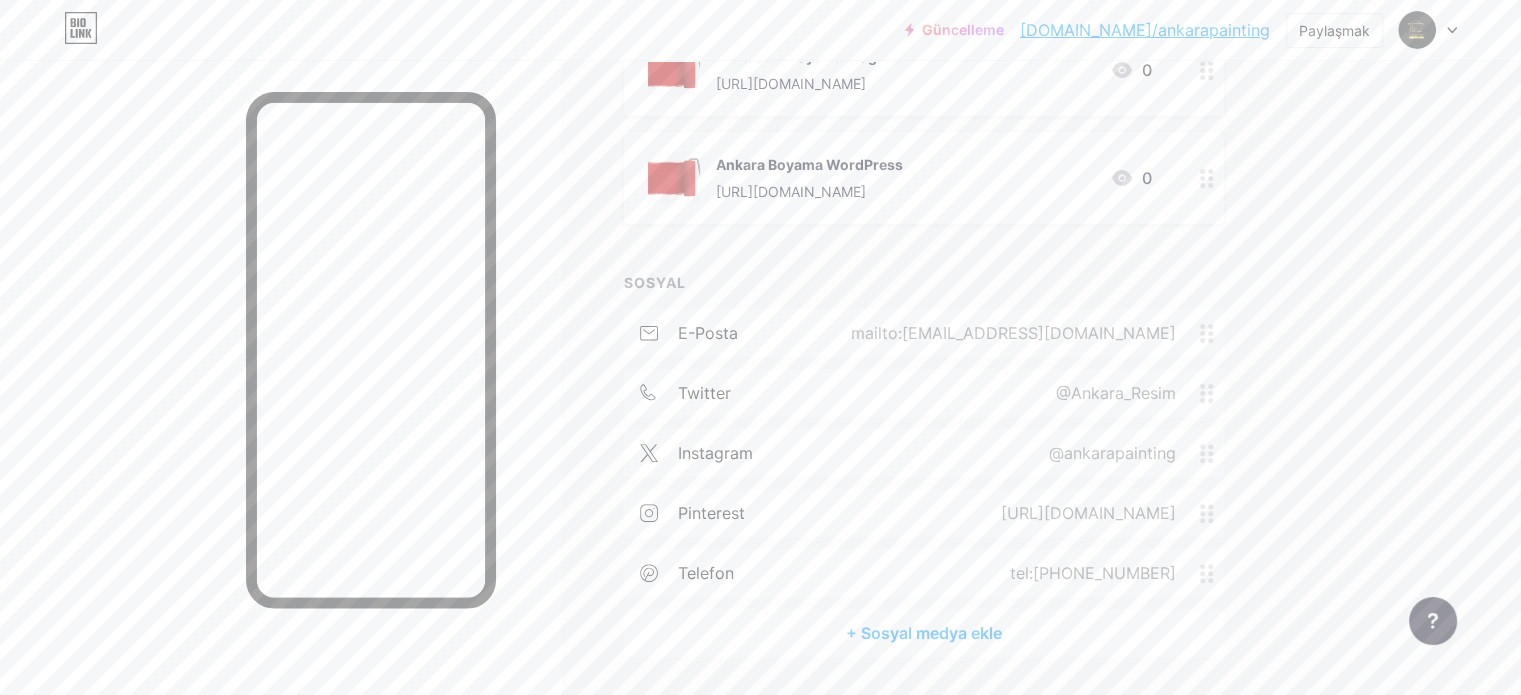 click on "Bağlantılar
Gönderiler
Tasarım
Aboneler
YENİ
İstatistikler
Ayarlar       + BAĞLANTI EKLE     + GÖMÜLÜ EKLE
+ Başlık ekle
Ev
MADDE
0
Ankara Resim web
[URL][DOMAIN_NAME]
0
Ankara Ev Boyama Blogu
[URL][DOMAIN_NAME]
0
Ankara Boyama WordPress
[URL][DOMAIN_NAME]
0
SOSYAL
e-posta
mailto:[EMAIL_ADDRESS][DOMAIN_NAME]               Twitter
@Ankara_Resim                   Instagram
@ankarapainting
pinterest" at bounding box center [656, 155] 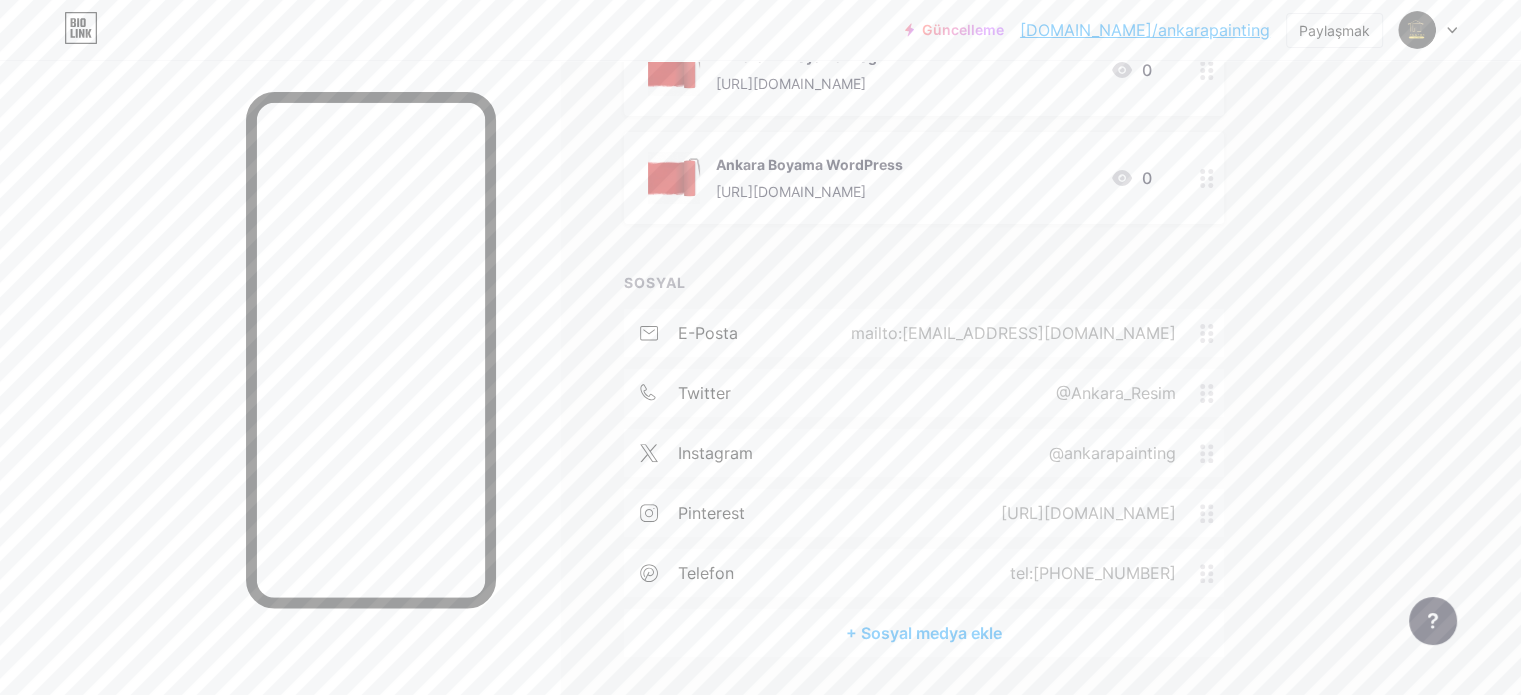 drag, startPoint x: 1284, startPoint y: 568, endPoint x: 1281, endPoint y: 433, distance: 135.03333 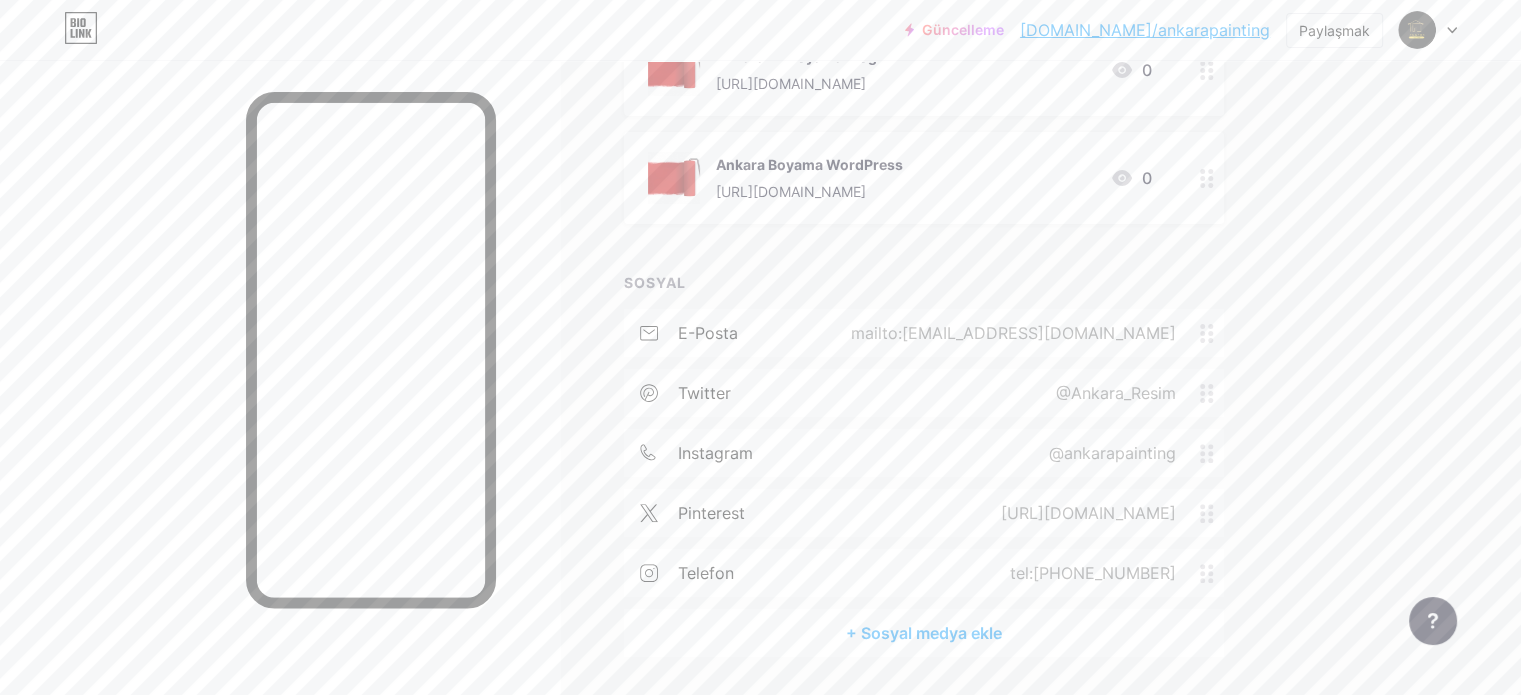 click 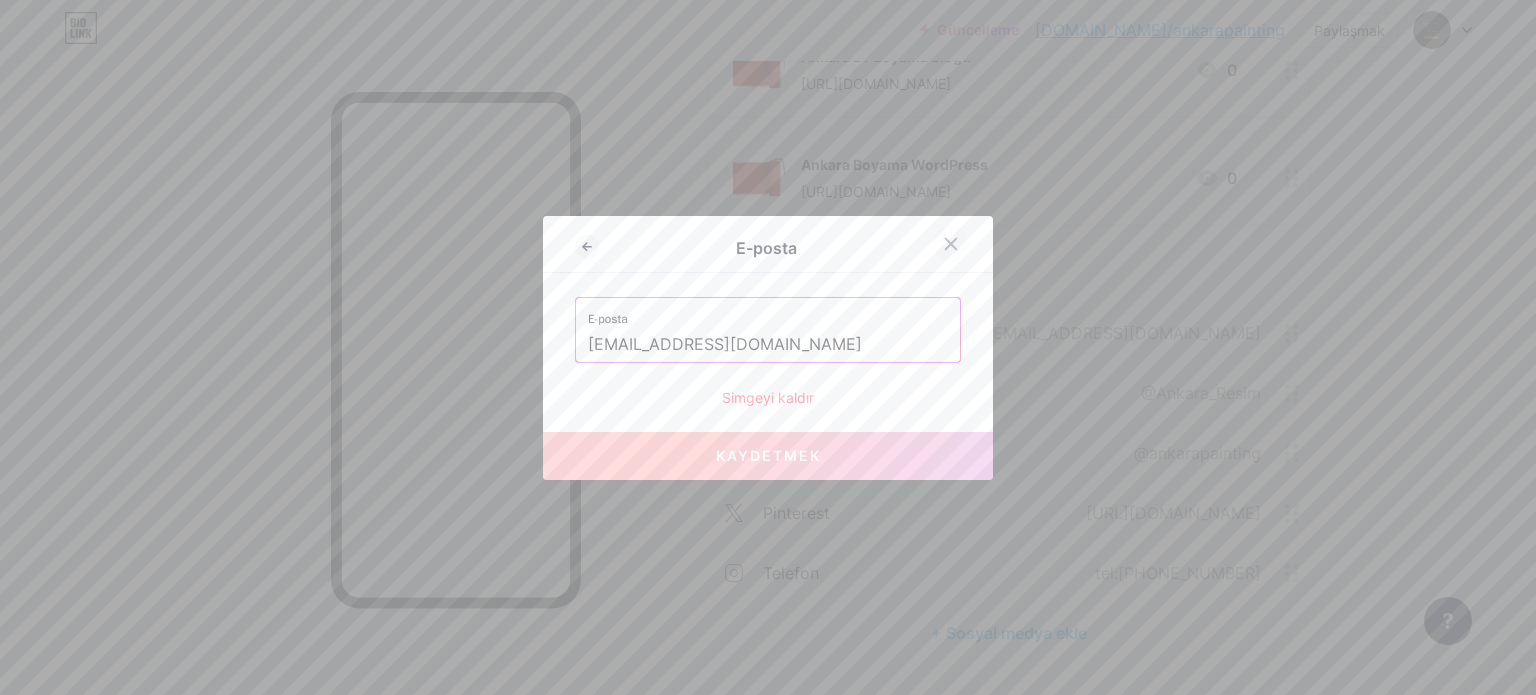 click 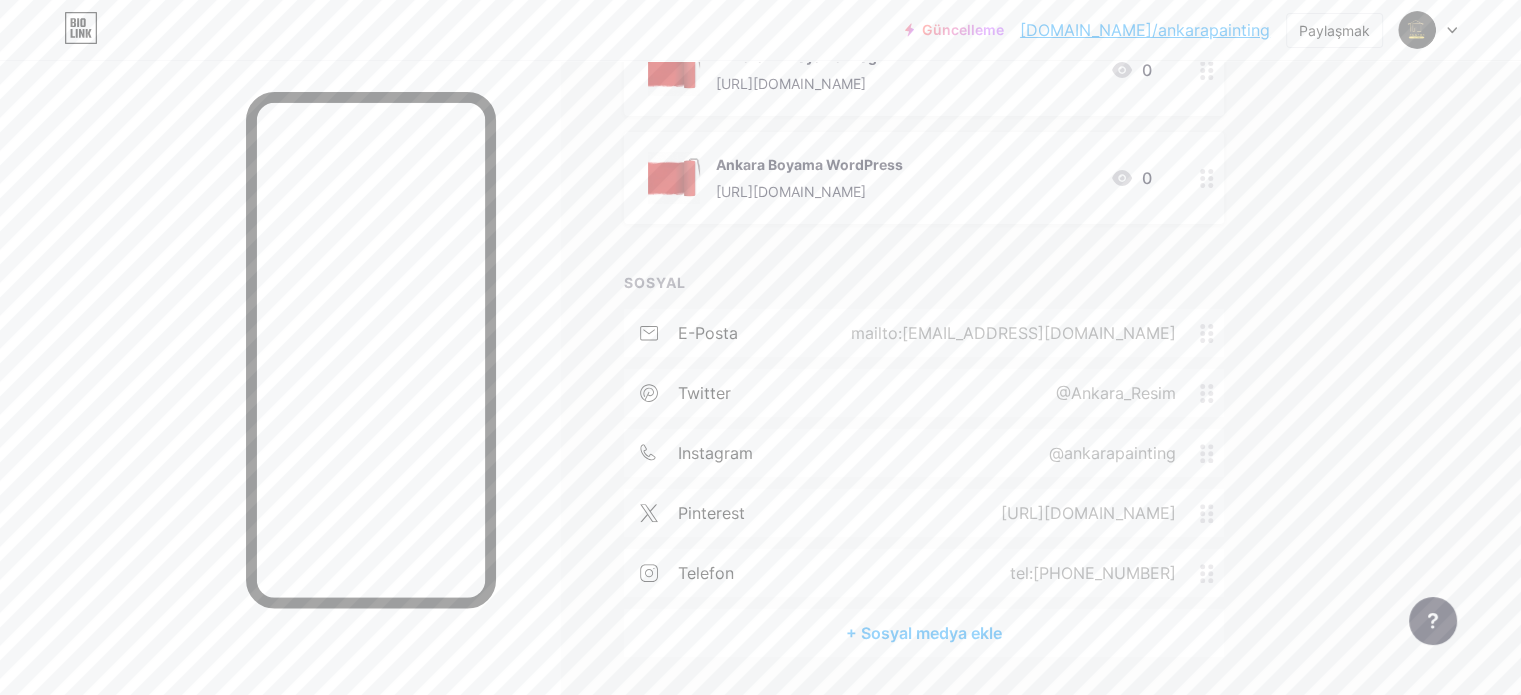 click on "Bağlantılar
Gönderiler
Tasarım
Aboneler
YENİ
İstatistikler
Ayarlar       + BAĞLANTI EKLE     + GÖMÜLÜ EKLE
+ Başlık ekle
Ev
MADDE
0
Ankara Resim web
[URL][DOMAIN_NAME]
0
Ankara Ev Boyama Blogu
[URL][DOMAIN_NAME]
0
Ankara Boyama WordPress
[URL][DOMAIN_NAME]
0
SOSYAL
e-posta
mailto:[EMAIL_ADDRESS][DOMAIN_NAME]
Twitter
@Ankara_Resim               Instagram
@ankarapainting                   pinterest" at bounding box center (656, 155) 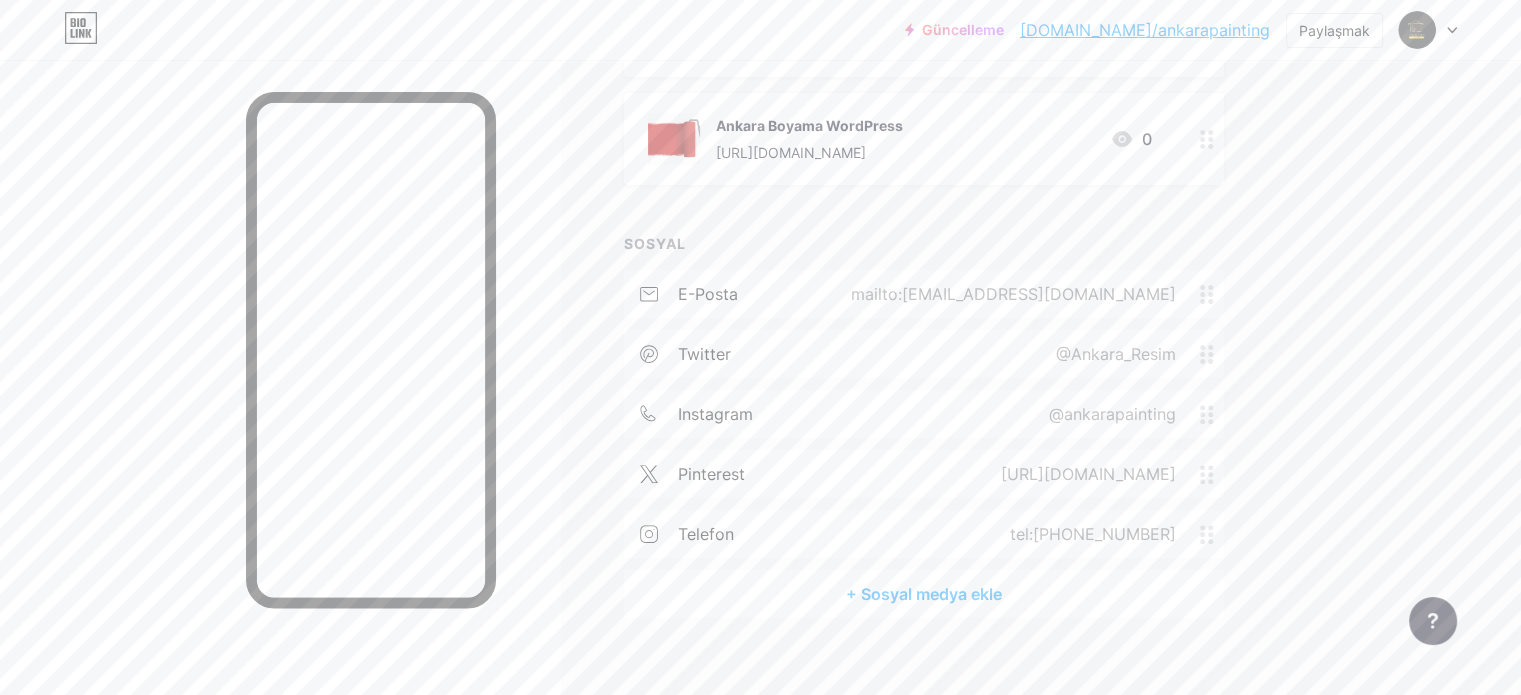 scroll, scrollTop: 567, scrollLeft: 0, axis: vertical 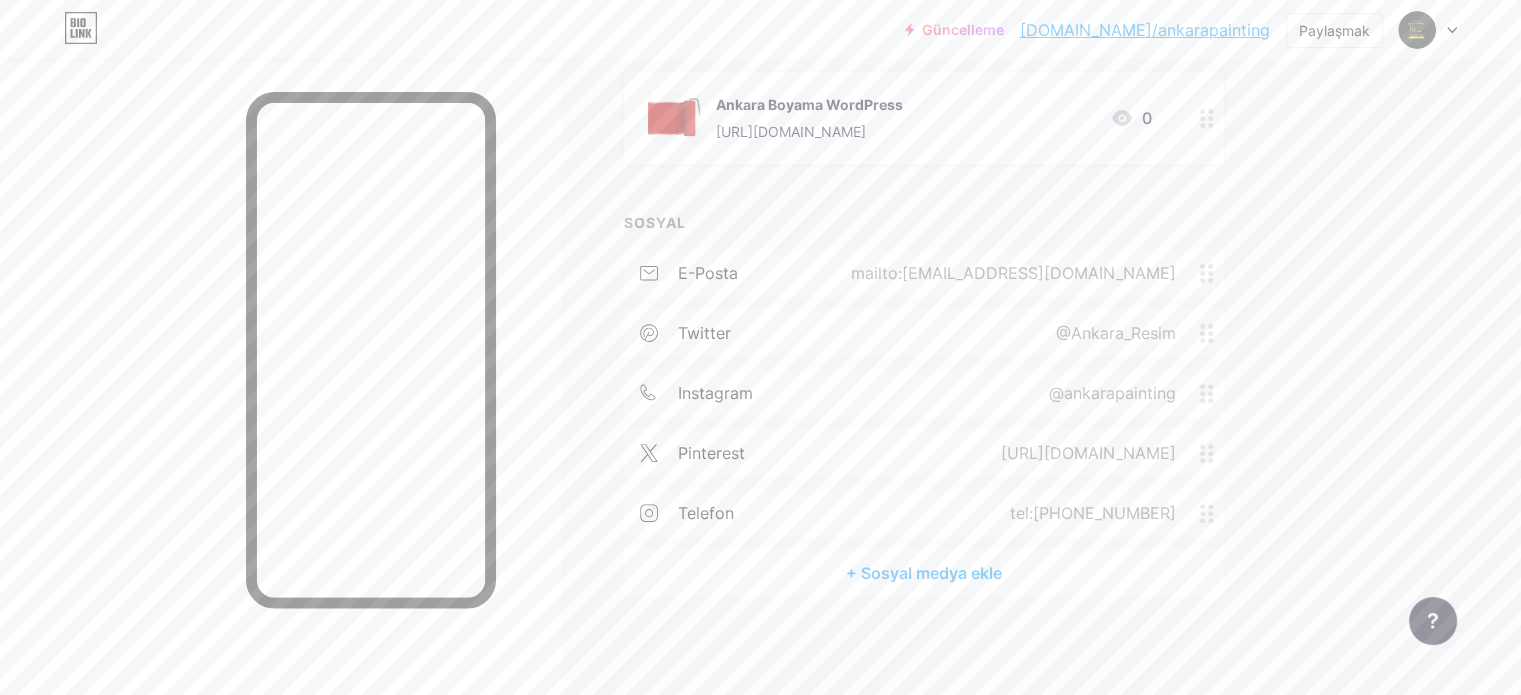 click on "Bağlantılar
Gönderiler
Tasarım
Aboneler
YENİ
İstatistikler
Ayarlar       + BAĞLANTI EKLE     + GÖMÜLÜ EKLE
+ Başlık ekle
Ev
MADDE
0
Ankara Resim web
[URL][DOMAIN_NAME]
0
Ankara Ev Boyama Blogu
[URL][DOMAIN_NAME]
0
Ankara Boyama WordPress
[URL][DOMAIN_NAME]
0
SOSYAL
e-posta
mailto:[EMAIL_ADDRESS][DOMAIN_NAME]
Twitter
@Ankara_Resim               Instagram
@ankarapainting                   pinterest" at bounding box center [656, 95] 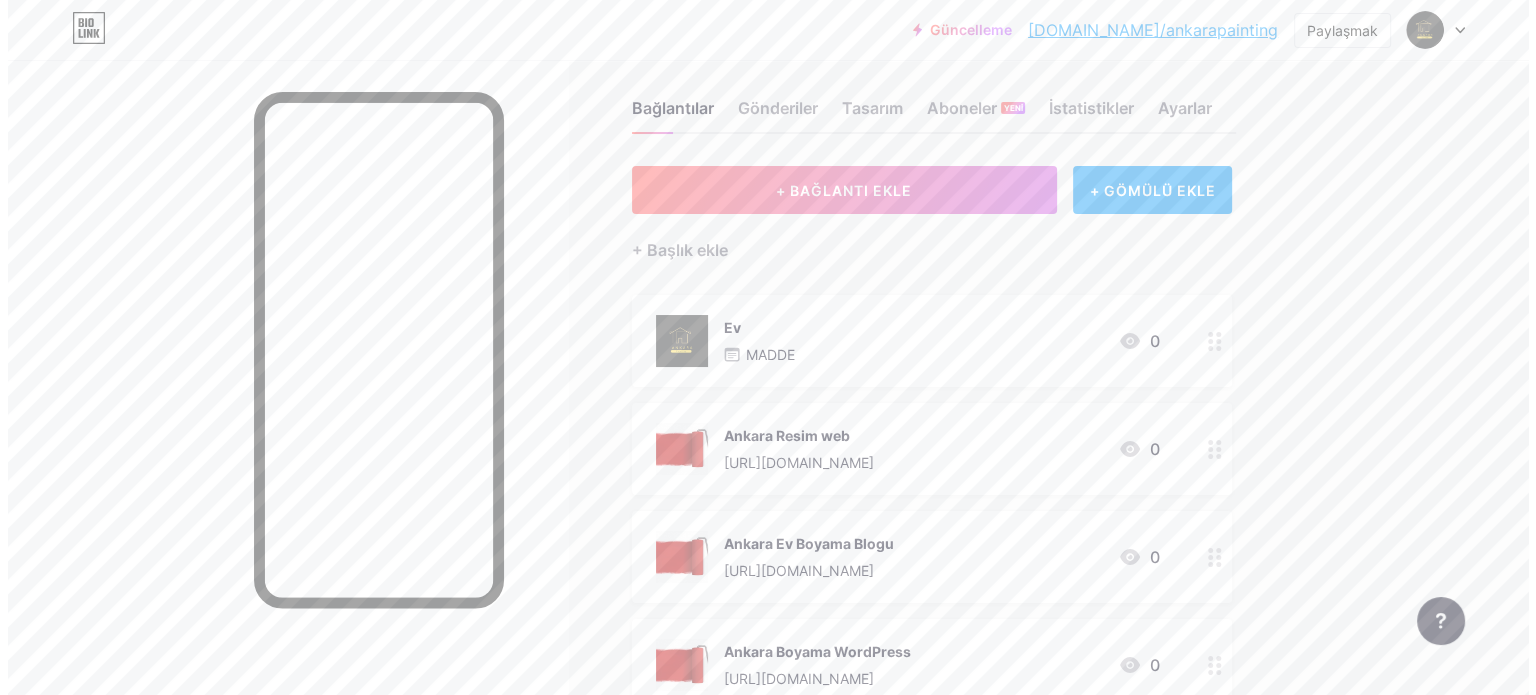 scroll, scrollTop: 0, scrollLeft: 0, axis: both 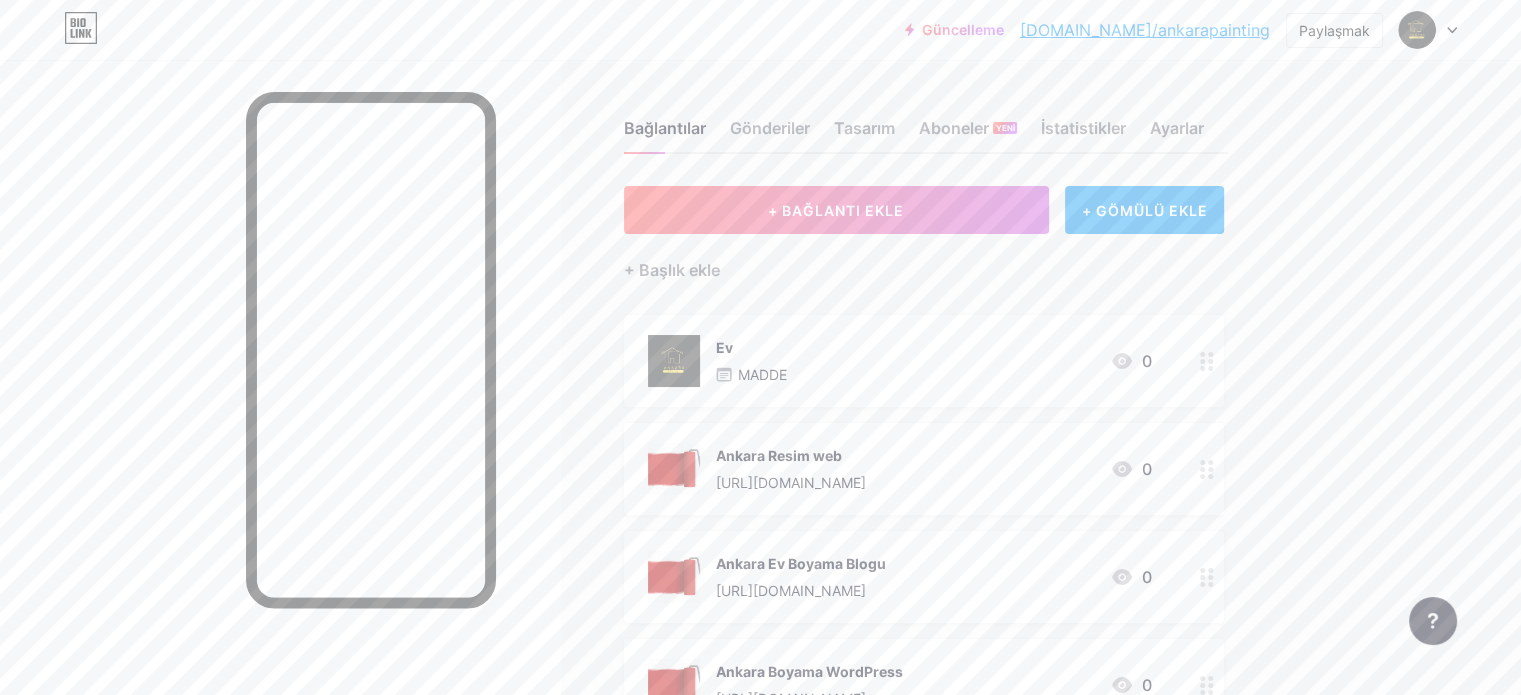 click on "Bağlantılar
Gönderiler
Tasarım
Aboneler
YENİ
İstatistikler
Ayarlar       + BAĞLANTI EKLE     + GÖMÜLÜ EKLE
+ Başlık ekle
Ev
MADDE
0
Ankara Resim web
[URL][DOMAIN_NAME]
0
Ankara Ev Boyama Blogu
[URL][DOMAIN_NAME]
0
Ankara Boyama WordPress
[URL][DOMAIN_NAME]
0
SOSYAL
e-posta
mailto:[EMAIL_ADDRESS][DOMAIN_NAME]
Twitter
@Ankara_Resim               Instagram
@ankarapainting                   pinterest" at bounding box center [656, 662] 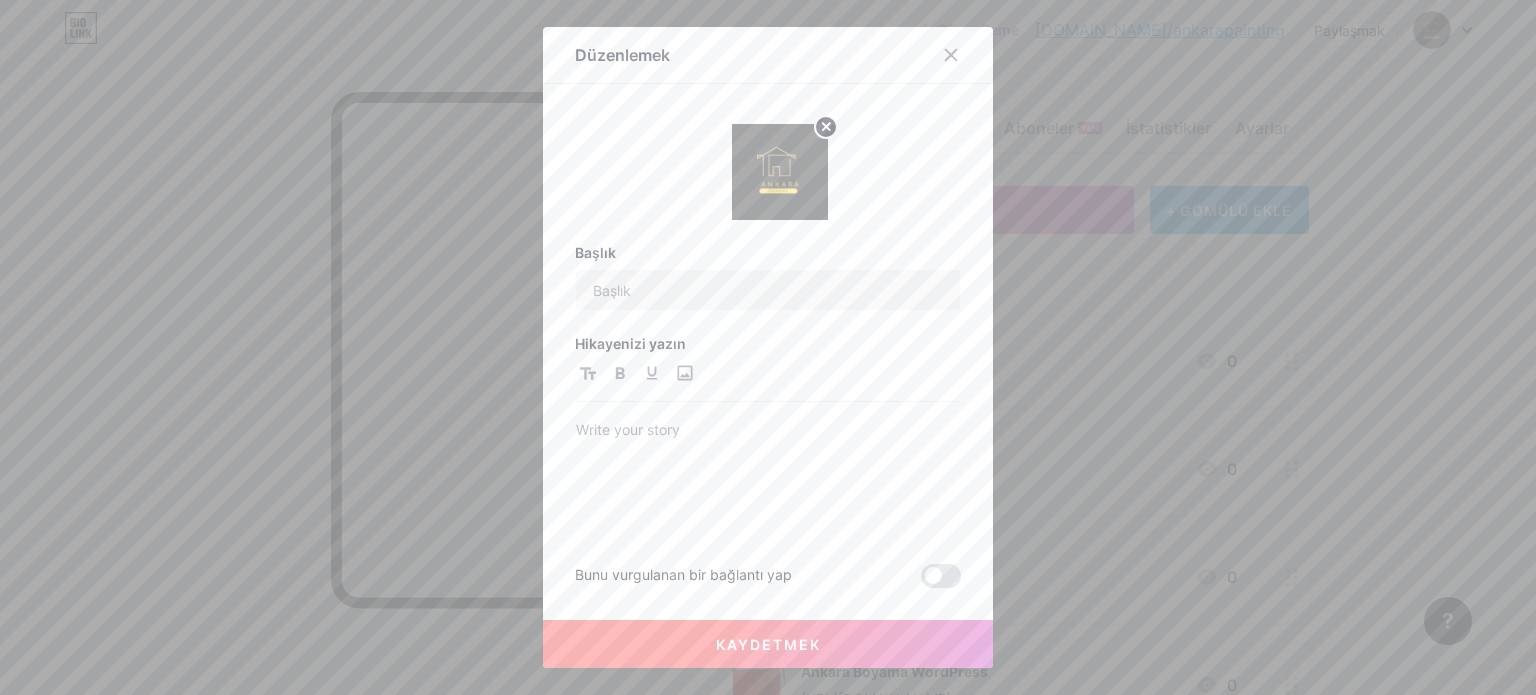type on "Ankara Painting Services" 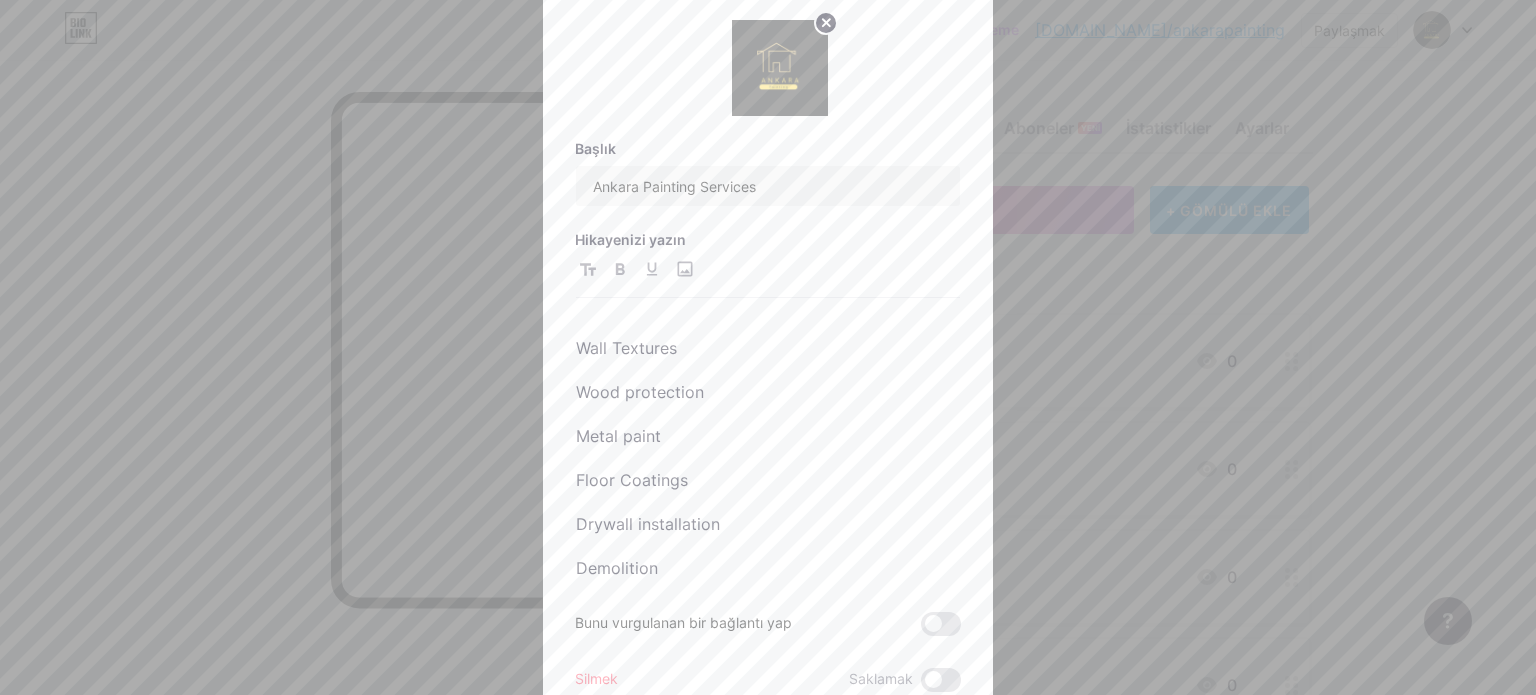 scroll, scrollTop: 300, scrollLeft: 0, axis: vertical 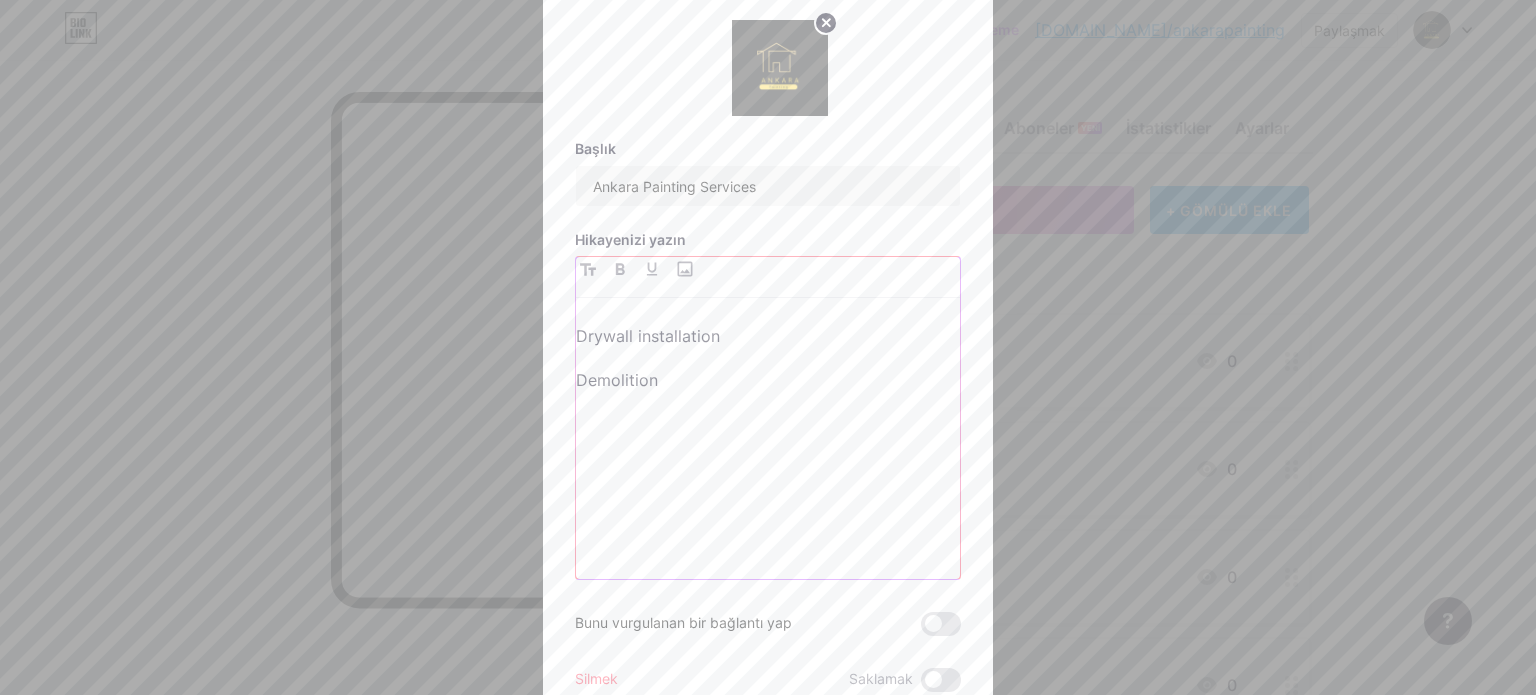 click at bounding box center (768, 468) 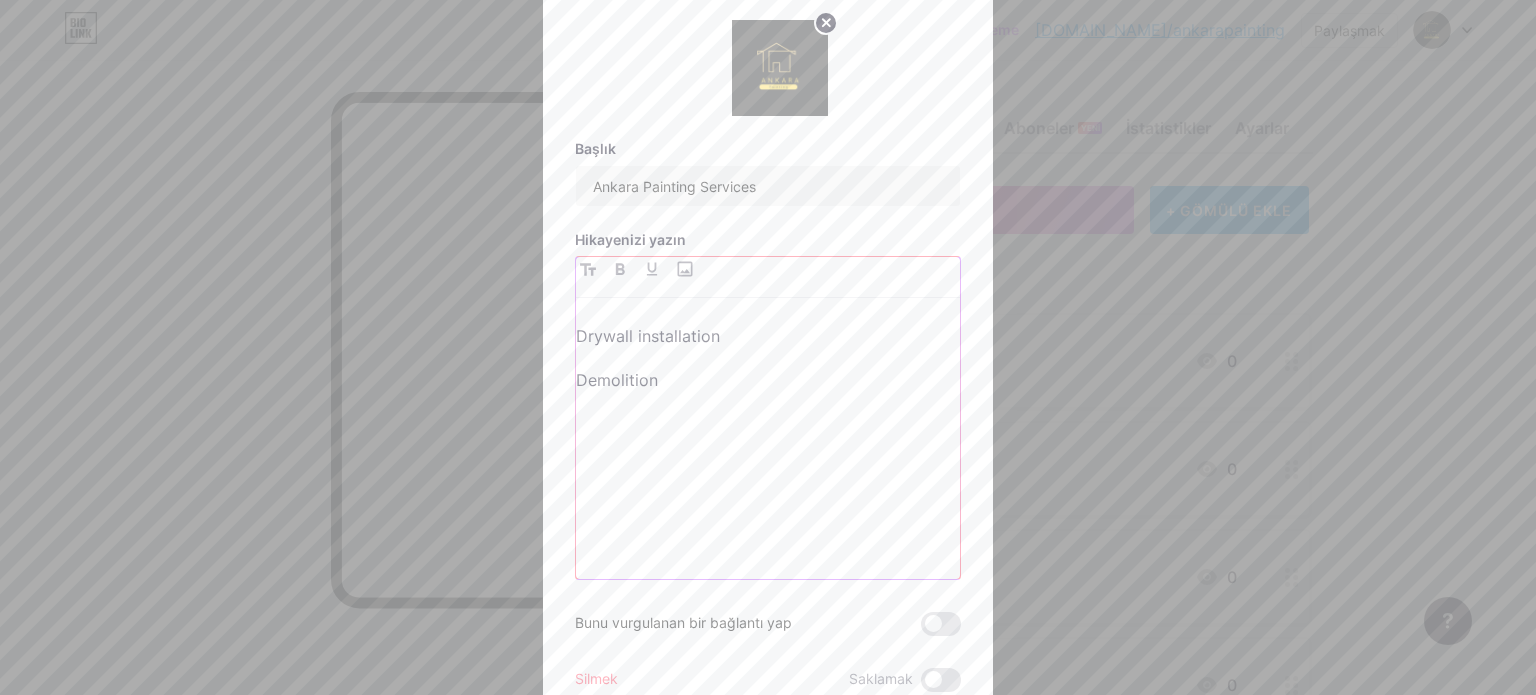 click at bounding box center [768, 424] 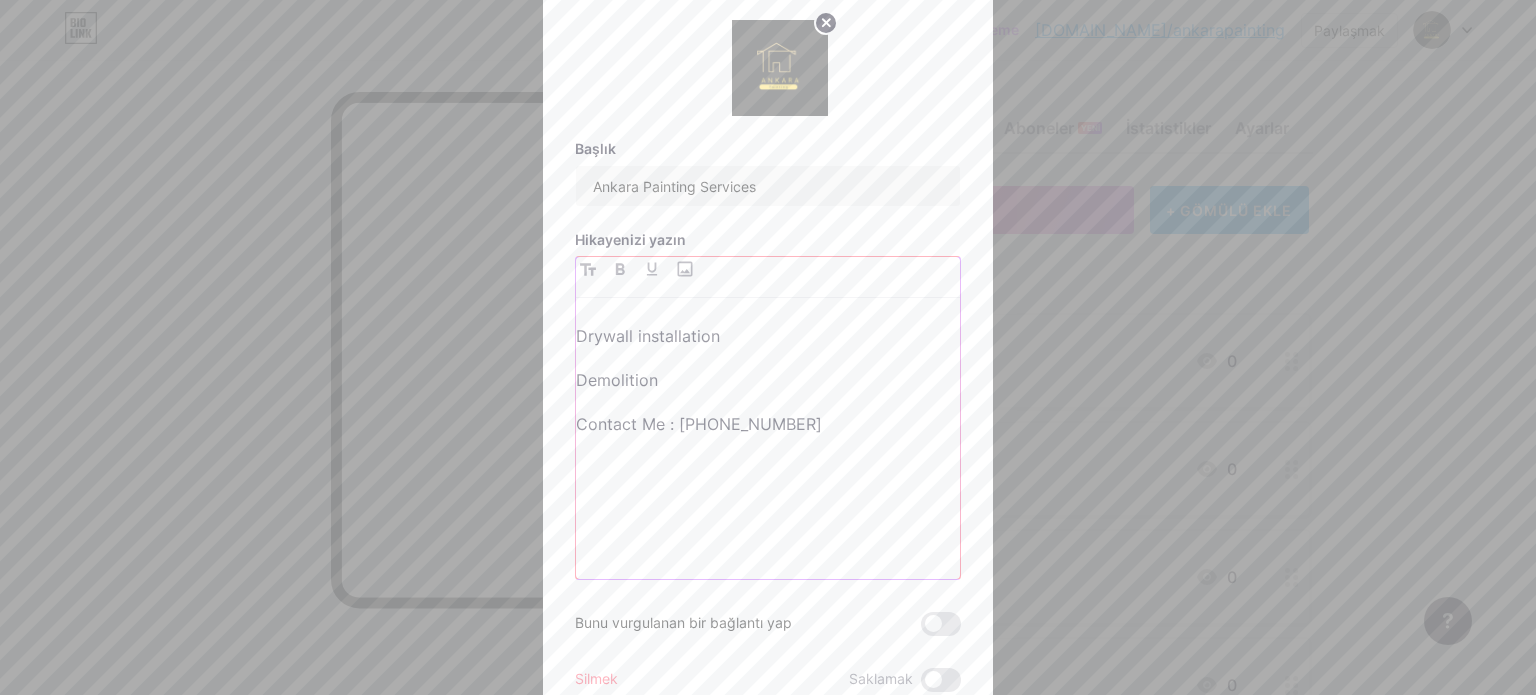 click on "Contact Me : [PHONE_NUMBER]" at bounding box center [768, 424] 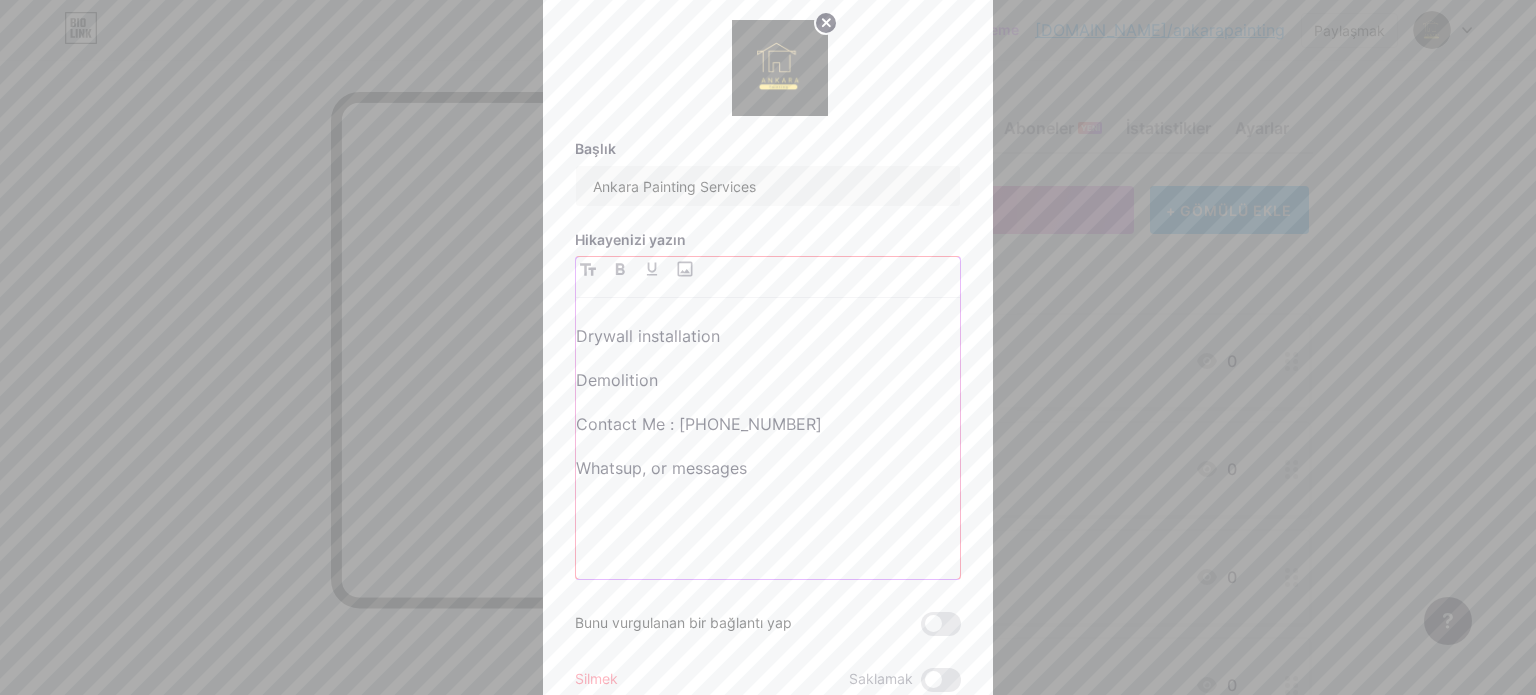 click on "Whatsup, or messages" at bounding box center (768, 468) 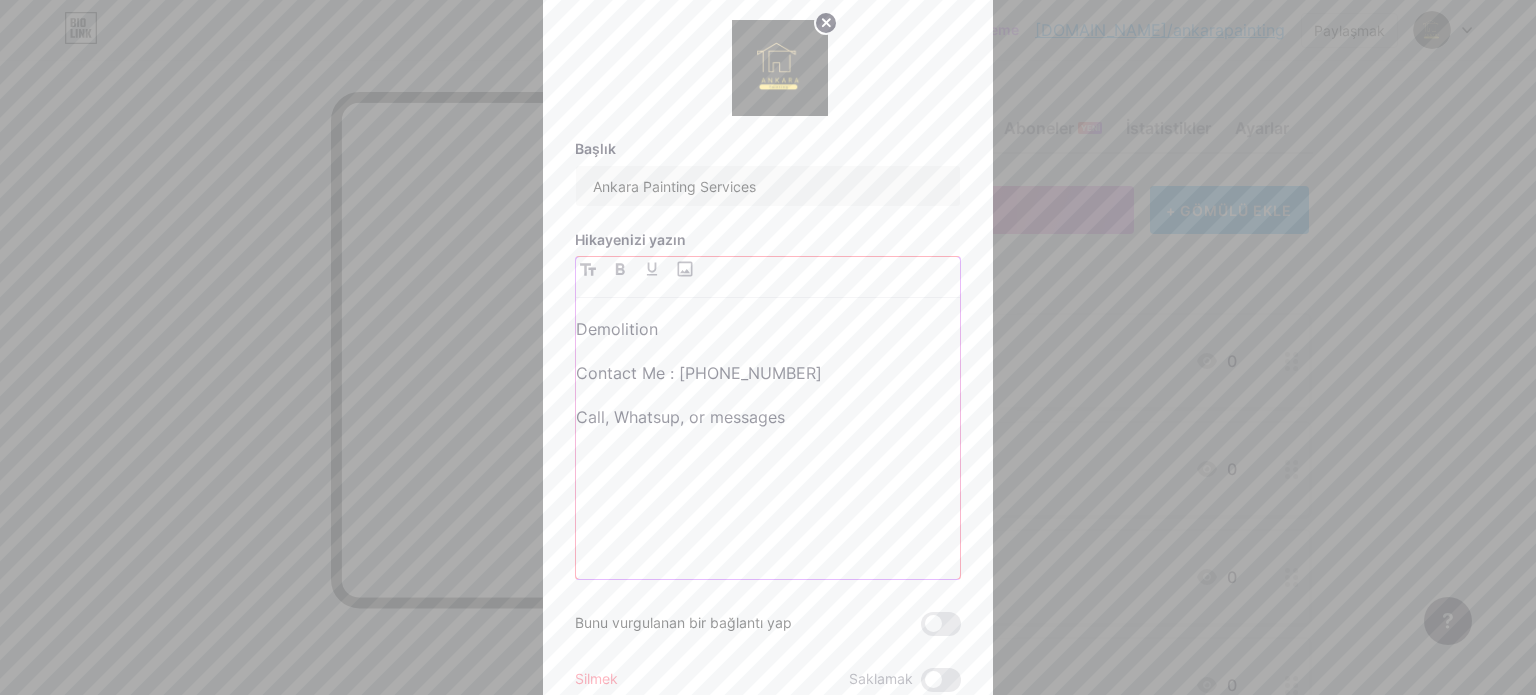 click on "Call, Whatsup, or messages" at bounding box center [768, 417] 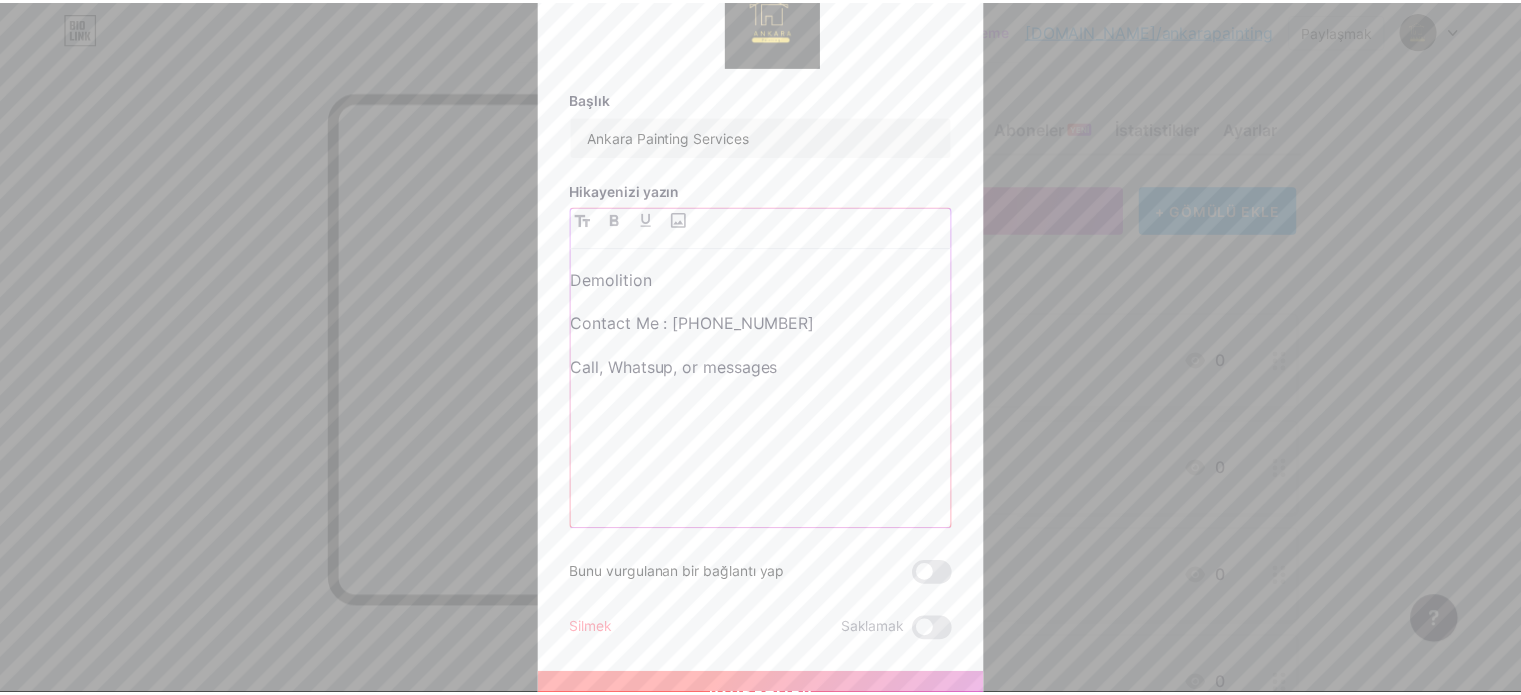 scroll, scrollTop: 76, scrollLeft: 0, axis: vertical 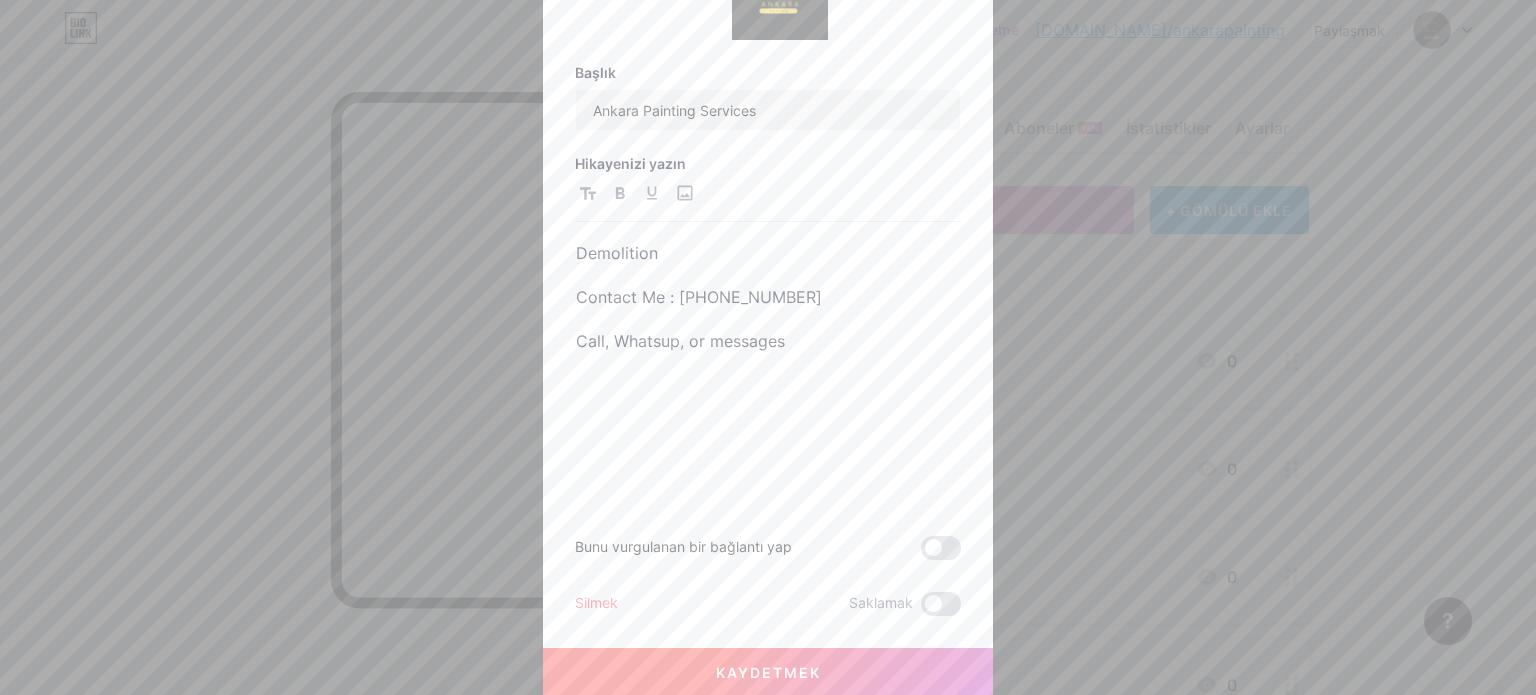 click on "Kaydetmek" at bounding box center (768, 672) 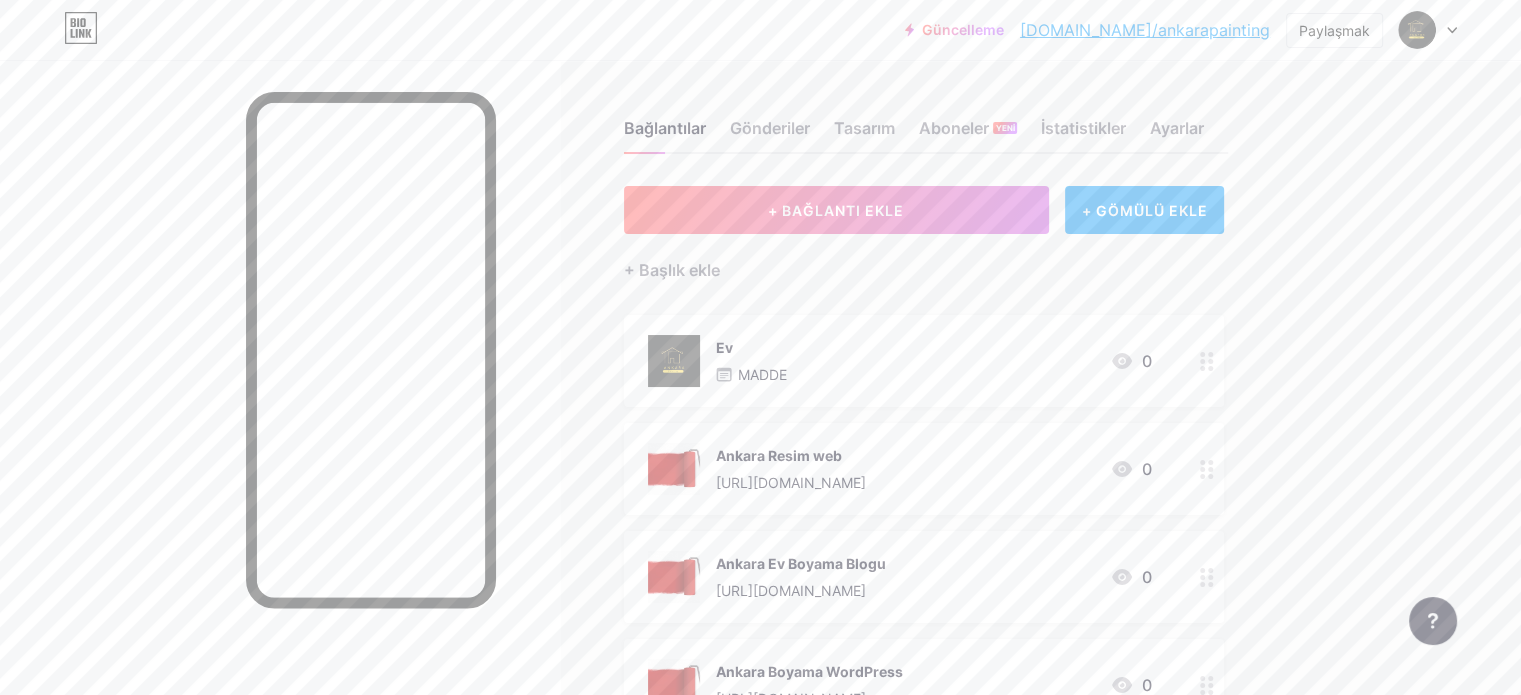click on "Bağlantılar
Gönderiler
Tasarım
Aboneler
YENİ
İstatistikler
Ayarlar       + BAĞLANTI EKLE     + GÖMÜLÜ EKLE
+ Başlık ekle
Ev
MADDE
0
Ankara Resim web
[URL][DOMAIN_NAME]
0
Ankara Ev Boyama Blogu
[URL][DOMAIN_NAME]
0
Ankara Boyama WordPress
[URL][DOMAIN_NAME]
0
SOSYAL
e-posta
mailto:[EMAIL_ADDRESS][DOMAIN_NAME]
Twitter
@Ankara_Resim               Instagram
@ankarapainting                   pinterest" at bounding box center [656, 662] 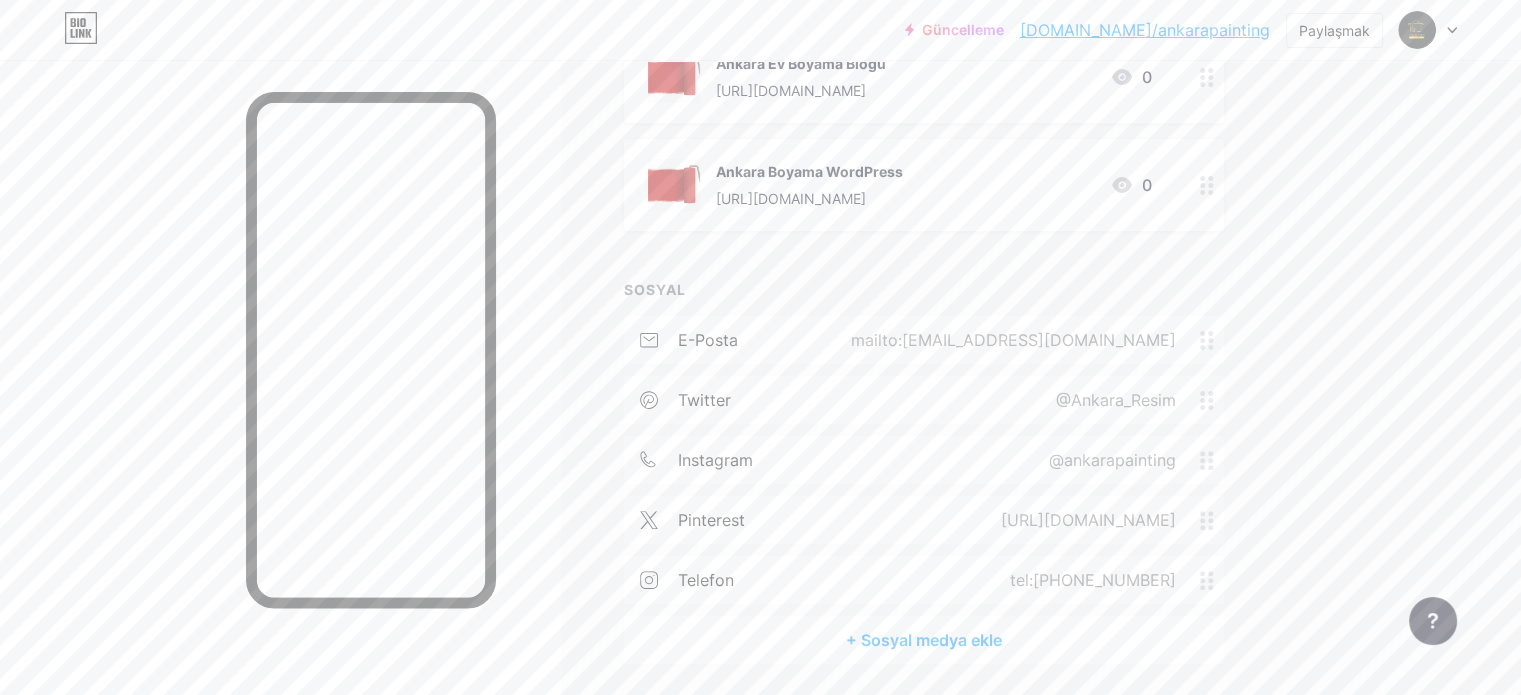 scroll, scrollTop: 0, scrollLeft: 0, axis: both 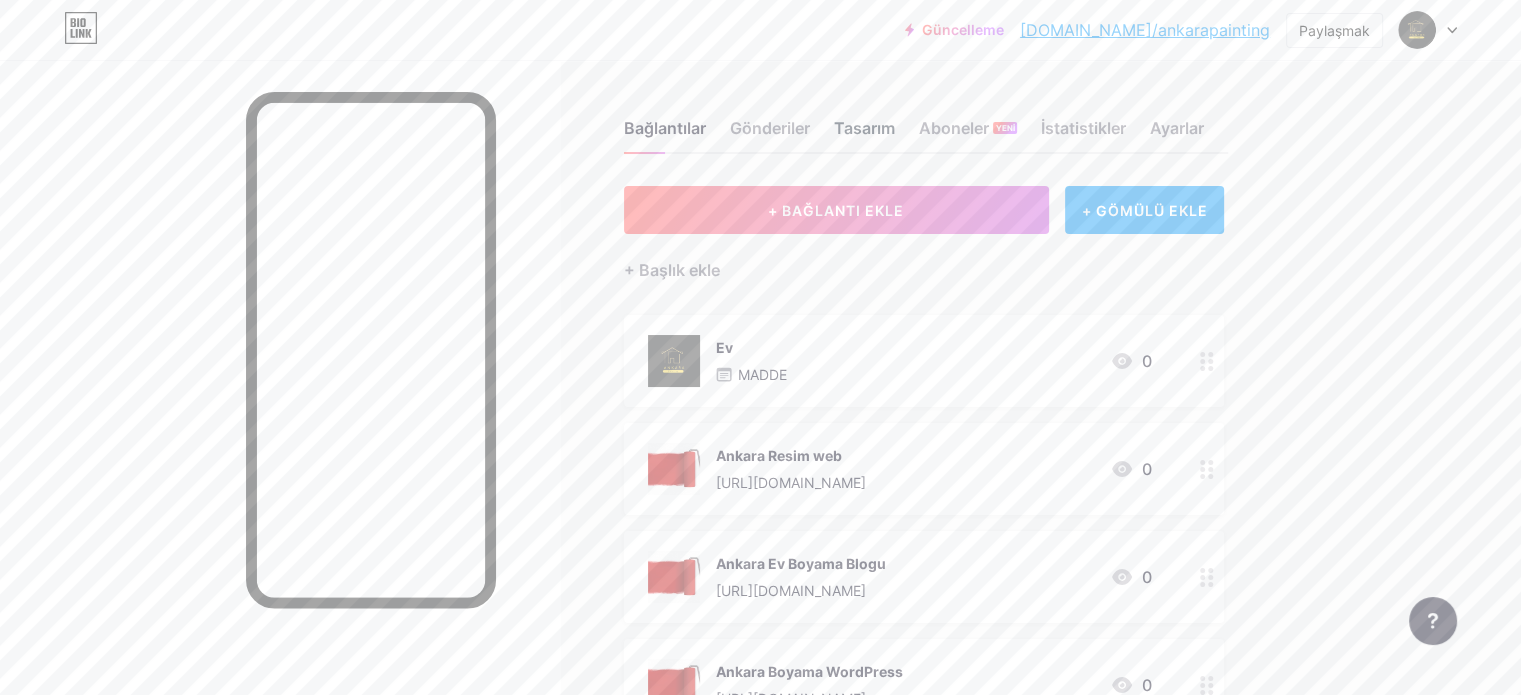 click on "Tasarım" at bounding box center (864, 128) 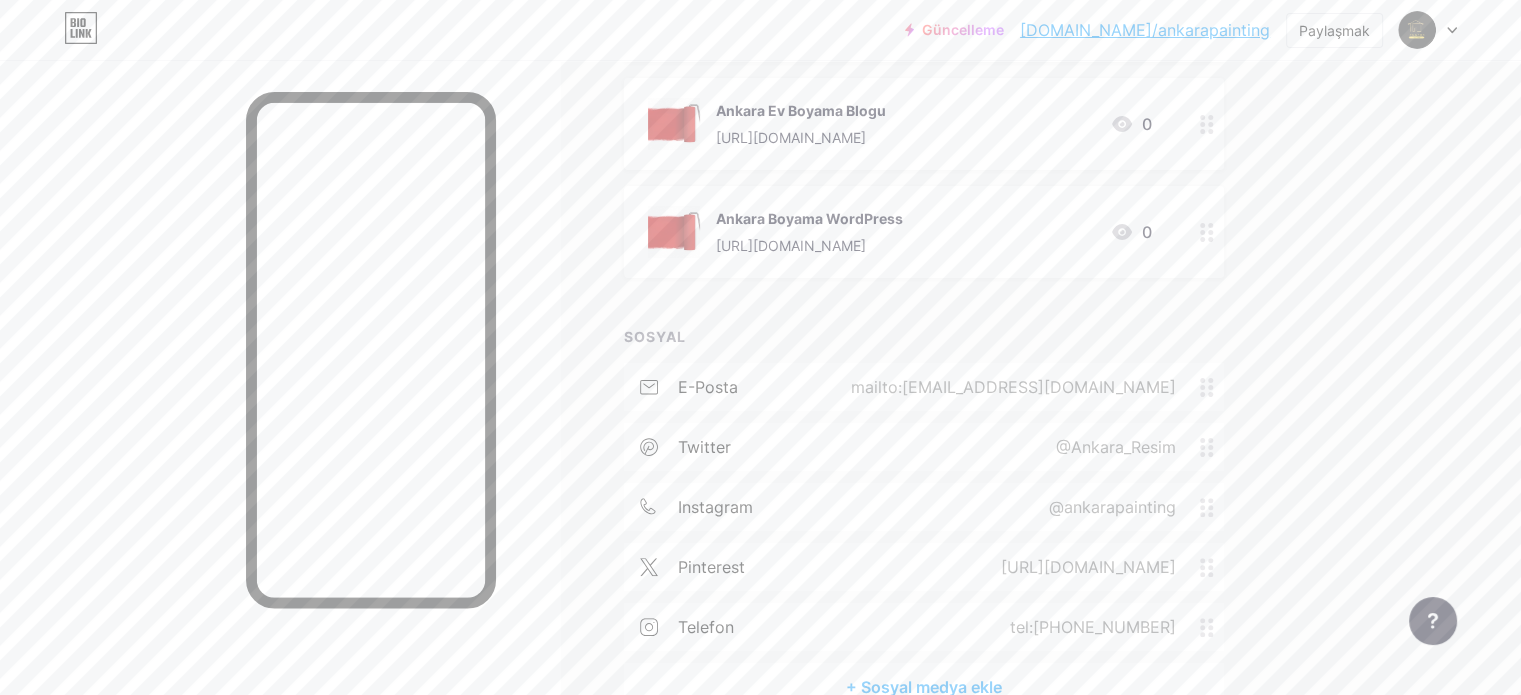 scroll, scrollTop: 500, scrollLeft: 0, axis: vertical 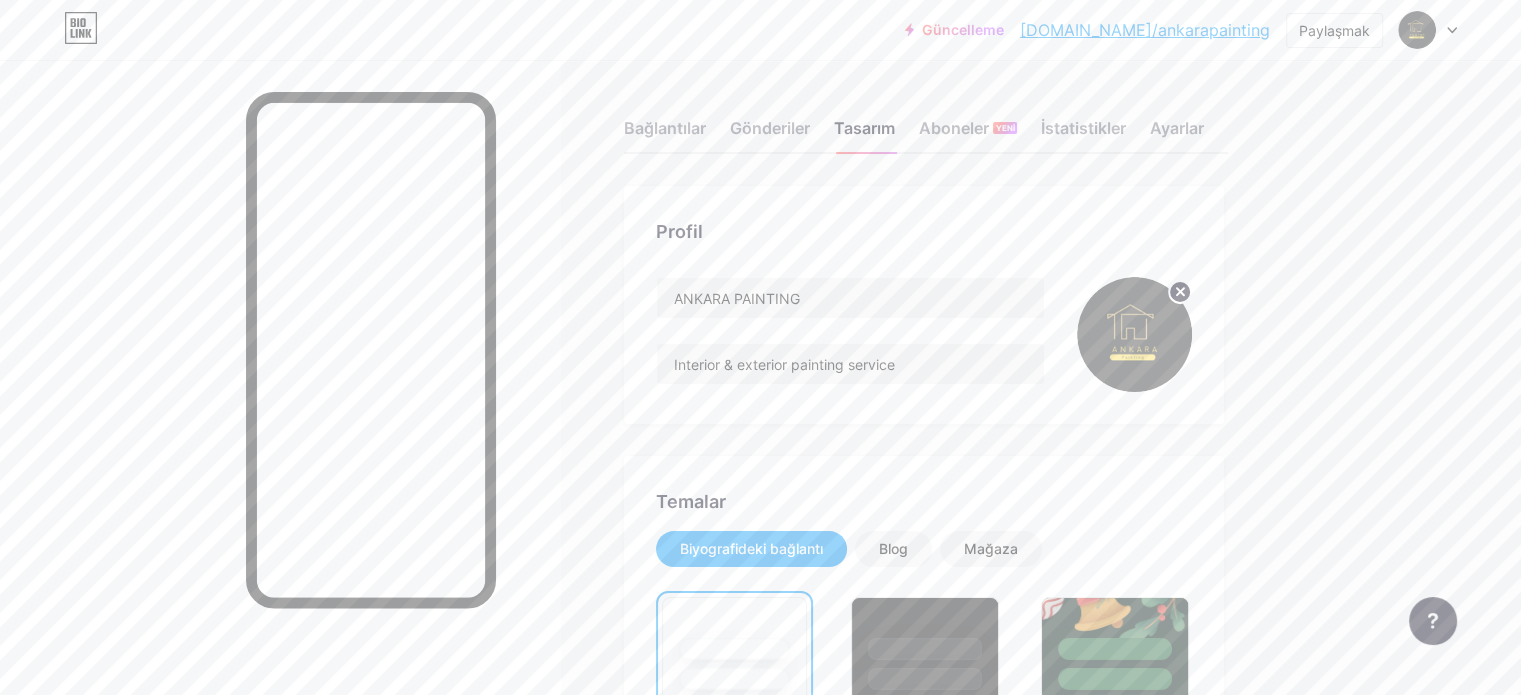 click on "Bağlantılar
Gönderiler
Tasarım
Aboneler
YENİ
İstatistikler
Ayarlar     Profil   ANKARA PAINTING     Interior & exterior painting service                   Temalar   Biyografideki bağlantı   Blog   Mağaza       Temeller       Karbon       [DATE] 23       Gurur       Kusur       Kış · Canlı       Glassy · Canlı       Bukalemun · Canlı       Yağmurlu Gece · Canlı       Neon · Canlı       [MEDICAL_DATA]       Retro       Çilek · Canlı       Çöl       Güneşli       Sonbahar       Yaprak       Açık Gökyüzü       Kızarmak       Tek boynuzlu at       Minimum       Bulutlu       Gölge     Kendininkini yarat           Değişiklikler kaydedildi       Sosyal medyayı görüntülemek için konum                 Tepe                     Alt
Bio Link markasını devre dışı bırak
Bio Link markasını ana sayfadan gizleyecek     Paylaş düğmesini görüntüle" at bounding box center [656, 1747] 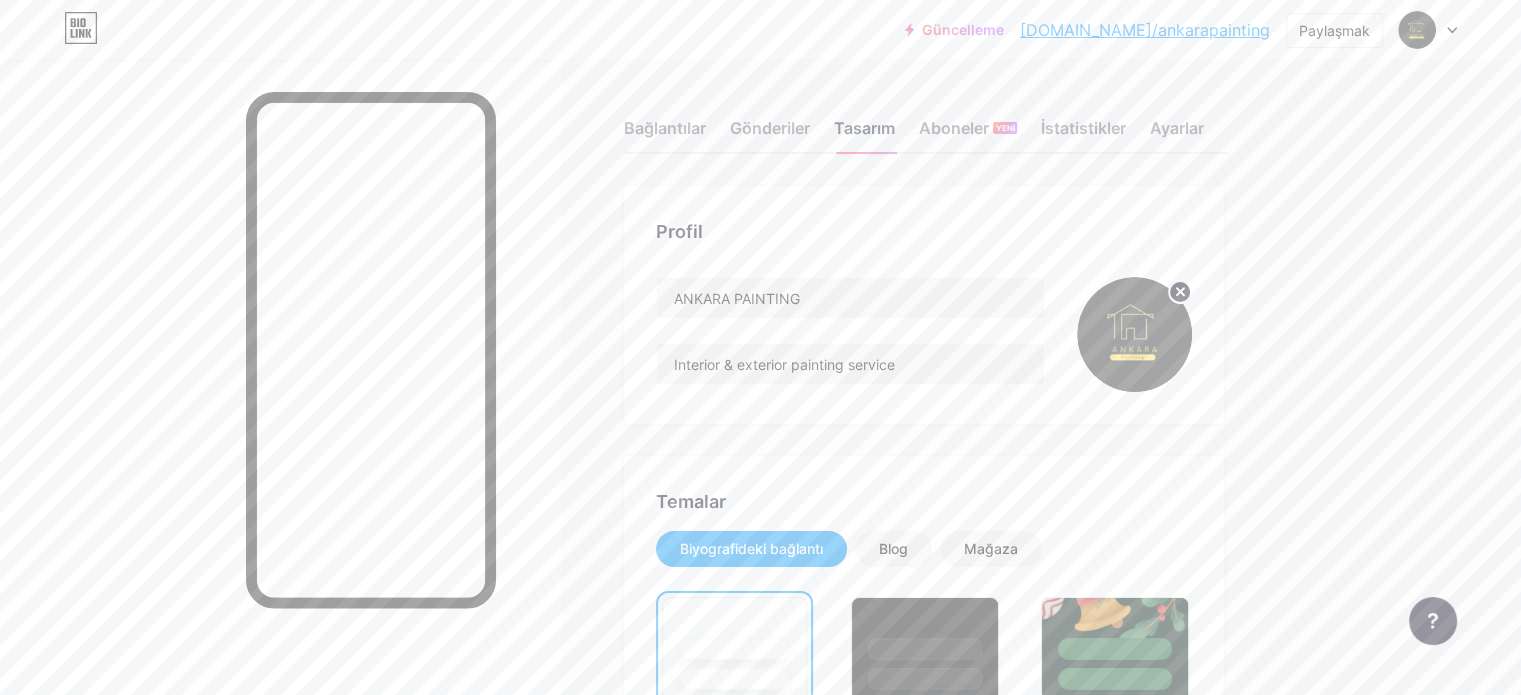 click on "Tasarım" at bounding box center [864, 128] 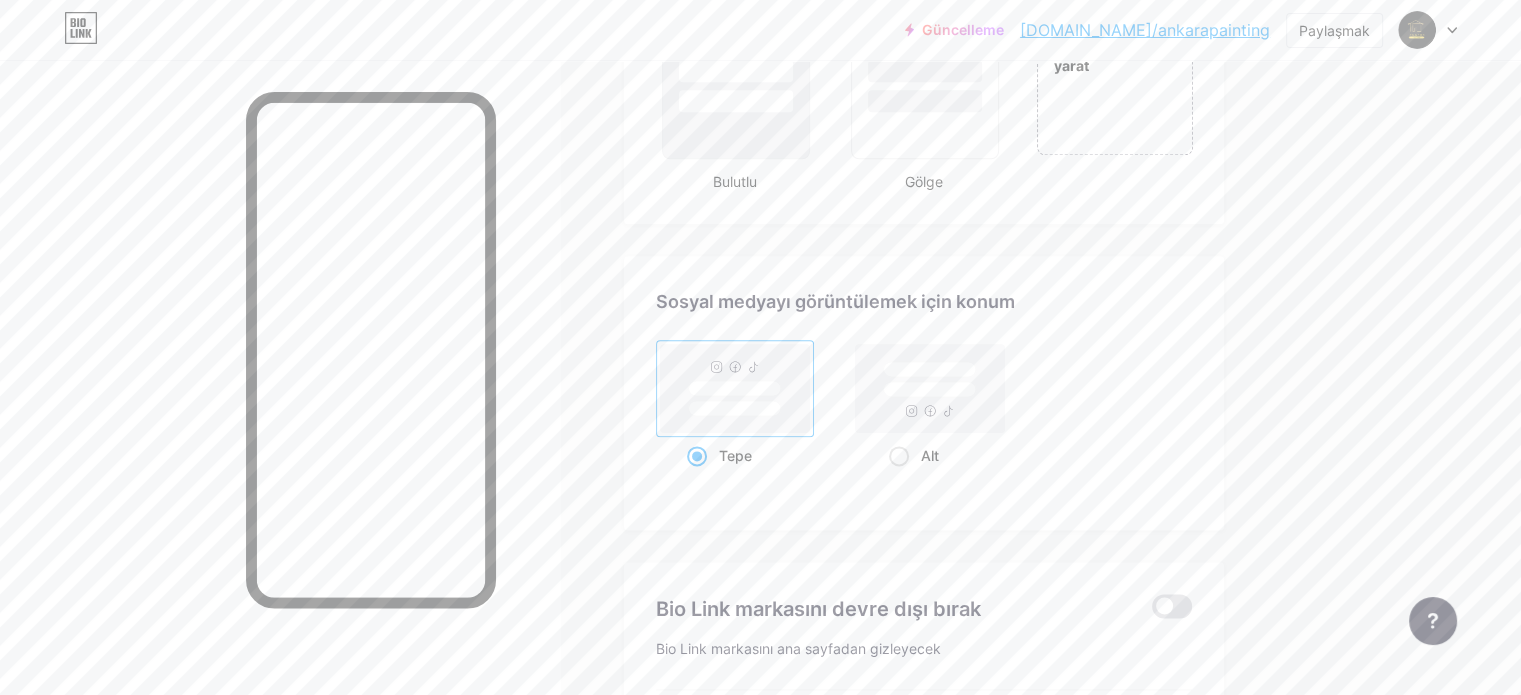 scroll, scrollTop: 2712, scrollLeft: 0, axis: vertical 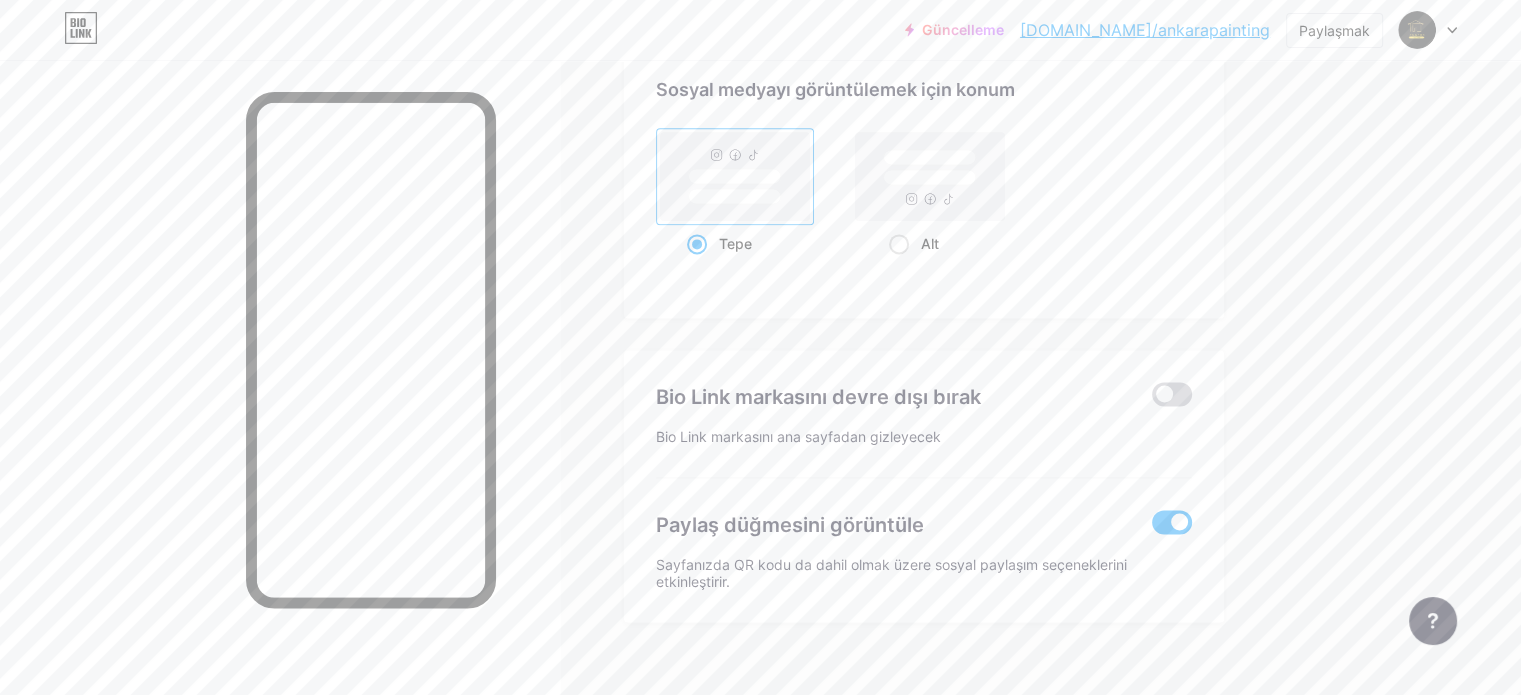 click at bounding box center (1172, 394) 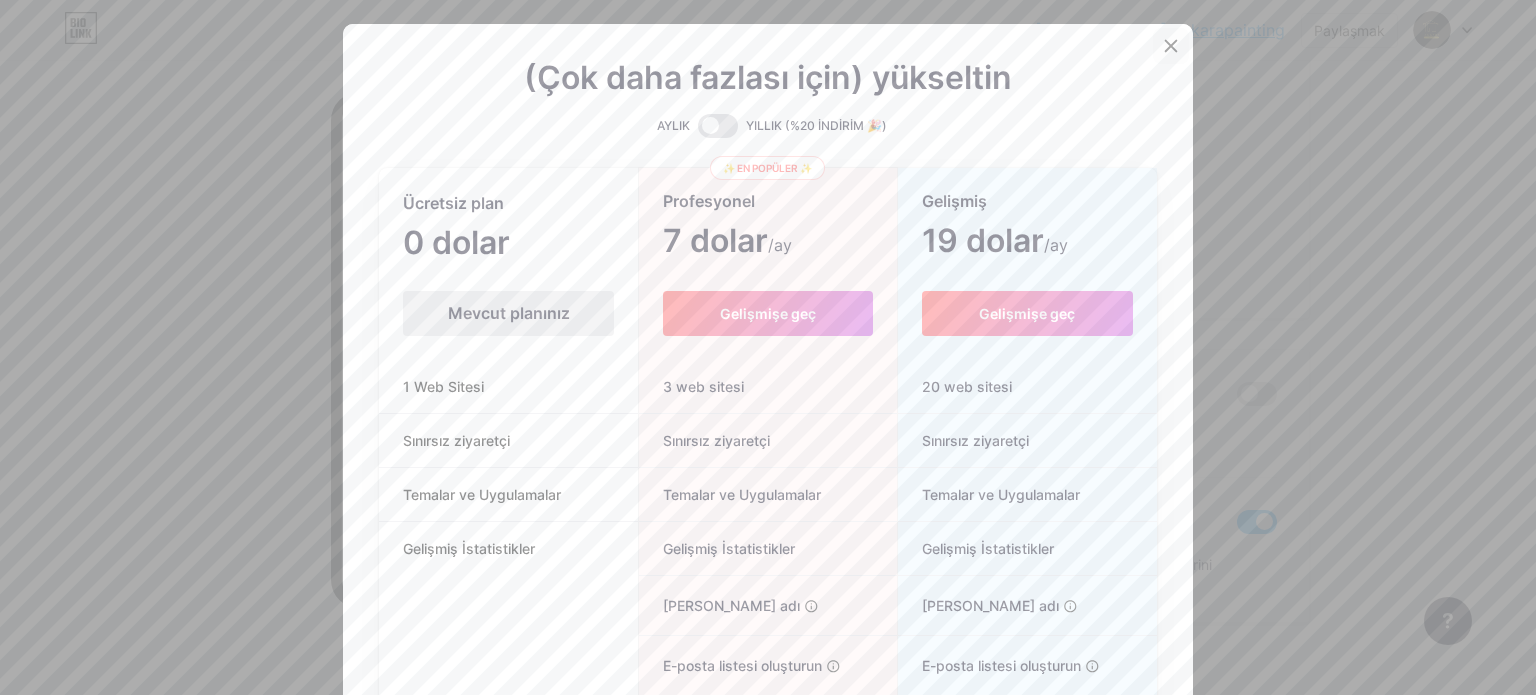click 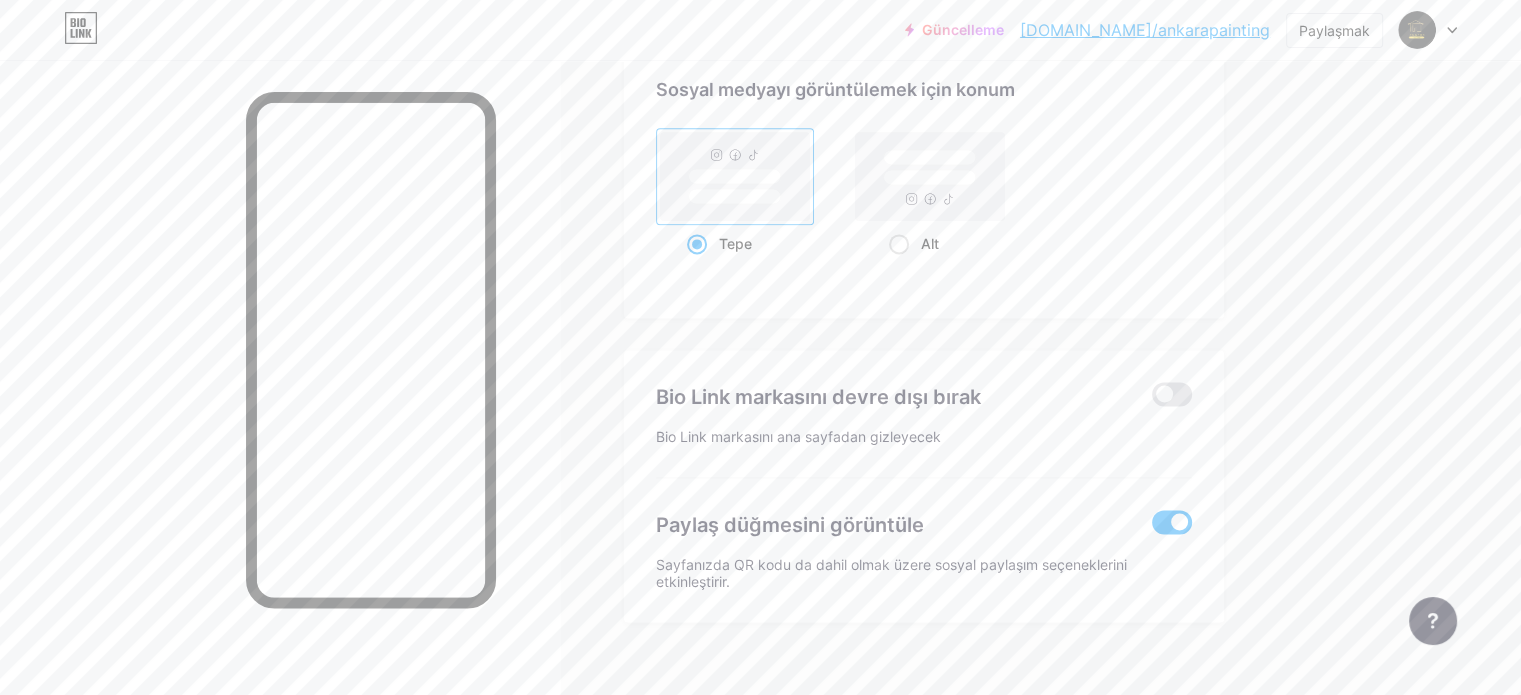 click on "Güncelleme   [DOMAIN_NAME]/[GEOGRAPHIC_DATA]...   [DOMAIN_NAME]/ankarapainting   Paylaşmak               Hesapları değiştir     ANKARA RESİM   [DOMAIN_NAME]/ankarapainting       + Yeni bir sayfa ekle       Hesap ayarları   Çıkış yap   Bağlantı Kopyalandı
Bağlantılar
Gönderiler
Tasarım
Aboneler
YENİ
İstatistikler
Ayarlar     Profil   ANKARA PAINTING     Interior & exterior painting service                   Temalar   Biyografideki bağlantı   Blog   Mağaza       Temeller       Karbon       [DATE] 23       Gurur       Kusur       Kış · Canlı       Glassy · Canlı       Bukalemun · Canlı       Yağmurlu Gece · Canlı       Neon · Canlı       [MEDICAL_DATA]       Retro       Çilek · Canlı       Çöl       Güneşli       Sonbahar       Yaprak       Açık Gökyüzü       Kızarmak       Tek boynuzlu at       Minimum       Bulutlu       Gölge     Kendininkini yarat           Değişiklikler kaydedildi" at bounding box center (760, -995) 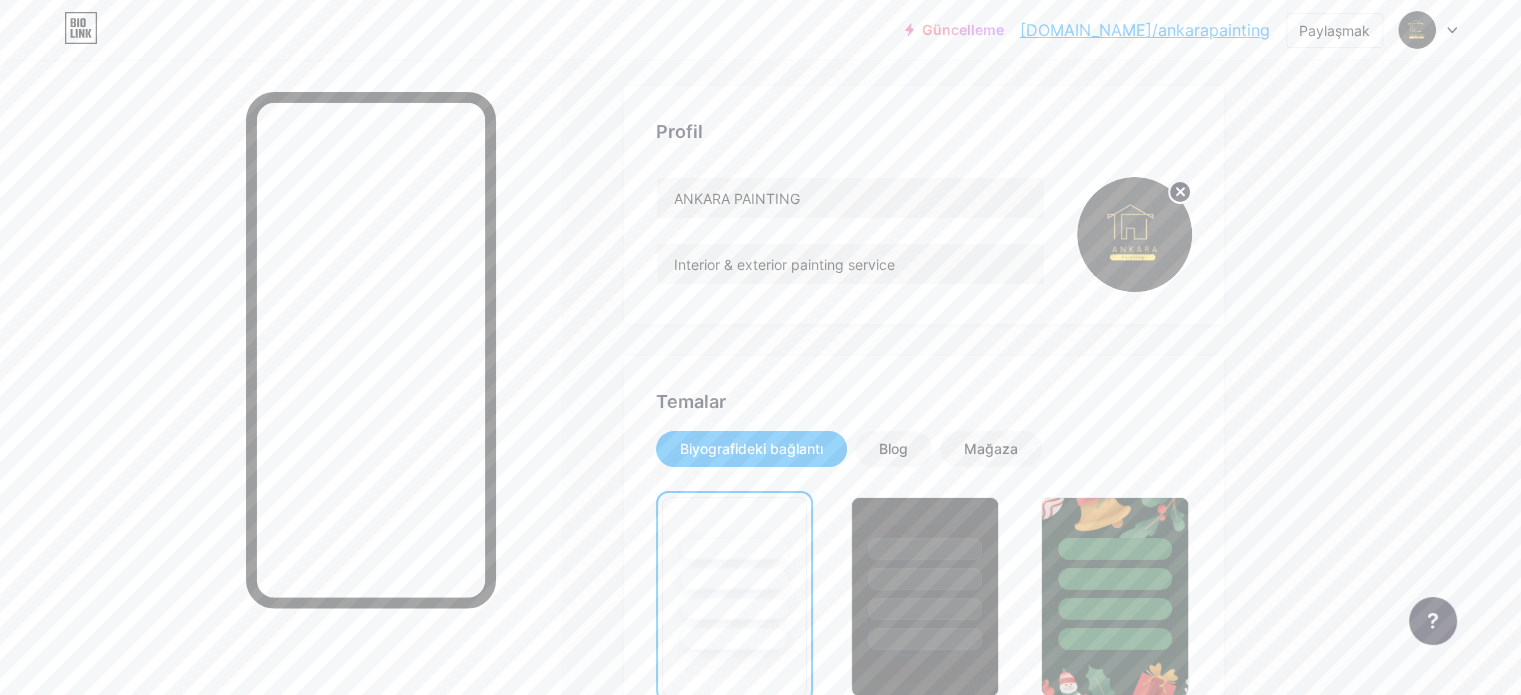 scroll, scrollTop: 0, scrollLeft: 0, axis: both 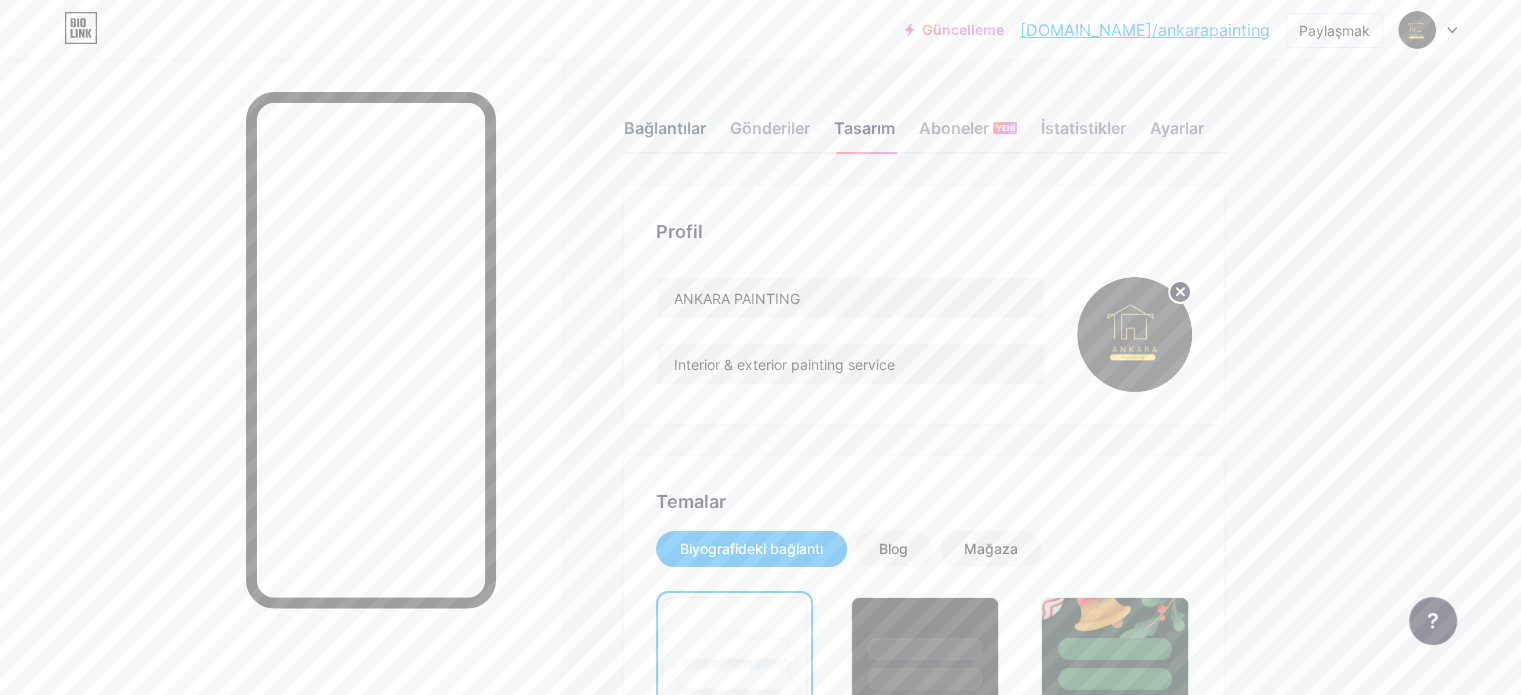 click on "Bağlantılar" at bounding box center [665, 128] 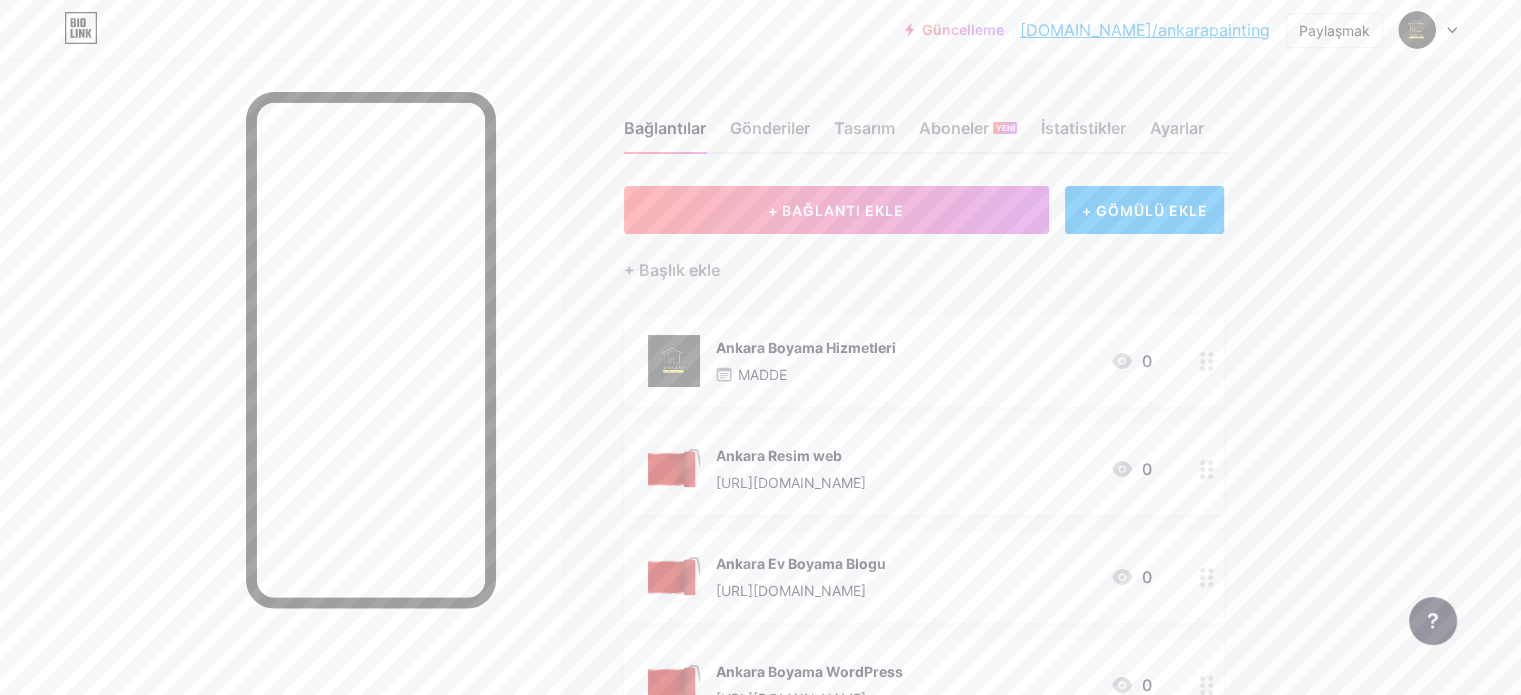 click on "Güncelleme   [DOMAIN_NAME]/[GEOGRAPHIC_DATA]...   [DOMAIN_NAME]/ankarapainting   Paylaşmak               Hesapları değiştir     ANKARA RESİM   [DOMAIN_NAME]/ankarapainting       + Yeni bir sayfa ekle       Hesap ayarları   Çıkış yap   Bağlantı Kopyalandı
Bağlantılar
Gönderiler
Tasarım
Aboneler
YENİ
İstatistikler
Ayarlar       + BAĞLANTI EKLE     + GÖMÜLÜ EKLE
+ Başlık ekle
Ankara Boyama Hizmetleri
MADDE
0
Ankara Resim web
[URL][DOMAIN_NAME]
0
Ankara Ev Boyama Blogu
[URL][DOMAIN_NAME]
0
Ankara Boyama WordPress
0
SOSYAL" at bounding box center (760, 632) 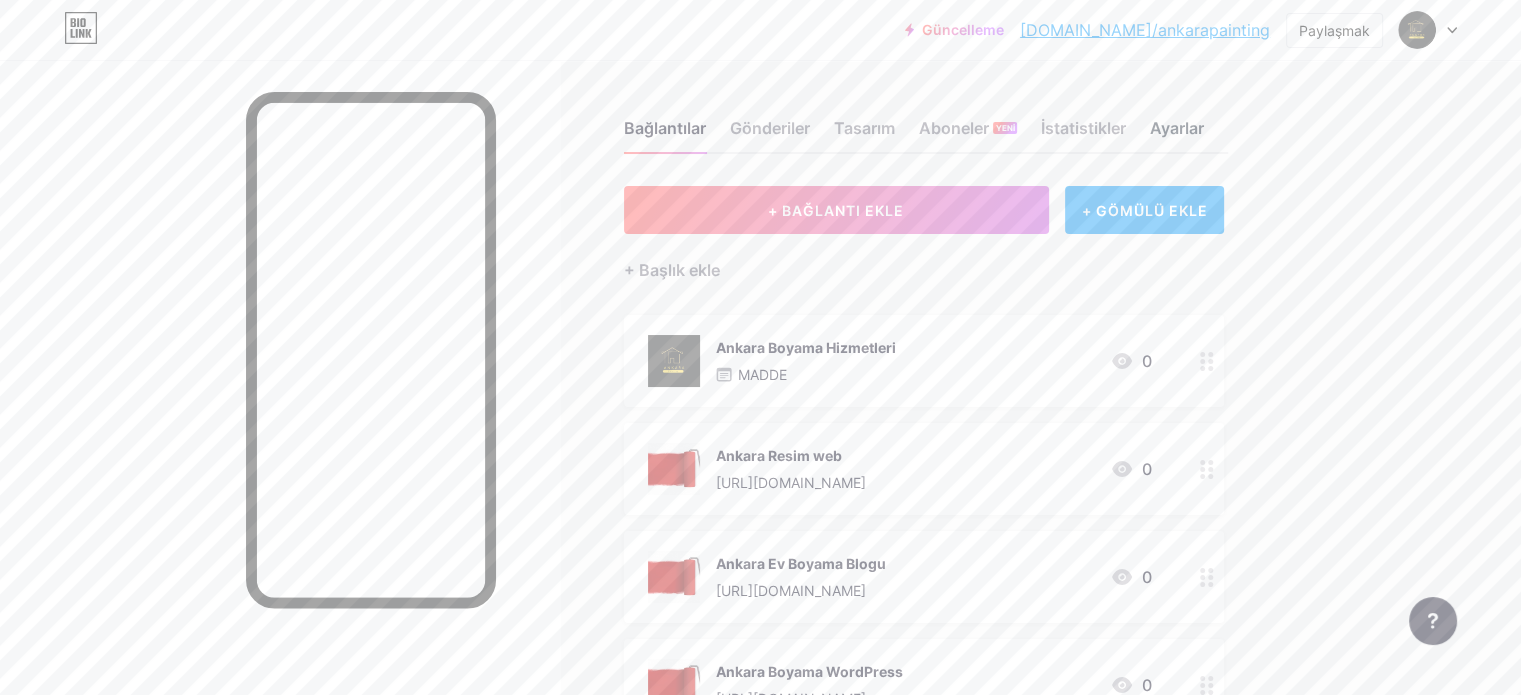 click on "Ayarlar" at bounding box center [1177, 128] 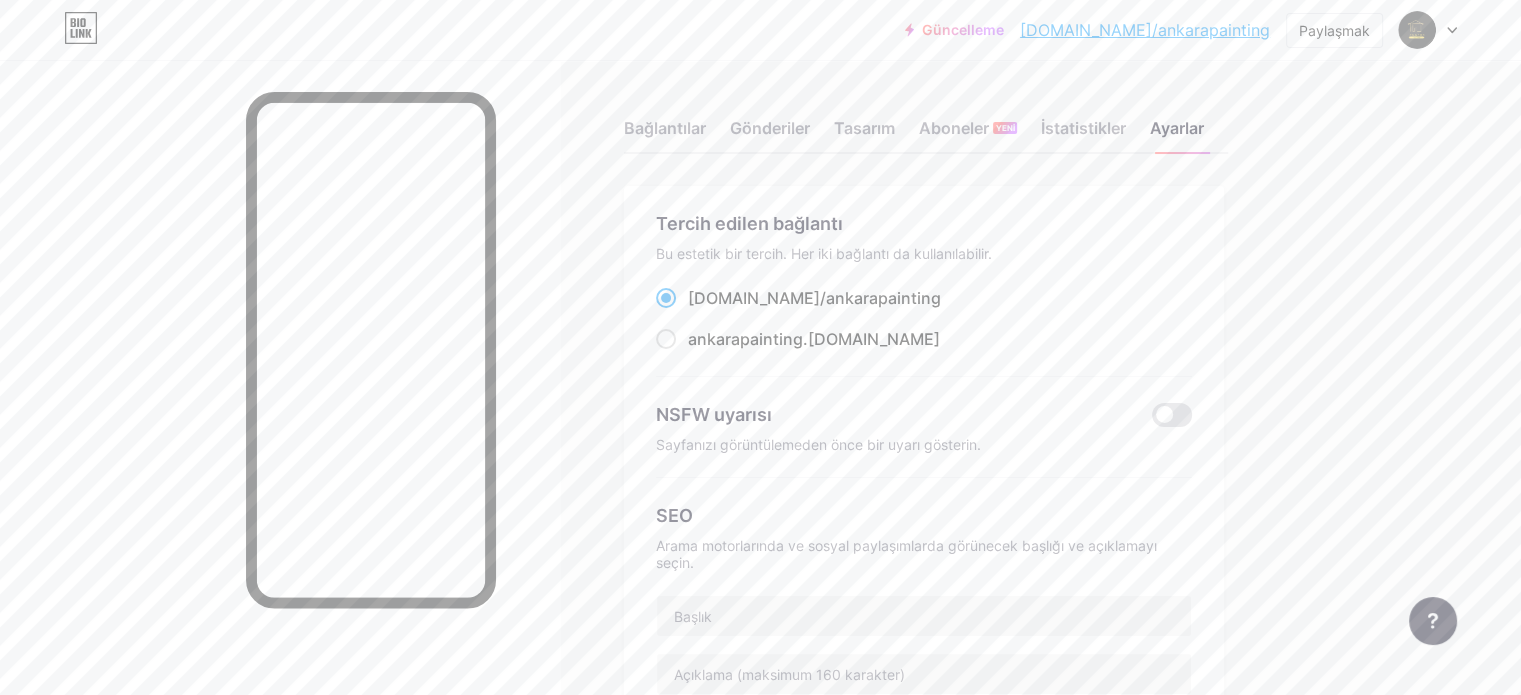 click on "Bağlantılar
Gönderiler
Tasarım
Aboneler
YENİ
İstatistikler
Ayarlar     Tercih edilen bağlantı   Bu estetik bir tercih. Her iki bağlantı da kullanılabilir.
[DOMAIN_NAME]/  ankarapainting       ankarapainting  .[DOMAIN_NAME]
NSFW uyarısı       Sayfanızı görüntülemeden önce bir uyarı gösterin.     SEO   Arama motorlarında ve sosyal paylaşımlarda görünecek başlığı ve açıklamayı seçin.           Google Analytics       Kullanıcı adım   [DOMAIN_NAME]/   ankarapainting           Pro Bağlantıları   PRO   Custom Domain   Try your own custom domain eg: [DOMAIN_NAME]   Set
up domain             Emoji link   Add emojis to your link eg: [DOMAIN_NAME]/😄😭🥵   Create
Daha fazla bilgi edinmek veya destek ekibiyle iletişime geçmek için  Yardım Merkezi'ne  gidin .   Değişiklikler kaydedildi           Özellik istekleri             Yardım merkezi" at bounding box center [656, 832] 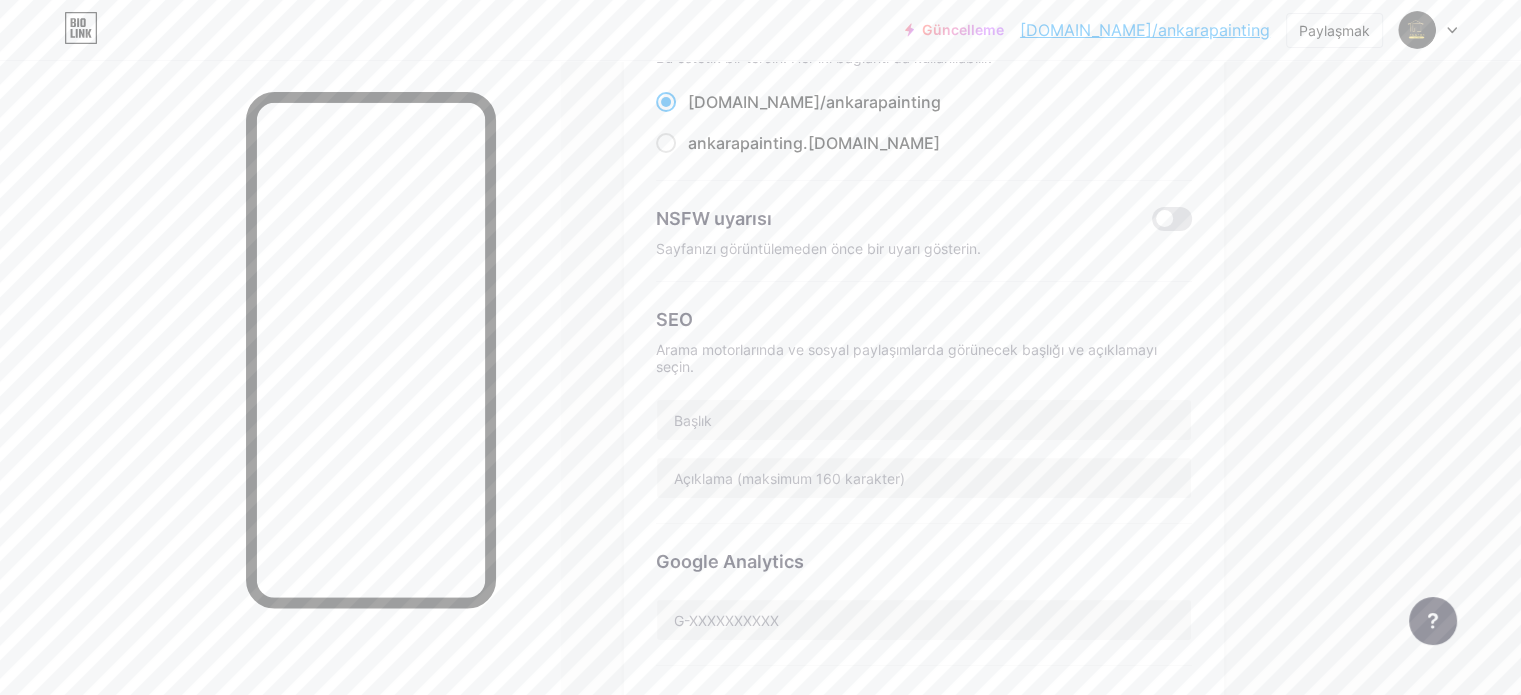 scroll, scrollTop: 300, scrollLeft: 0, axis: vertical 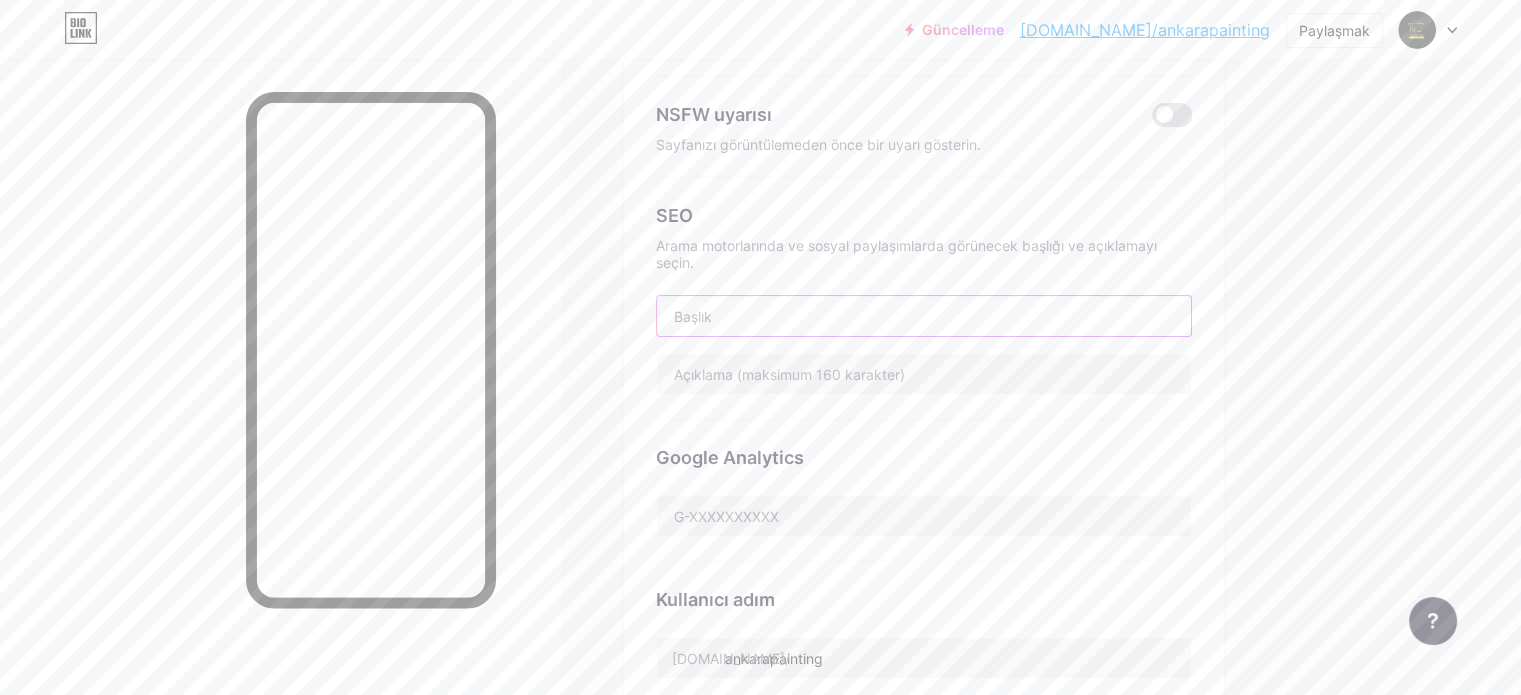 click at bounding box center (924, 316) 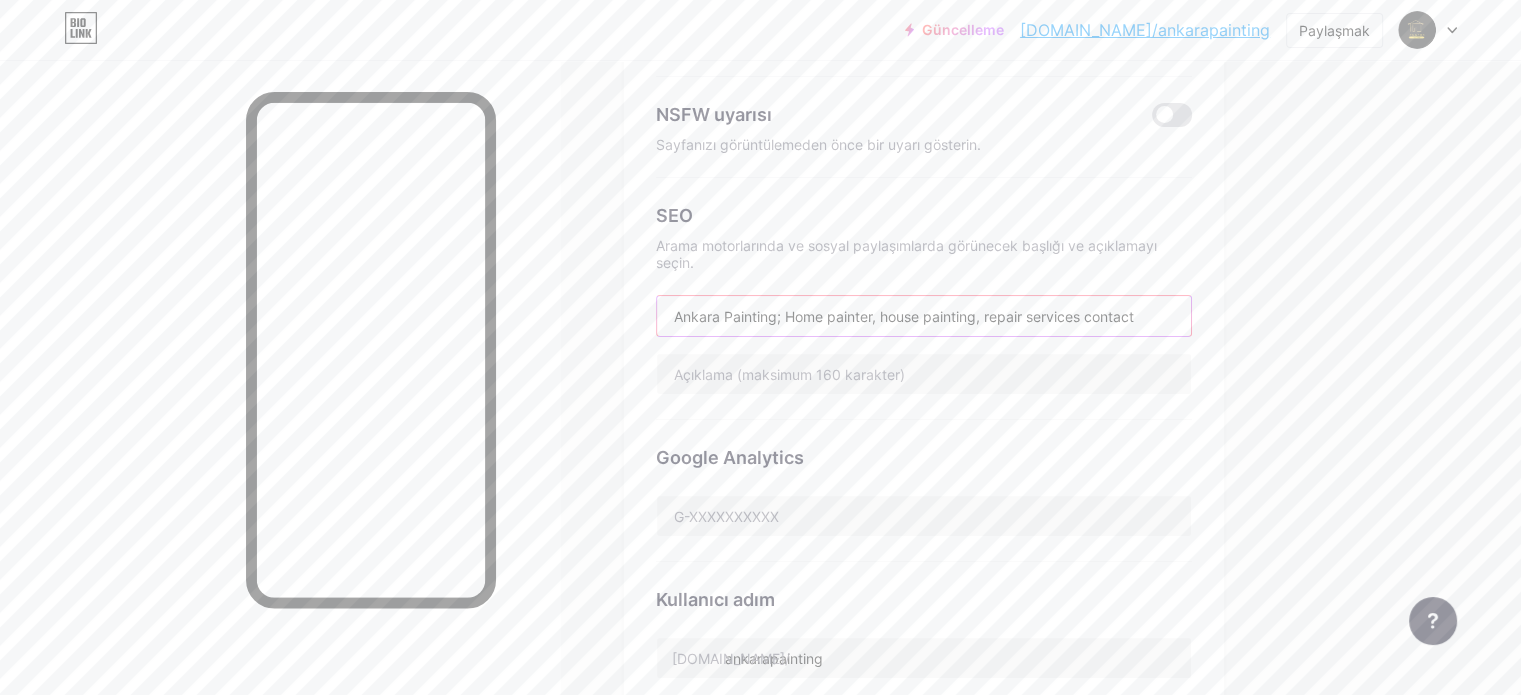drag, startPoint x: 1229, startPoint y: 310, endPoint x: 723, endPoint y: 307, distance: 506.00888 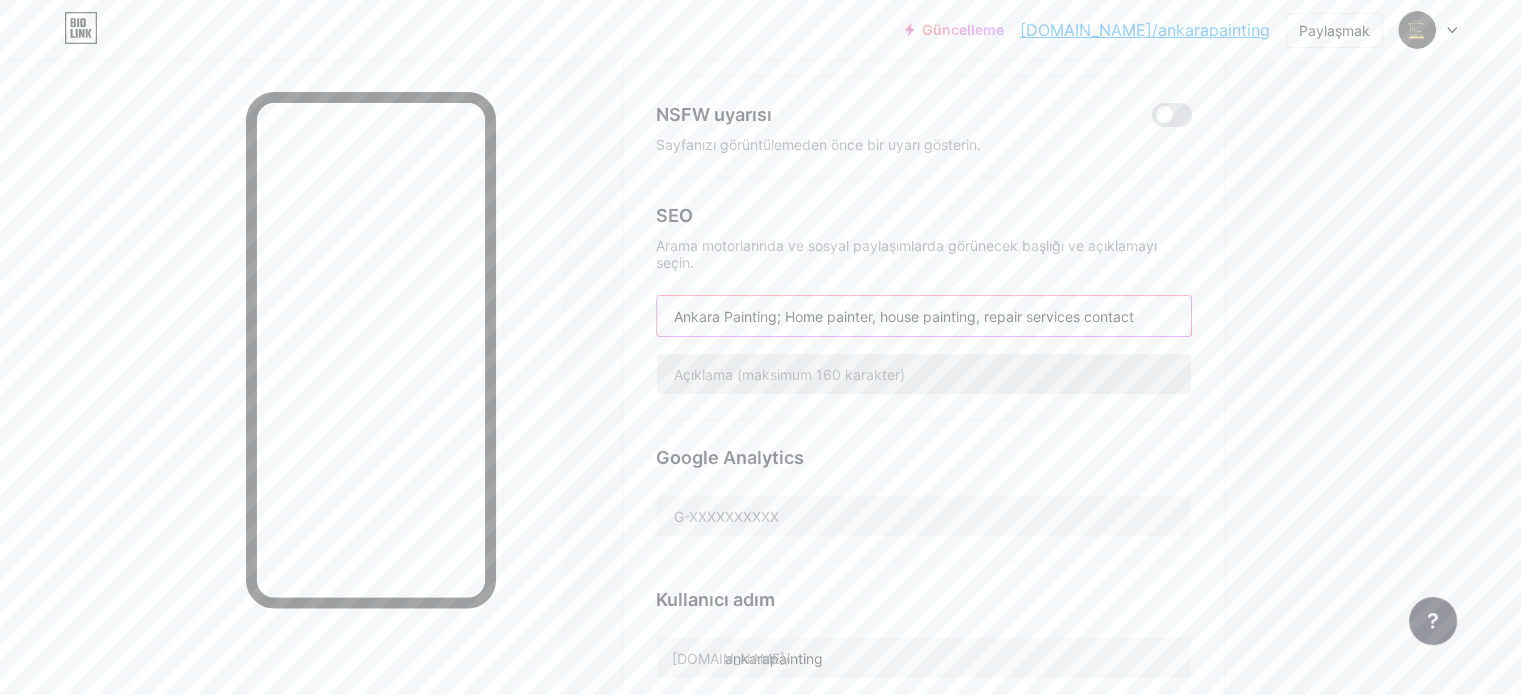 type on "Ankara Painting; Home painter, house painting, repair services contact" 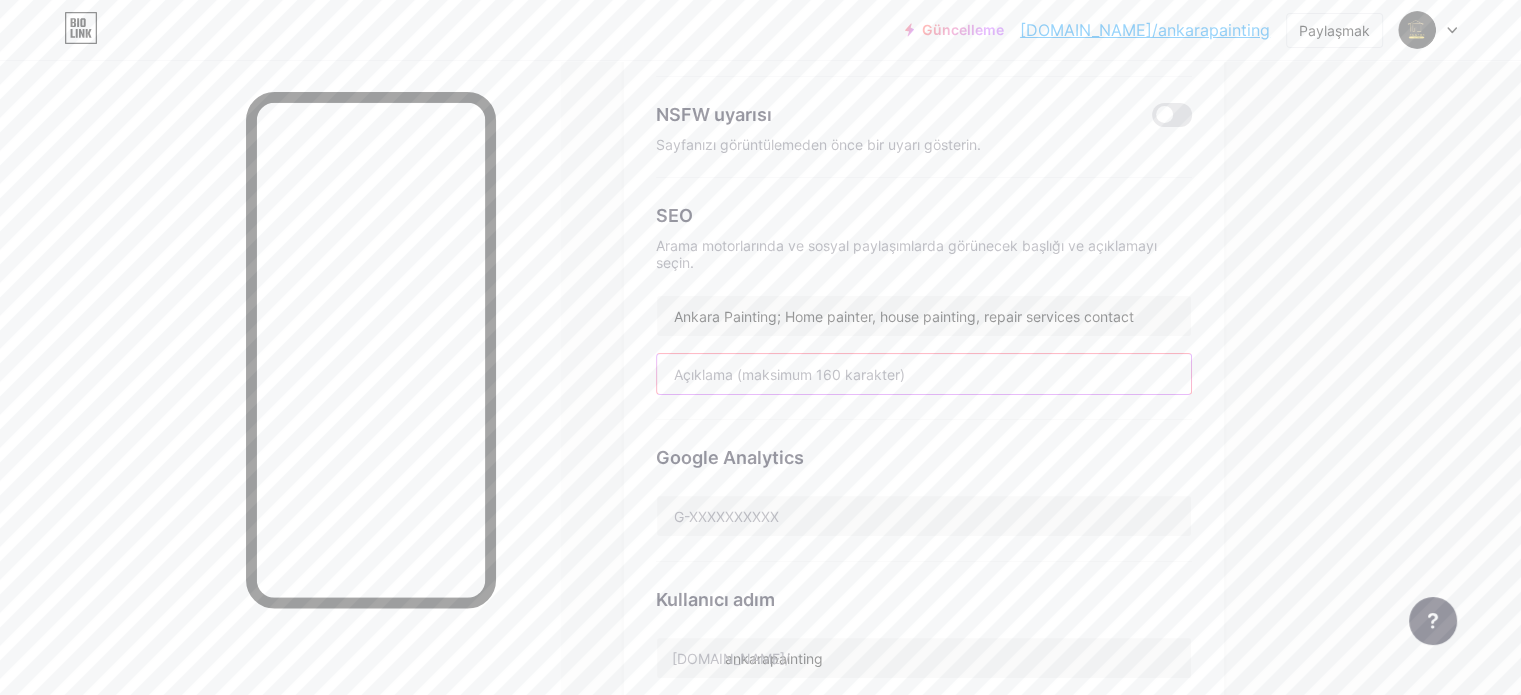 click at bounding box center (924, 374) 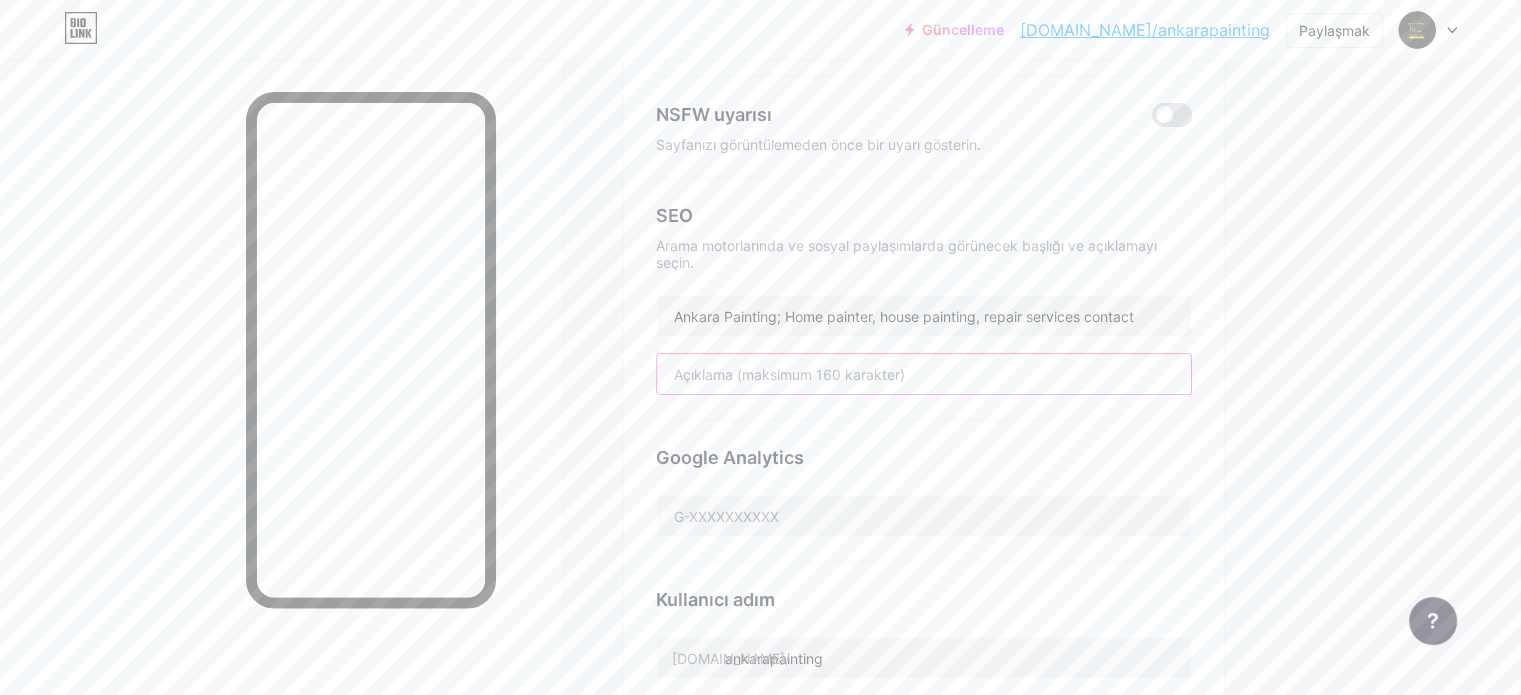 paste on "Ankara Painting; Home painter, house painting, repair services contact" 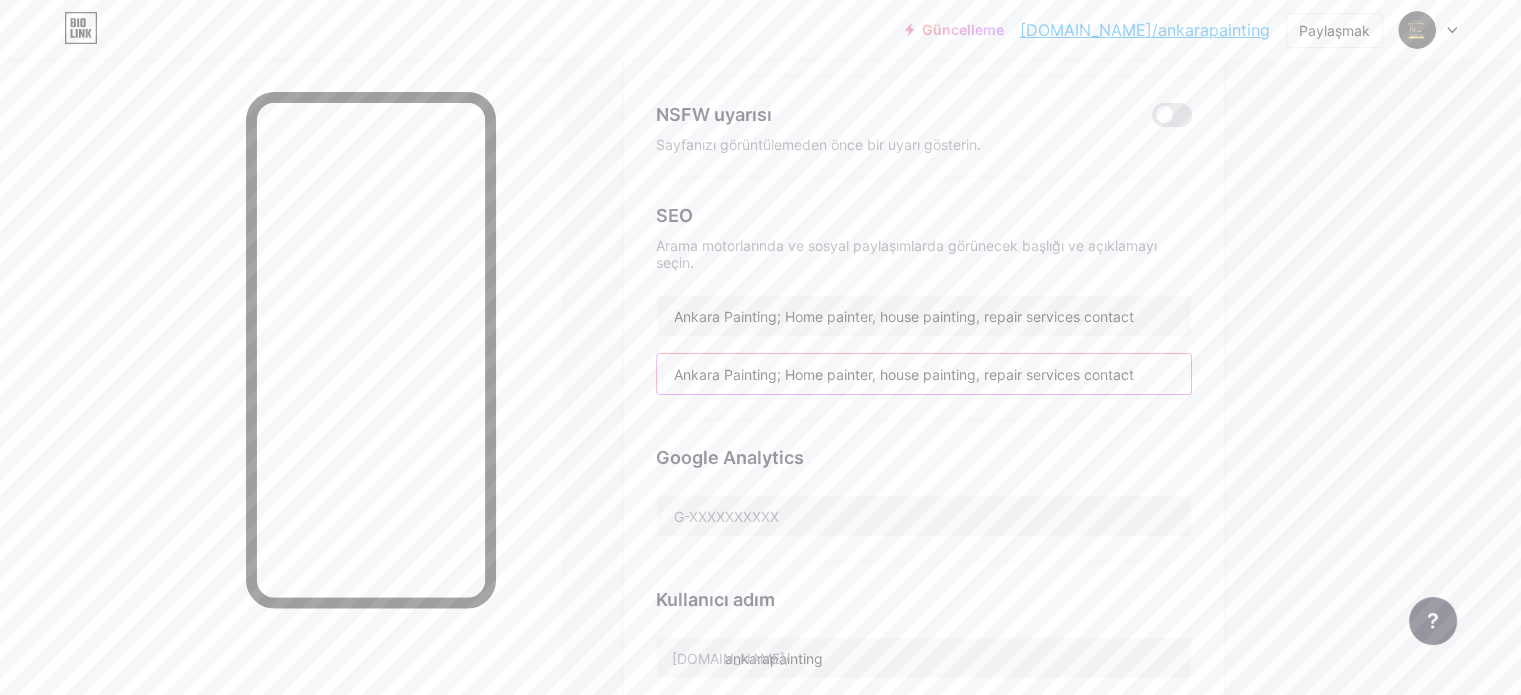 click on "Ankara Painting; Home painter, house painting, repair services contact" at bounding box center (924, 374) 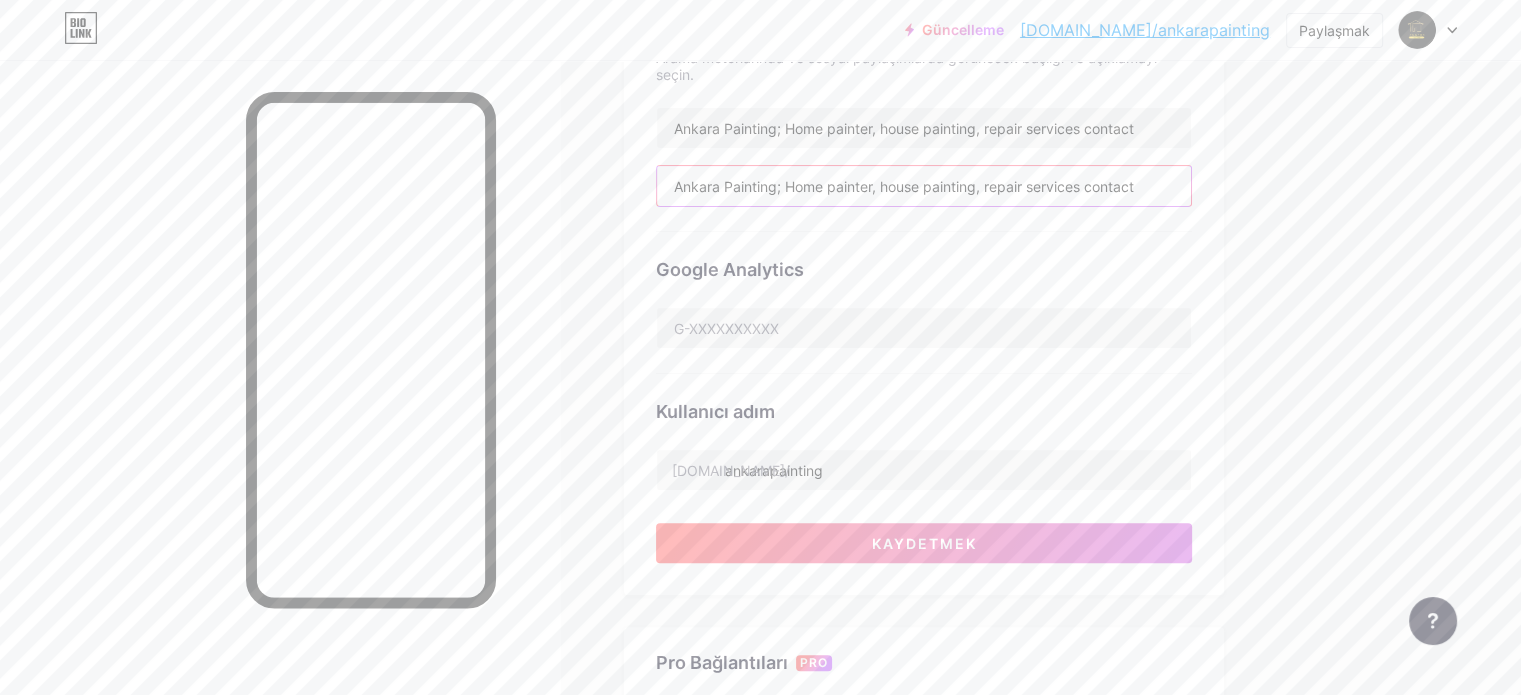 scroll, scrollTop: 500, scrollLeft: 0, axis: vertical 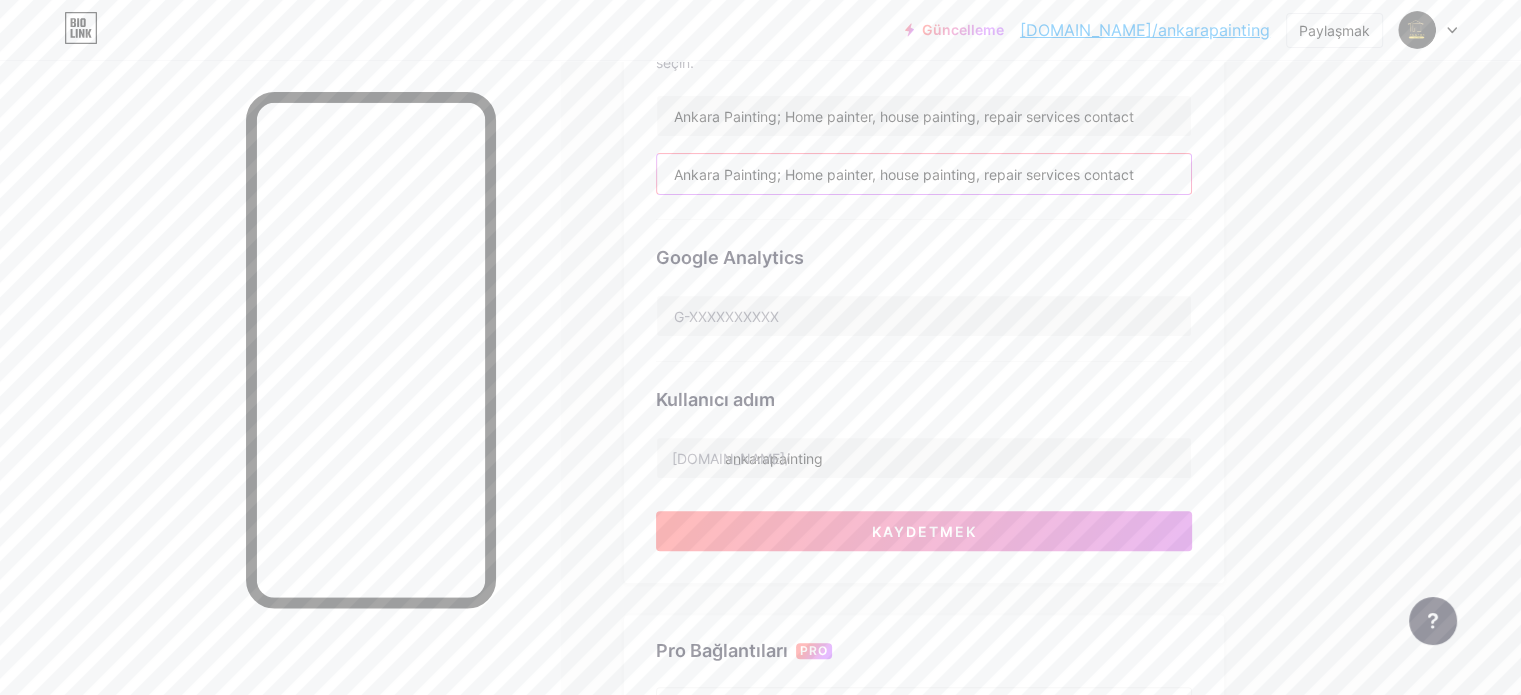 type on "Ankara Painting; Home painter, house painting, repair services contact" 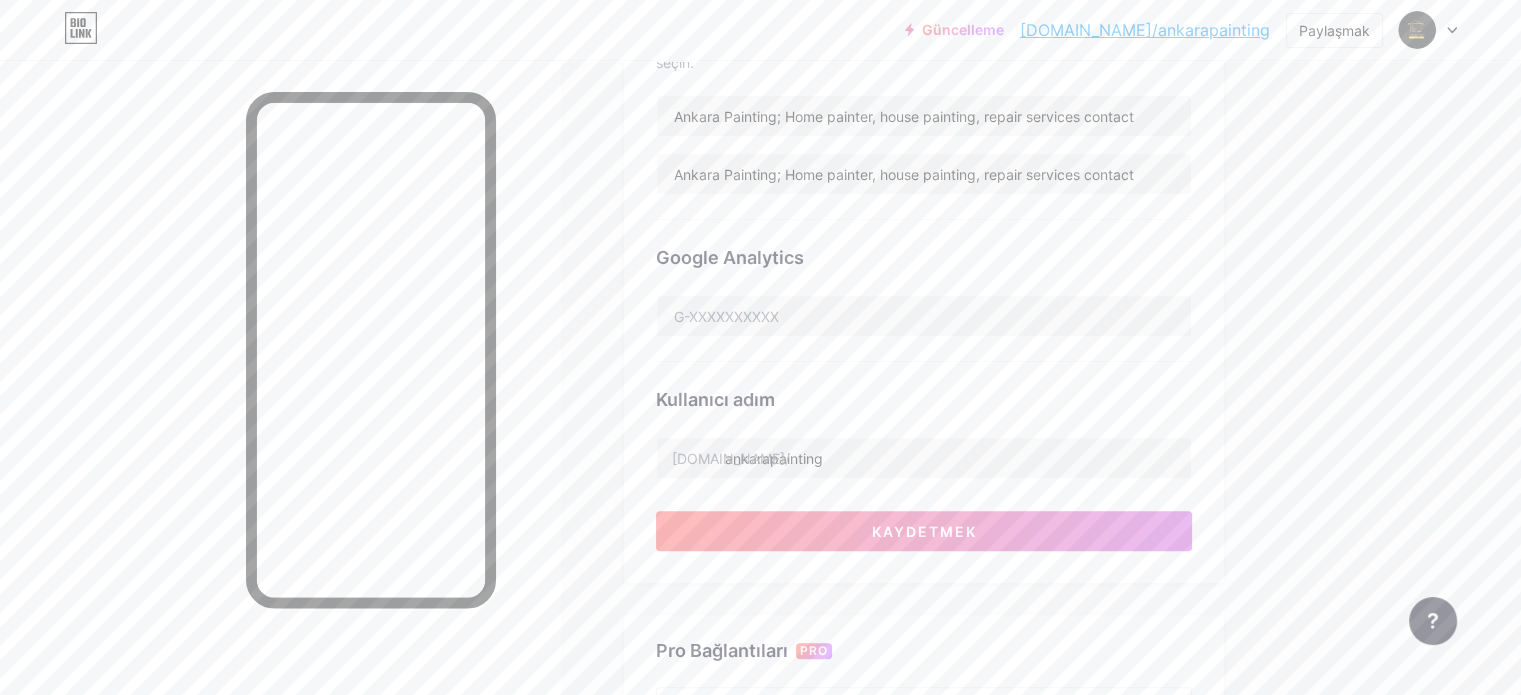 click on "Tercih edilen bağlantı   Bu estetik bir tercih. Her iki bağlantı da kullanılabilir.
[DOMAIN_NAME]/  ankarapainting       ankarapainting  .[DOMAIN_NAME]
NSFW uyarısı       Sayfanızı görüntülemeden önce bir uyarı gösterin.     SEO   Arama motorlarında ve sosyal paylaşımlarda görünecek başlığı ve açıklamayı seçin.   Ankara Painting; Home painter, house painting, repair services contact     [GEOGRAPHIC_DATA] Painting; Home painter, house painting, repair services contact     Google Analytics       Kullanıcı adım   [DOMAIN_NAME]/   ankarapainting         Kaydetmek" at bounding box center [924, 134] 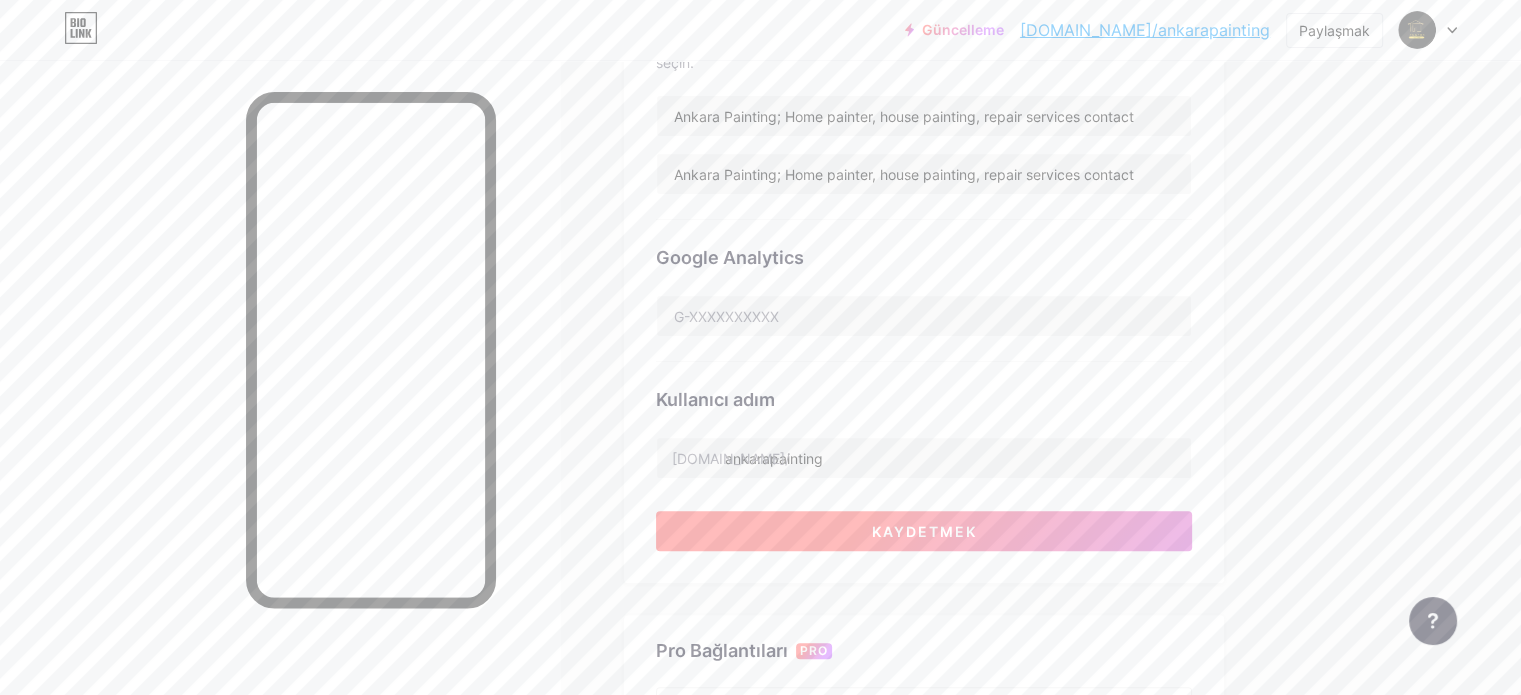 click on "Kaydetmek" at bounding box center (924, 531) 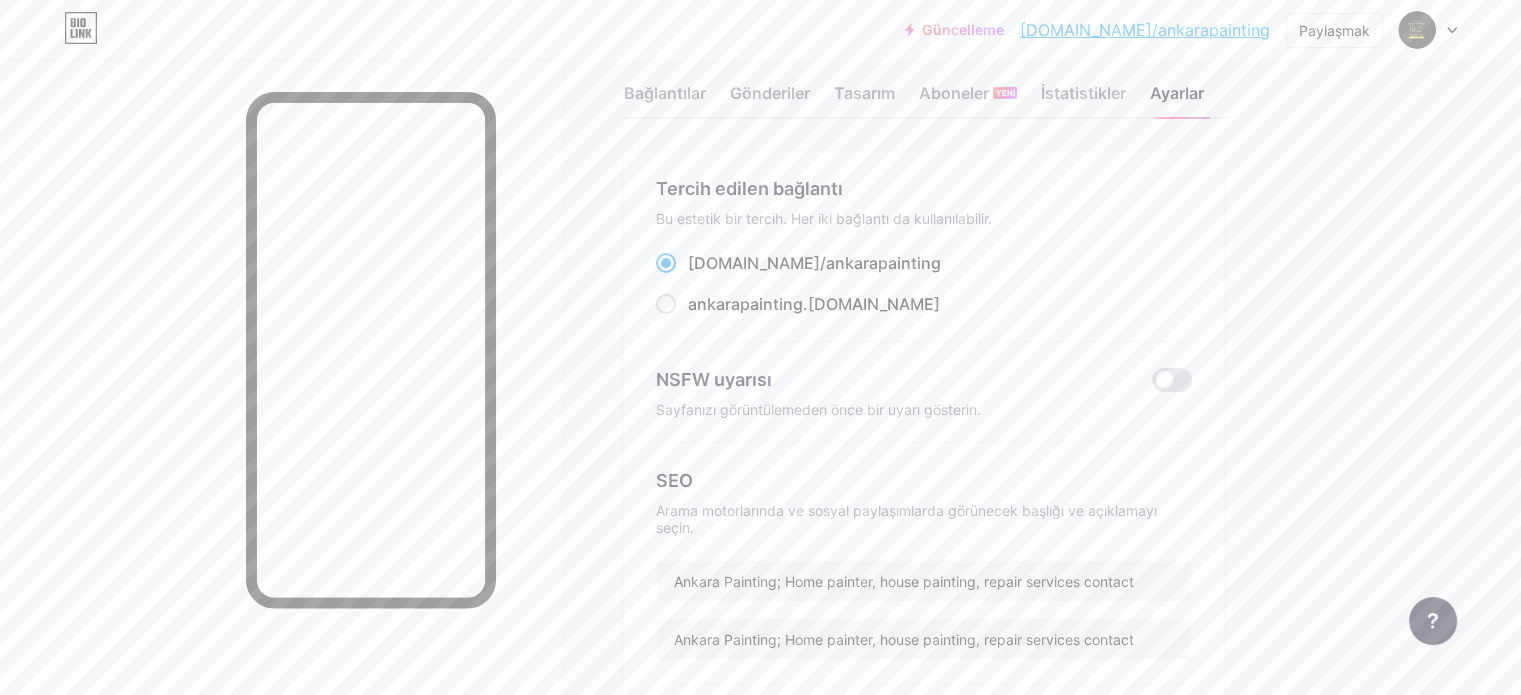 scroll, scrollTop: 0, scrollLeft: 0, axis: both 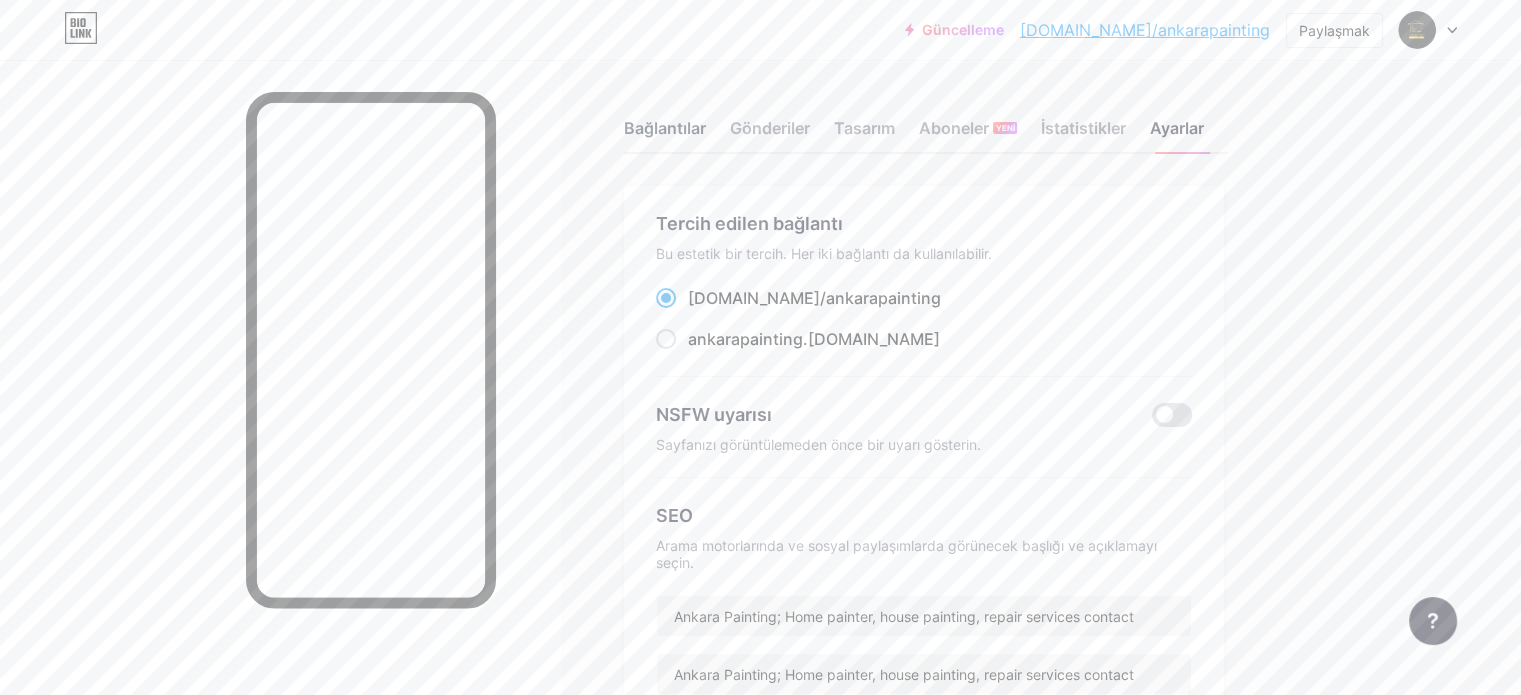 click on "Bağlantılar" at bounding box center [665, 128] 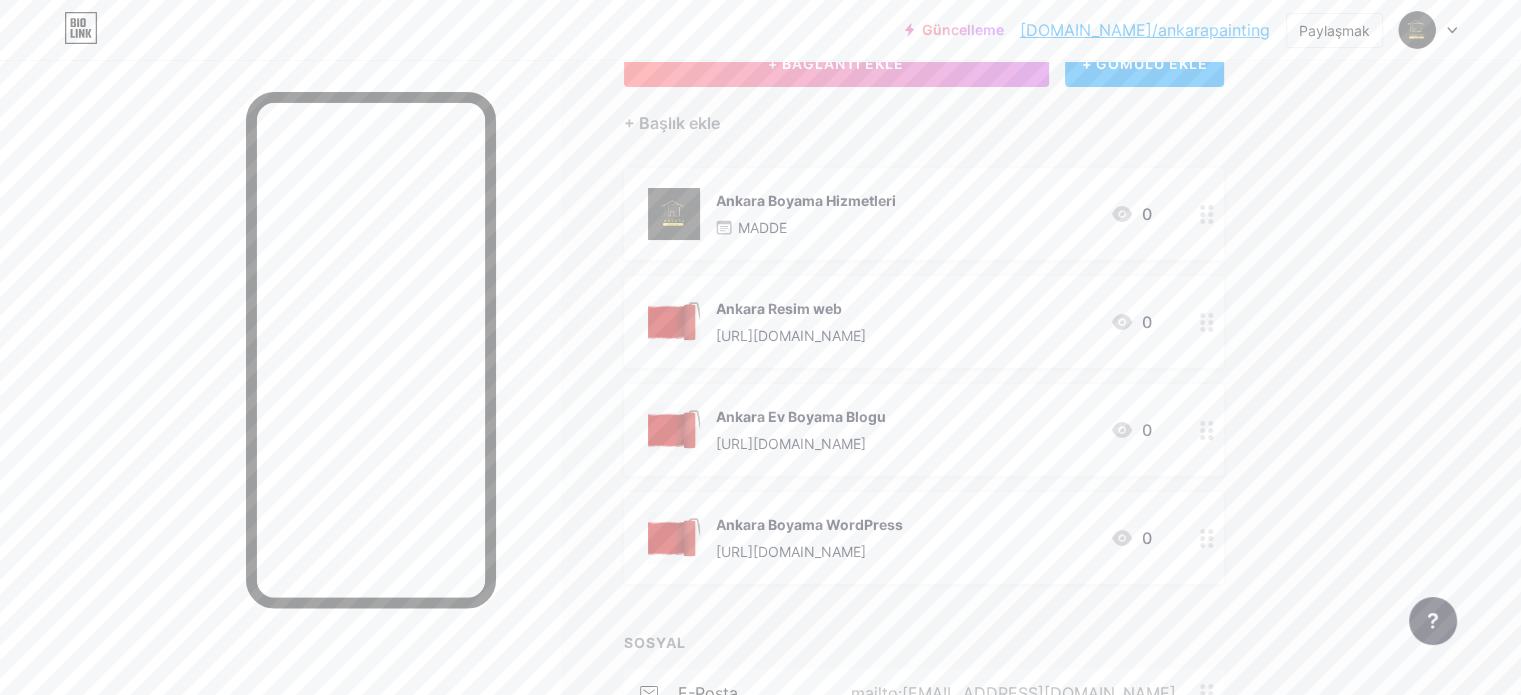 scroll, scrollTop: 0, scrollLeft: 0, axis: both 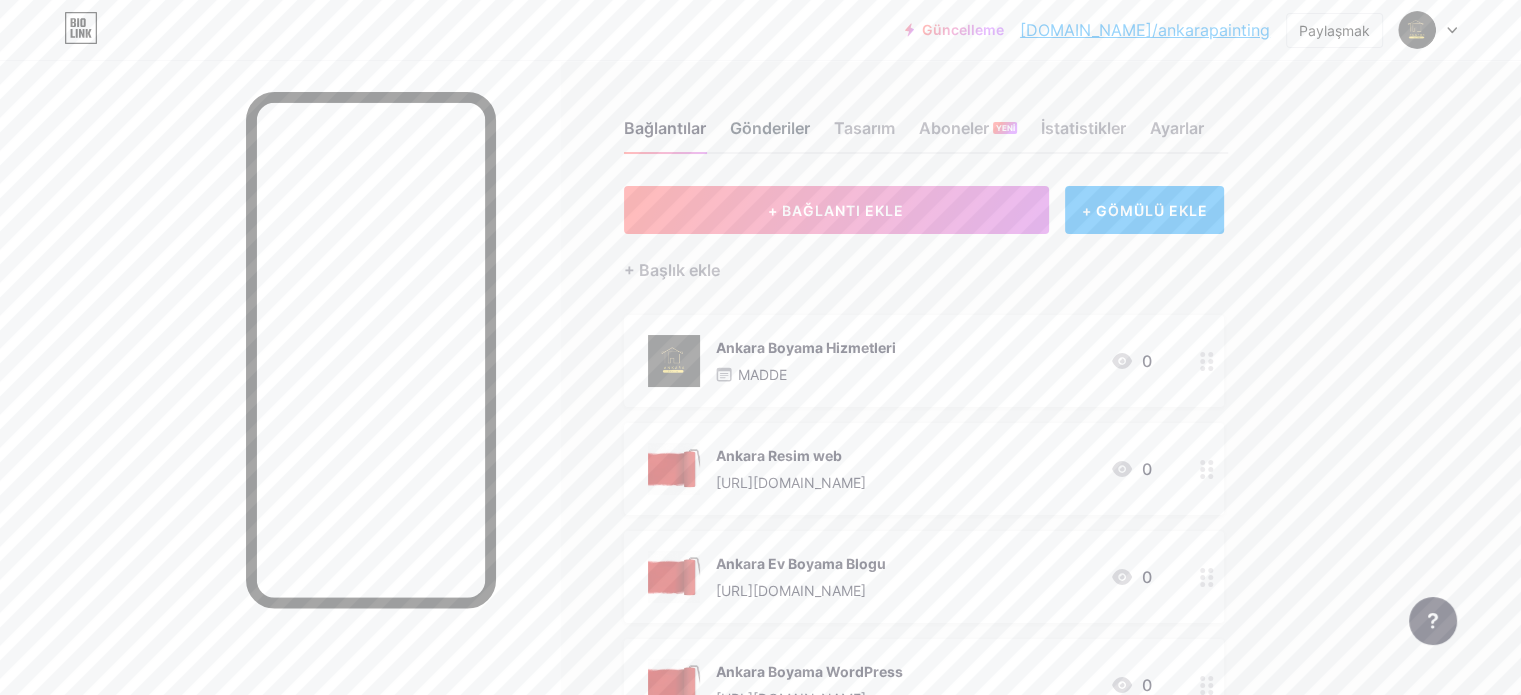 click on "Gönderiler" at bounding box center [770, 128] 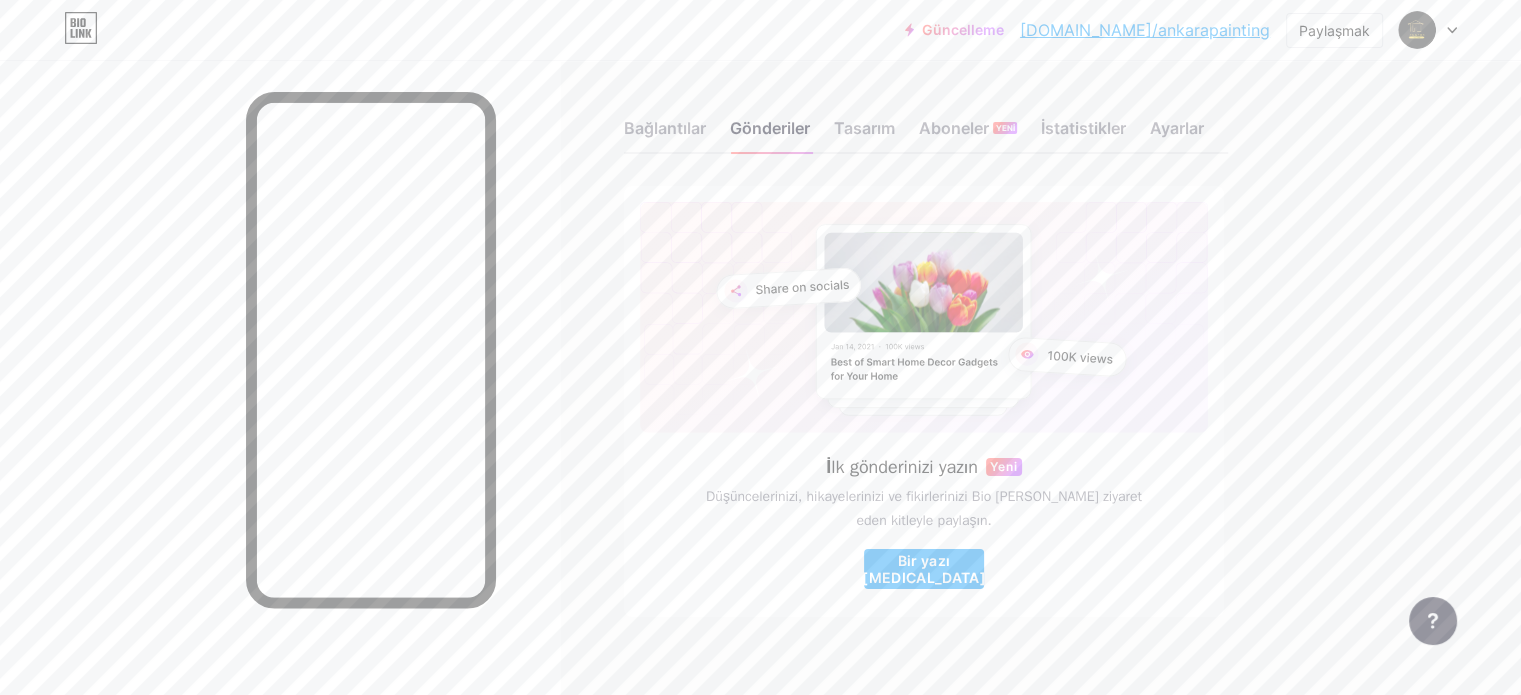 click on "Bağlantılar
Gönderiler
Tasarım
Aboneler
YENİ
İstatistikler
Ayarlar                                                                                                                                                                 İlk gönderinizi yazın   Yeni
Düşüncelerinizi, hikayelerinizi ve fikirlerinizi Bio [PERSON_NAME] ziyaret eden kitleyle paylaşın.
Bir yazı [MEDICAL_DATA]                   Özellik istekleri             Yardım merkezi         Destek ekibiyle iletişime geçin" at bounding box center (656, 388) 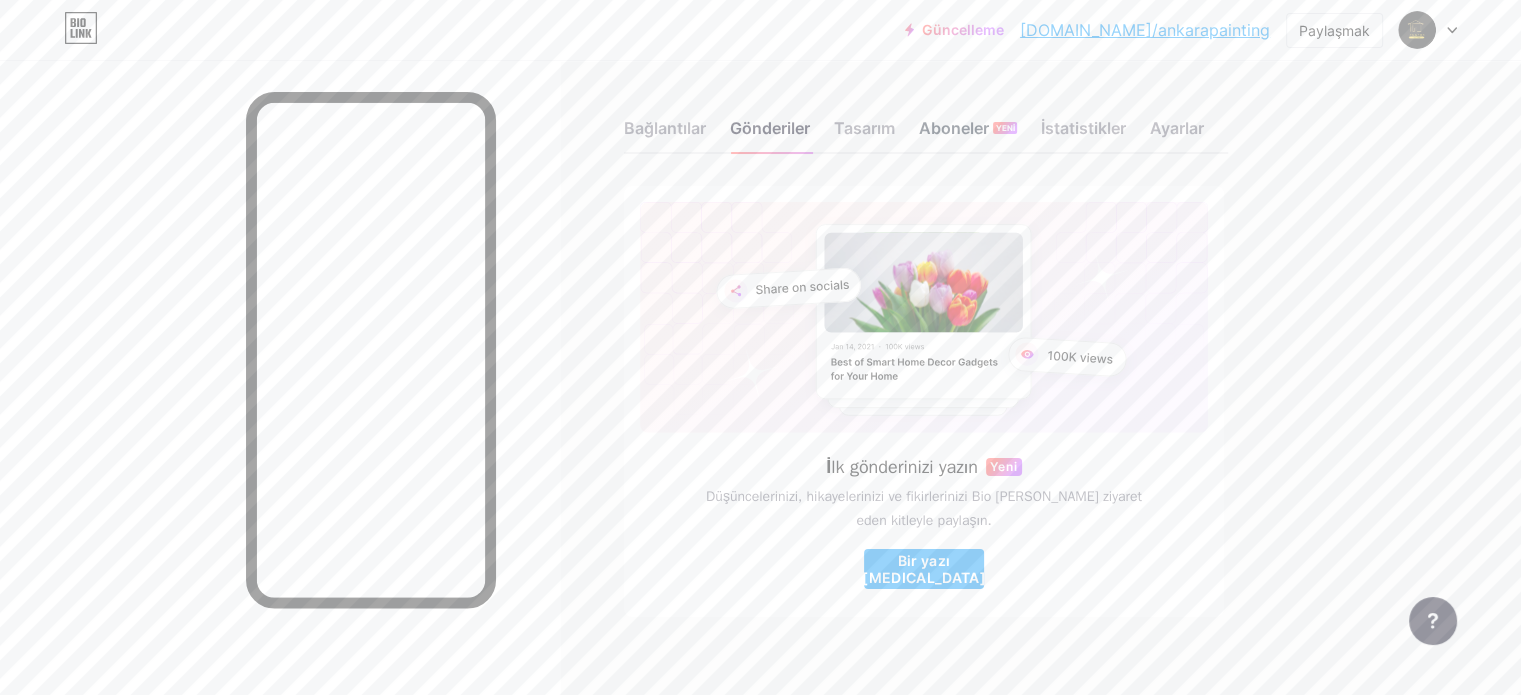 click on "Aboneler" at bounding box center (954, 128) 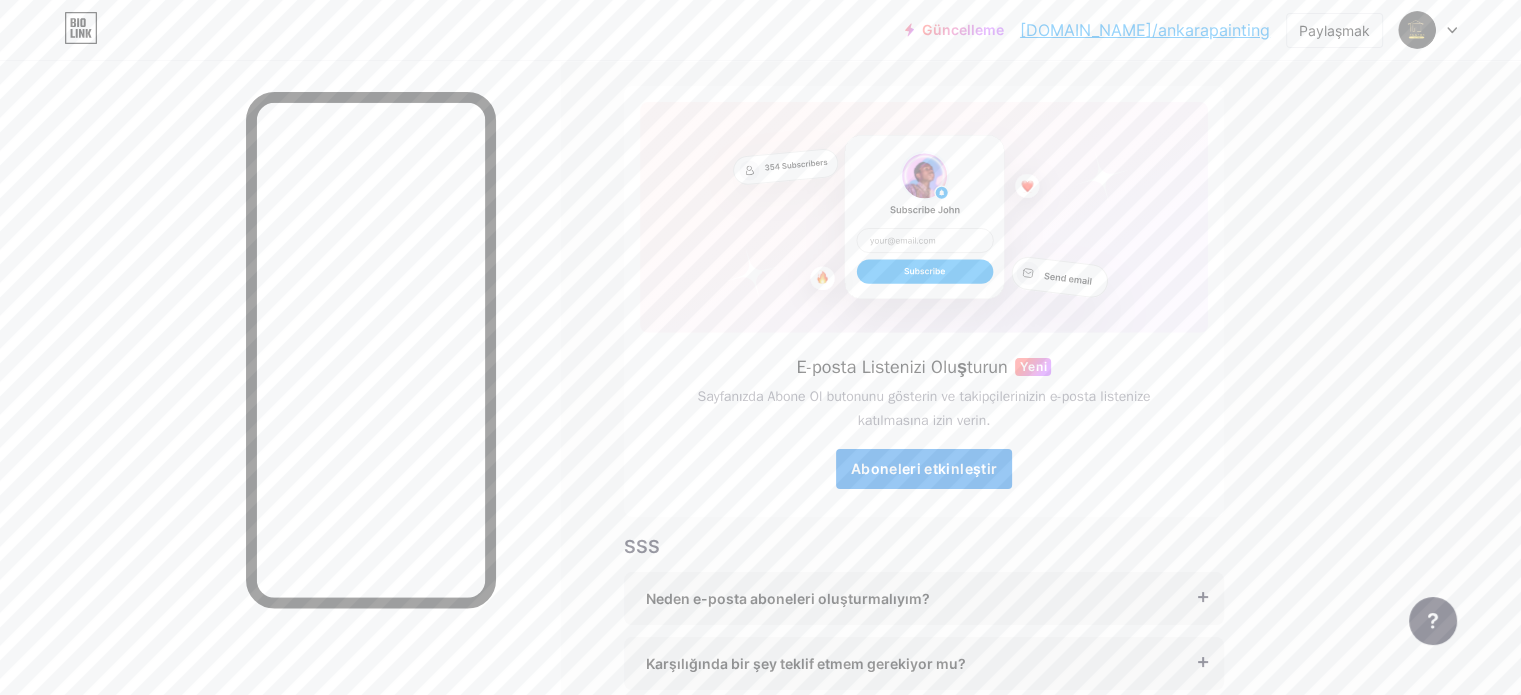 scroll, scrollTop: 259, scrollLeft: 0, axis: vertical 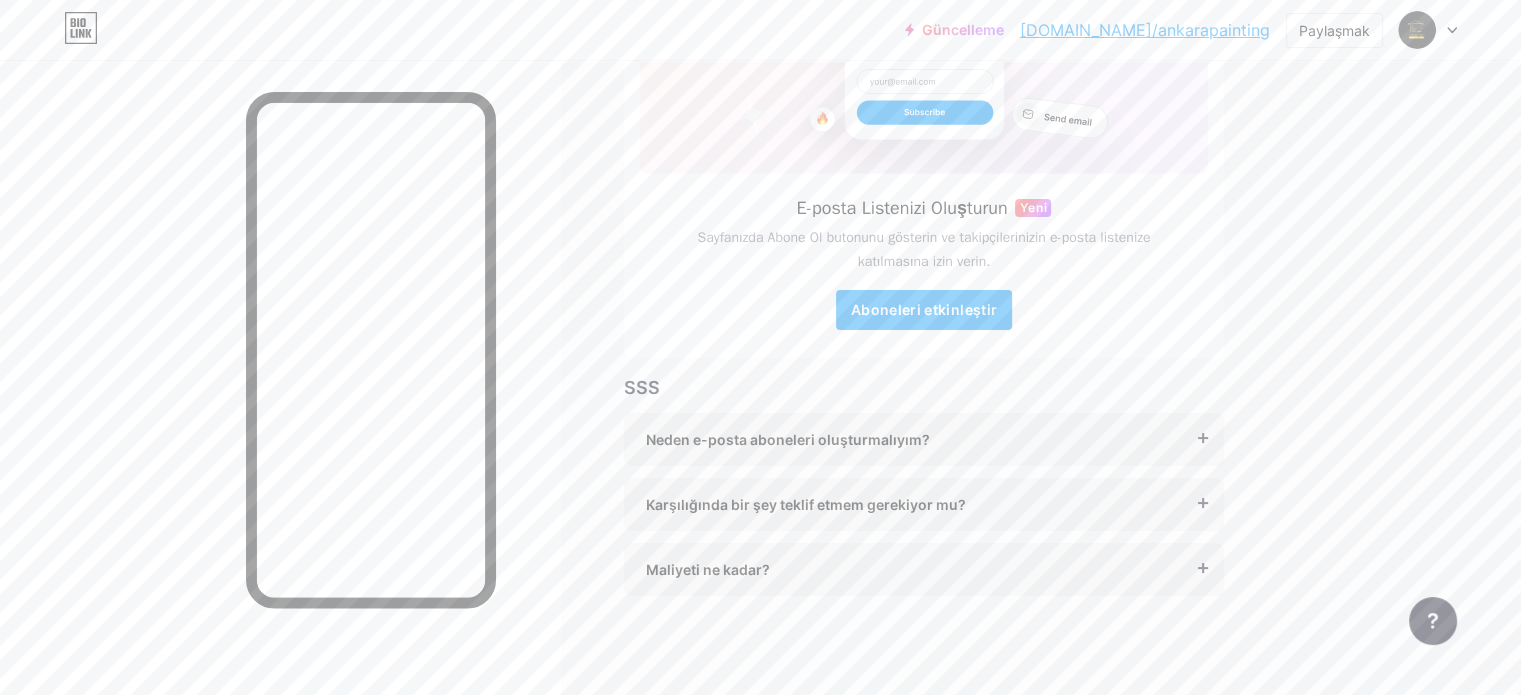 click on "Neden e-posta aboneleri oluşturmalıyım?" at bounding box center (924, 439) 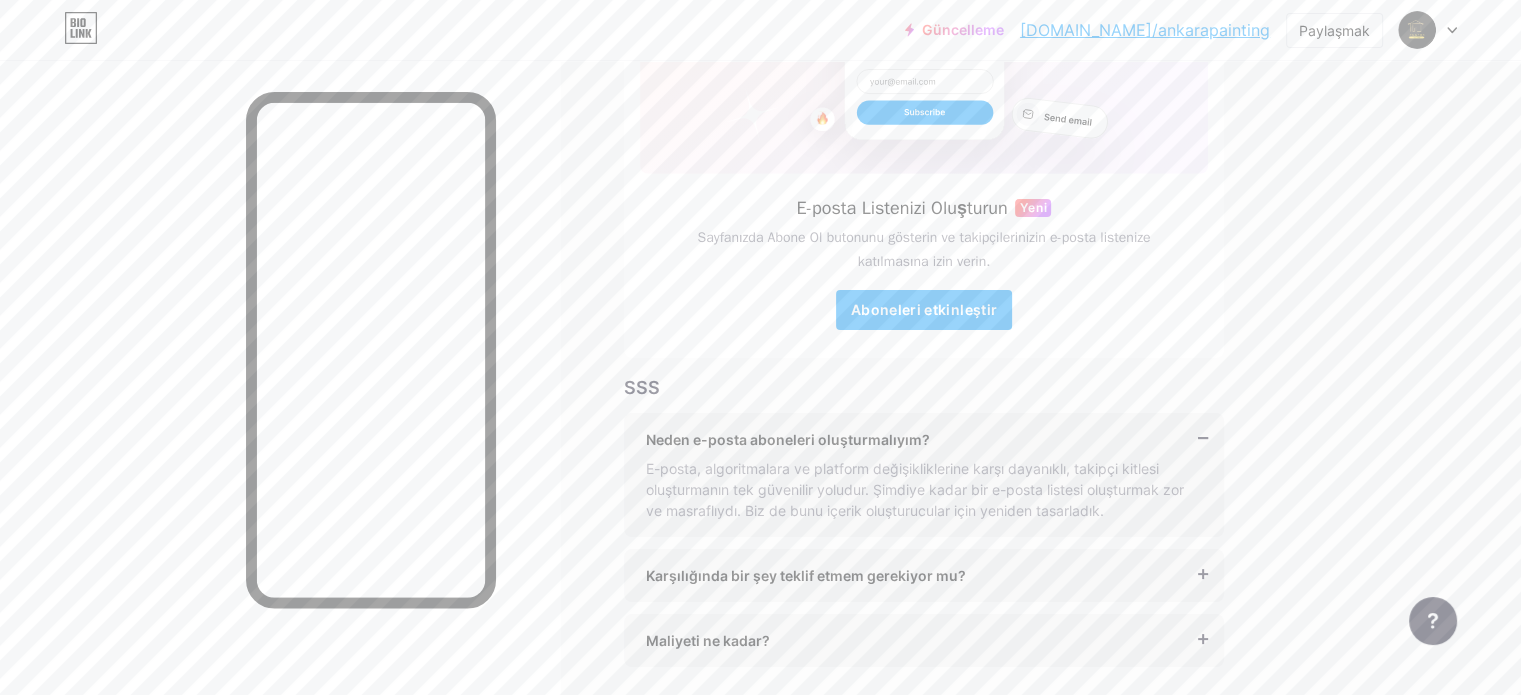 click on "Karşılığında bir şey teklif etmem gerekiyor mu?   Bunu yapmanız daha iyi olur, ancak çoğu içerik üreticisi, ziyaretçilerinden gelecekteki güncellemeler için abone olmalarını isteyerek başlar." at bounding box center (924, 575) 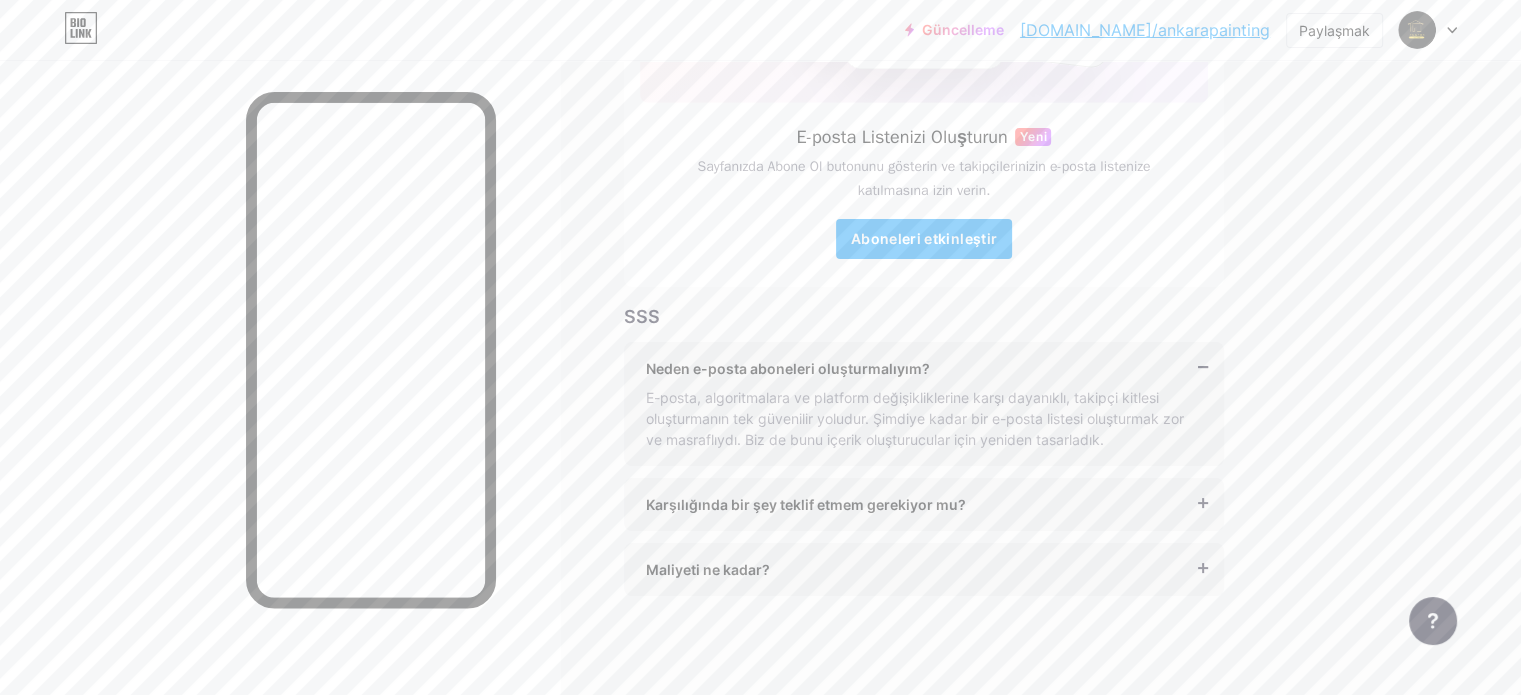 click on "Karşılığında bir şey teklif etmem gerekiyor mu?" at bounding box center [924, 504] 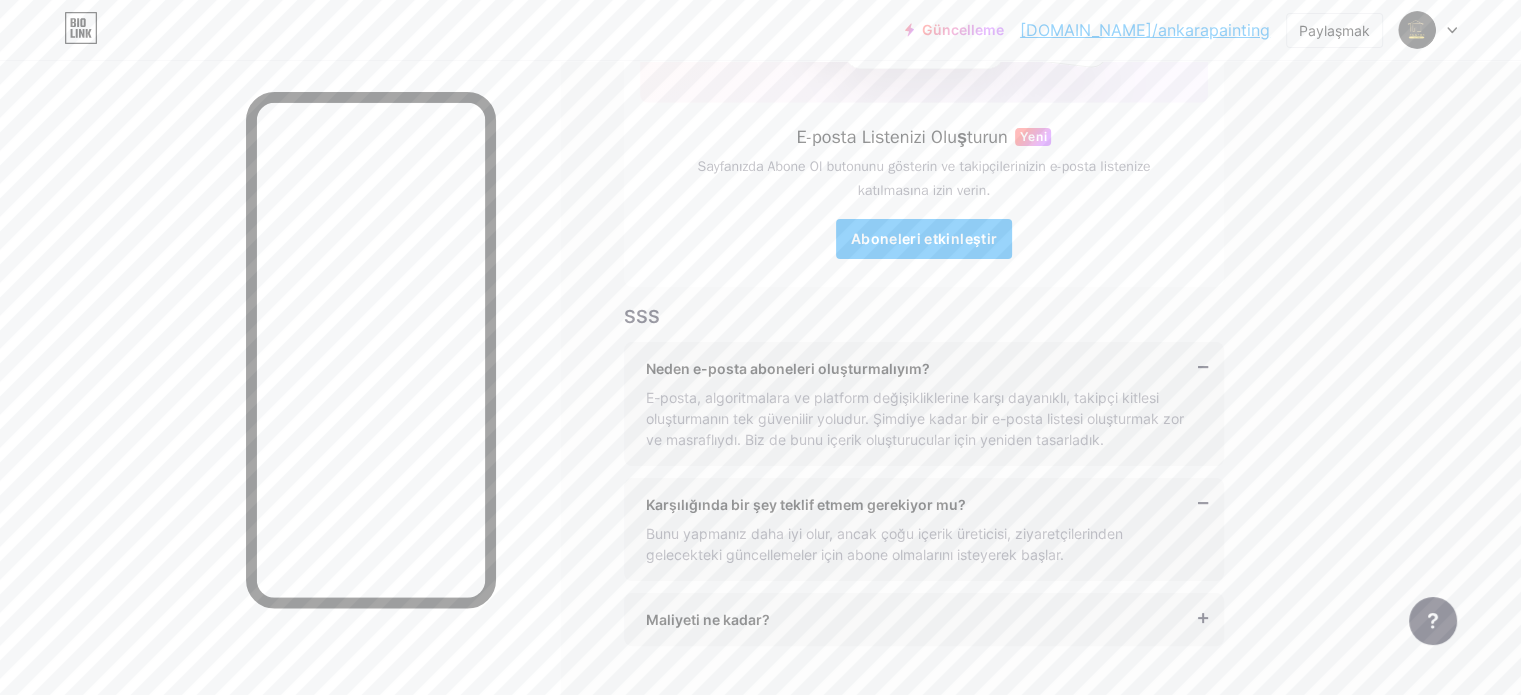 click on "Maliyeti ne kadar?" at bounding box center [924, 619] 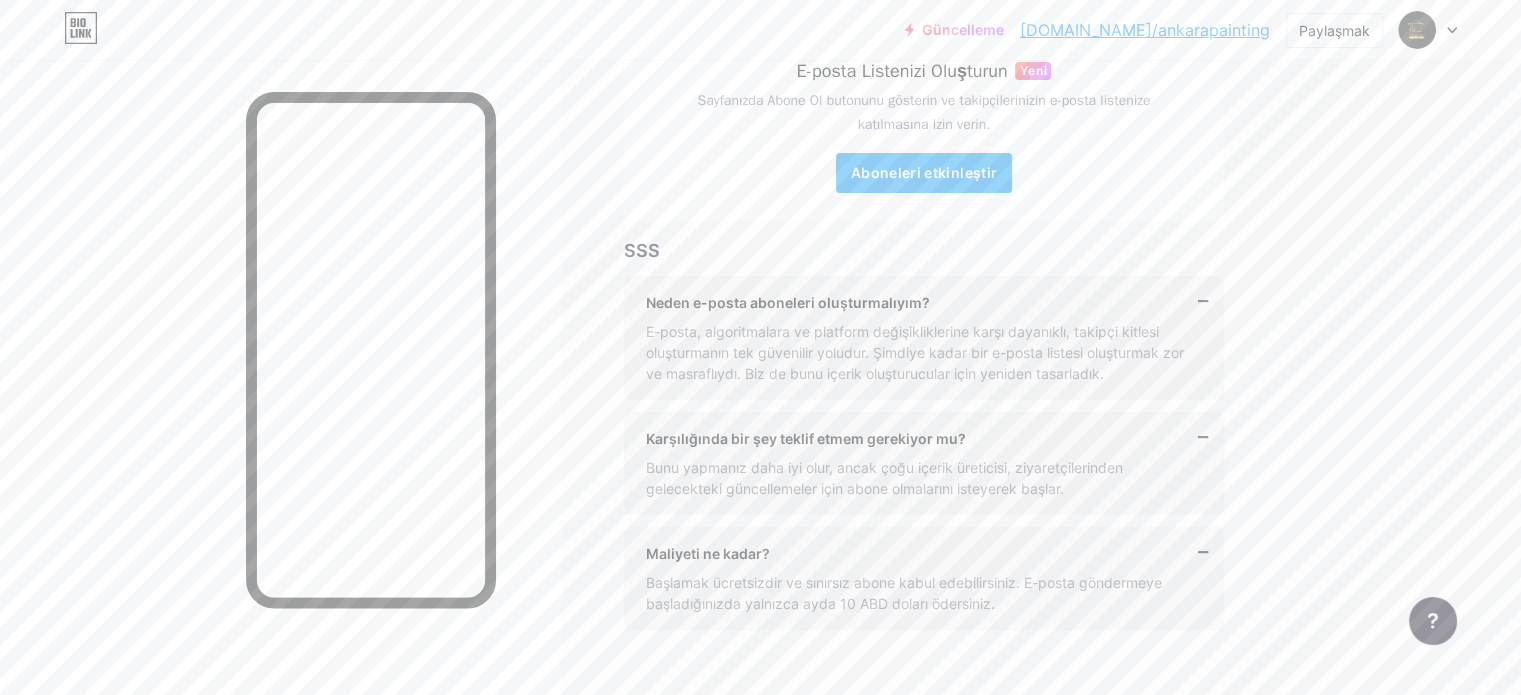 scroll, scrollTop: 430, scrollLeft: 0, axis: vertical 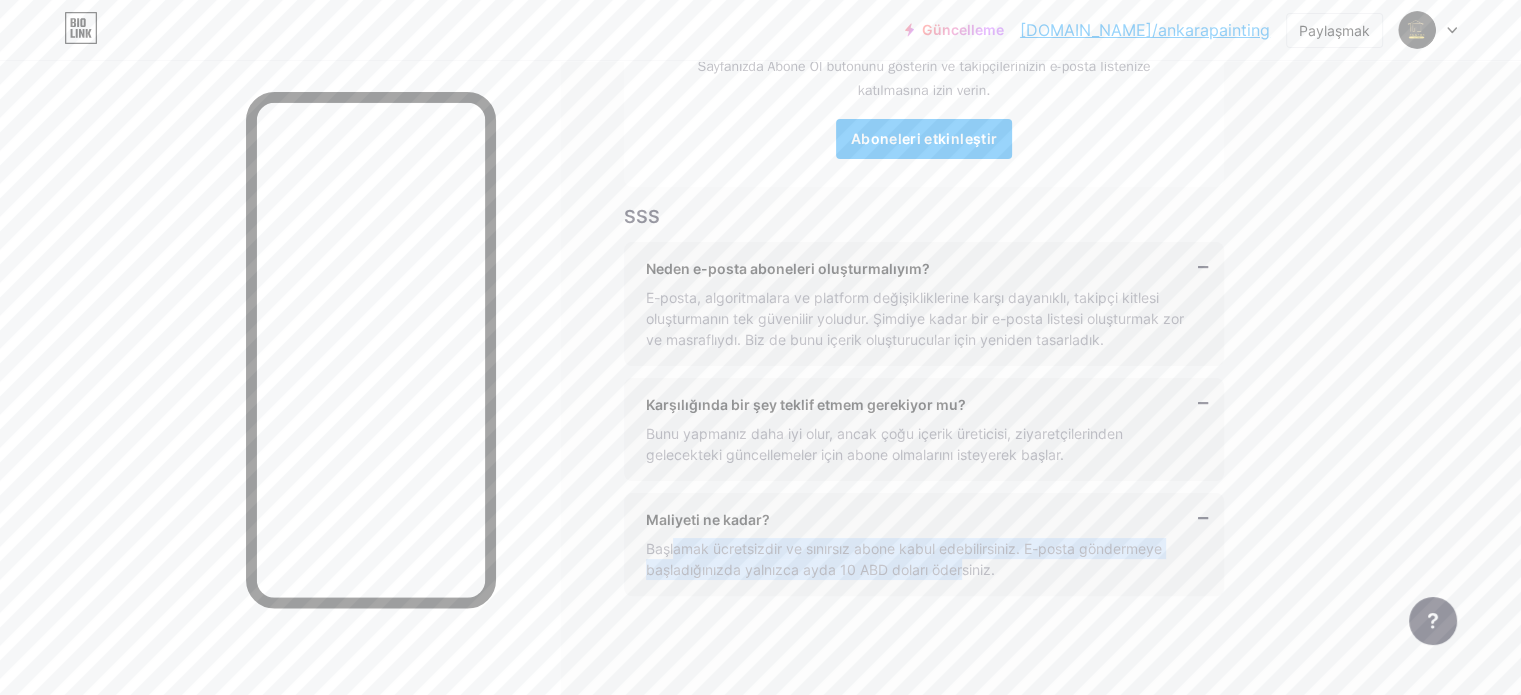 drag, startPoint x: 758, startPoint y: 547, endPoint x: 1044, endPoint y: 566, distance: 286.63043 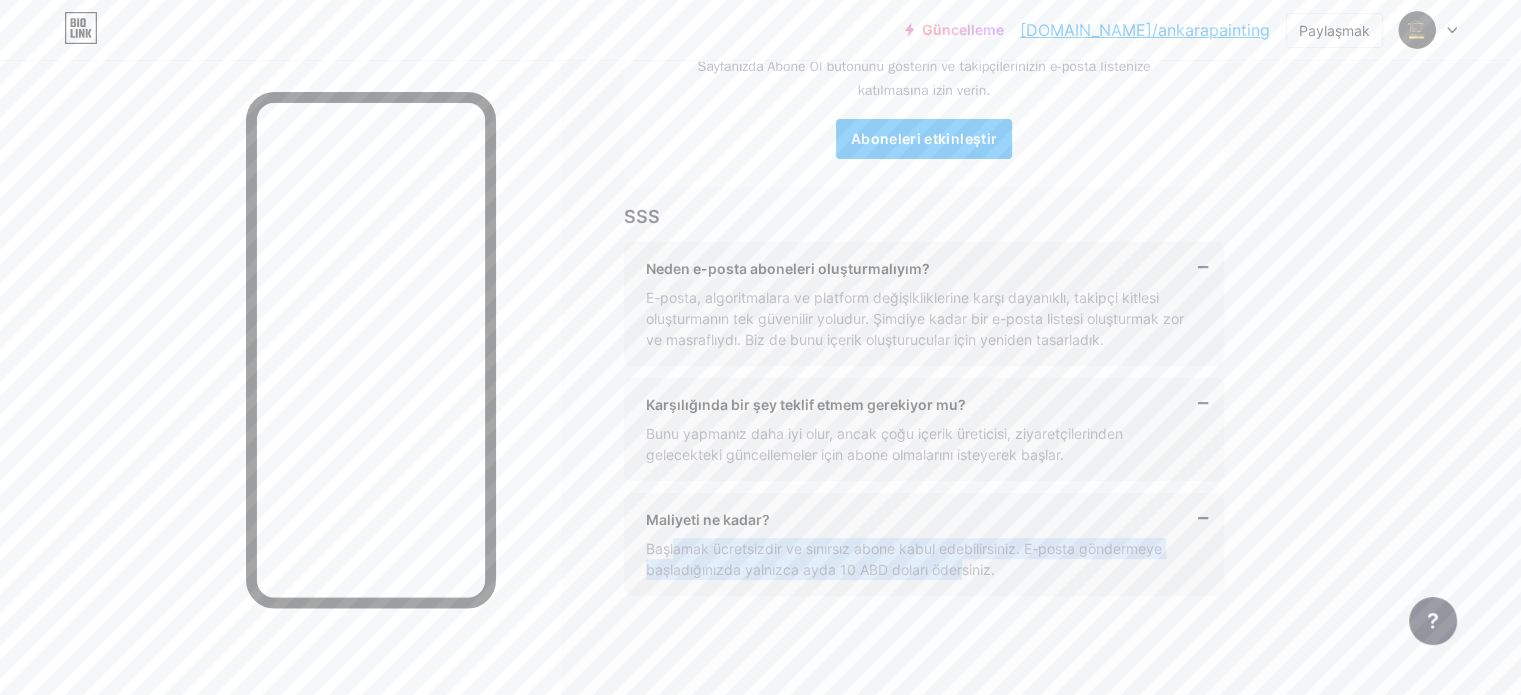 click on "Başlamak ücretsizdir ve sınırsız abone kabul edebilirsiniz. E-posta göndermeye başladığınızda yalnızca ayda 10 ABD doları ödersiniz." at bounding box center (904, 559) 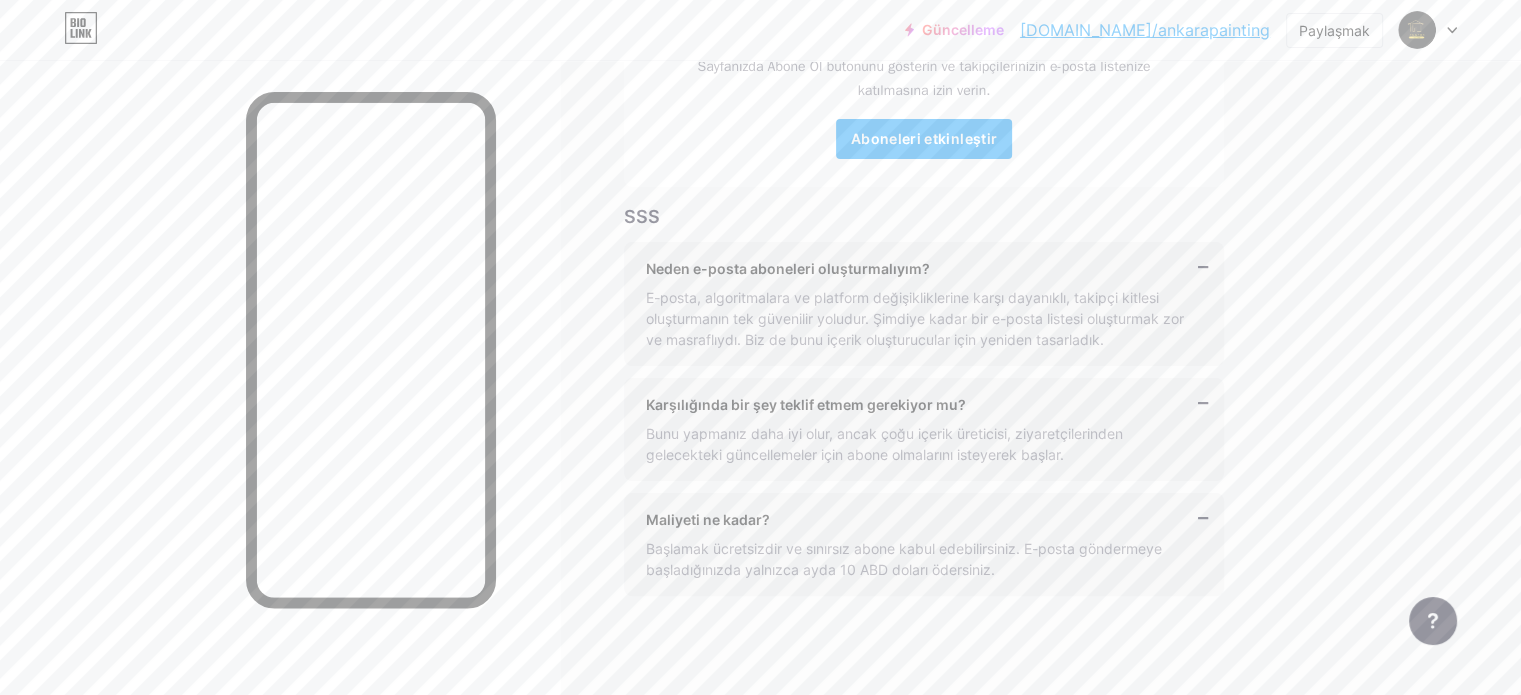 click on "Bağlantılar
Gönderiler
Tasarım
Aboneler
YENİ
İstatistikler
Ayarlar                                                                                                                                                                       E-posta Listenizi Oluşturun   Yeni
Sayfanızda Abone Ol butonunu gösterin ve takipçilerinizin e-posta listenize katılmasına izin verin.
Aboneleri etkinleştir     SSS   Neden e-posta aboneleri oluşturmalıyım?   E-posta, algoritmalara ve platform değişikliklerine karşı dayanıklı, takipçi kitlesi oluşturmanın tek güvenilir yoludur. Şimdiye kadar bir e-posta listesi oluşturmak zor ve masraflıydı. Biz de bunu içerik oluşturucular için yeniden tasarladık. Karşılığında bir şey teklif etmem gerekiyor mu?   Maliyeti ne kadar?               Özellik istekleri             Yardım merkezi         Destek ekibiyle iletişime geçin" at bounding box center [656, 163] 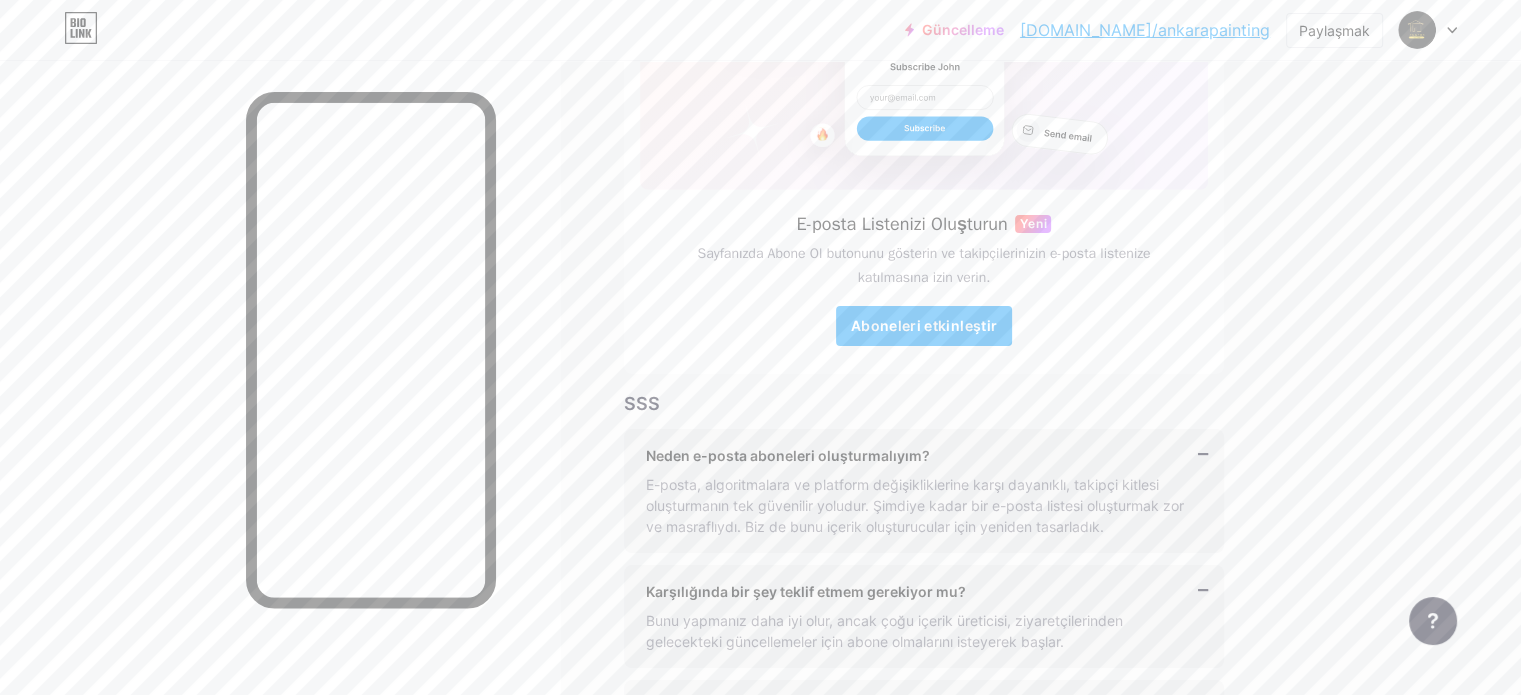 scroll, scrollTop: 230, scrollLeft: 0, axis: vertical 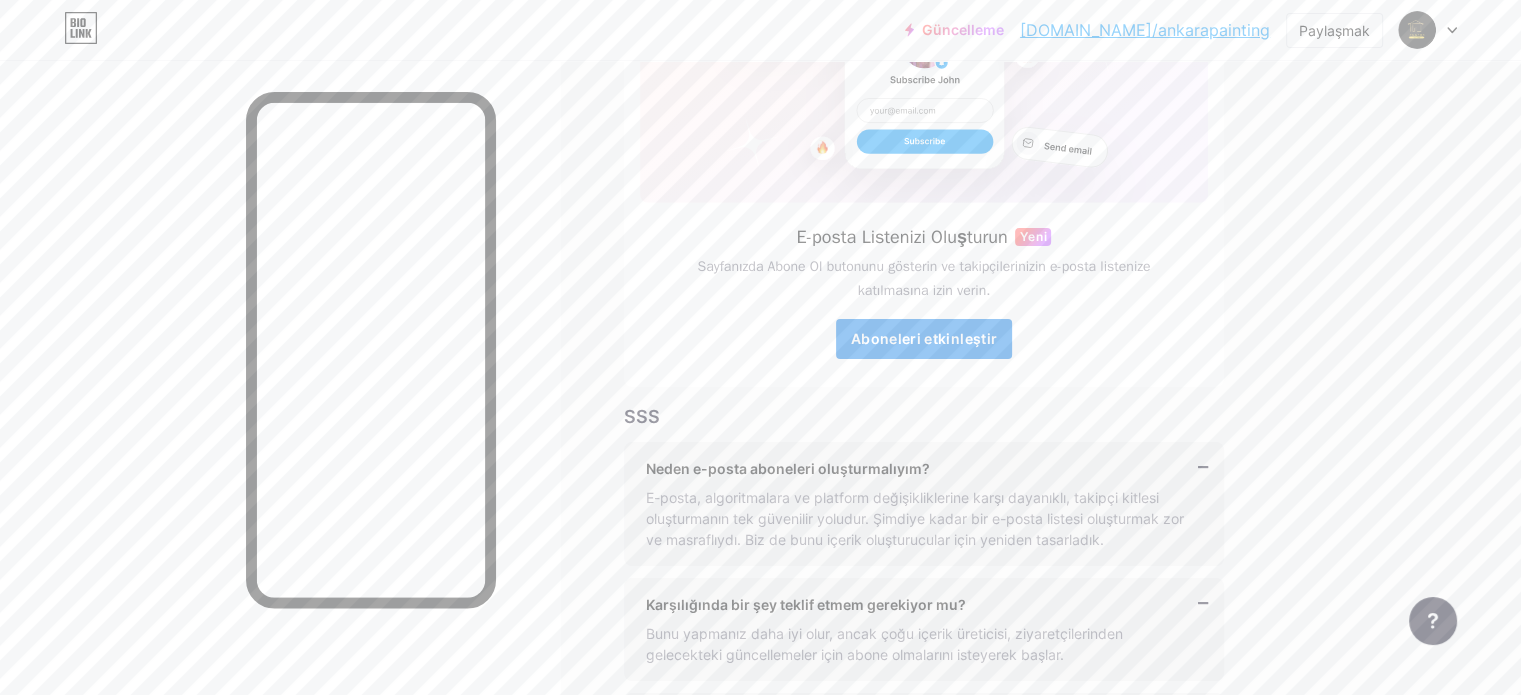 click on "Aboneleri etkinleştir" at bounding box center [924, 338] 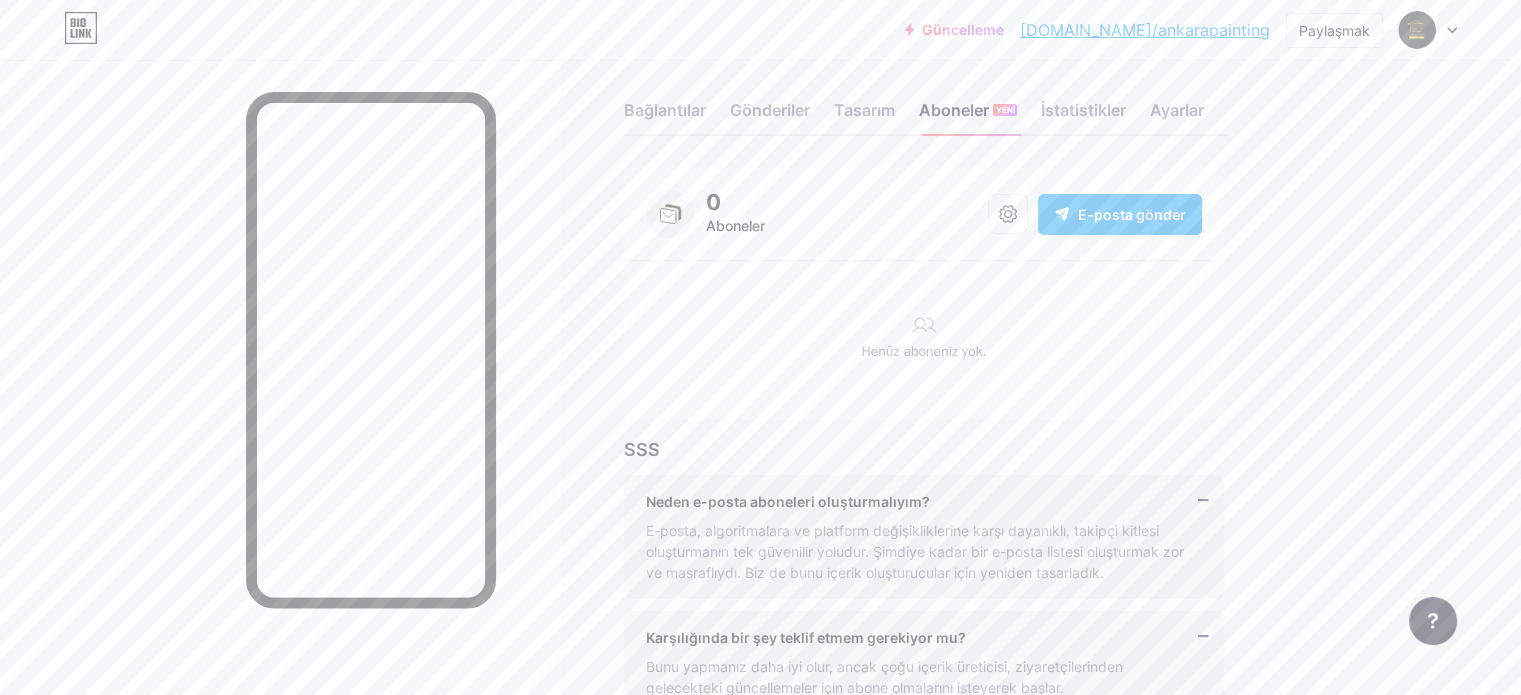 scroll, scrollTop: 0, scrollLeft: 0, axis: both 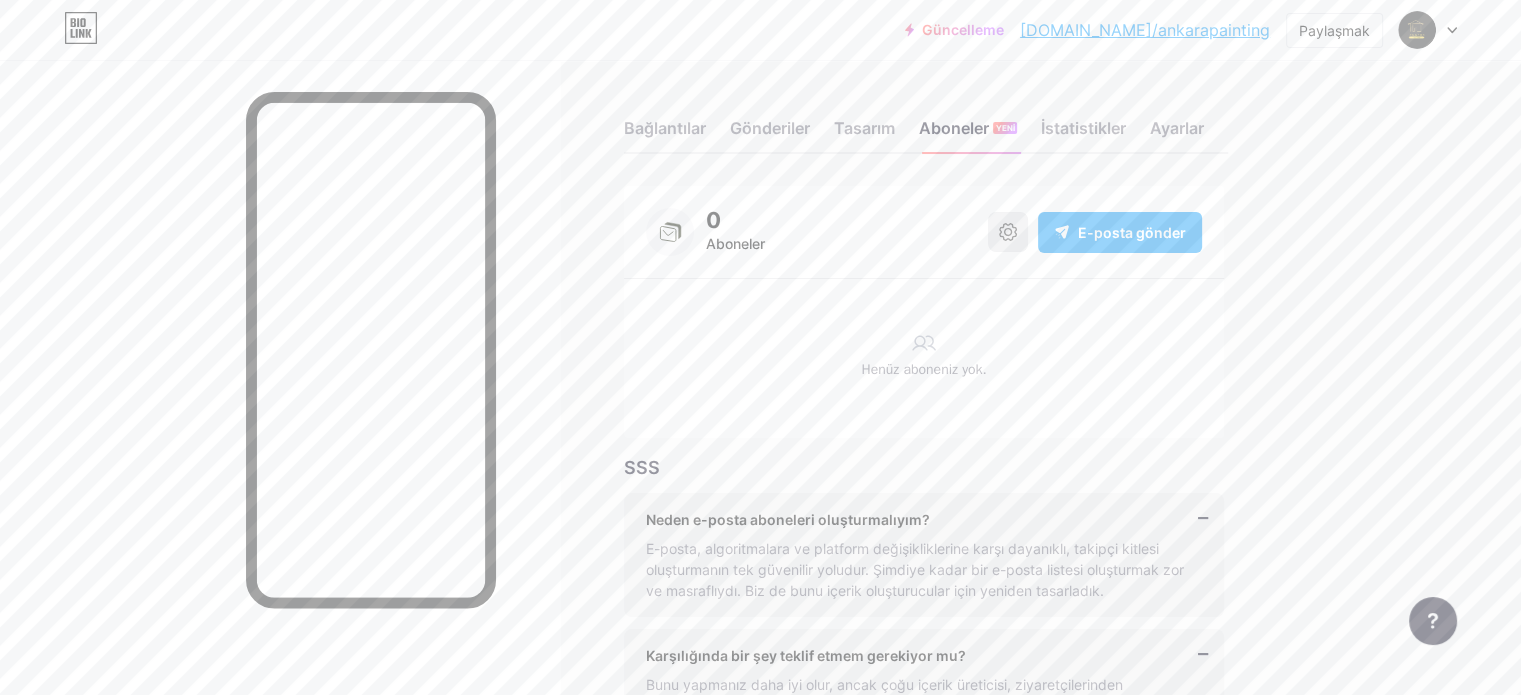 click 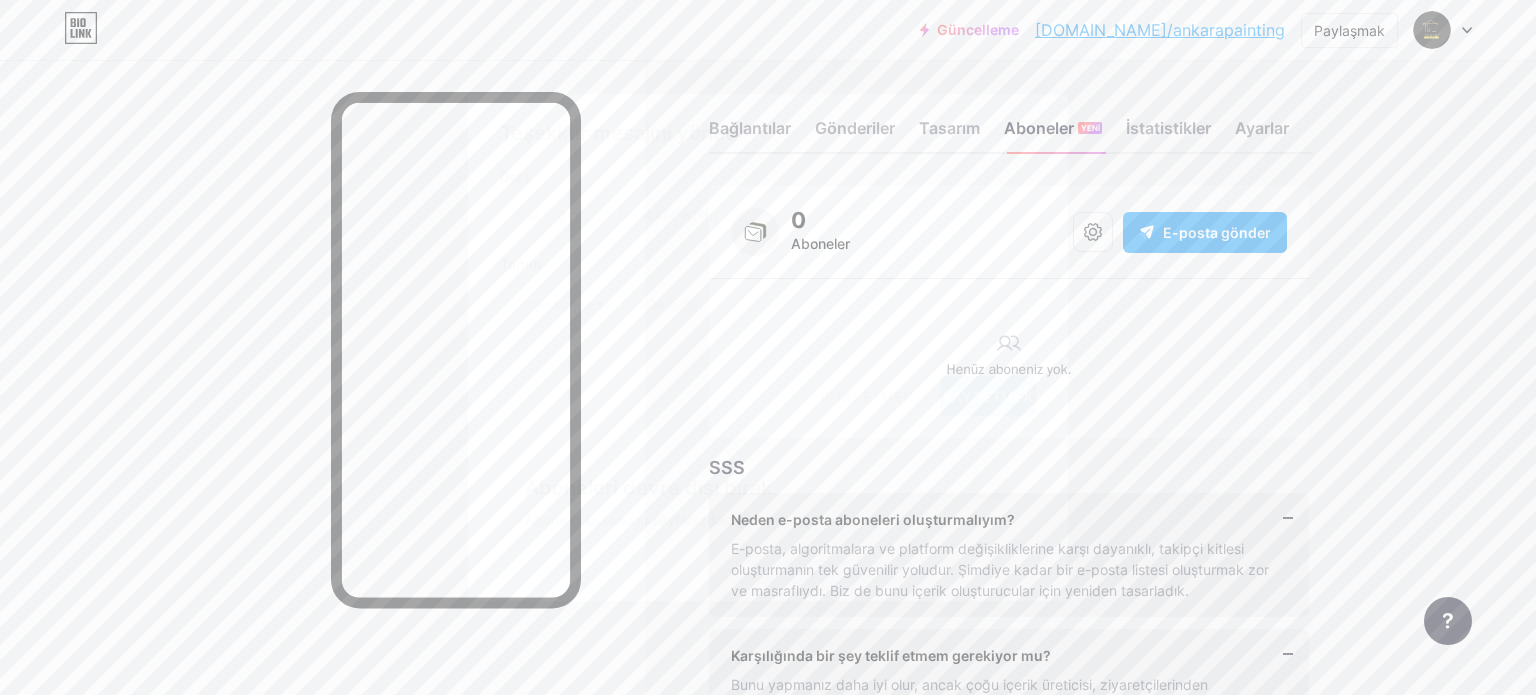 click on "İptal etmek   Kaydetmek" at bounding box center (768, 396) 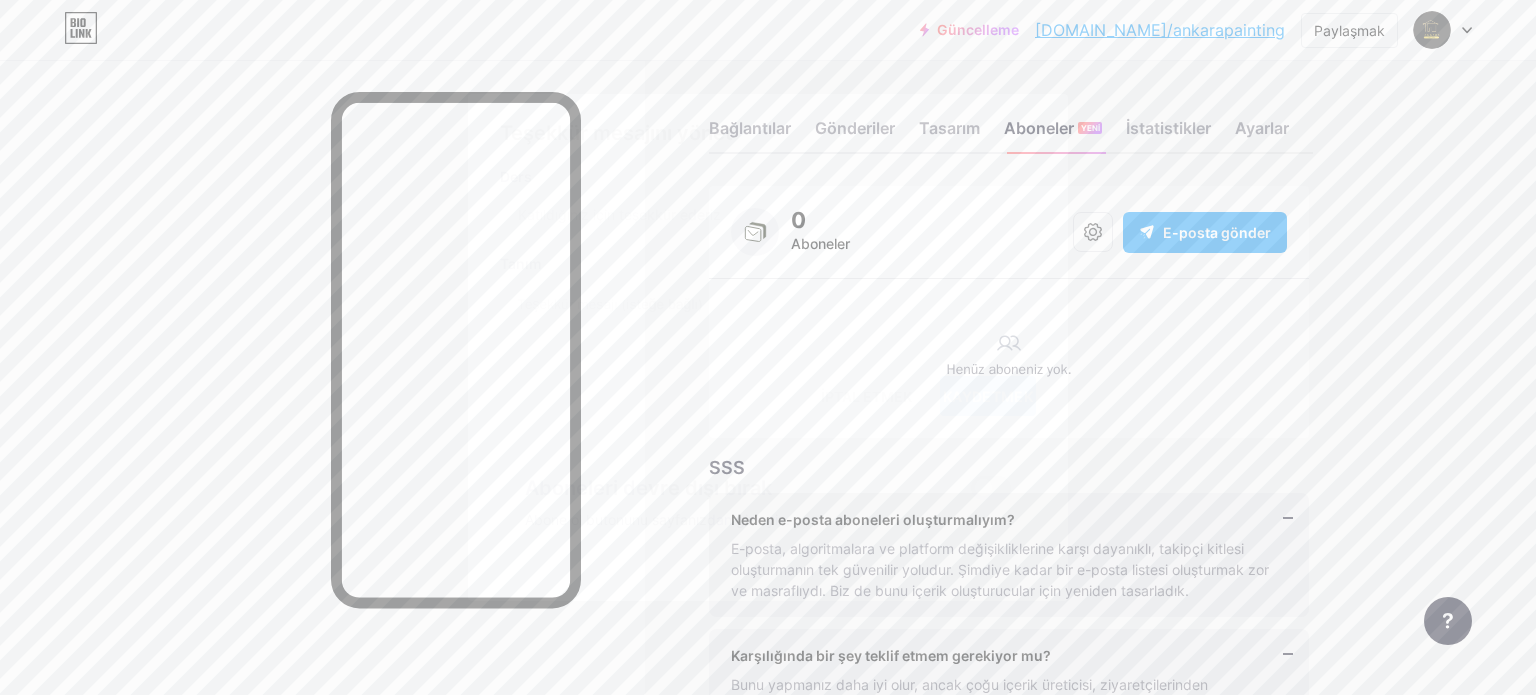 click on "Kaydetmek" at bounding box center (988, 396) 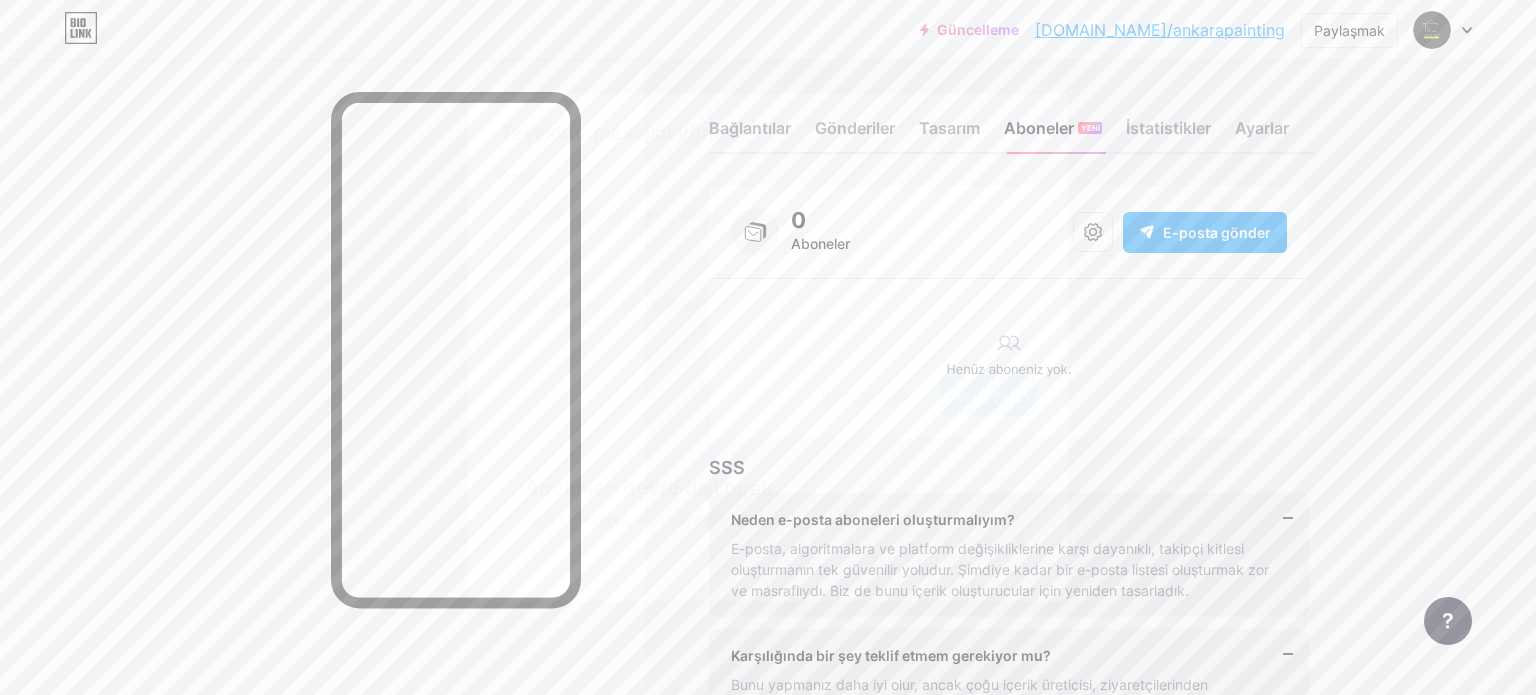 click at bounding box center (768, 347) 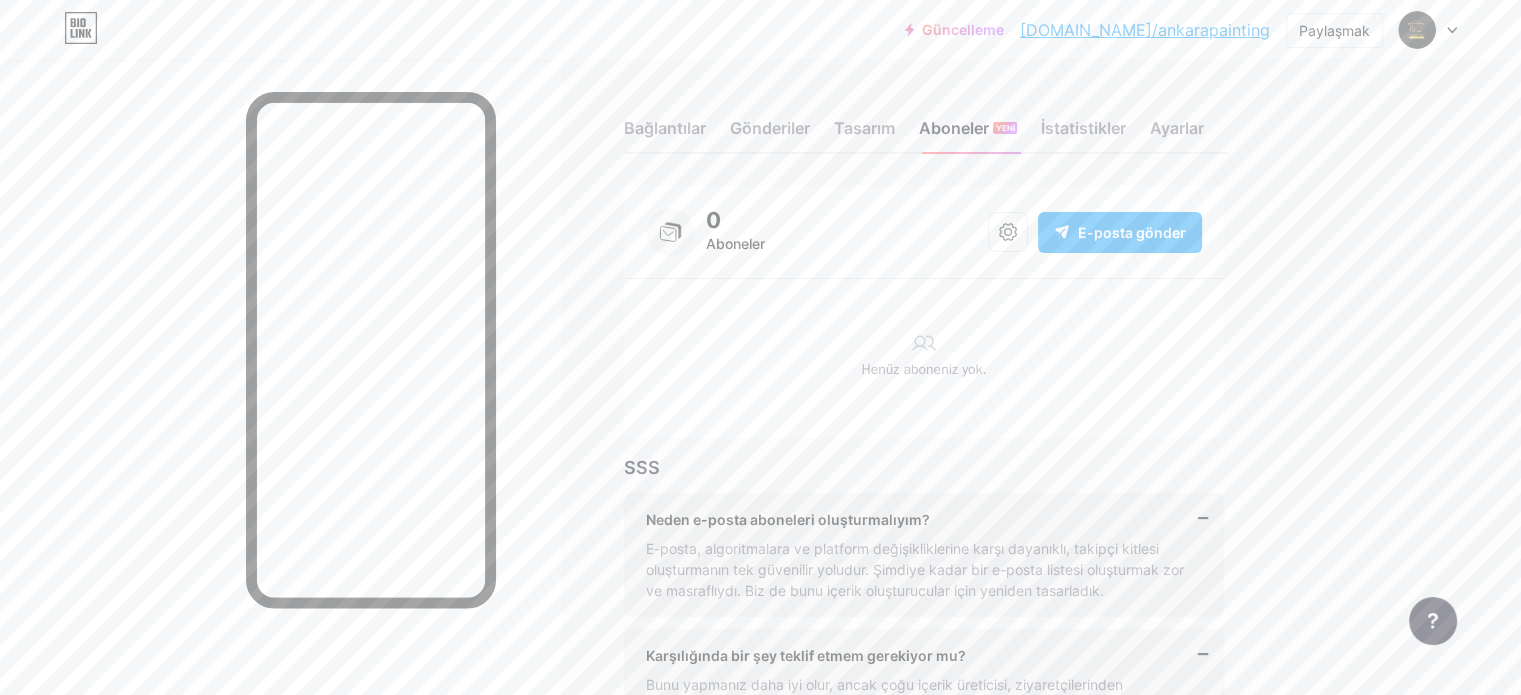 click on "Henüz aboneniz yok." at bounding box center [924, 368] 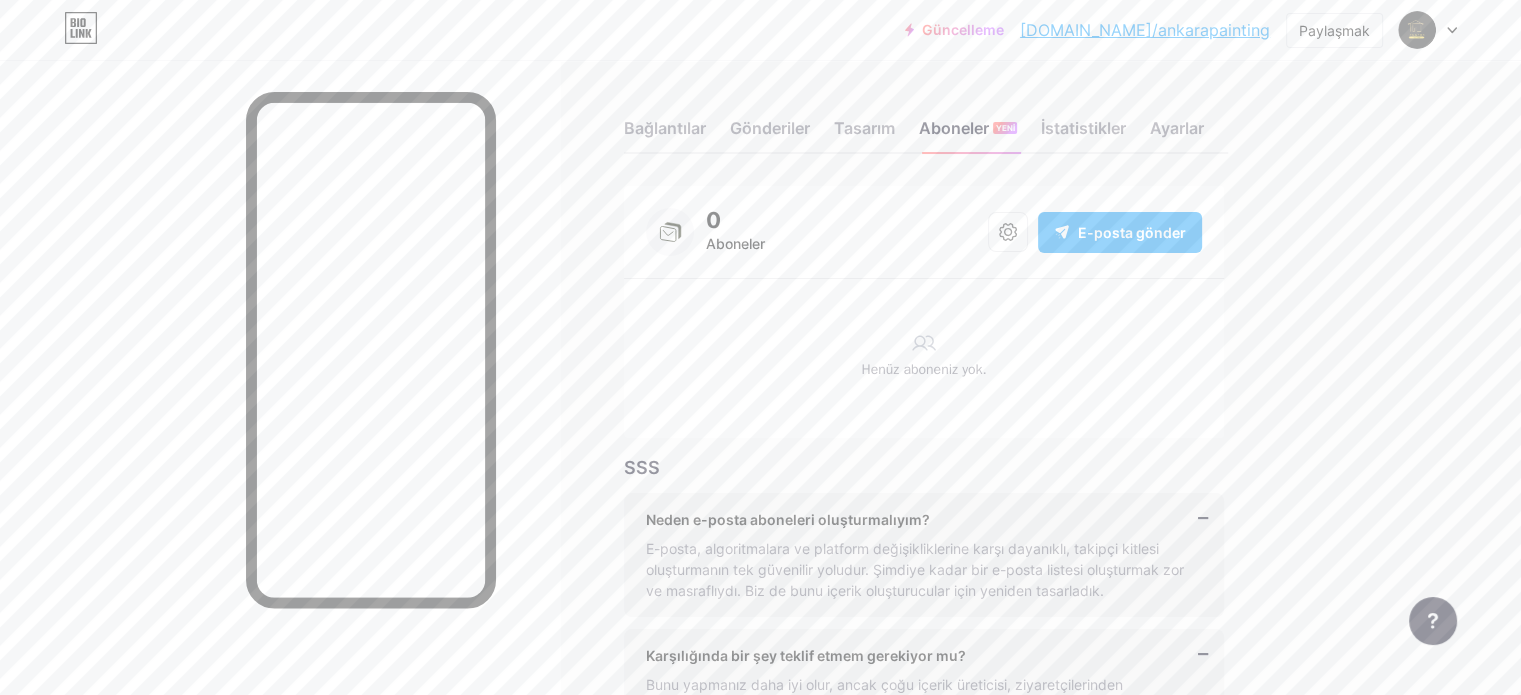 click at bounding box center (280, 407) 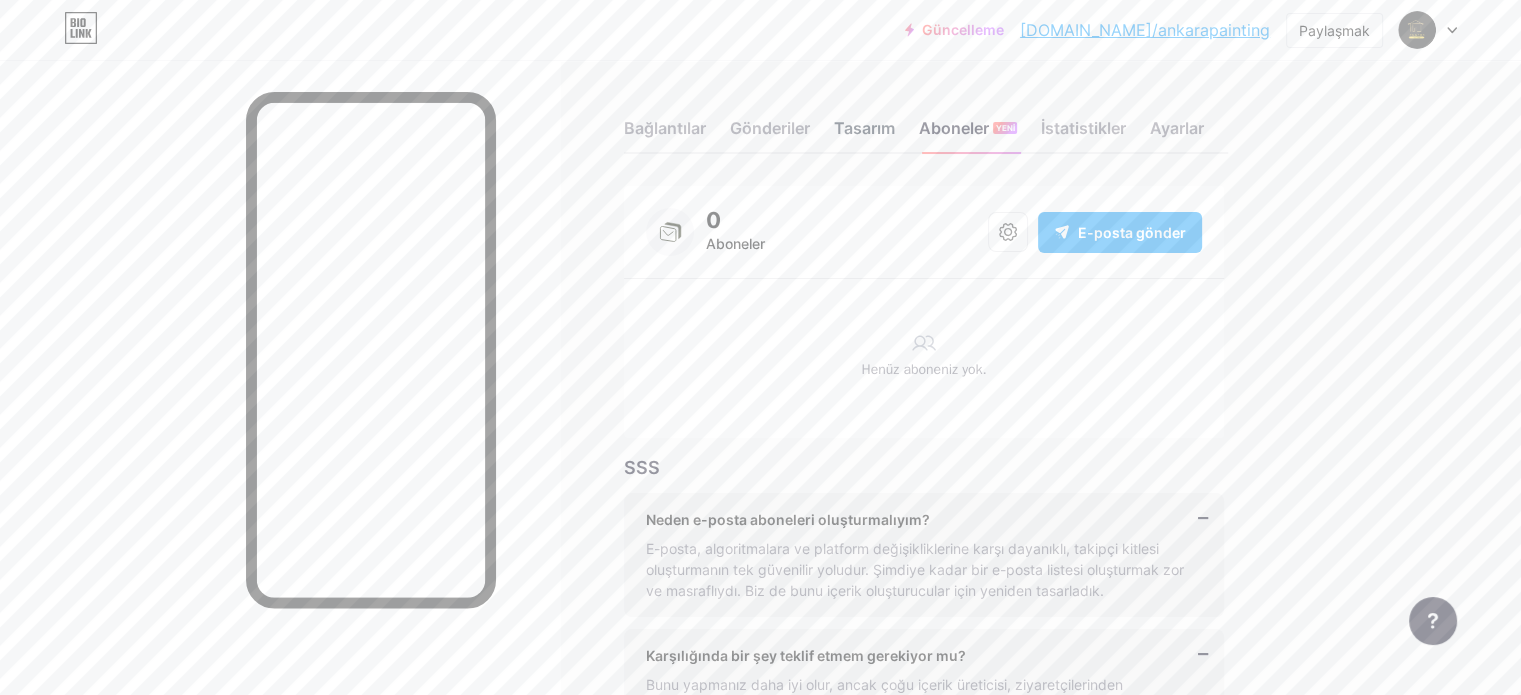 click on "Tasarım" at bounding box center (864, 128) 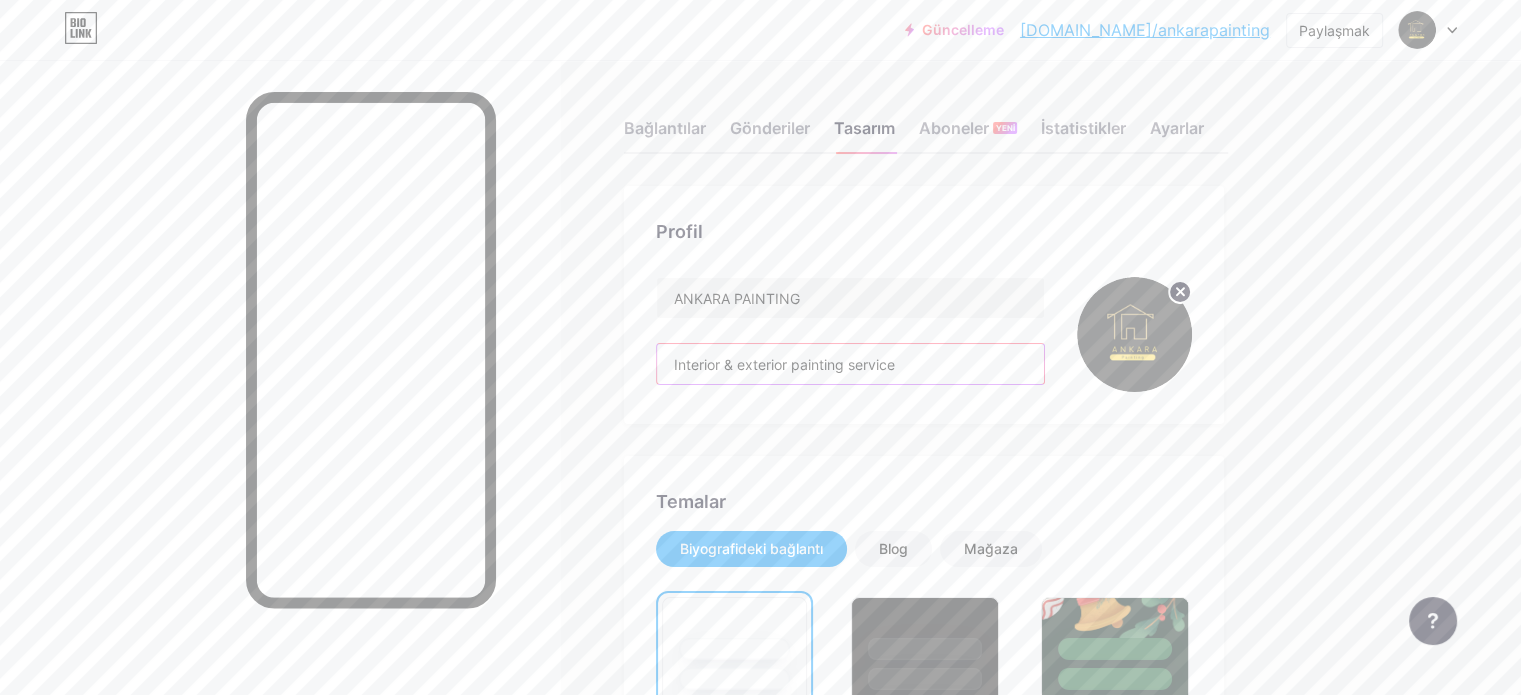 click on "Interior & exterior painting service" at bounding box center [850, 364] 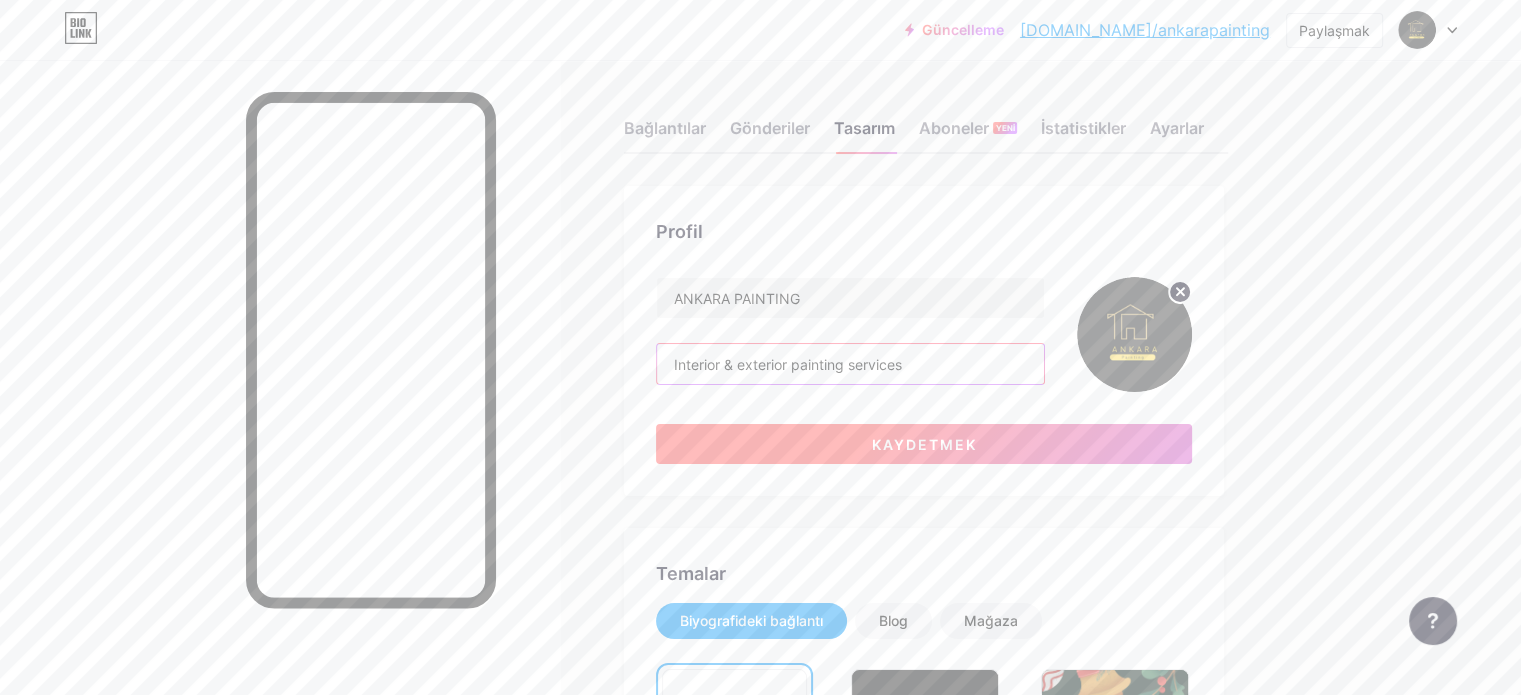 type on "Interior & exterior painting services" 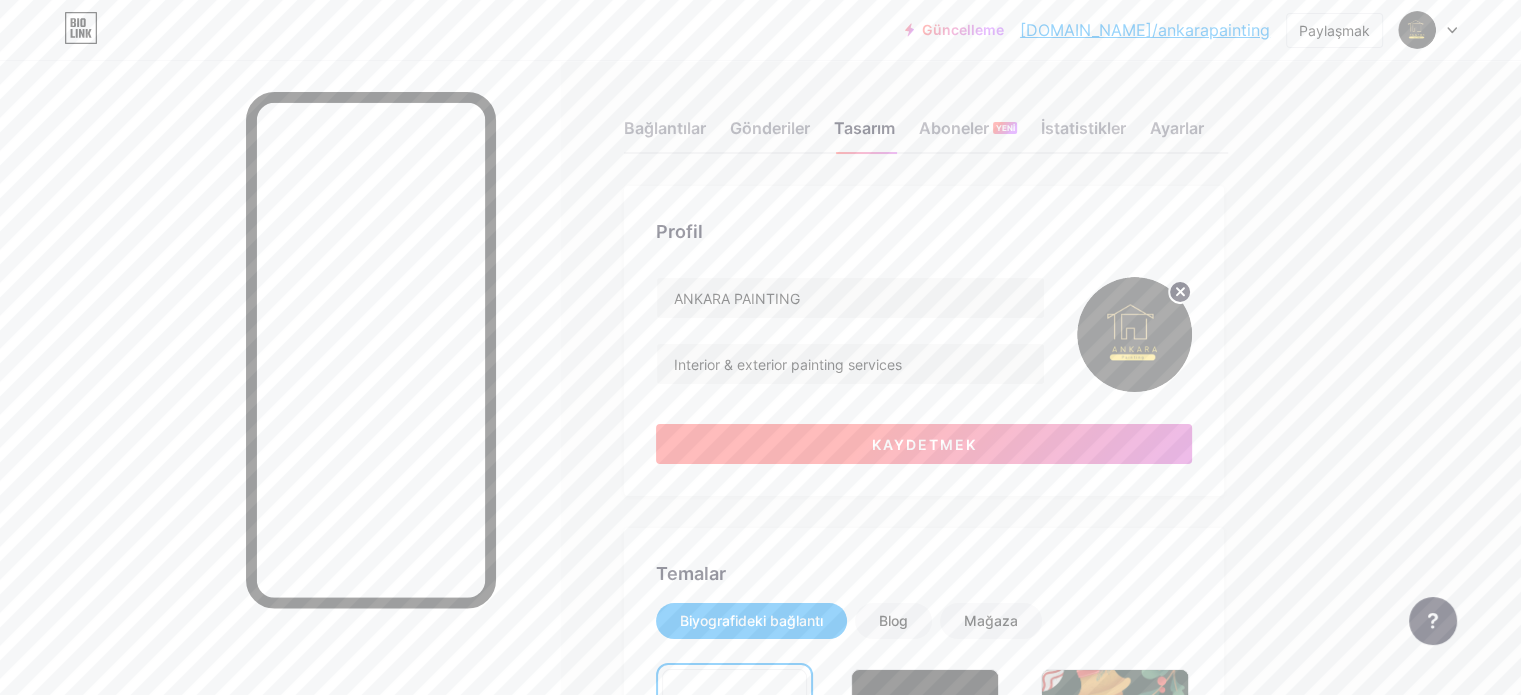 click on "Kaydetmek" at bounding box center [924, 444] 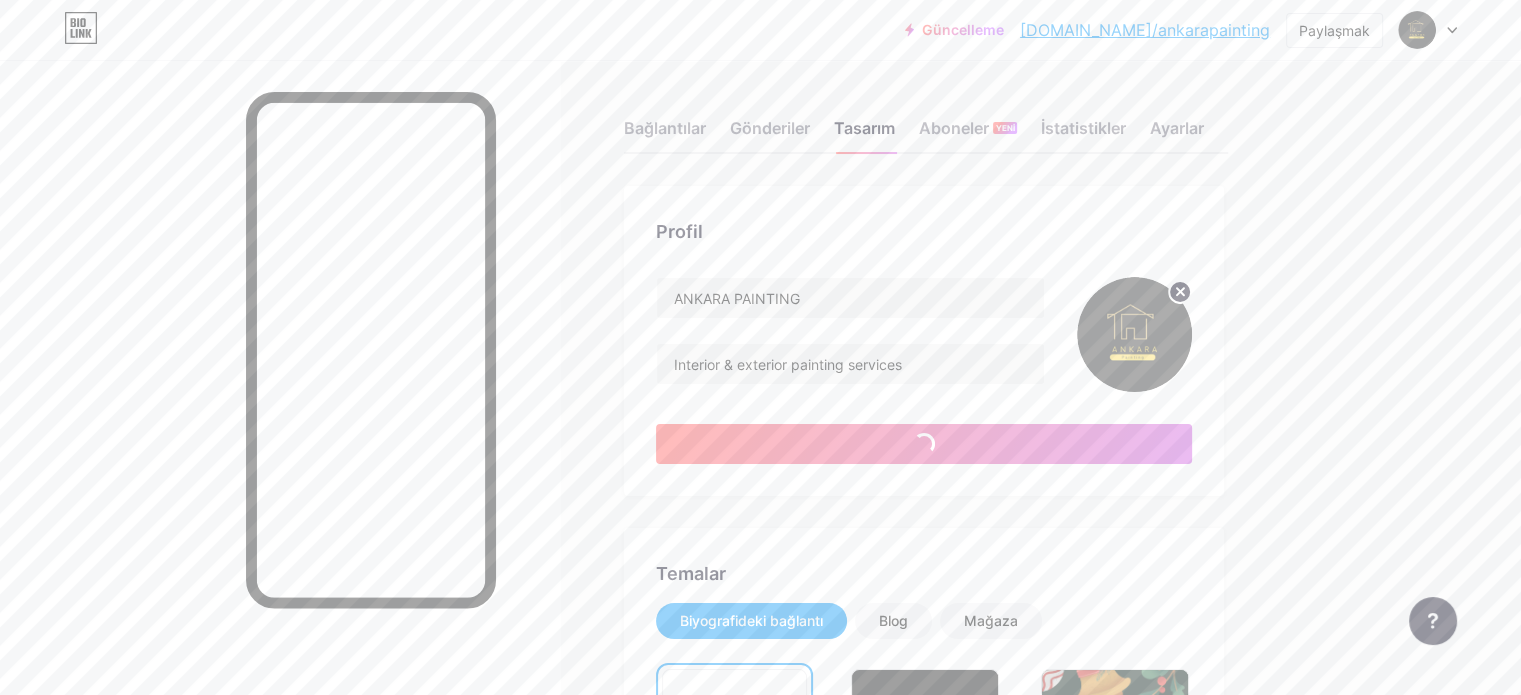 scroll, scrollTop: 0, scrollLeft: 0, axis: both 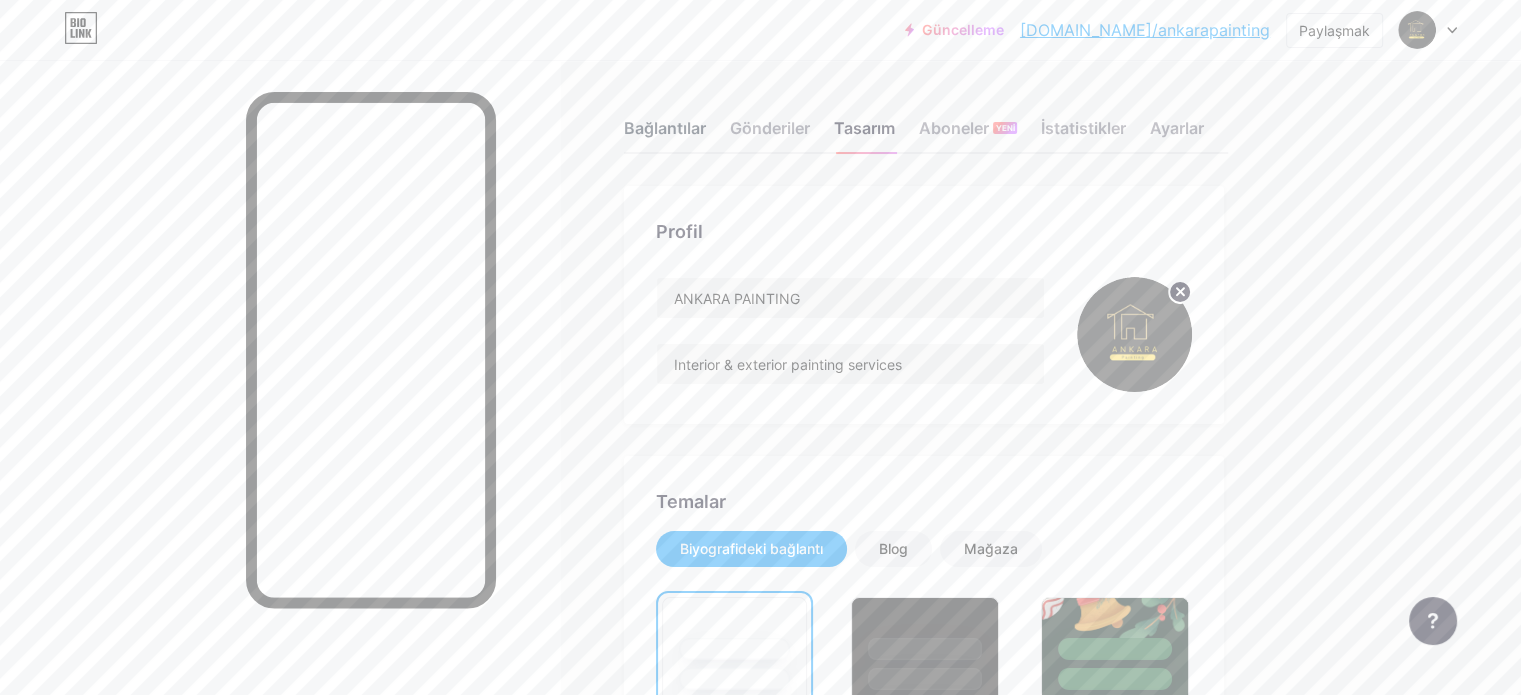 click on "Bağlantılar" at bounding box center (665, 128) 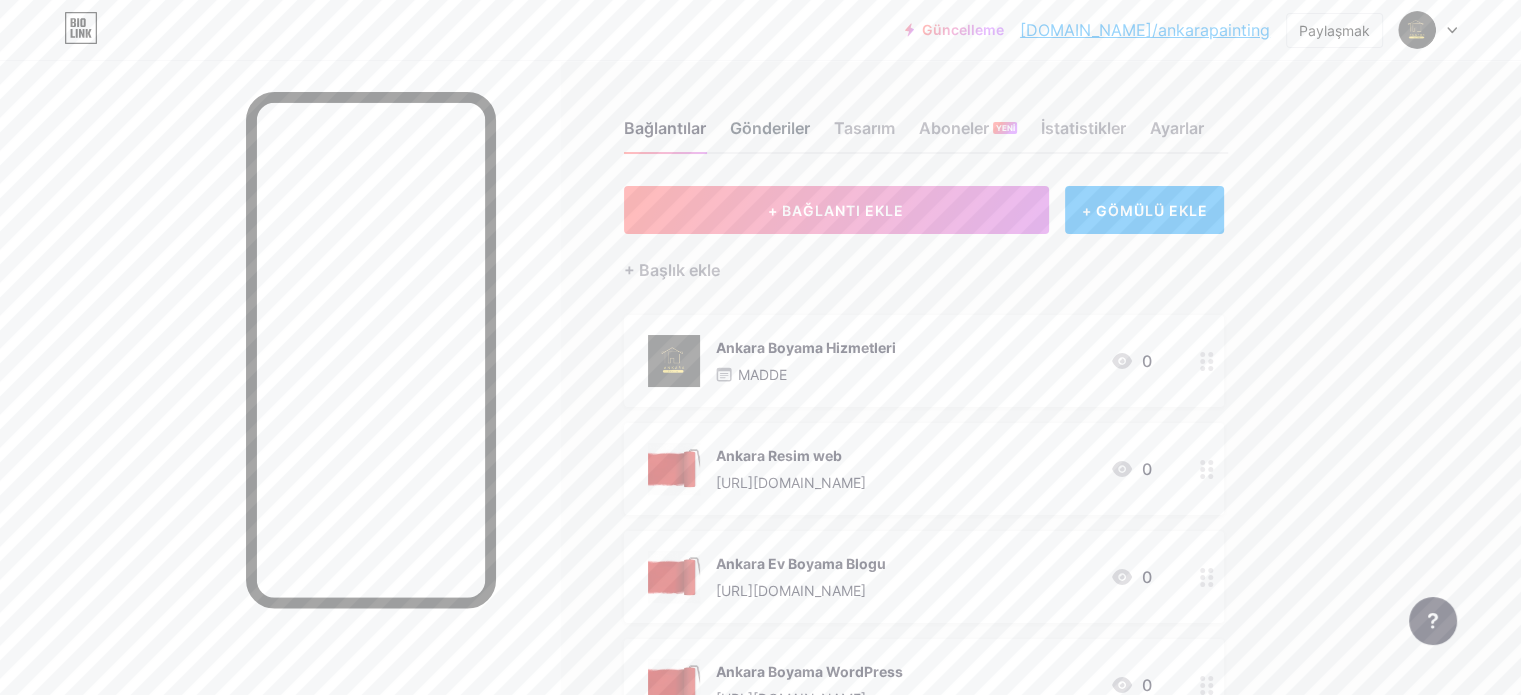 click on "Gönderiler" at bounding box center (770, 128) 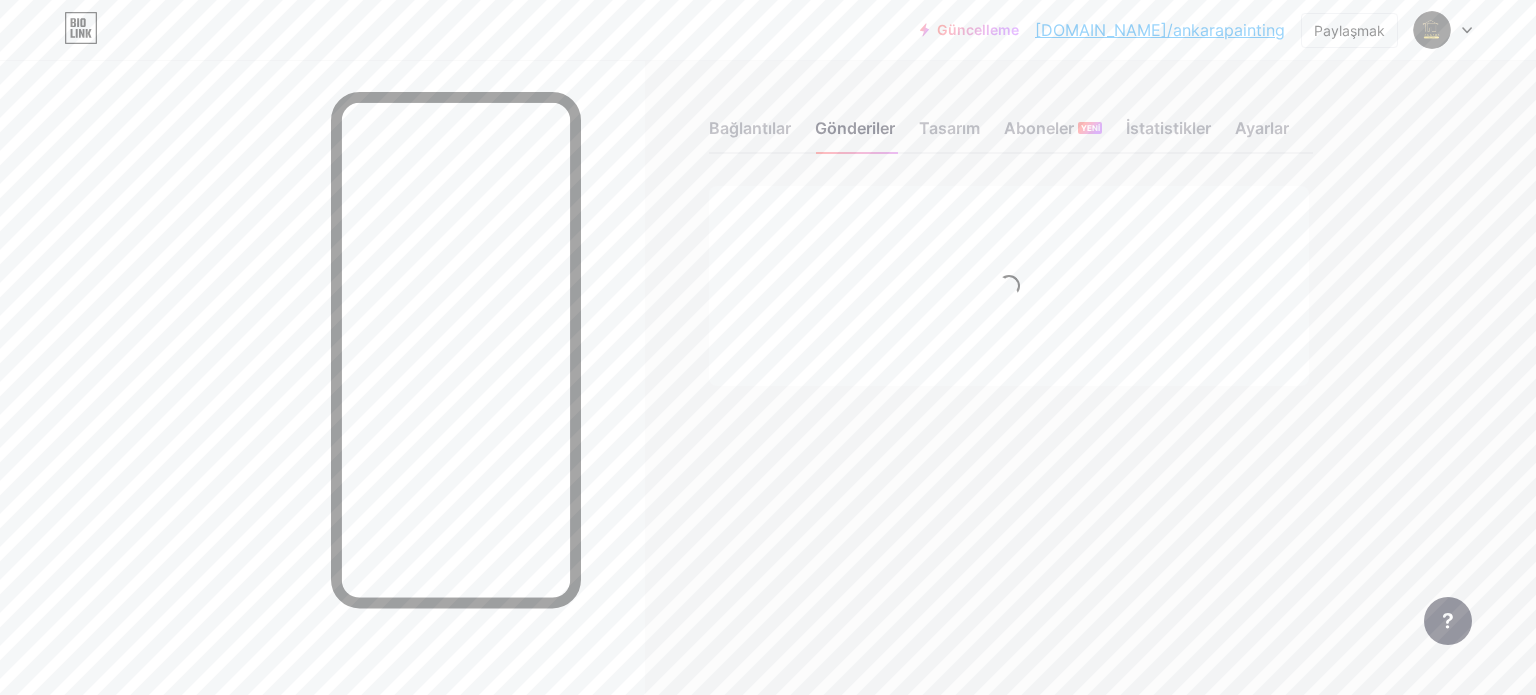 click on "Bağlantılar
Gönderiler
Tasarım
Aboneler
YENİ
İstatistikler
Ayarlar                     Özellik istekleri             Yardım merkezi         Destek ekibiyle iletişime geçin" at bounding box center (698, 273) 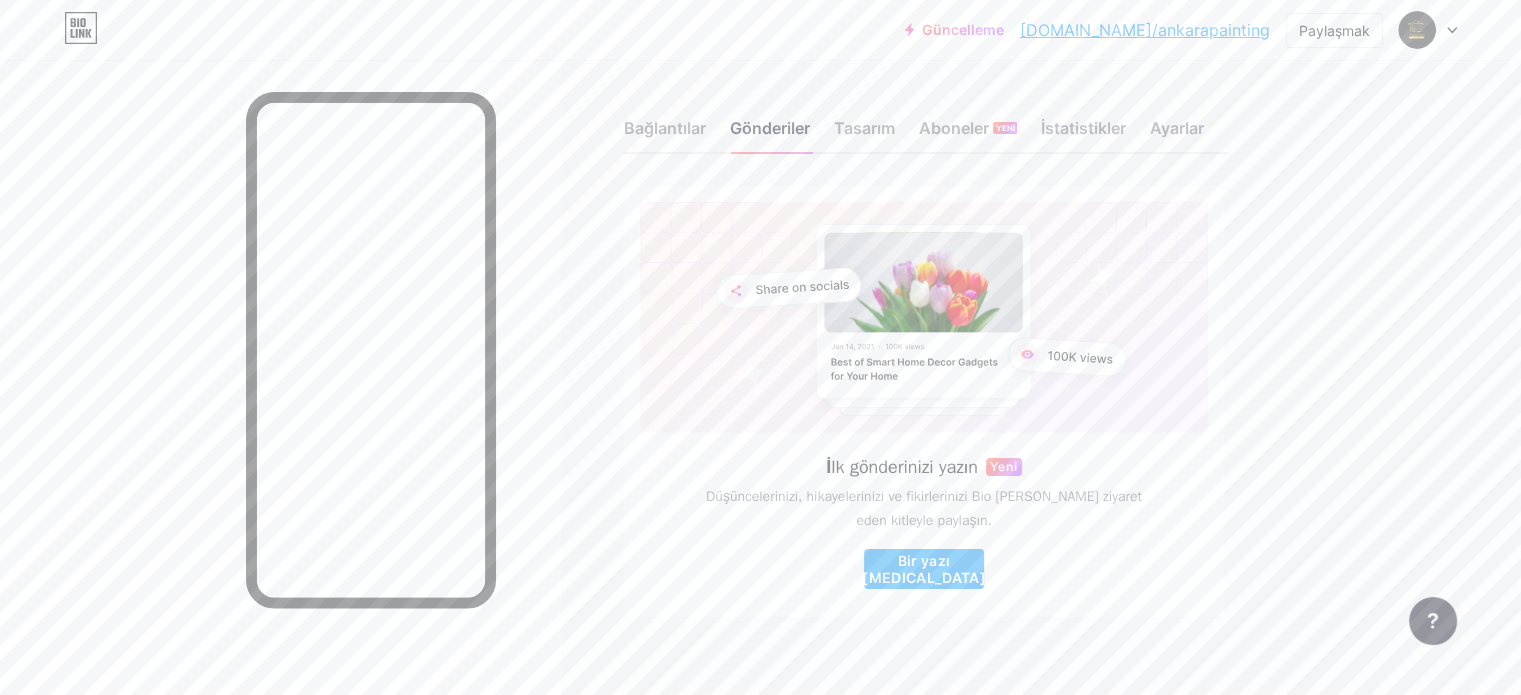 click at bounding box center [1428, 30] 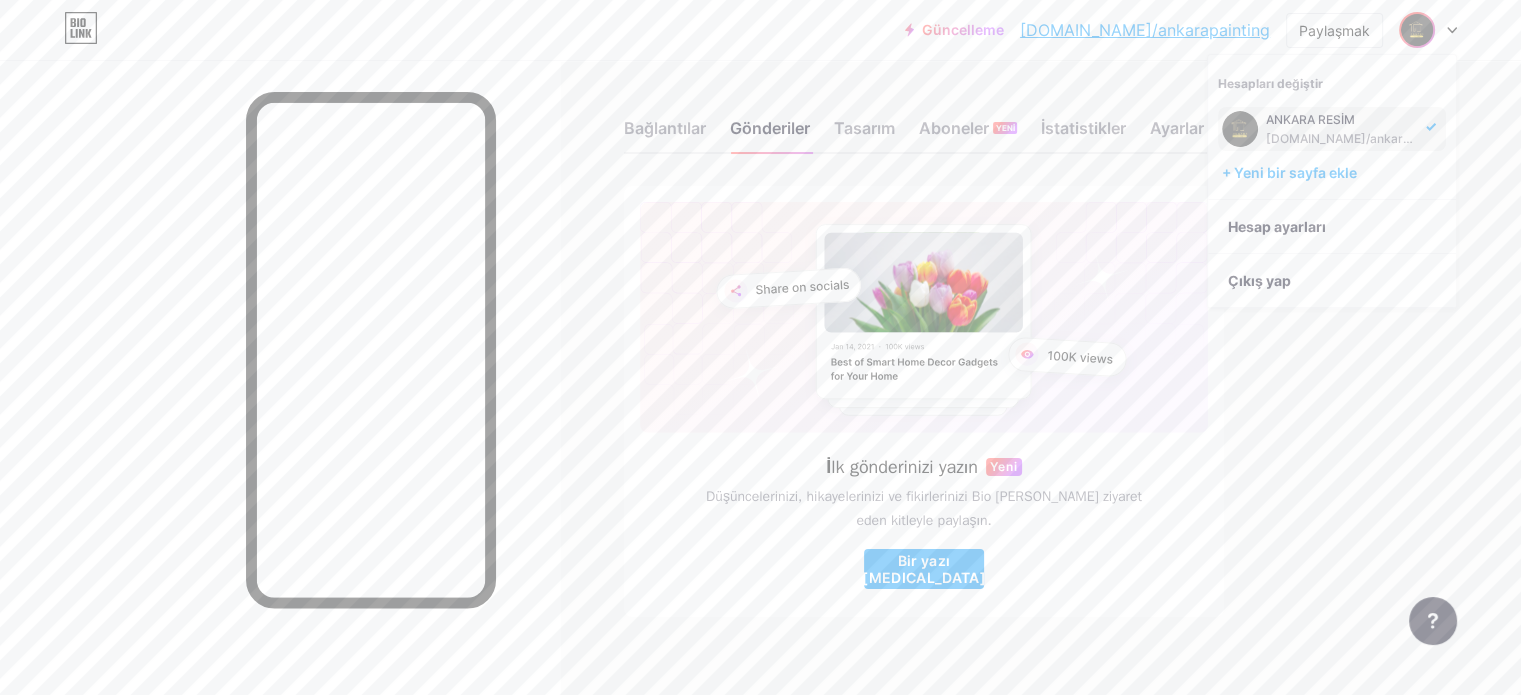 click on "Bağlantılar
Gönderiler
Tasarım
Aboneler
YENİ
İstatistikler
Ayarlar                                                                                                                                                                 İlk gönderinizi yazın   Yeni
Düşüncelerinizi, hikayelerinizi ve fikirlerinizi Bio [PERSON_NAME] ziyaret eden kitleyle paylaşın.
Bir yazı [MEDICAL_DATA]                   Özellik istekleri             Yardım merkezi         Destek ekibiyle iletişime geçin" at bounding box center (656, 388) 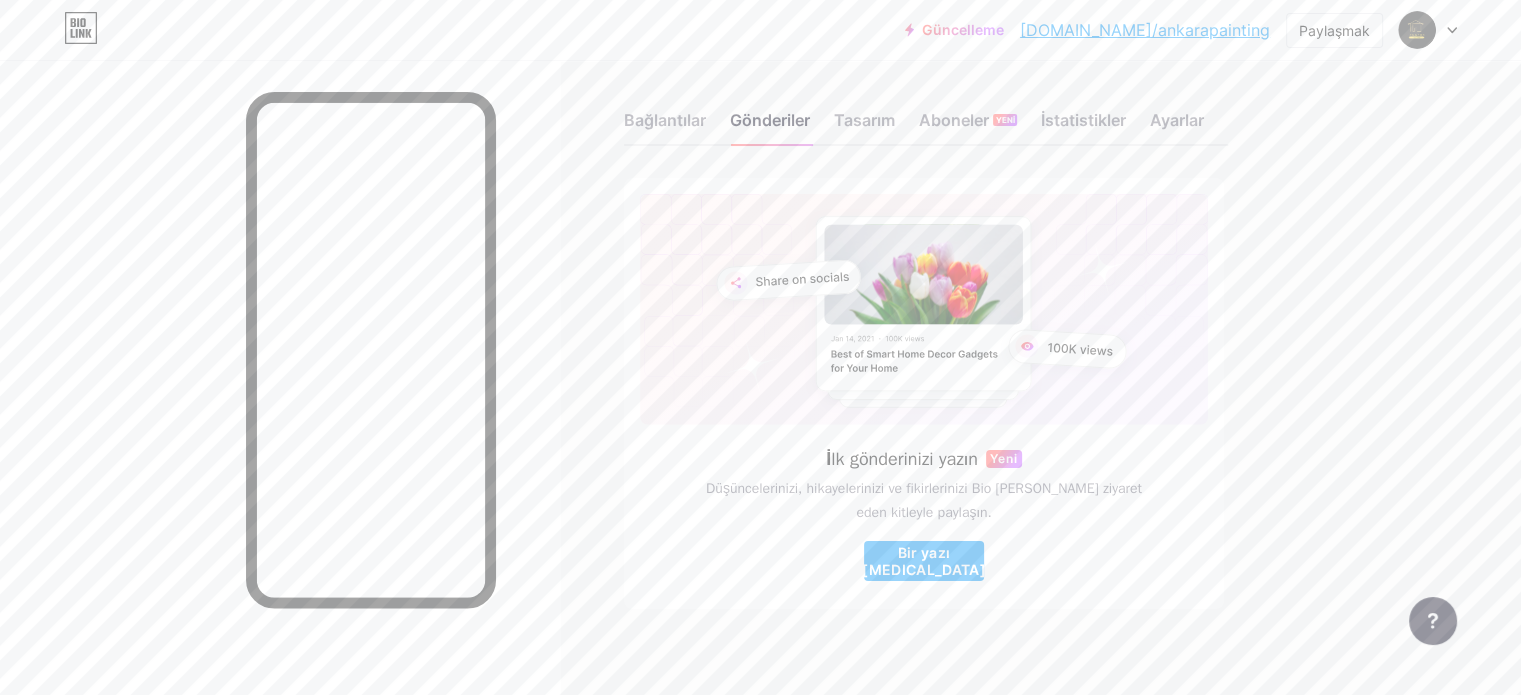 scroll, scrollTop: 0, scrollLeft: 0, axis: both 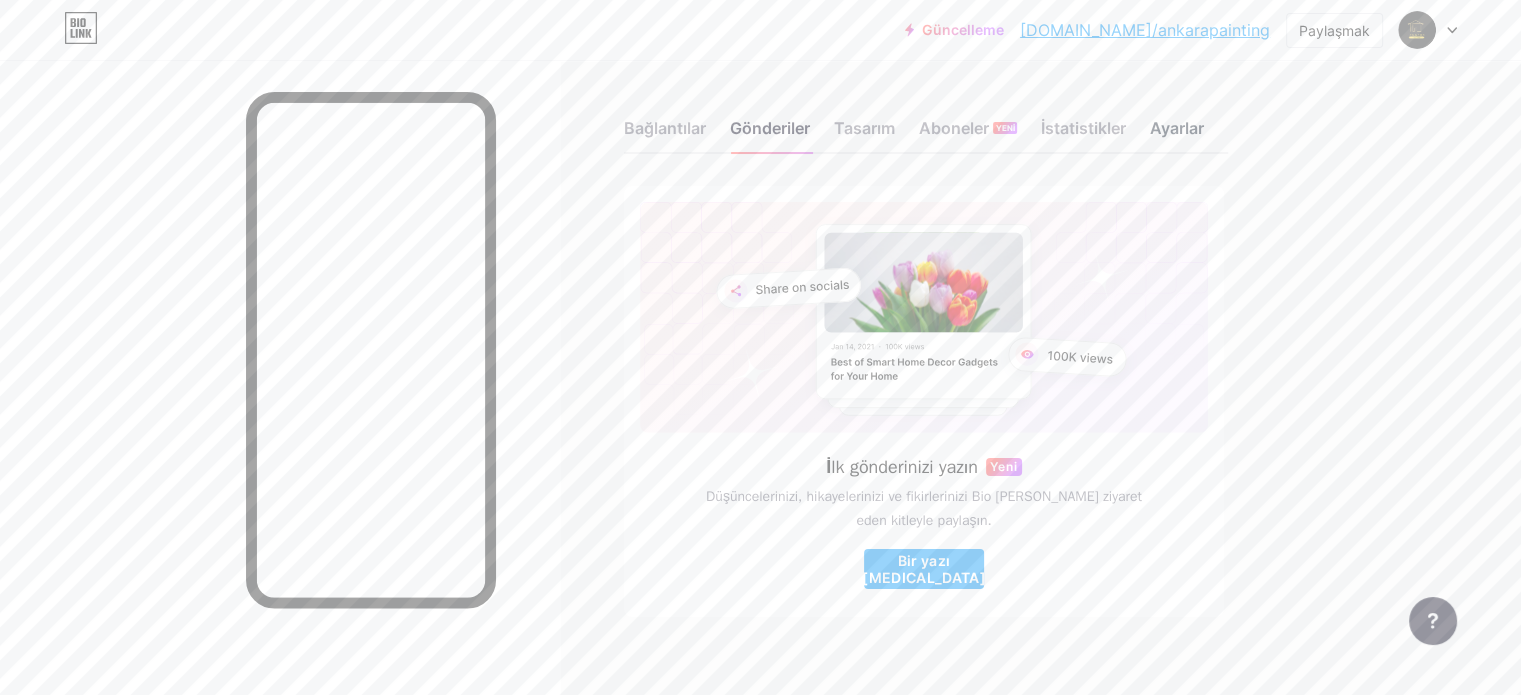 click on "Ayarlar" at bounding box center [1177, 128] 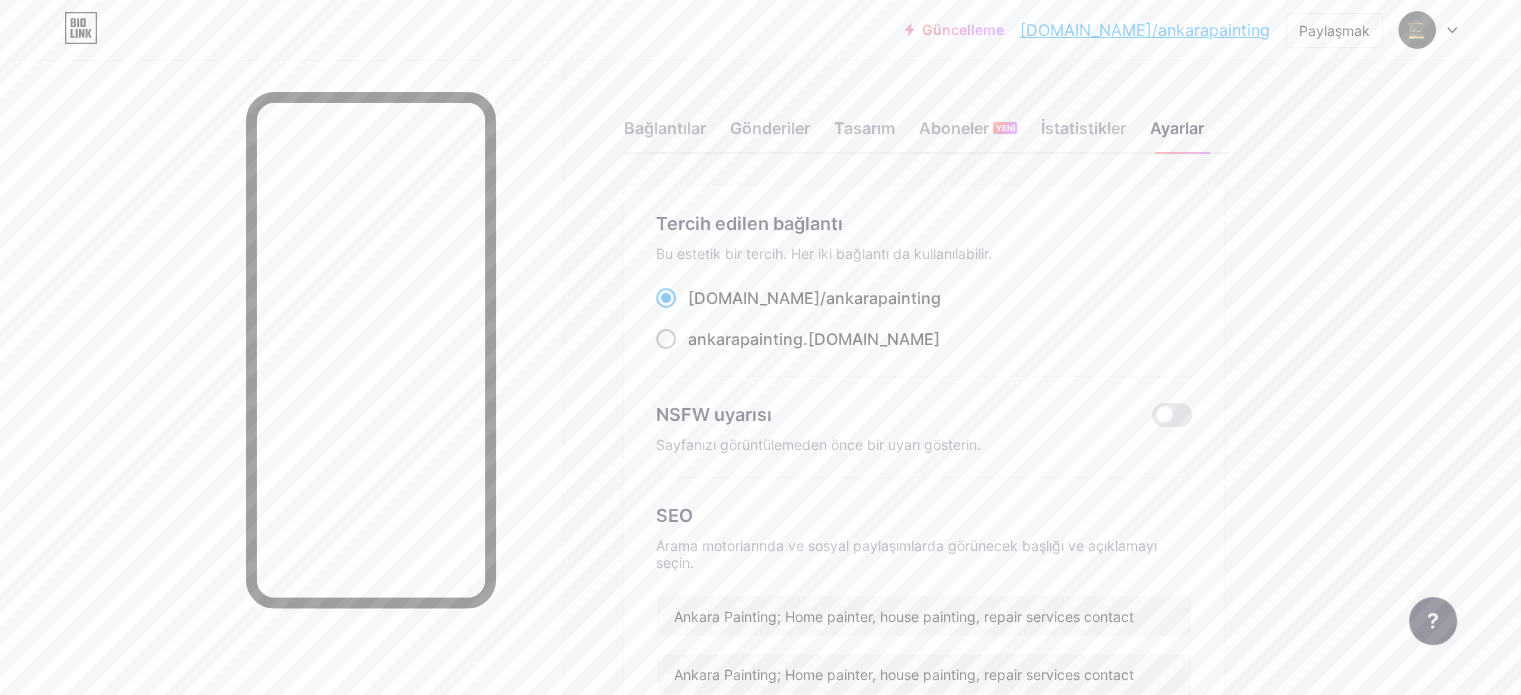click on "ankarapainting  .[DOMAIN_NAME]" at bounding box center (798, 339) 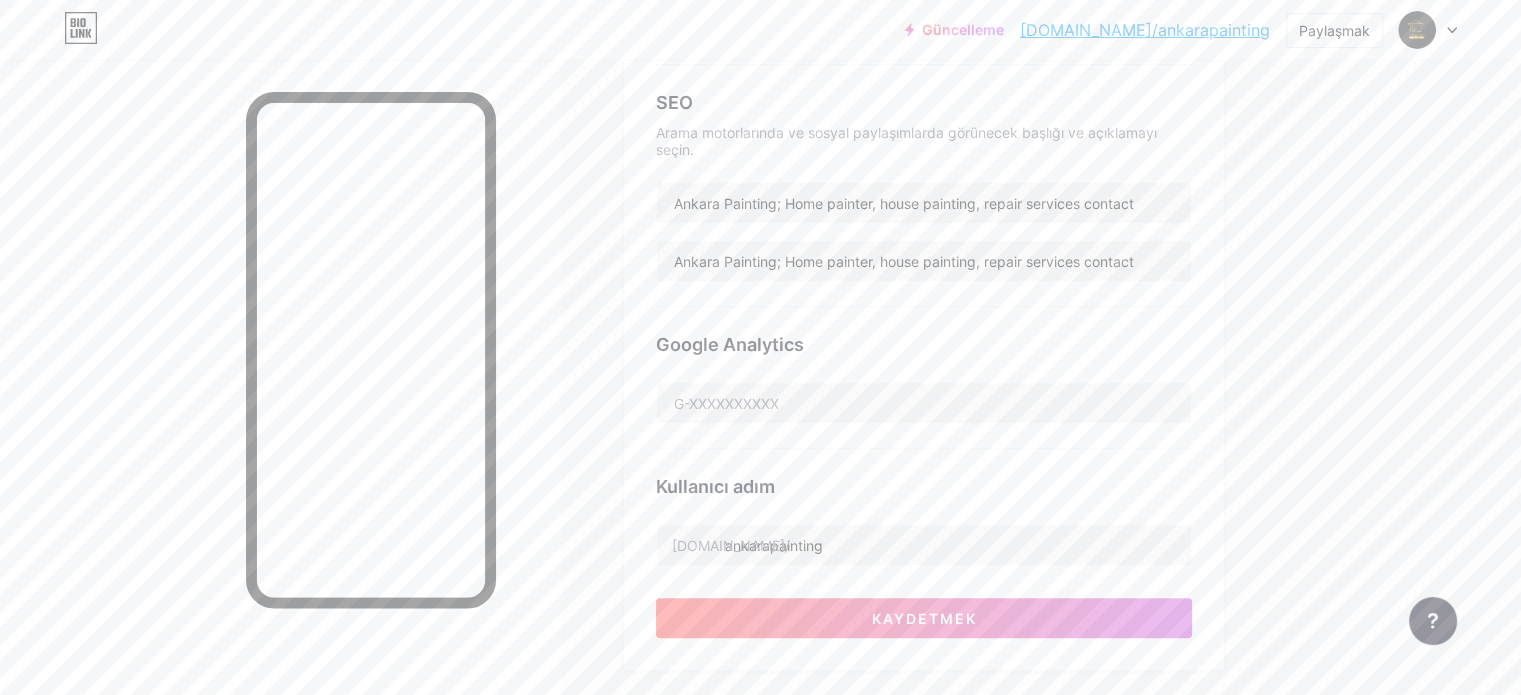 scroll, scrollTop: 600, scrollLeft: 0, axis: vertical 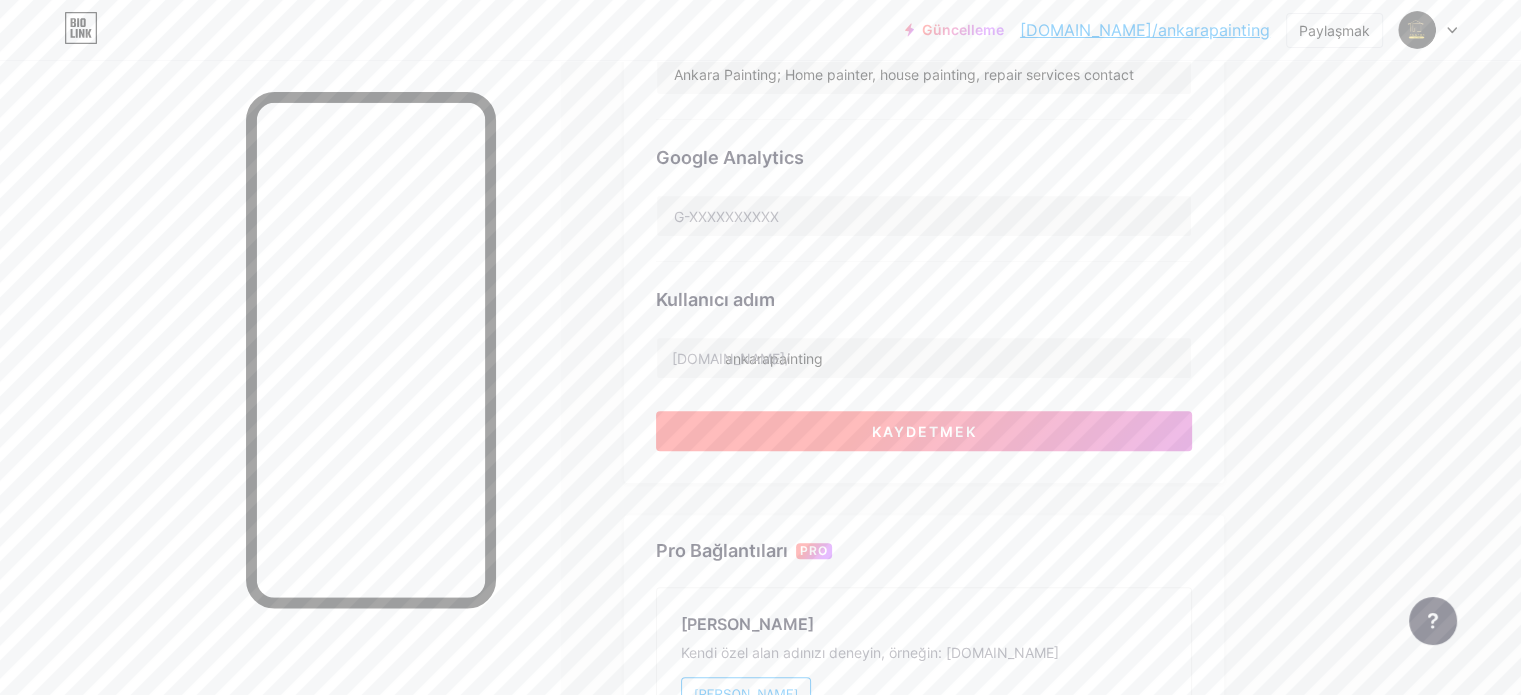 click on "Kaydetmek" at bounding box center (924, 431) 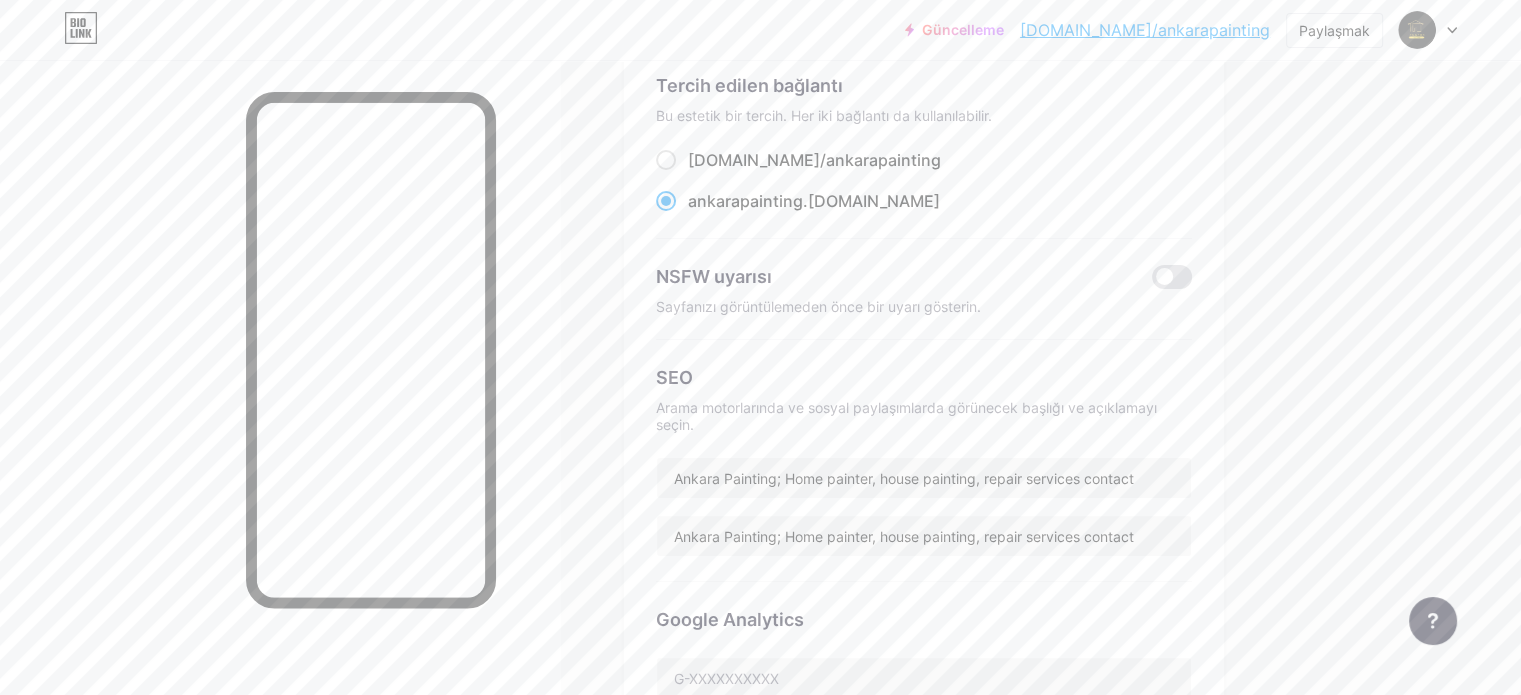 scroll, scrollTop: 100, scrollLeft: 0, axis: vertical 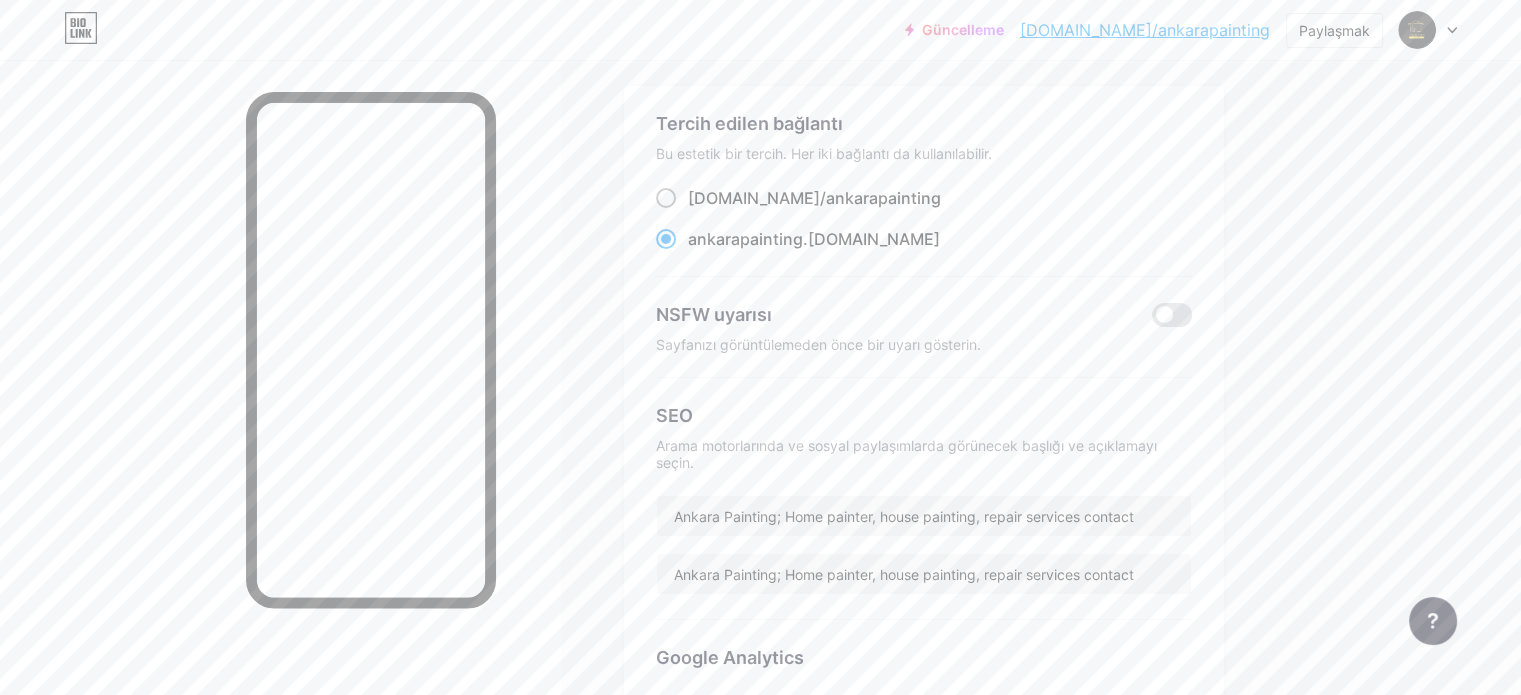 click at bounding box center [666, 198] 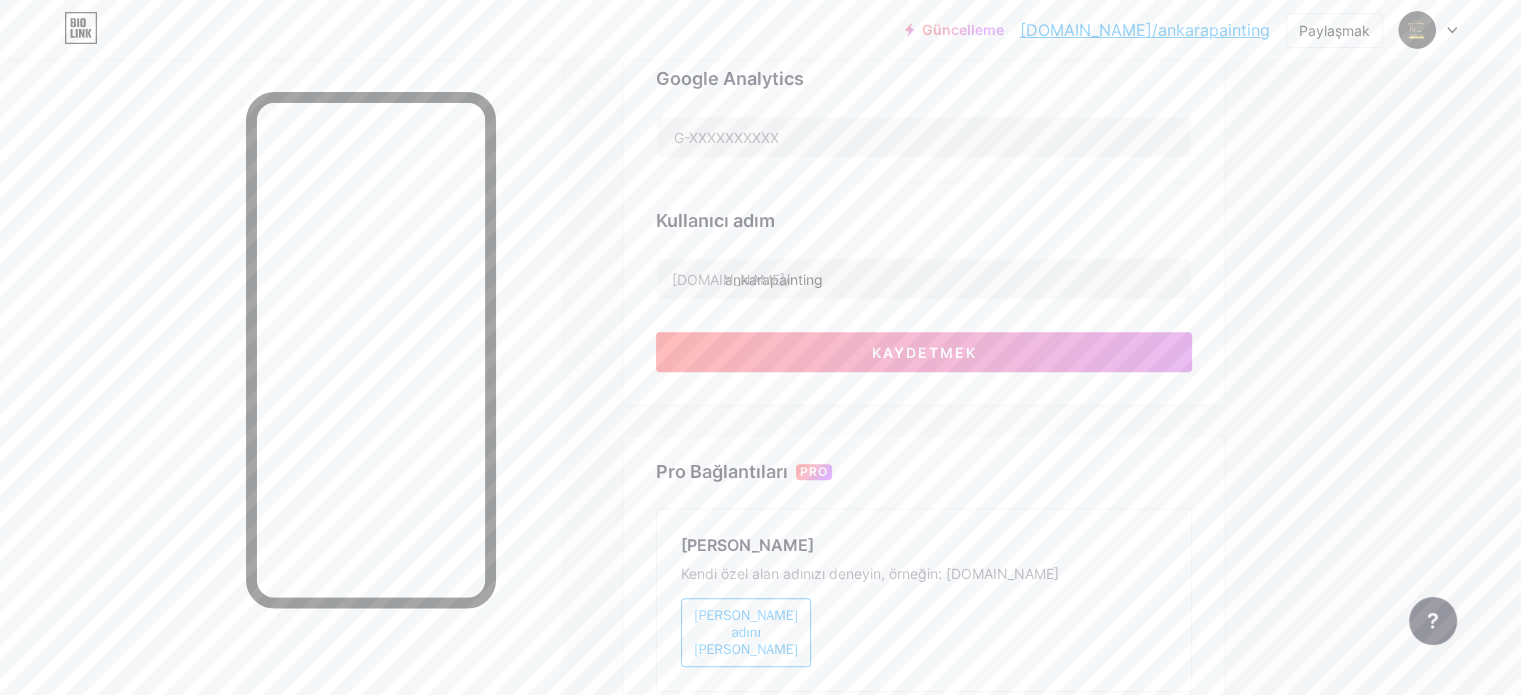 scroll, scrollTop: 676, scrollLeft: 0, axis: vertical 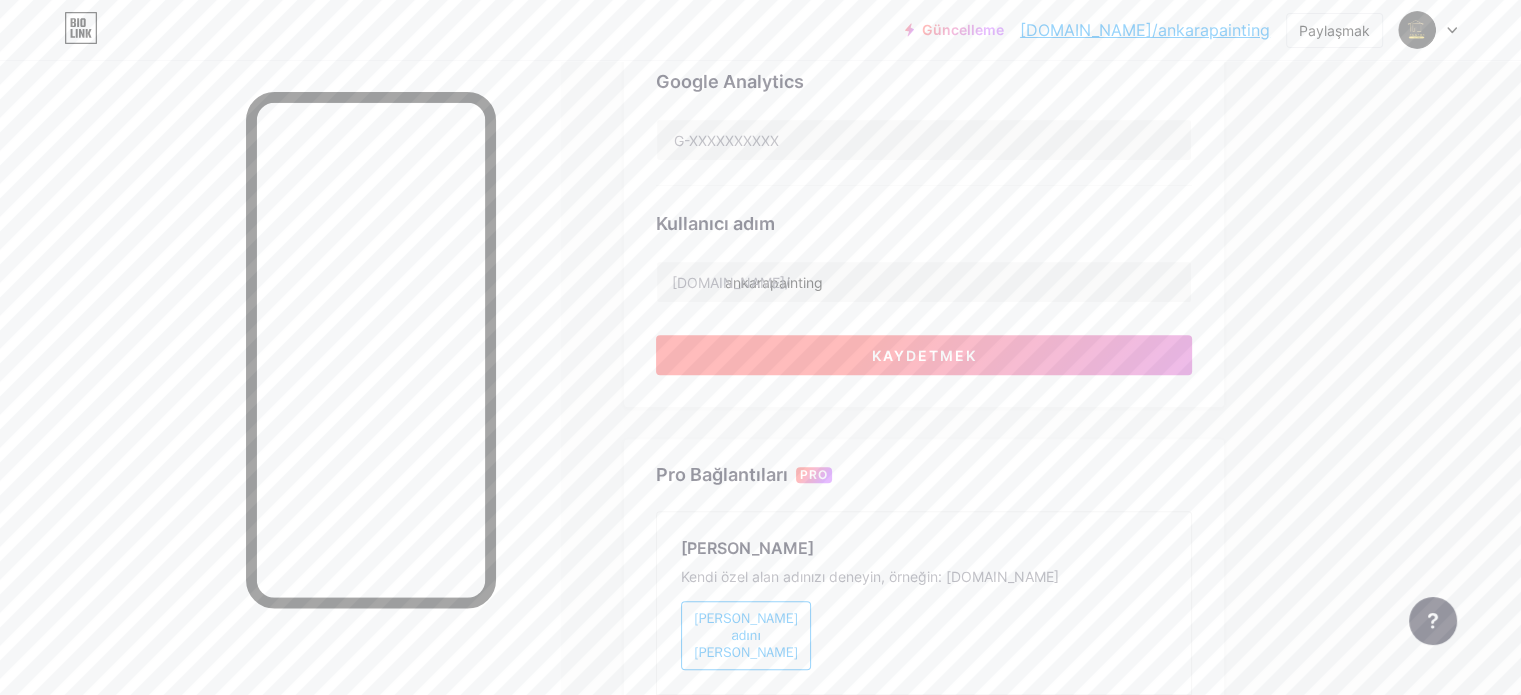 click on "Kaydetmek" at bounding box center (924, 355) 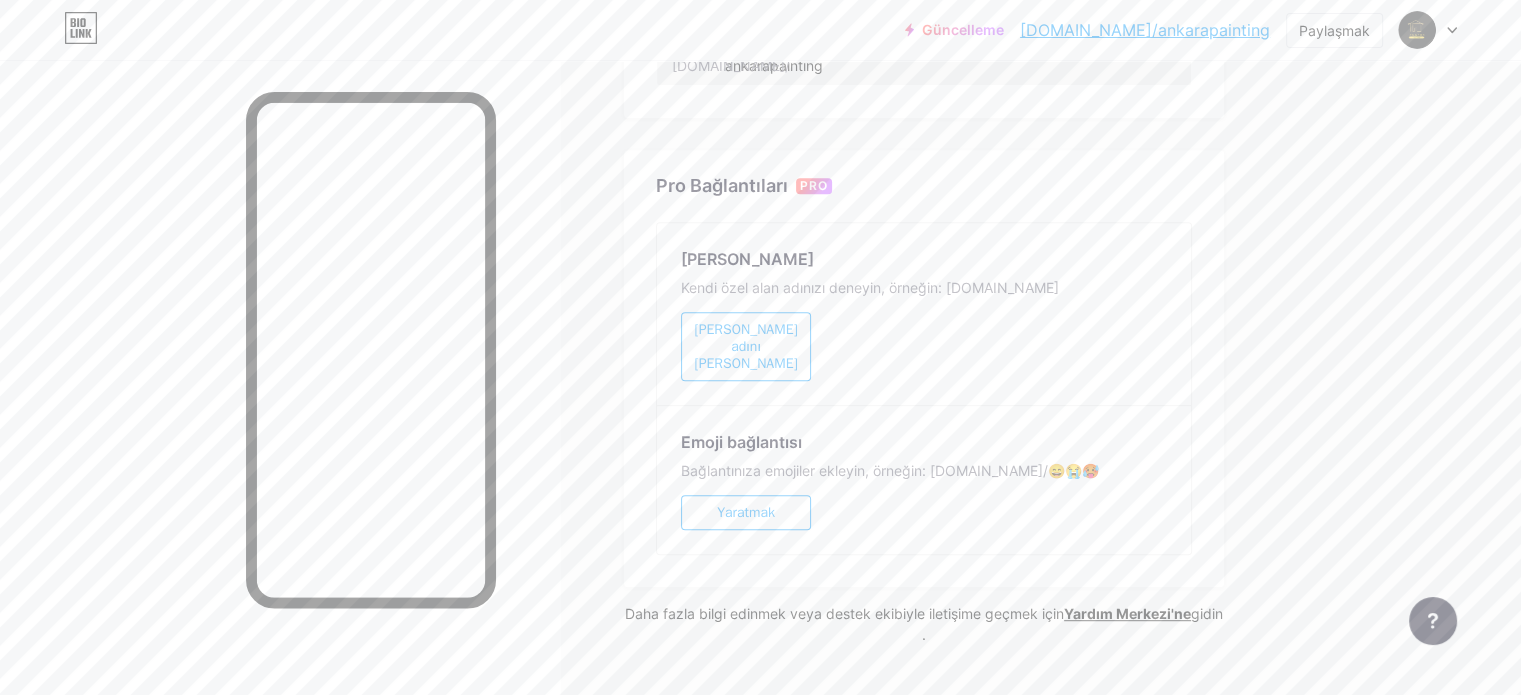 scroll, scrollTop: 904, scrollLeft: 0, axis: vertical 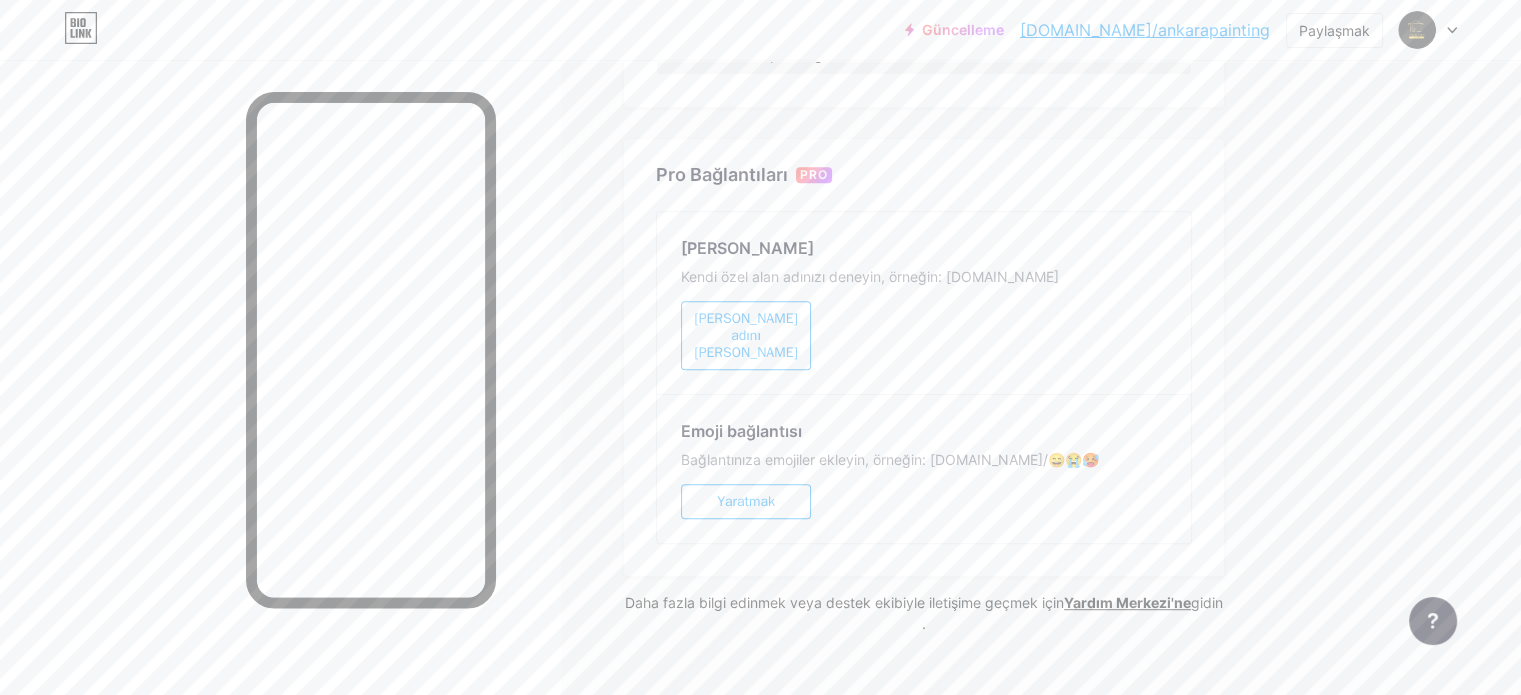 click on "Bağlantılar
Gönderiler
Tasarım
Aboneler
YENİ
İstatistikler
Ayarlar     Tercih edilen bağlantı   Bu estetik bir tercih. Her iki bağlantı da kullanılabilir.
[DOMAIN_NAME]/  ankarapainting       ankarapainting  .[DOMAIN_NAME]
NSFW uyarısı       Sayfanızı görüntülemeden önce bir uyarı gösterin.     SEO   Arama motorlarında ve sosyal paylaşımlarda görünecek başlığı ve açıklamayı seçin.   Ankara Painting; Home painter, house painting, repair services contact     Ankara Painting; Home painter, house painting, repair services contact     Google Analytics       Kullanıcı adım   [DOMAIN_NAME]/   ankarapainting           Pro Bağlantıları   PRO   [PERSON_NAME] Adı   Kendi özel alan adınızı deneyin, örneğin: [DOMAIN_NAME]   [PERSON_NAME] adını ayarla             Emoji bağlantısı   Bağlantınıza emojiler ekleyin, örneğin: [DOMAIN_NAME]/😄😭🥵   Yaratmak
Yardım Merkezi'ne" at bounding box center [656, -55] 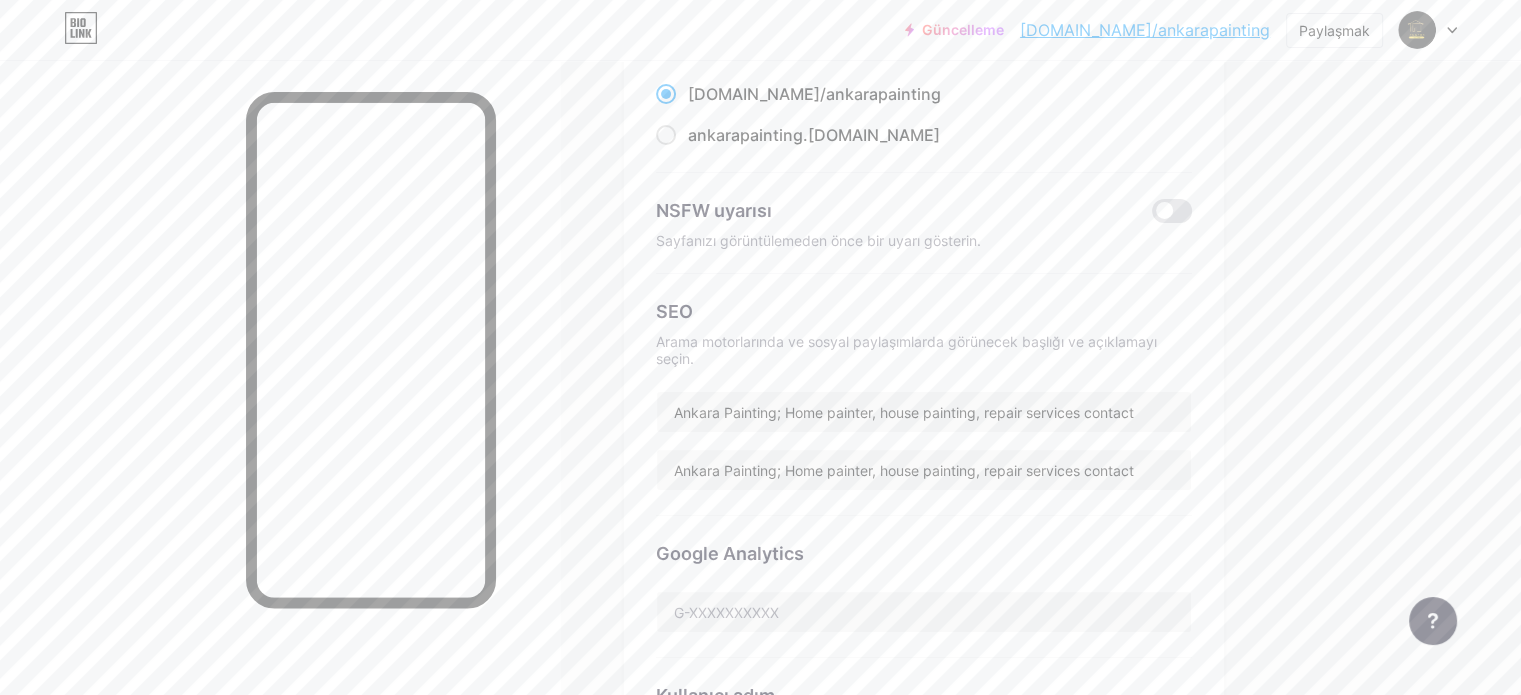 scroll, scrollTop: 0, scrollLeft: 0, axis: both 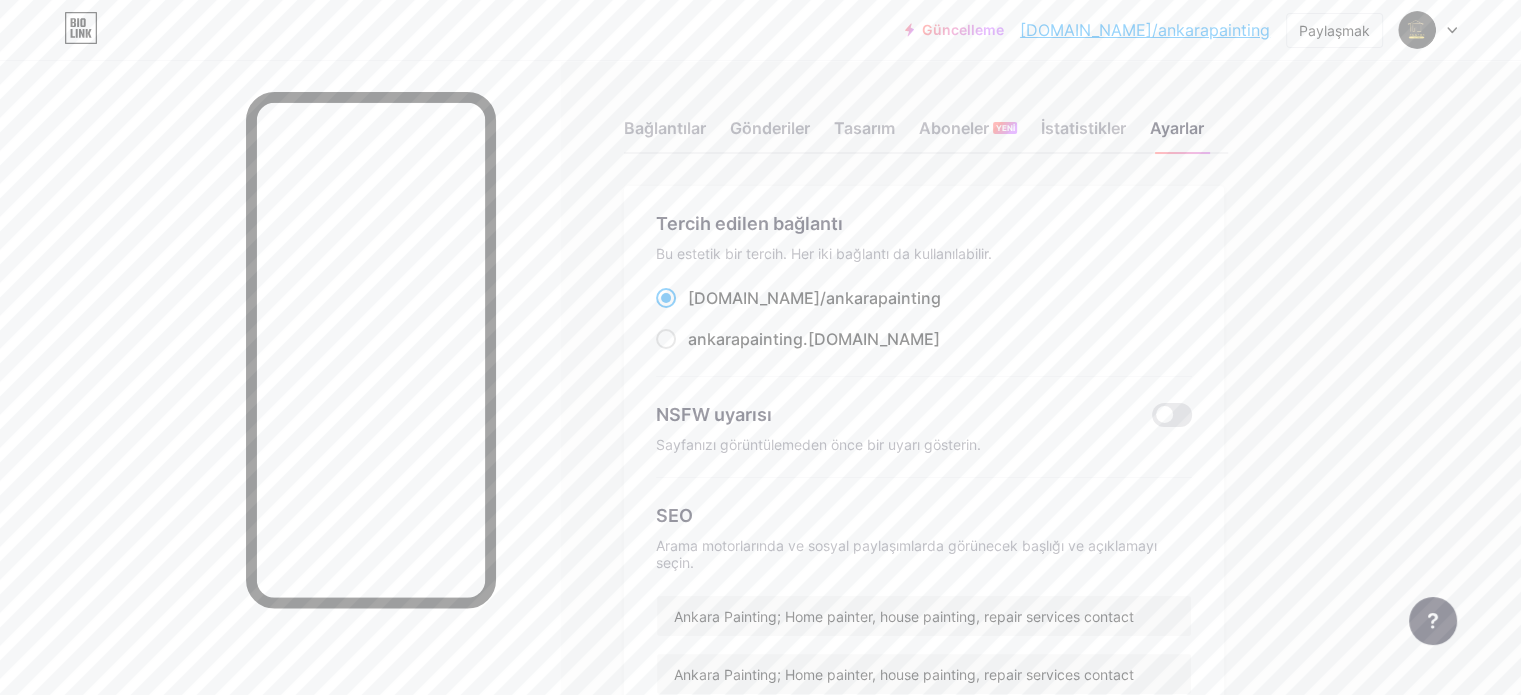 click on "Bağlantılar
Gönderiler
Tasarım
Aboneler
YENİ
İstatistikler
Ayarlar     Tercih edilen bağlantı   Bu estetik bir tercih. Her iki bağlantı da kullanılabilir.
[DOMAIN_NAME]/  ankarapainting       ankarapainting  .[DOMAIN_NAME]
NSFW uyarısı       Sayfanızı görüntülemeden önce bir uyarı gösterin.     SEO   Arama motorlarında ve sosyal paylaşımlarda görünecek başlığı ve açıklamayı seçin.   Ankara Painting; Home painter, house painting, repair services contact     Ankara Painting; Home painter, house painting, repair services contact     Google Analytics       Kullanıcı adım   [DOMAIN_NAME]/   ankarapainting           Pro Bağlantıları   PRO   [PERSON_NAME] Adı   Kendi özel alan adınızı deneyin, örneğin: [DOMAIN_NAME]   [PERSON_NAME] adını ayarla             Emoji bağlantısı   Bağlantınıza emojiler ekleyin, örneğin: [DOMAIN_NAME]/😄😭🥵   Yaratmak
Yardım Merkezi'ne" at bounding box center (656, 849) 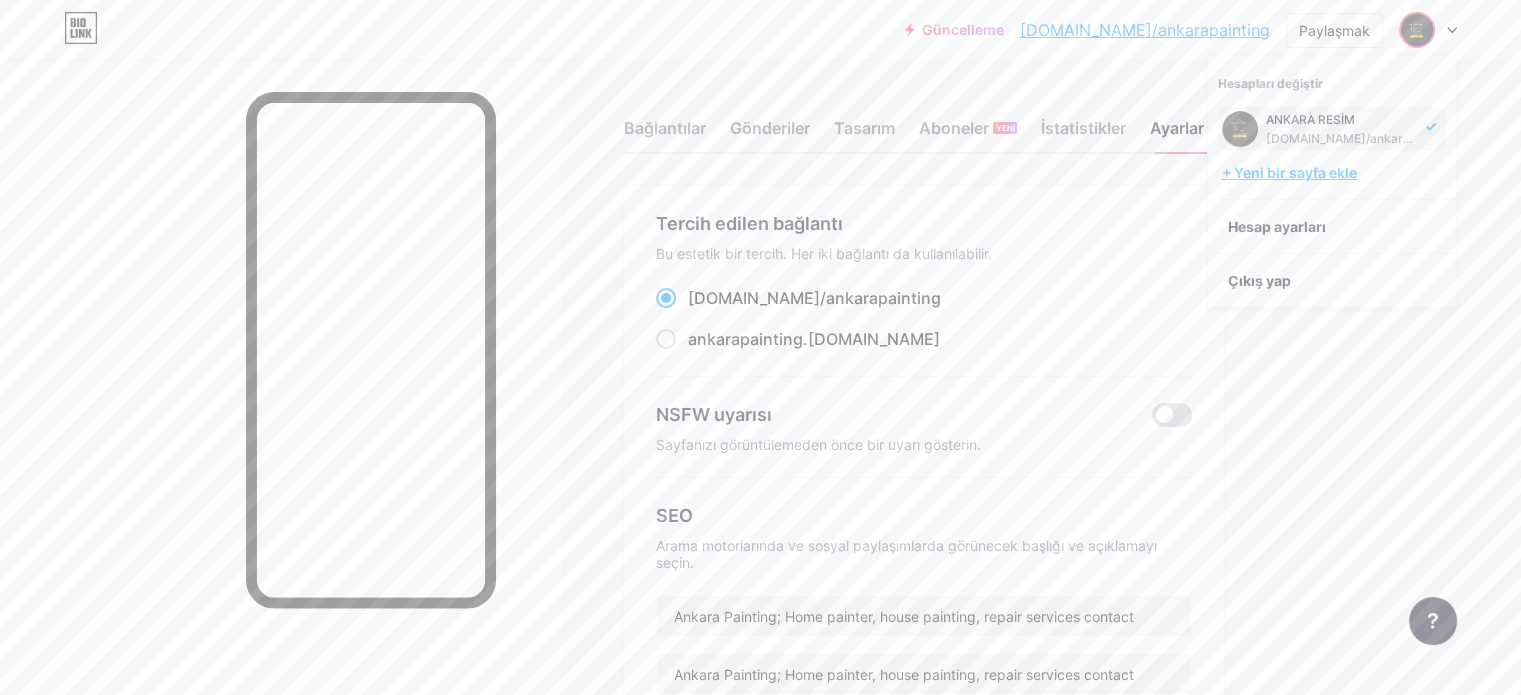 click on "+ Yeni bir sayfa ekle" at bounding box center [1289, 172] 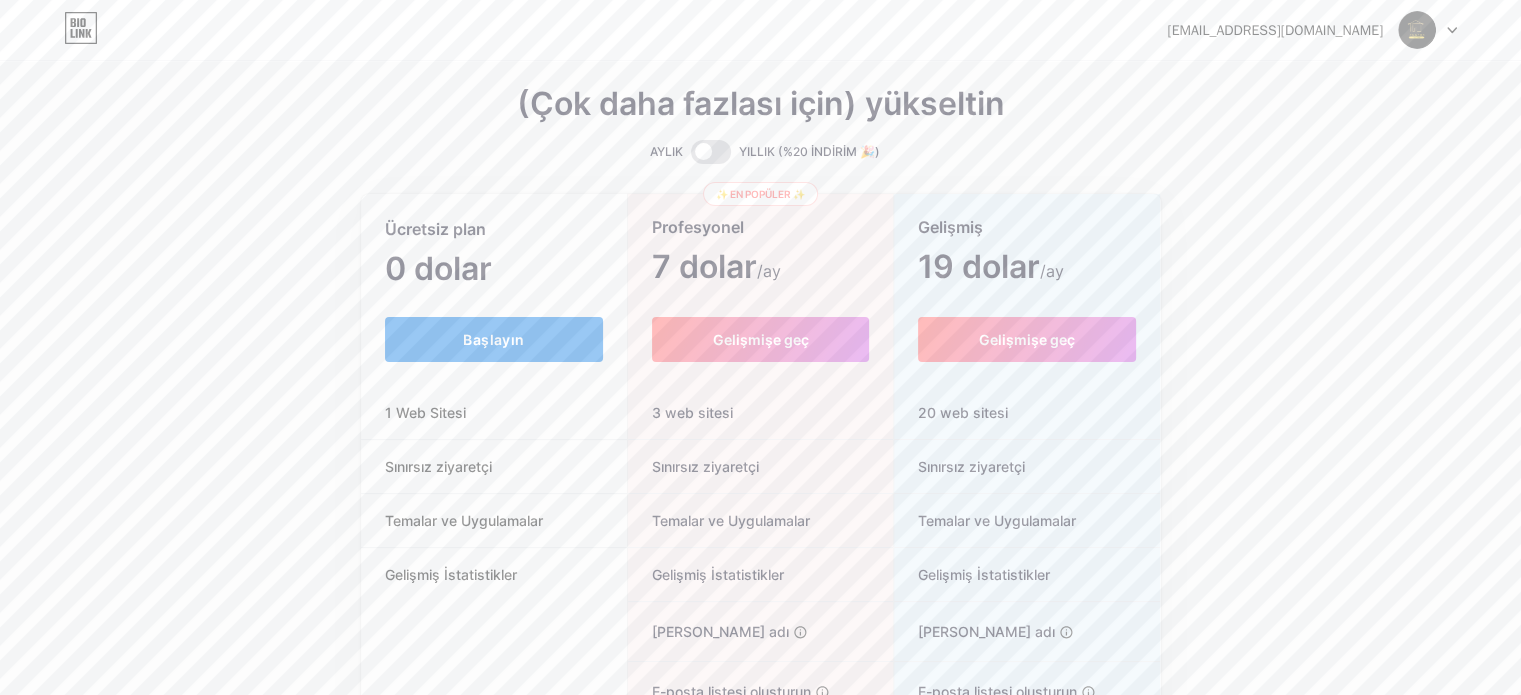 click on "Başlayın" at bounding box center [493, 339] 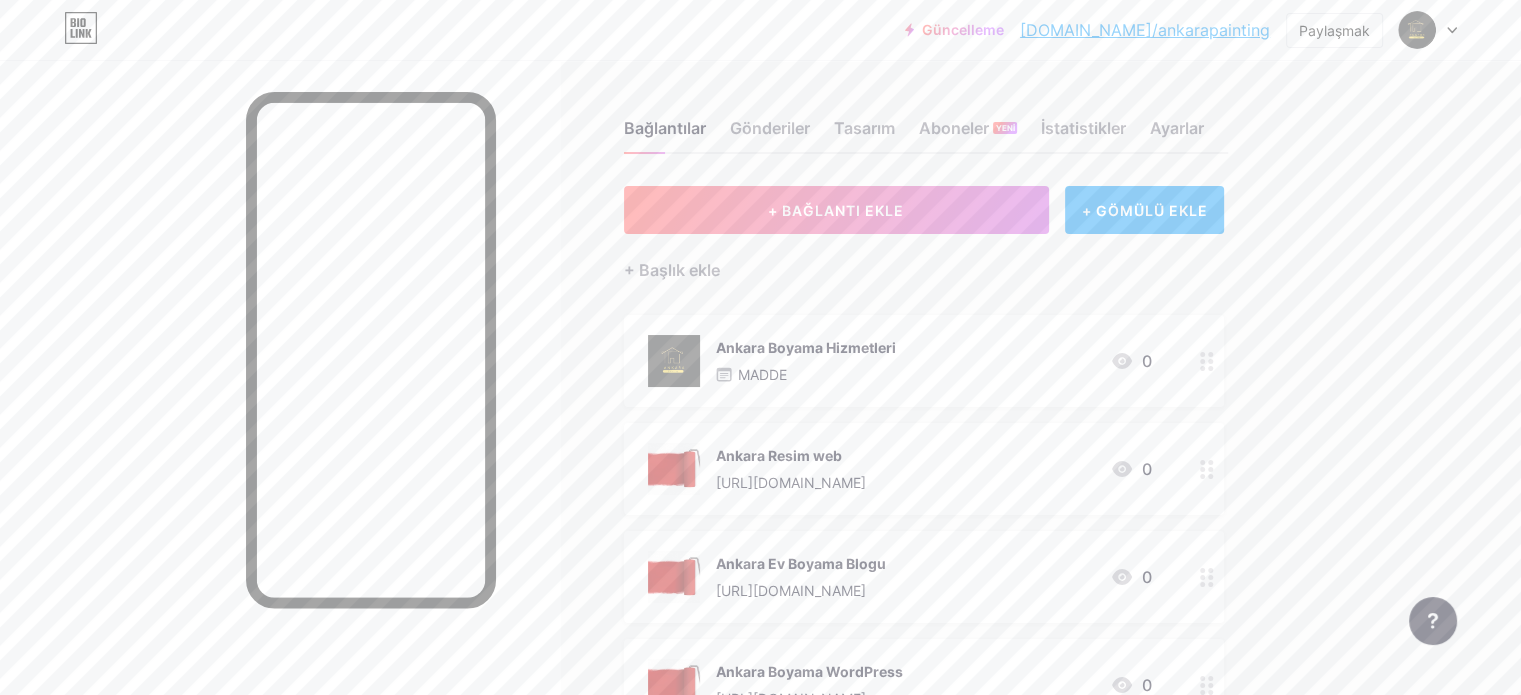 click on "Güncelleme   [DOMAIN_NAME]/[GEOGRAPHIC_DATA]...   [DOMAIN_NAME]/ankarapainting   Paylaşmak               Hesapları değiştir     ANKARA RESİM   [DOMAIN_NAME]/ankarapainting       + Yeni bir sayfa ekle       Hesap ayarları   Çıkış yap   Bağlantı Kopyalandı
Bağlantılar
Gönderiler
Tasarım
Aboneler
YENİ
İstatistikler
Ayarlar       + BAĞLANTI EKLE     + GÖMÜLÜ EKLE
+ Başlık ekle
Ankara Boyama Hizmetleri
MADDE
0
Ankara Resim web
[URL][DOMAIN_NAME]
0
Ankara Ev Boyama Blogu
[URL][DOMAIN_NAME]
0
Ankara Boyama WordPress
0
SOSYAL" at bounding box center (760, 632) 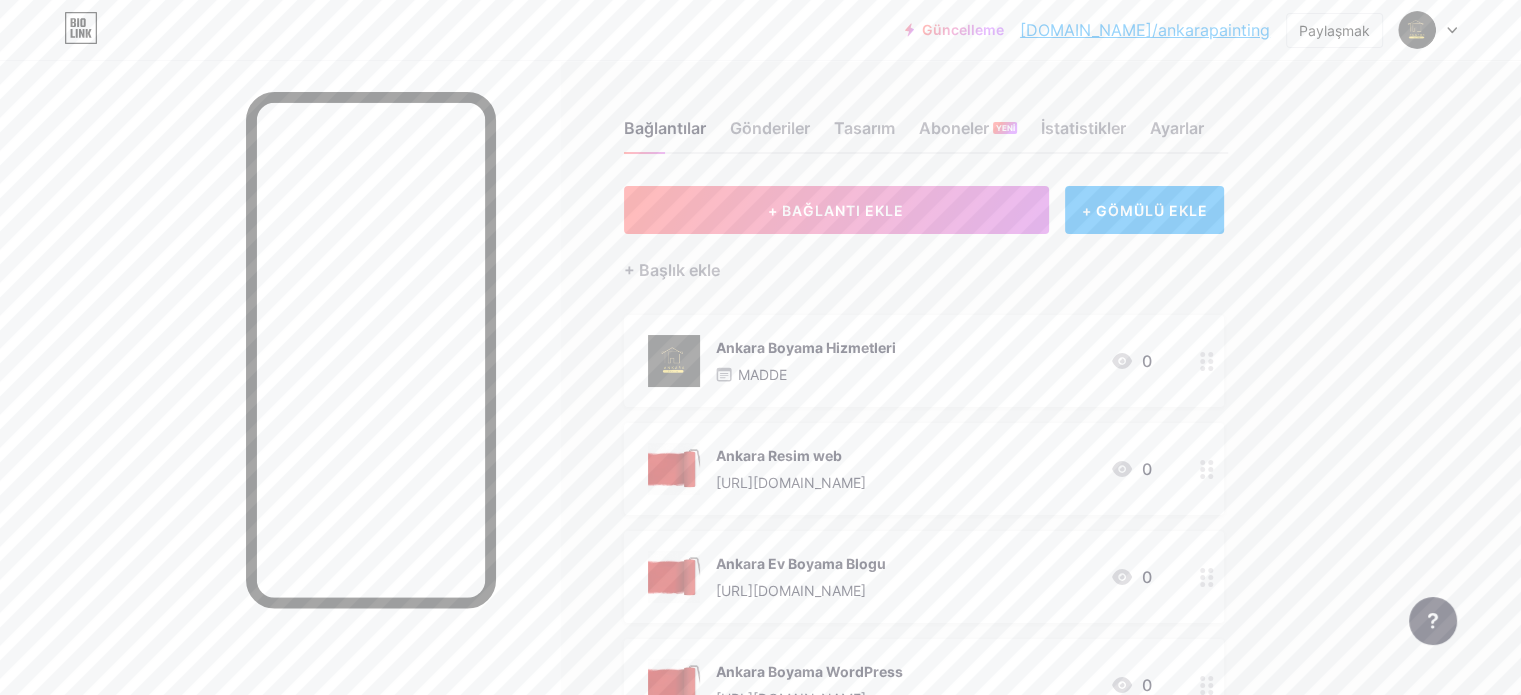 click on "Bağlantılar
Gönderiler
Tasarım
Aboneler
YENİ
İstatistikler
Ayarlar       + BAĞLANTI EKLE     + GÖMÜLÜ EKLE
+ Başlık ekle
Ankara Boyama Hizmetleri
MADDE
0
Ankara Resim web
[URL][DOMAIN_NAME]
0
Ankara Ev Boyama Blogu
[URL][DOMAIN_NAME]
0
Ankara Boyama WordPress
[URL][DOMAIN_NAME]
0
SOSYAL
e-posta
mailto:[EMAIL_ADDRESS][DOMAIN_NAME]
Instagram
@ankarapainting
pinterest                 telefon" at bounding box center [656, 662] 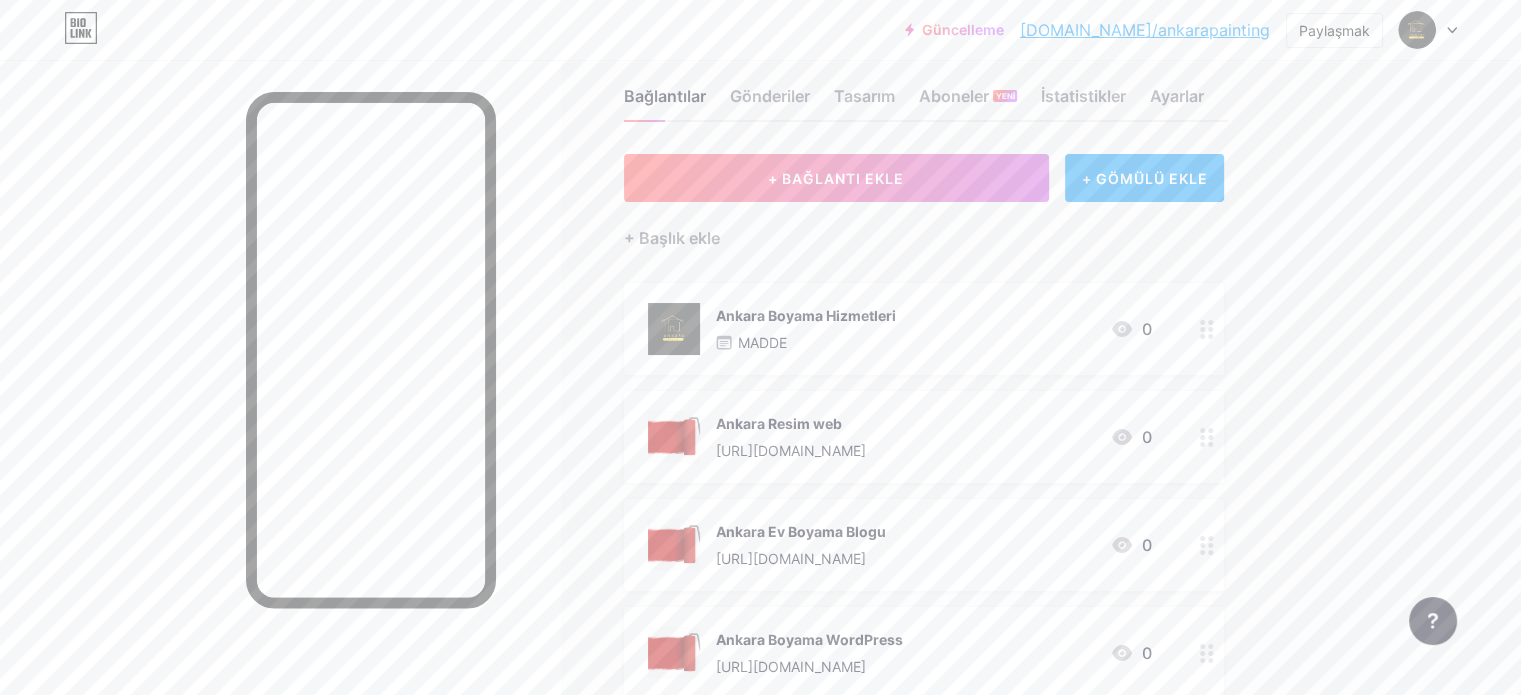 scroll, scrollTop: 0, scrollLeft: 0, axis: both 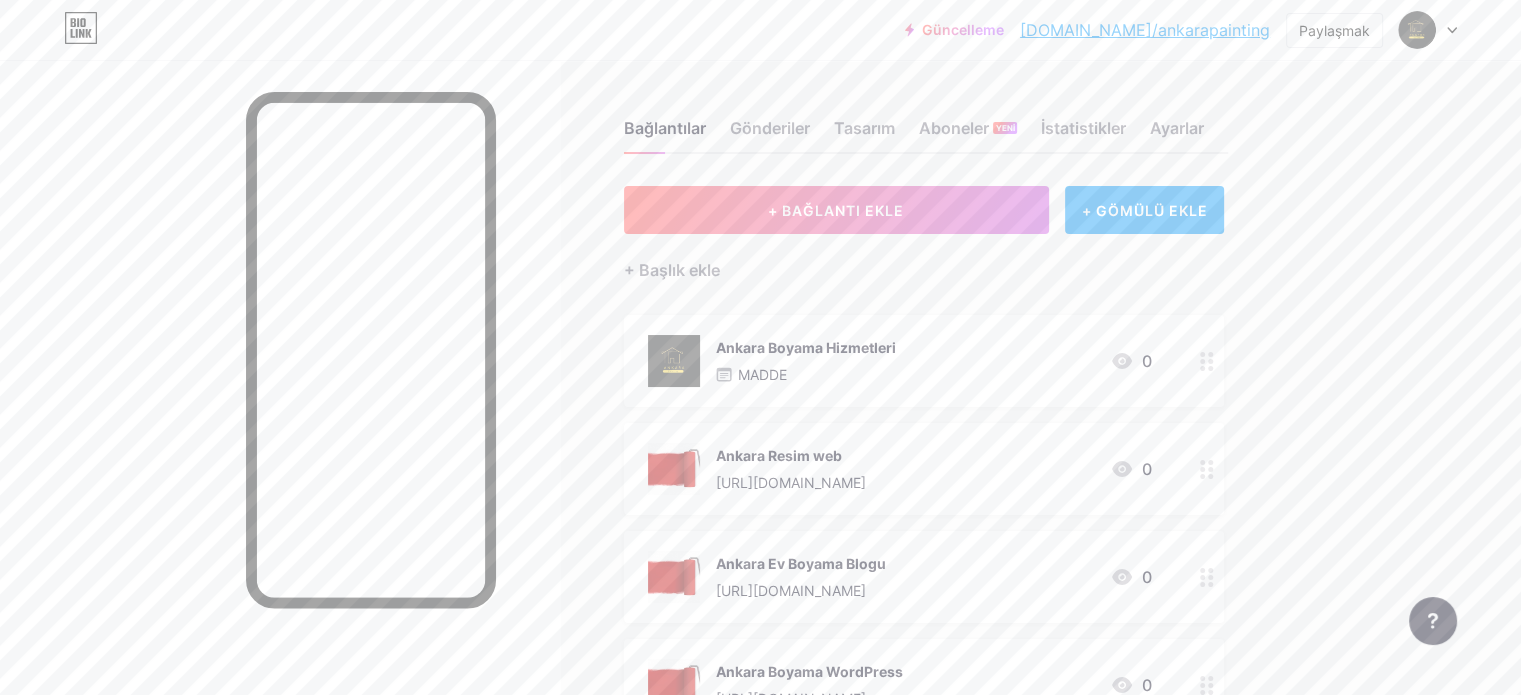 click 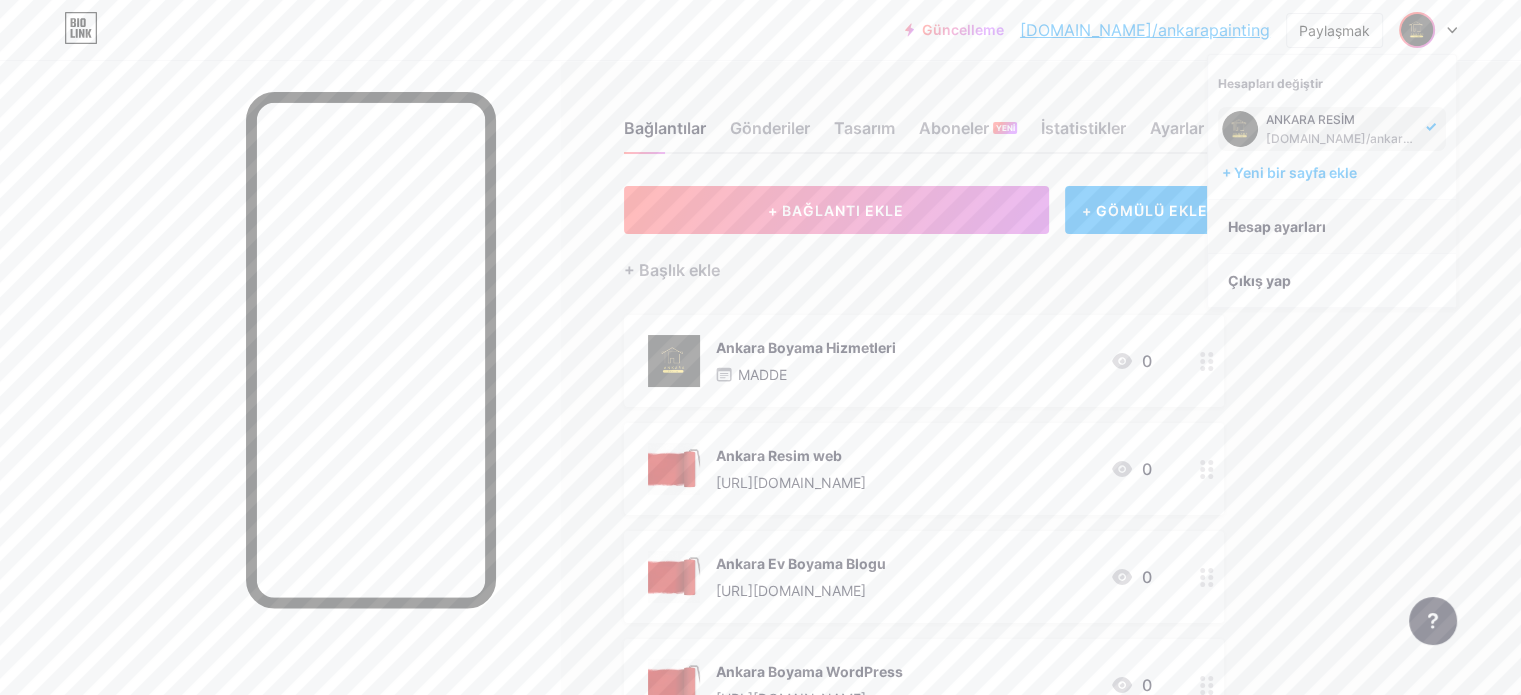 click on "Hesap ayarları" at bounding box center [1277, 226] 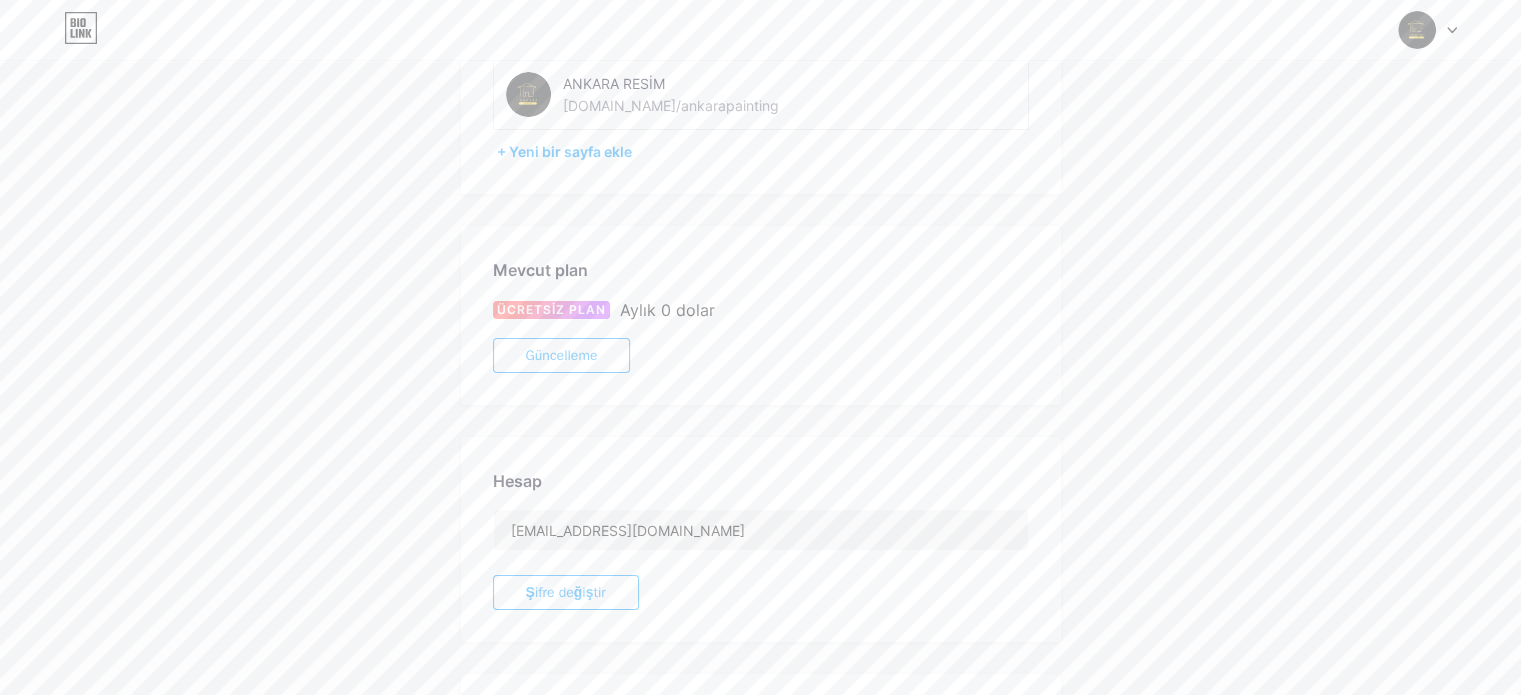 scroll, scrollTop: 0, scrollLeft: 0, axis: both 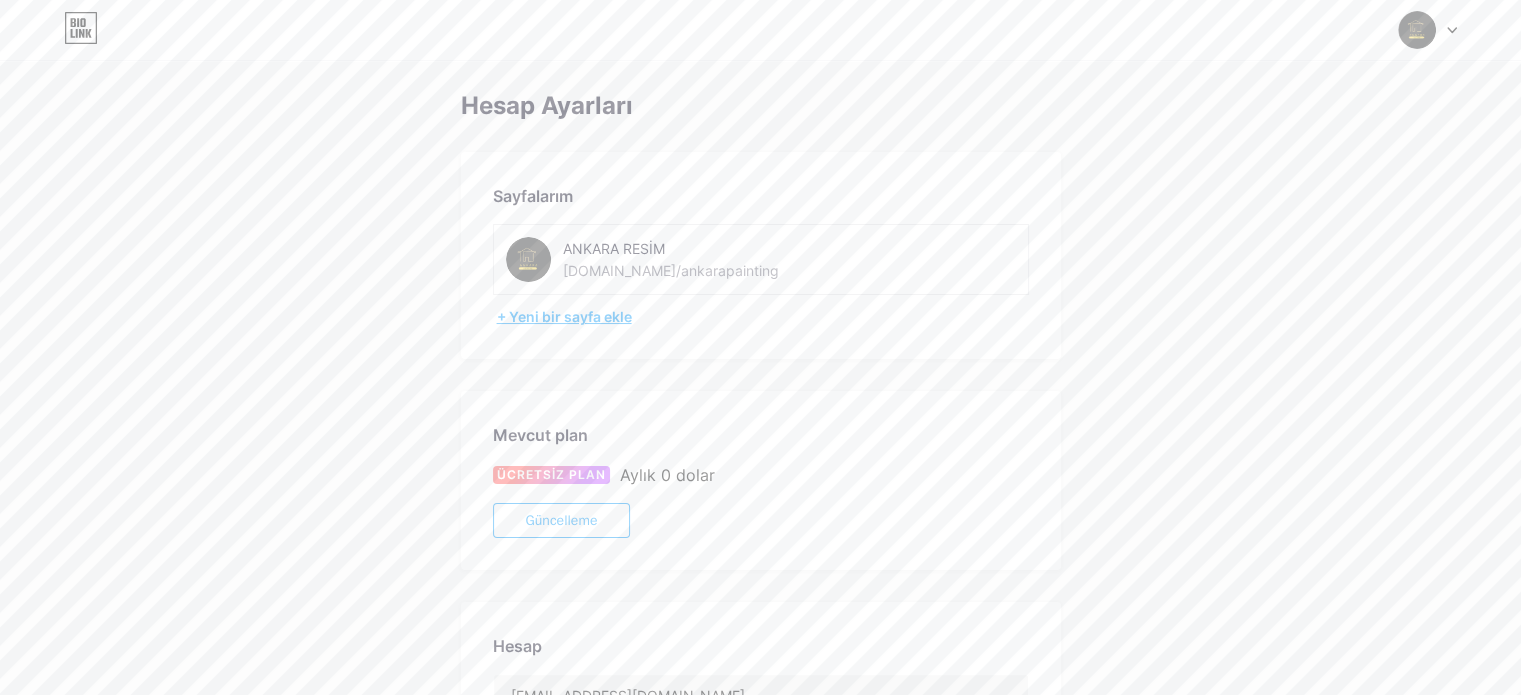 click on "+ Yeni bir sayfa ekle" at bounding box center (564, 316) 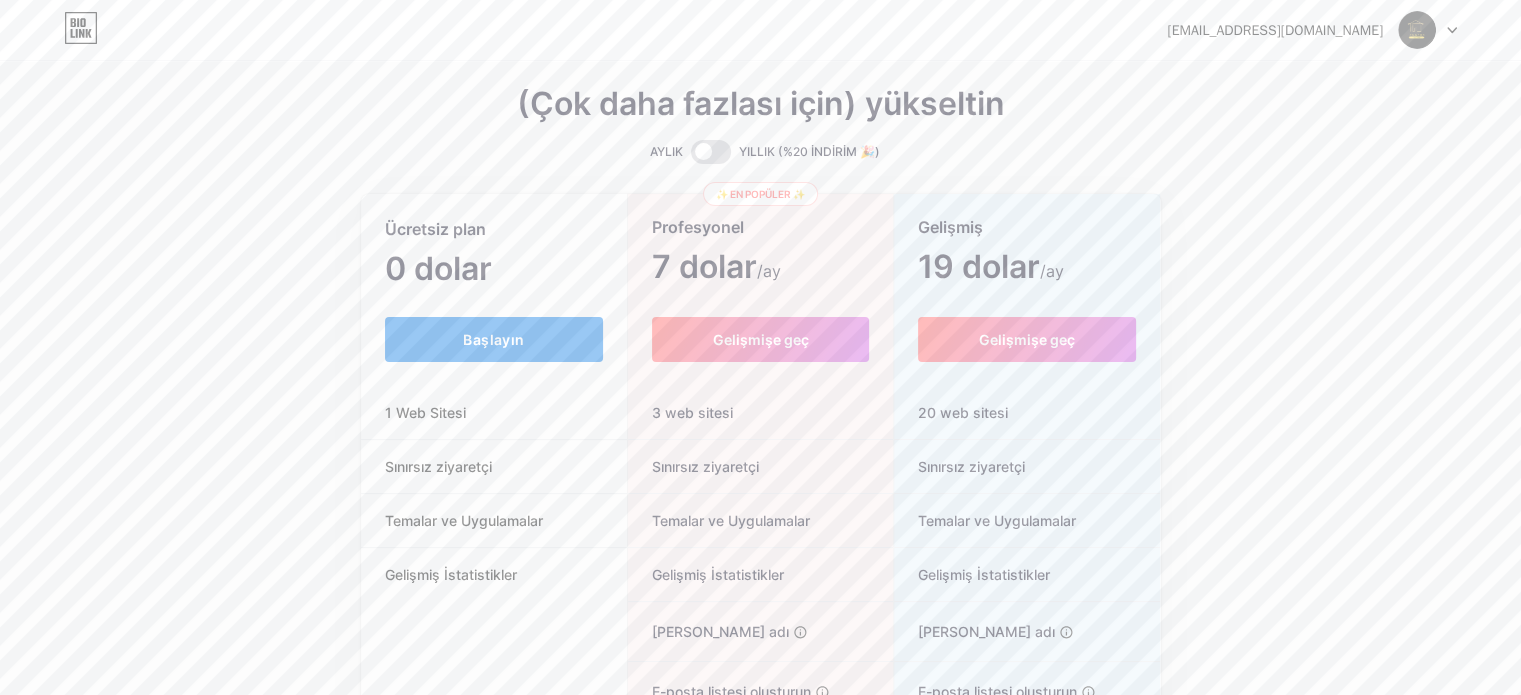 click on "Başlayın" at bounding box center [493, 339] 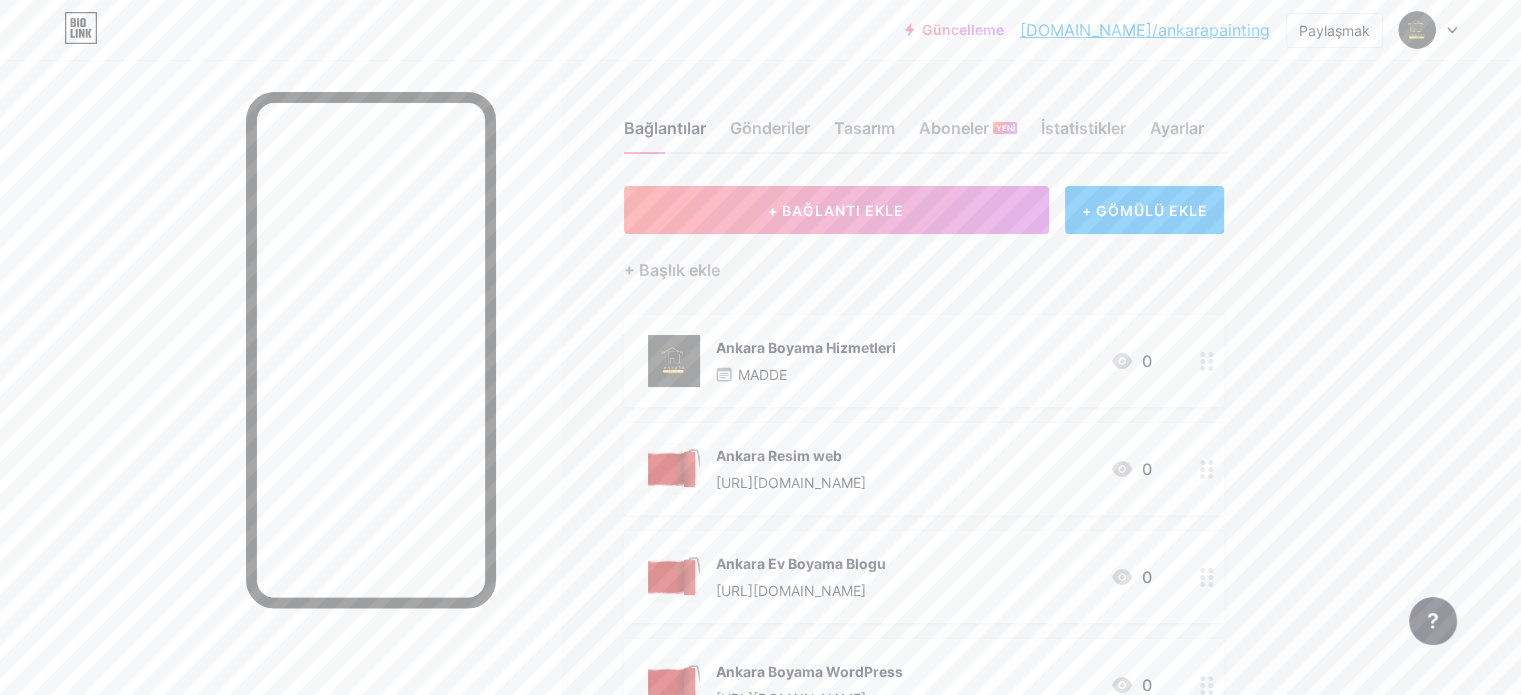 click on "+ BAĞLANTI EKLE     + GÖMÜLÜ EKLE
+ Başlık ekle
Ankara Boyama Hizmetleri
MADDE
0
Ankara Resim web
[URL][DOMAIN_NAME]
0
Ankara Ev Boyama Blogu
[URL][DOMAIN_NAME]
0
Ankara Boyama WordPress
[URL][DOMAIN_NAME]
0
SOSYAL
e-posta
mailto:[EMAIL_ADDRESS][DOMAIN_NAME]
Instagram
@ankarapainting
pinterest
[URL][DOMAIN_NAME]               telefon
tel:[PHONE_NUMBER]                   Twitter" at bounding box center [924, 675] 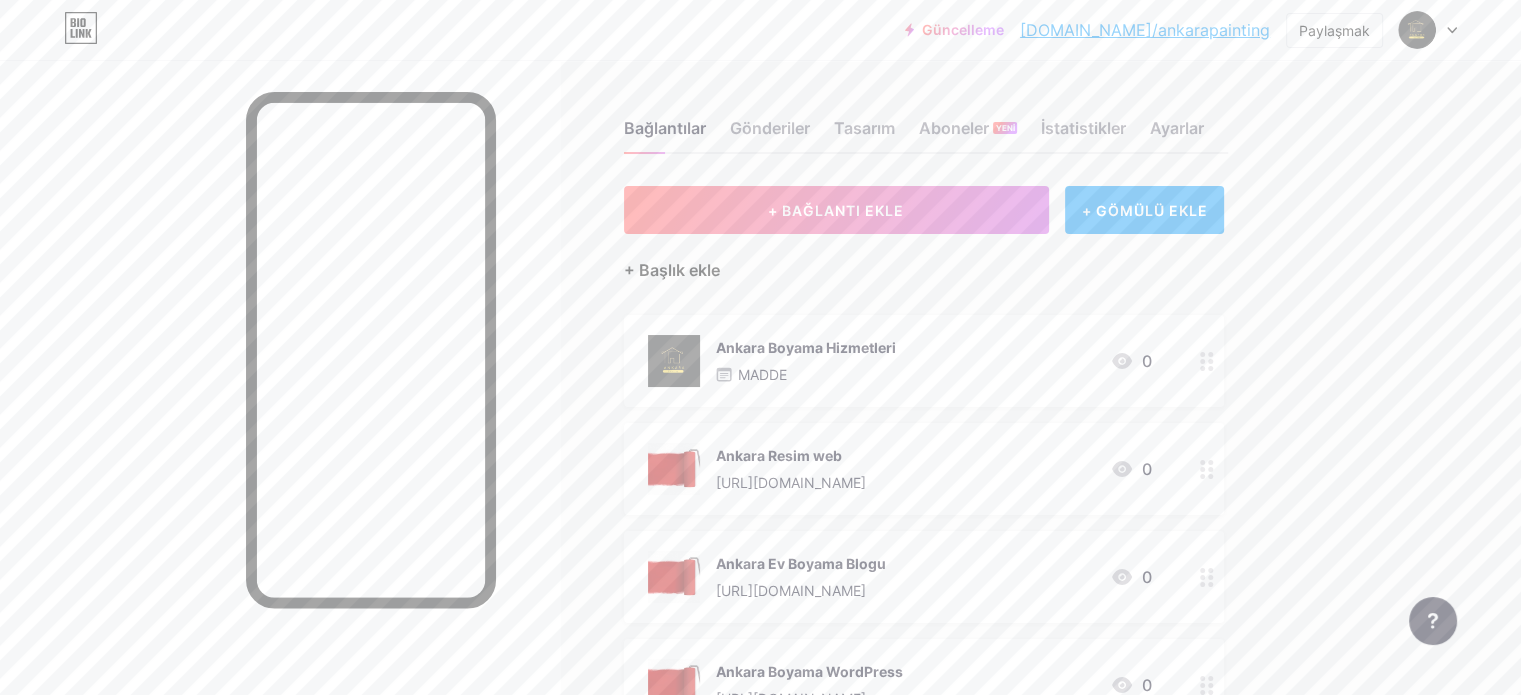 click on "+ Başlık ekle" at bounding box center (672, 270) 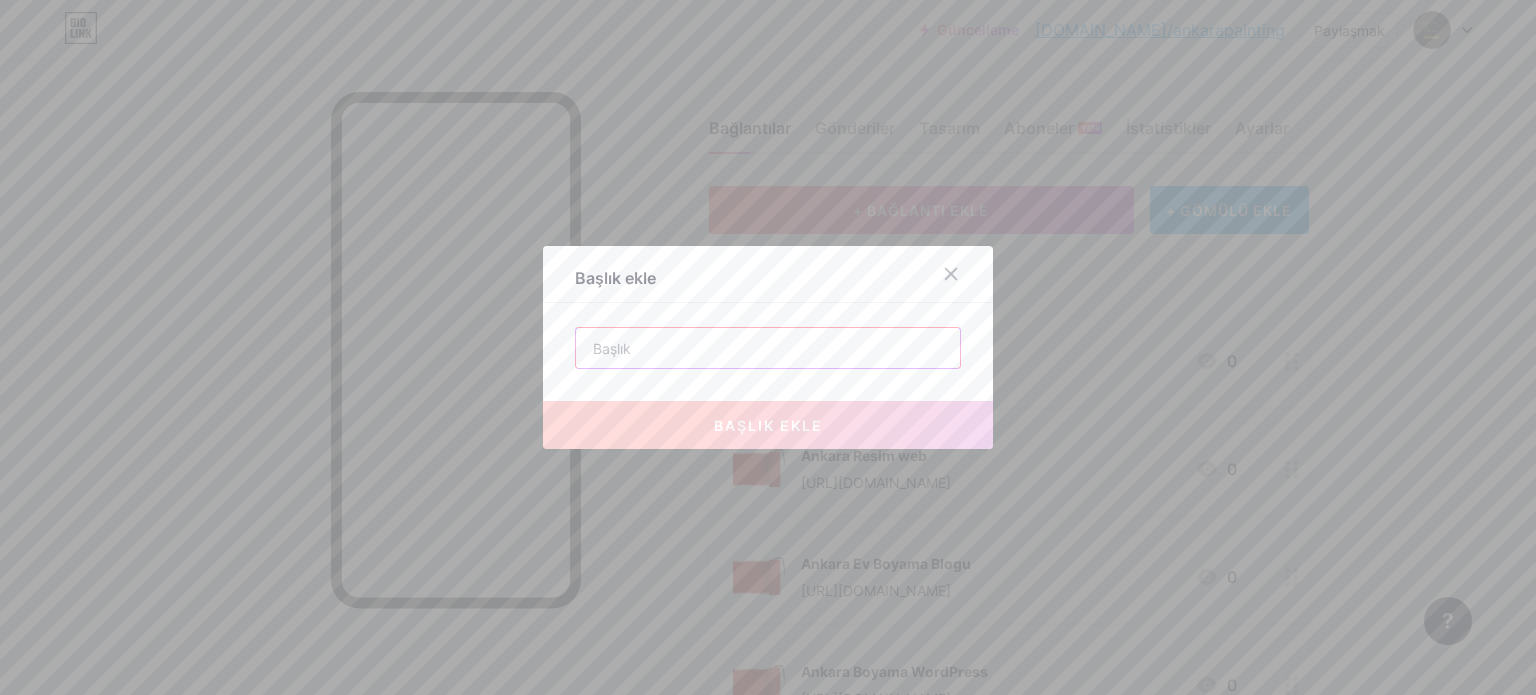 click at bounding box center [768, 348] 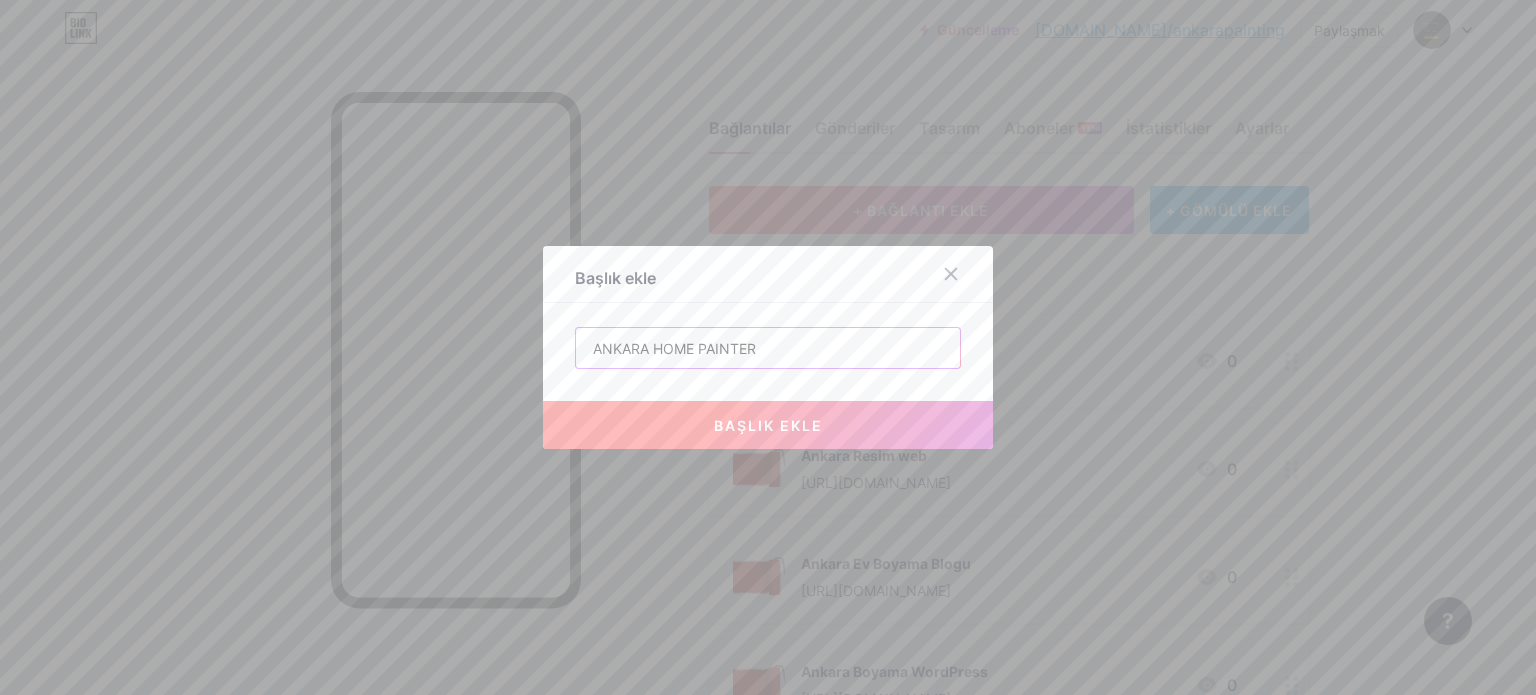 type on "ANKARA HOME PAINTER" 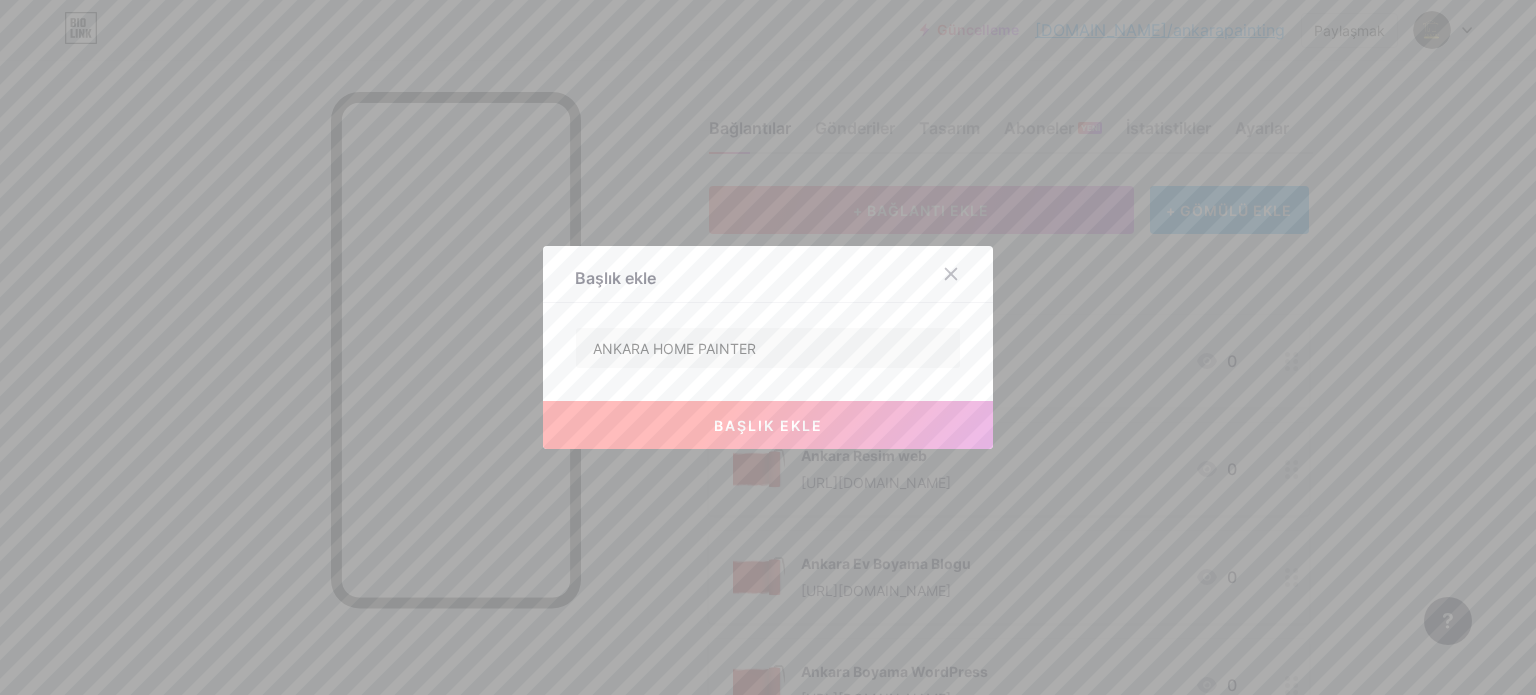 click on "başlık ekle" at bounding box center [768, 425] 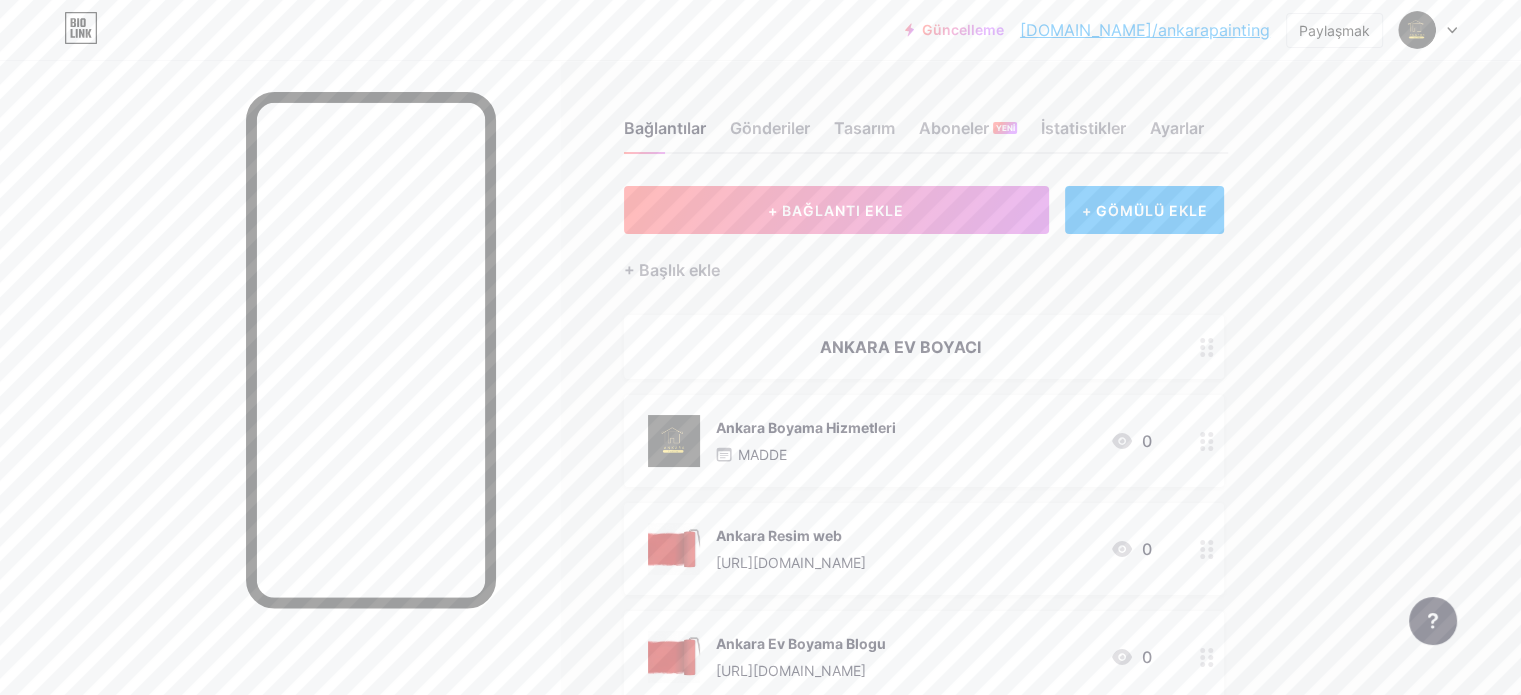 click on "Bağlantılar
Gönderiler
Tasarım
Aboneler
YENİ
İstatistikler
Ayarlar       + BAĞLANTI EKLE     + GÖMÜLÜ EKLE
+ Başlık ekle
ANKARA EV BOYACI
Ankara Boyama Hizmetleri
MADDE
0
Ankara Resim web
[URL][DOMAIN_NAME]
0
Ankara Ev Boyama Blogu
[URL][DOMAIN_NAME]
0
Ankara Boyama WordPress
[URL][DOMAIN_NAME]
0
SOSYAL
e-posta
mailto:[EMAIL_ADDRESS][DOMAIN_NAME]
Instagram
@ankarapainting
pinterest" at bounding box center (656, 702) 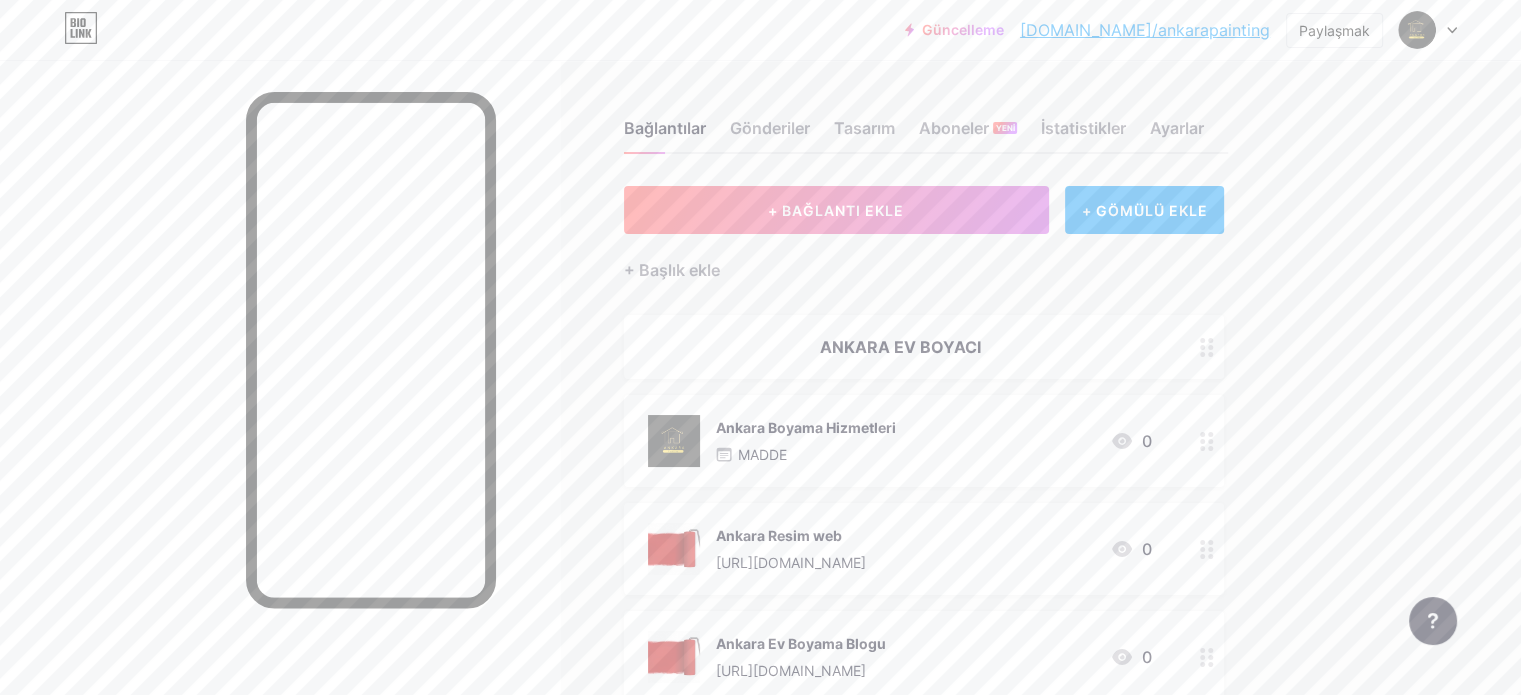 click on "ANKARA EV BOYACI" at bounding box center (900, 347) 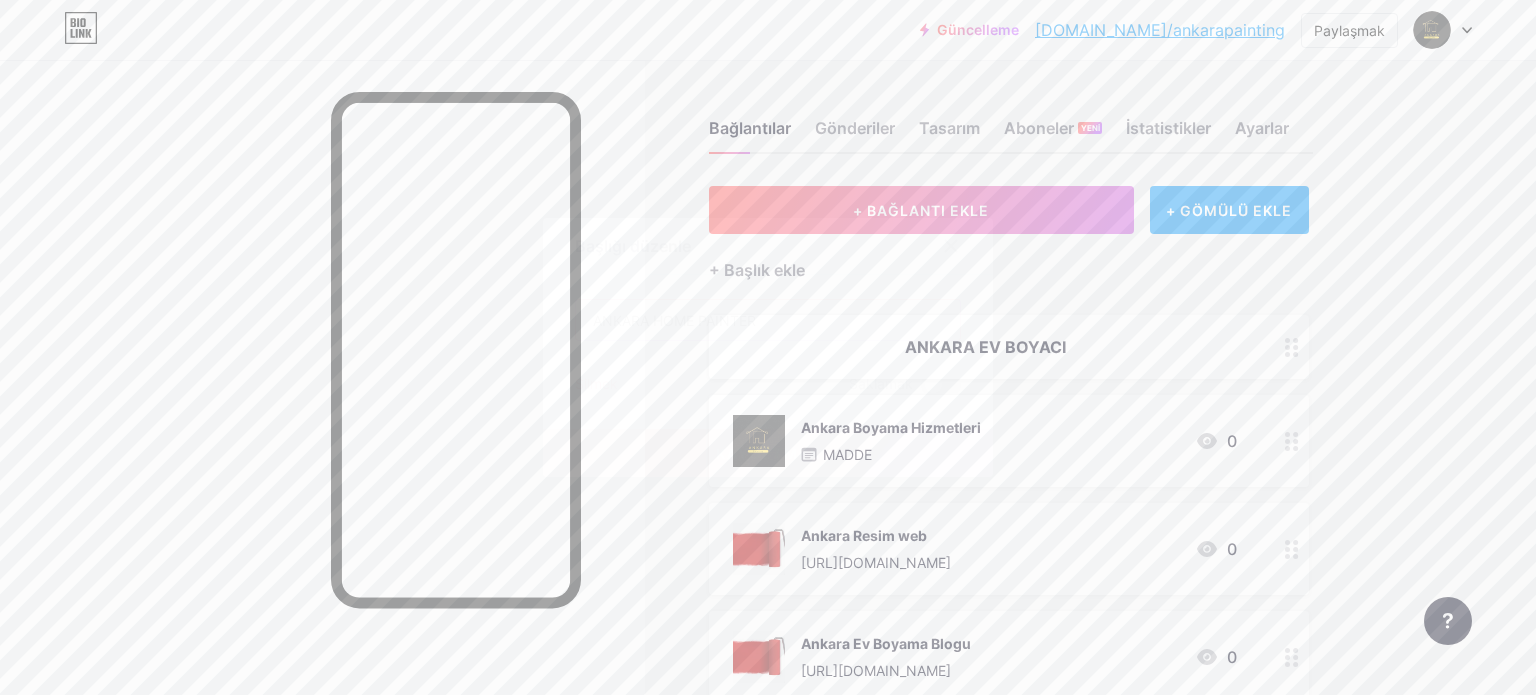 drag, startPoint x: 760, startPoint y: 317, endPoint x: 556, endPoint y: 328, distance: 204.29636 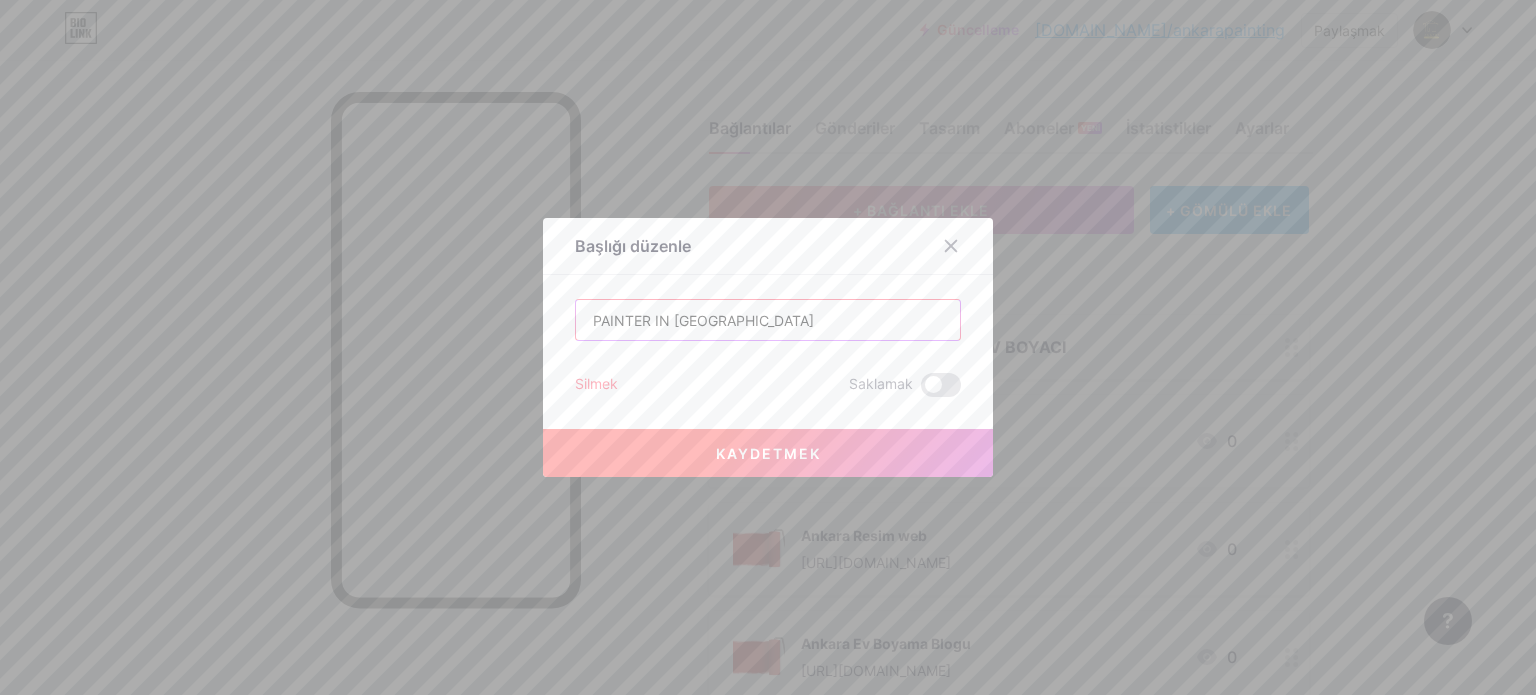 type on "PAINTER IN [GEOGRAPHIC_DATA]" 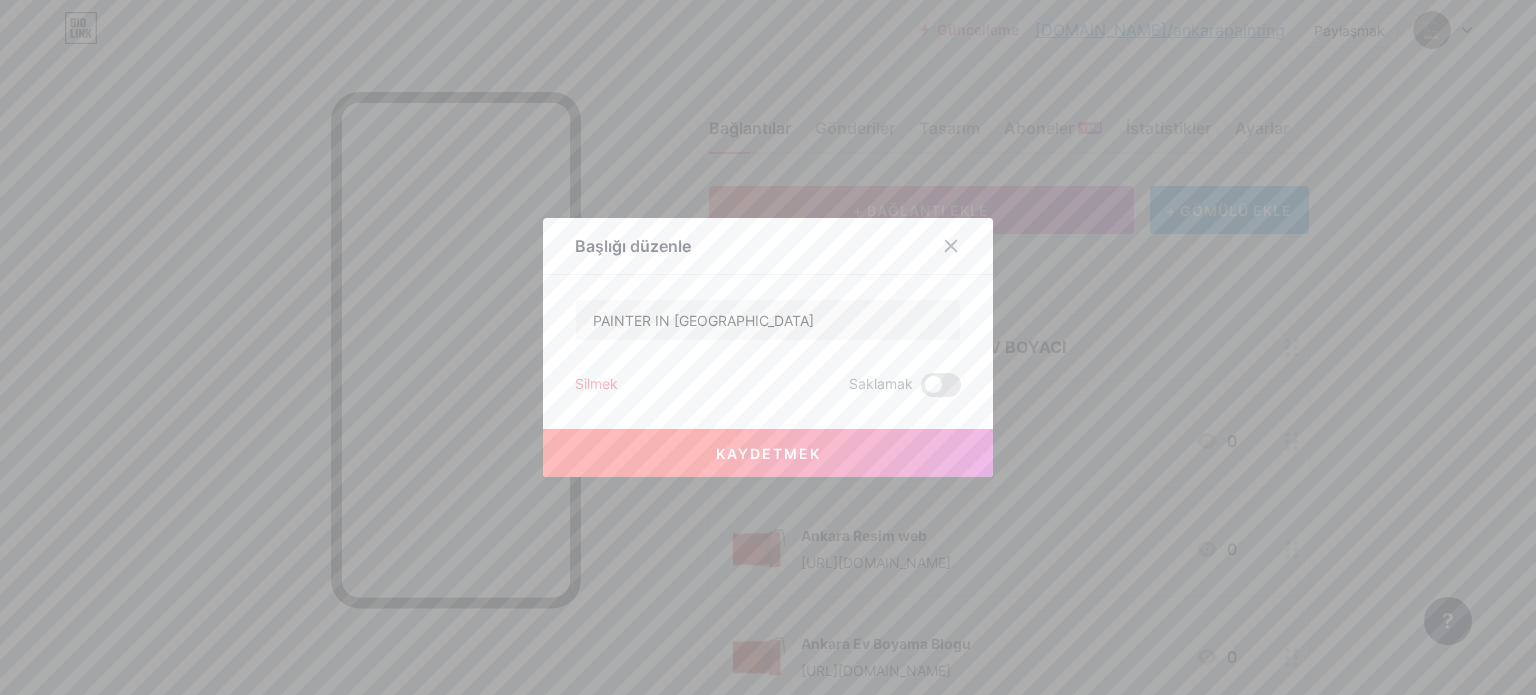 click on "Kaydetmek" at bounding box center (768, 453) 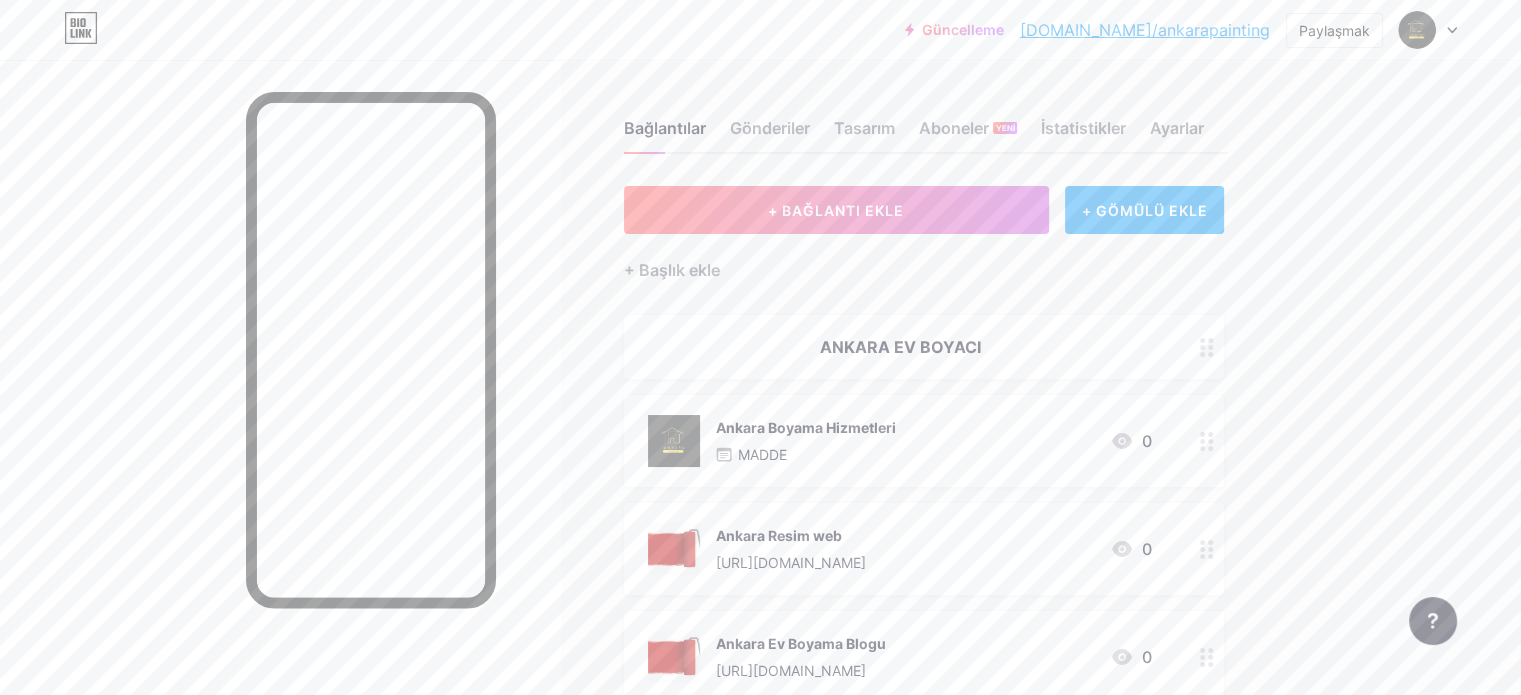 click on "Bağlantılar
Gönderiler
Tasarım
Aboneler
YENİ
İstatistikler
Ayarlar       + BAĞLANTI EKLE     + GÖMÜLÜ EKLE
+ Başlık ekle
ANKARA EV BOYACI
Ankara Boyama Hizmetleri
MADDE
0
Ankara Resim web
[URL][DOMAIN_NAME]
0
Ankara Ev Boyama Blogu
[URL][DOMAIN_NAME]
0
Ankara Boyama WordPress
[URL][DOMAIN_NAME]
0
SOSYAL
e-posta
mailto:[EMAIL_ADDRESS][DOMAIN_NAME]
Instagram
@ankarapainting
pinterest" at bounding box center (656, 702) 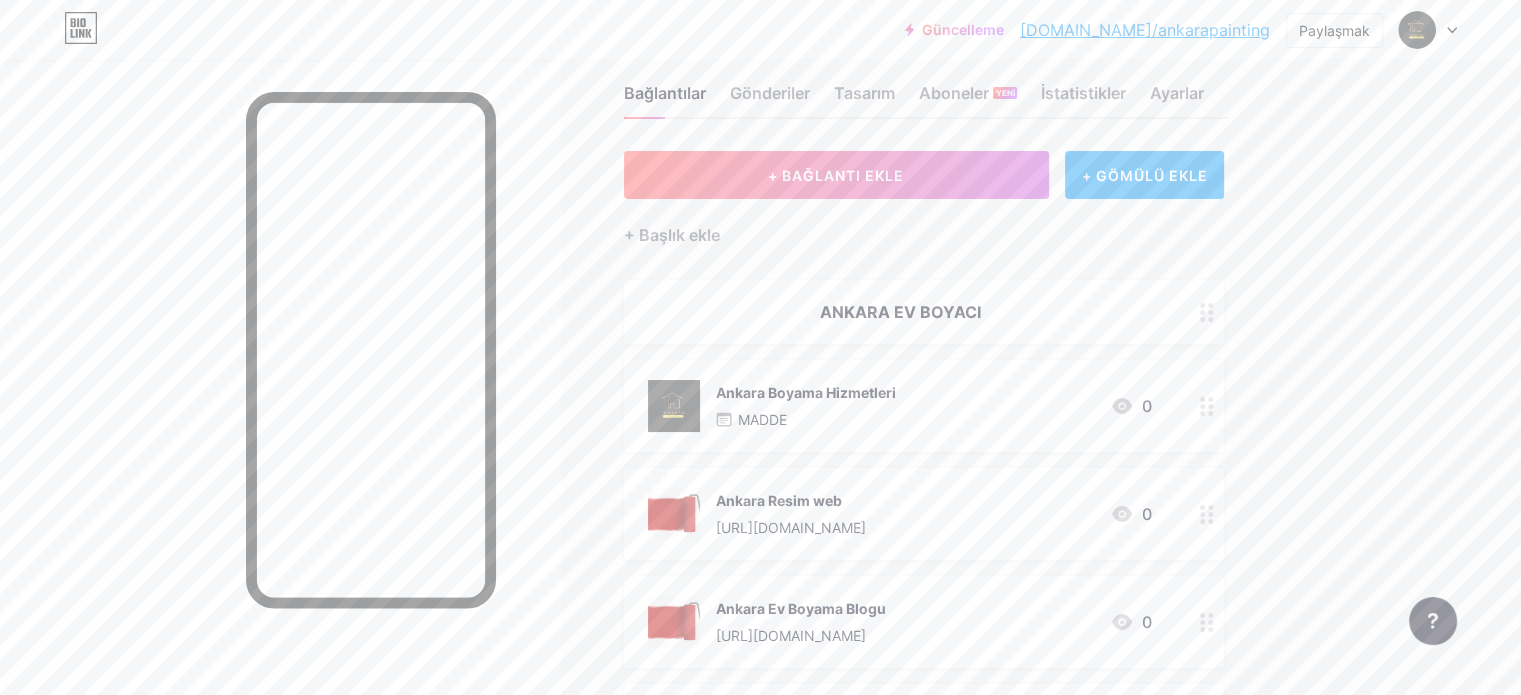 scroll, scrollTop: 0, scrollLeft: 0, axis: both 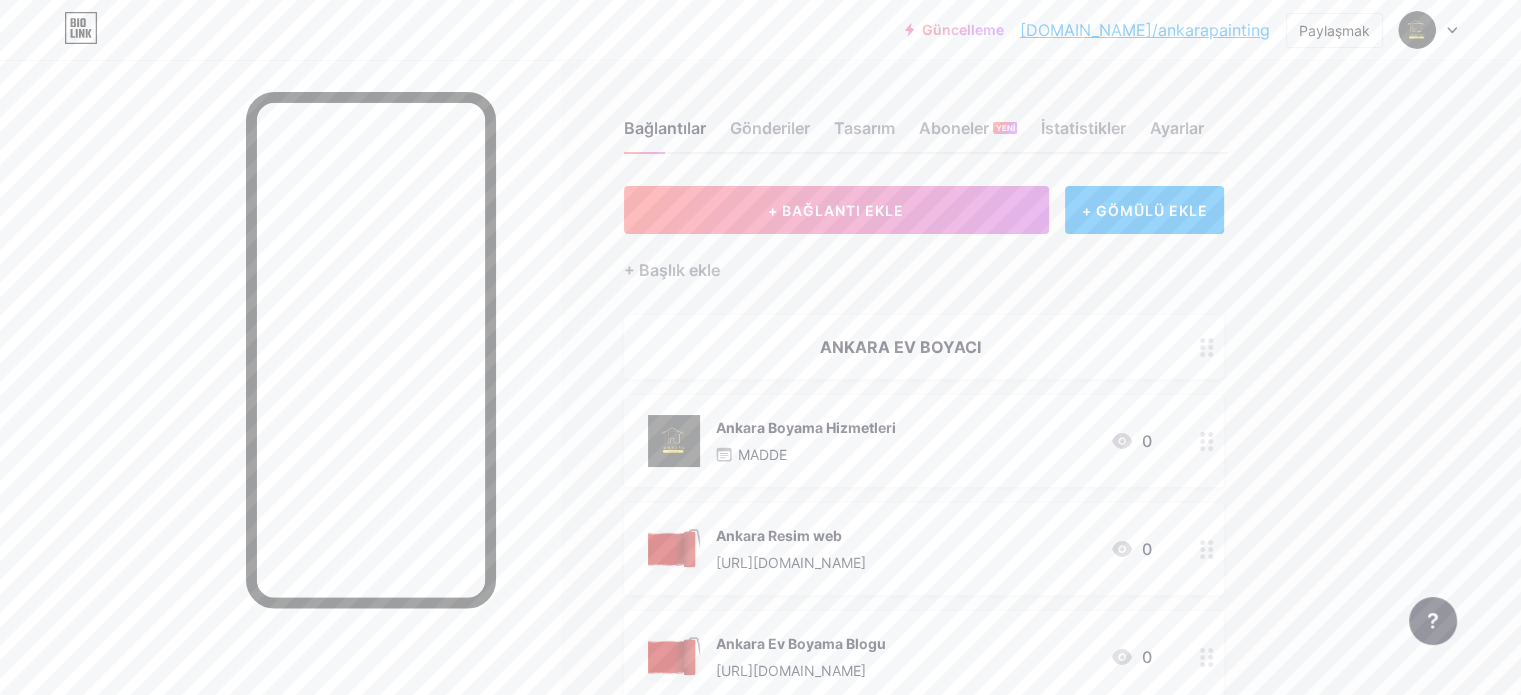 click on "Bağlantılar
Gönderiler
Tasarım
Aboneler
YENİ
İstatistikler
Ayarlar       + BAĞLANTI EKLE     + GÖMÜLÜ EKLE
+ Başlık ekle
ANKARA EV BOYACI
Ankara Boyama Hizmetleri
MADDE
0
Ankara Resim web
[URL][DOMAIN_NAME]
0
Ankara Ev Boyama Blogu
[URL][DOMAIN_NAME]
0
Ankara Boyama WordPress
[URL][DOMAIN_NAME]
0
SOSYAL
e-posta
mailto:[EMAIL_ADDRESS][DOMAIN_NAME]
Instagram
@ankarapainting
pinterest" at bounding box center [656, 702] 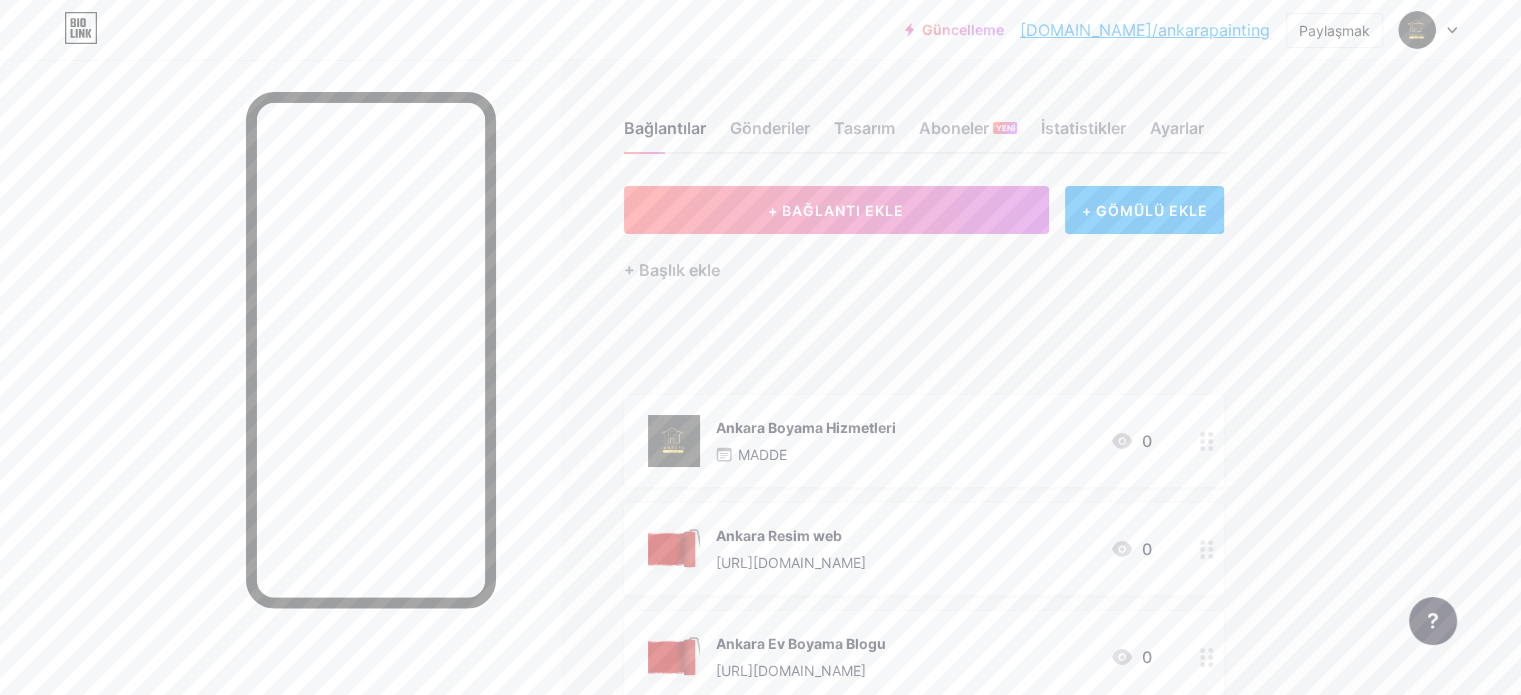 type 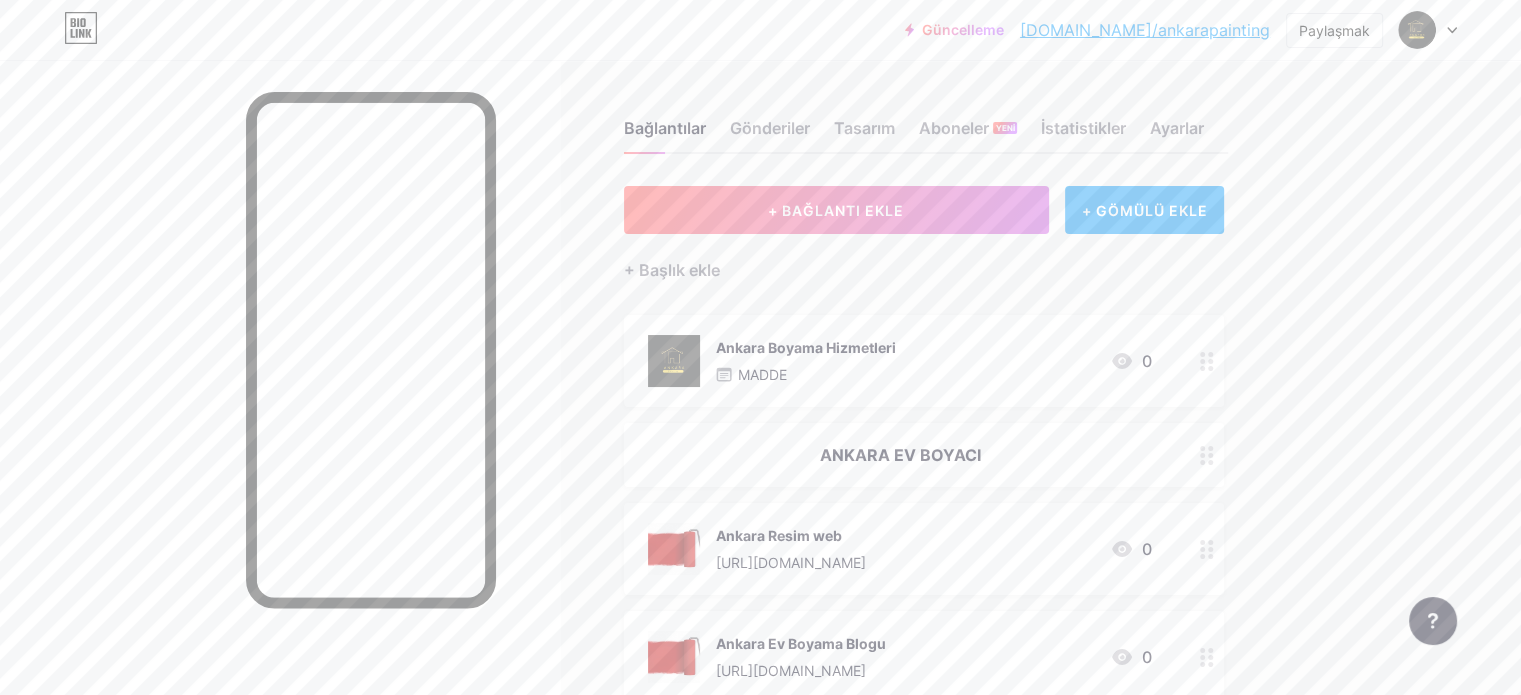 click on "+ BAĞLANTI EKLE     + GÖMÜLÜ EKLE
+ Başlık ekle
Ankara Boyama Hizmetleri
MADDE
0
ANKARA EV BOYACI
Ankara Resim web
[URL][DOMAIN_NAME]
0
Ankara Ev Boyama Blogu
[URL][DOMAIN_NAME]
0
Ankara Boyama WordPress
[URL][DOMAIN_NAME]
0
SOSYAL
e-posta
mailto:[EMAIL_ADDRESS][DOMAIN_NAME]
Instagram
@ankarapainting
pinterest
[URL][DOMAIN_NAME]               telefon
tel:[PHONE_NUMBER]" at bounding box center [926, 715] 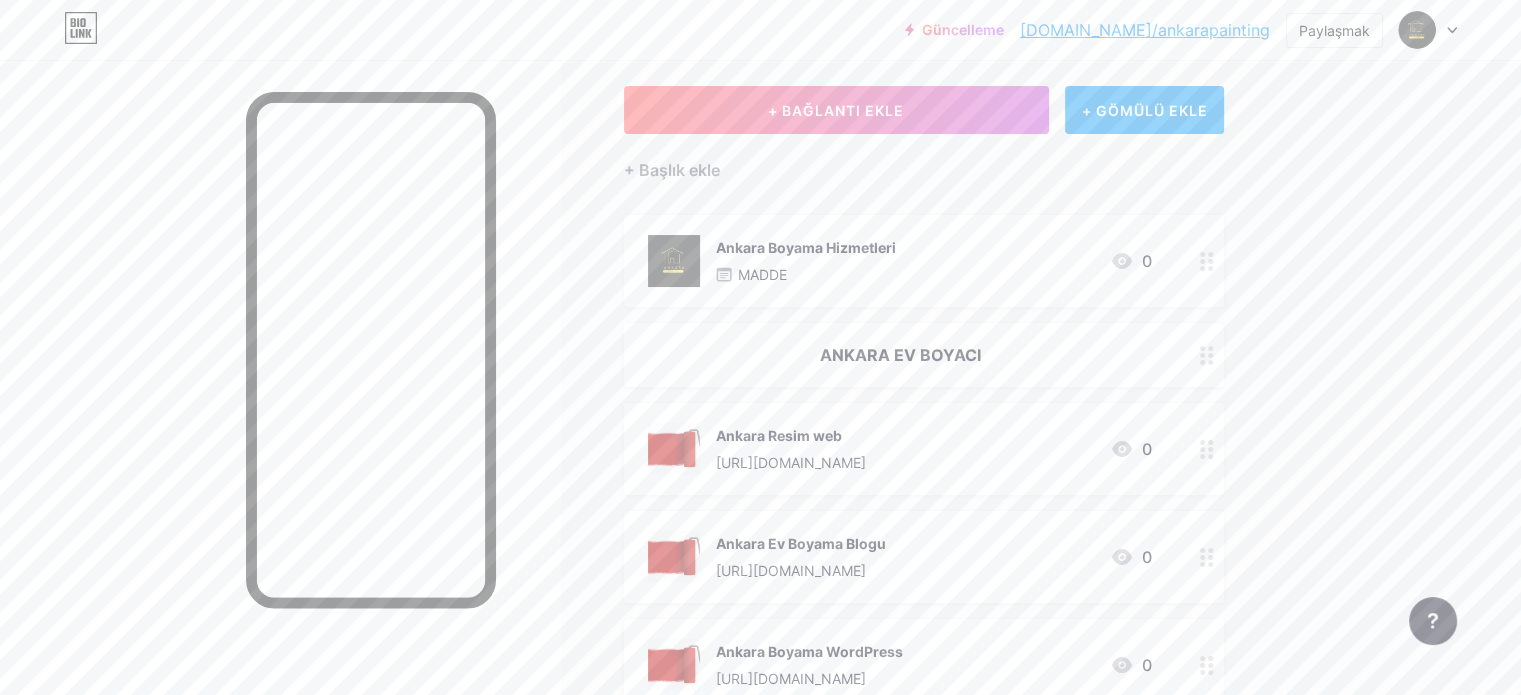 scroll, scrollTop: 0, scrollLeft: 0, axis: both 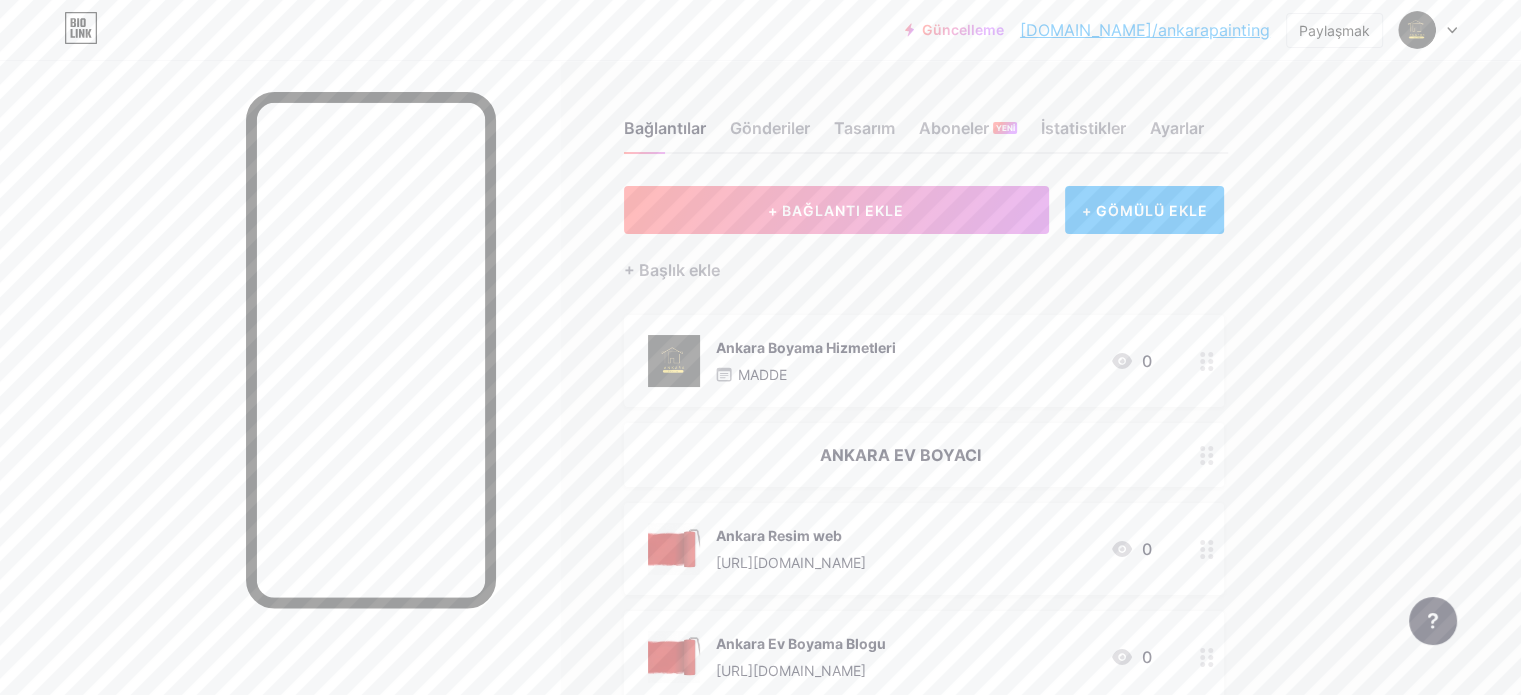 click on "Güncelleme   [DOMAIN_NAME]/[GEOGRAPHIC_DATA]...   [DOMAIN_NAME]/ankarapainting   Paylaşmak               Hesapları değiştir     ANKARA RESİM   [DOMAIN_NAME]/ankarapainting       + Yeni bir sayfa ekle       Hesap ayarları   Çıkış yap   Bağlantı Kopyalandı
Bağlantılar
Gönderiler
Tasarım
Aboneler
YENİ
İstatistikler
Ayarlar       + BAĞLANTI EKLE     + GÖMÜLÜ EKLE
+ Başlık ekle
Ankara Boyama Hizmetleri
MADDE
0
ANKARA EV BOYACI
Ankara Resim web
[URL][DOMAIN_NAME]
0
Ankara Ev Boyama Blogu
[URL][DOMAIN_NAME]
0
Ankara Boyama WordPress
0" at bounding box center (760, 672) 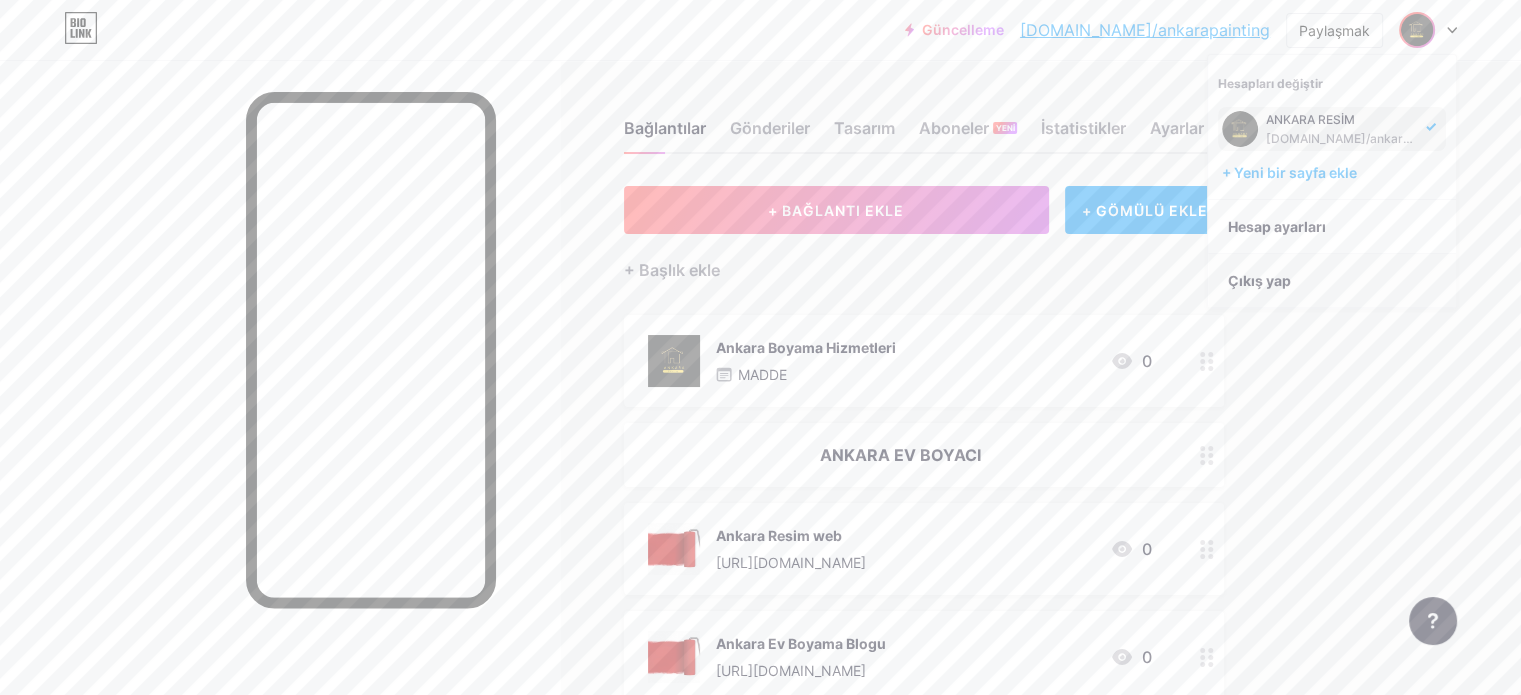 click on "Çıkış yap" at bounding box center (1259, 280) 